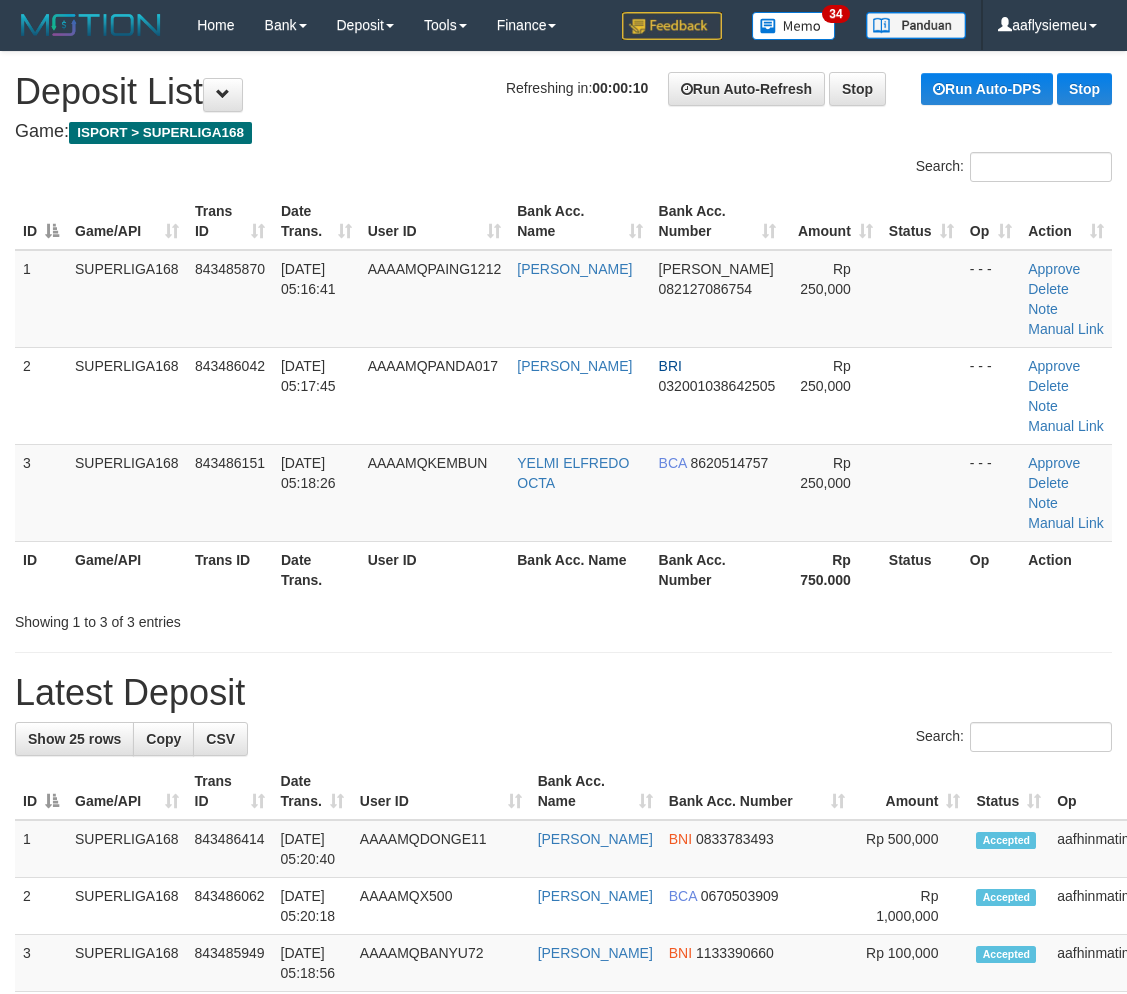 scroll, scrollTop: 0, scrollLeft: 0, axis: both 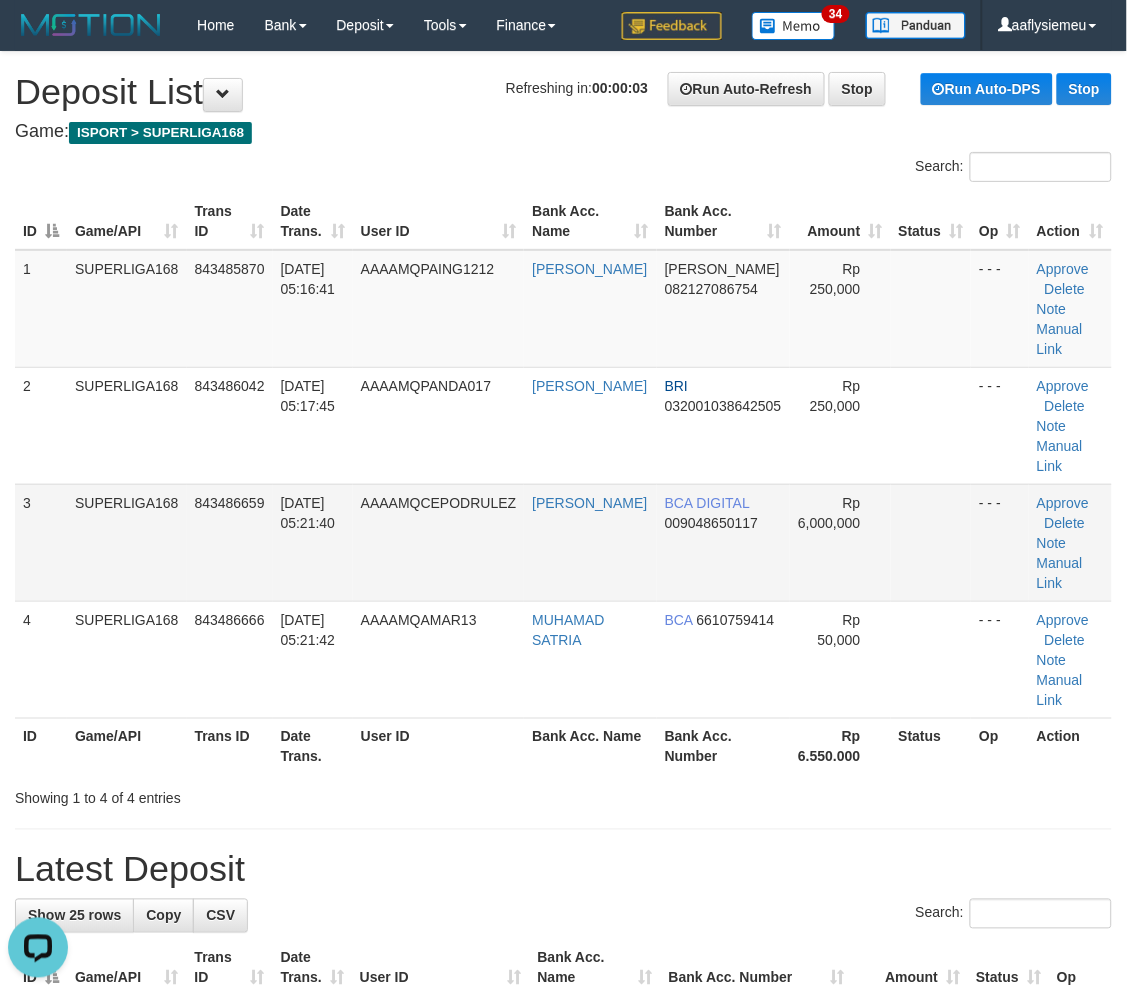 click on "3
SUPERLIGA168
843486659
13/07/2025 05:21:40
AAAAMQCEPODRULEZ
ALFREDO
BCA DIGITAL
009048650117
Rp 6,000,000
- - -
Approve
Delete
Note
Manual Link" at bounding box center [563, 542] 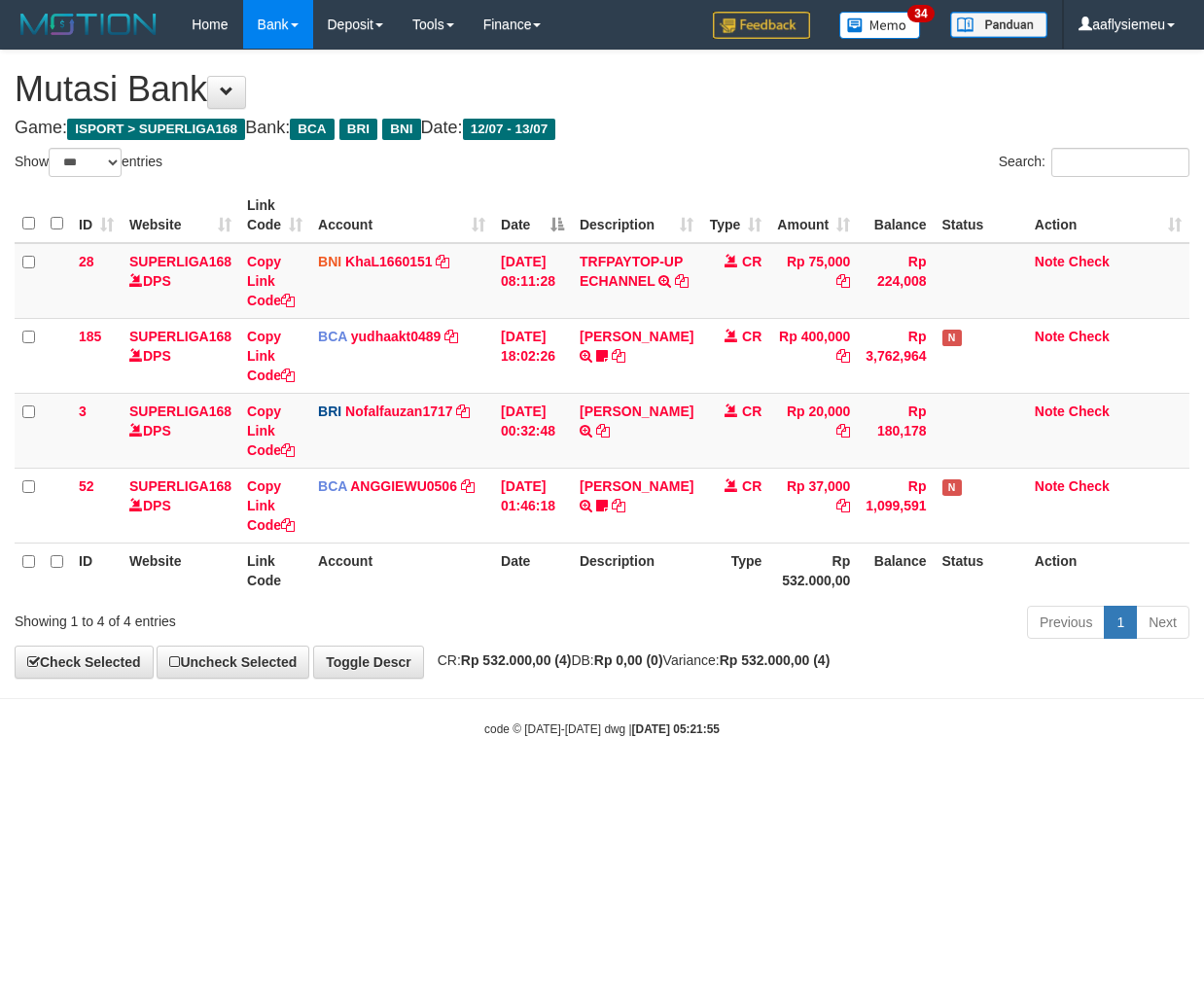 select on "***" 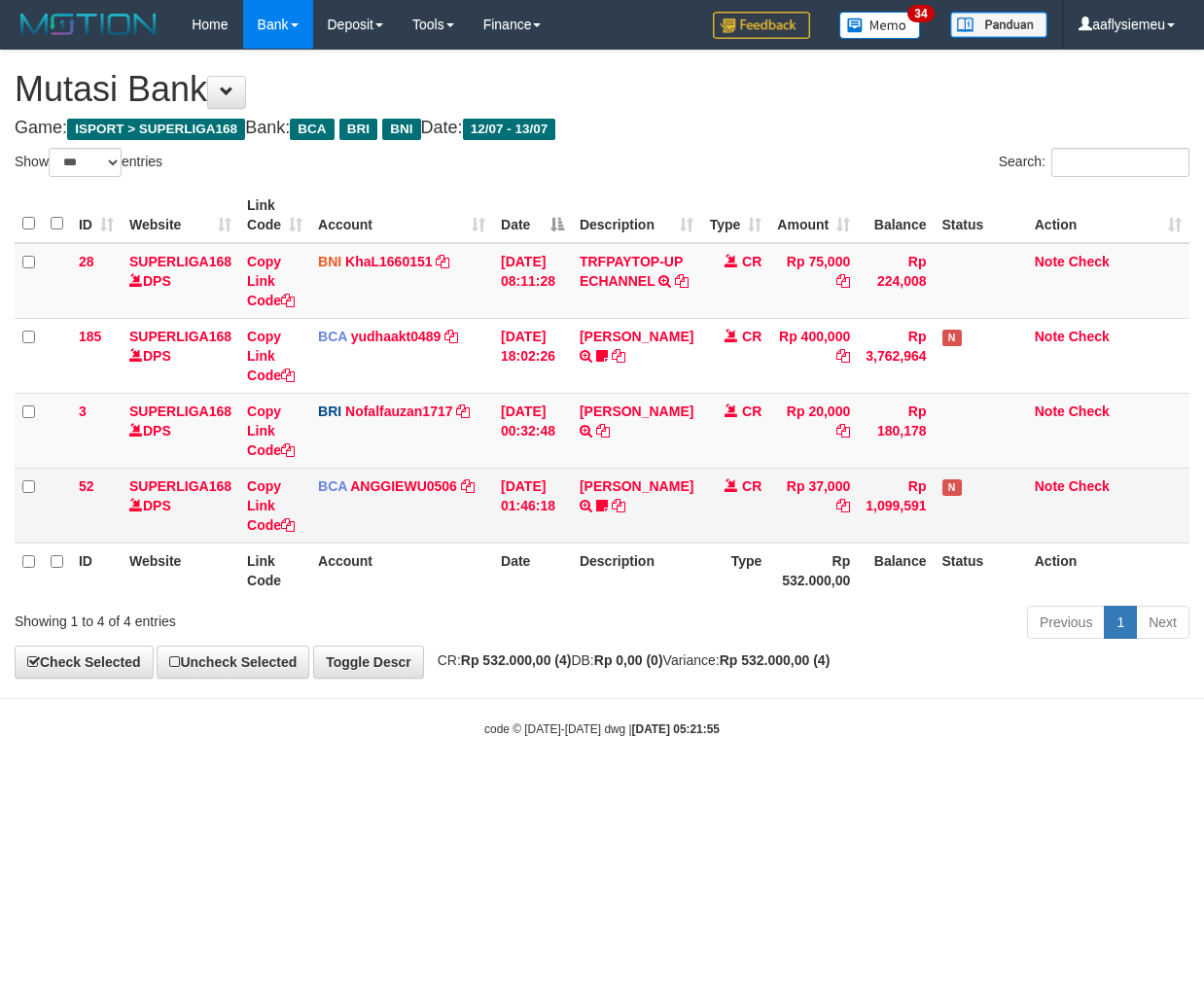 scroll, scrollTop: 0, scrollLeft: 0, axis: both 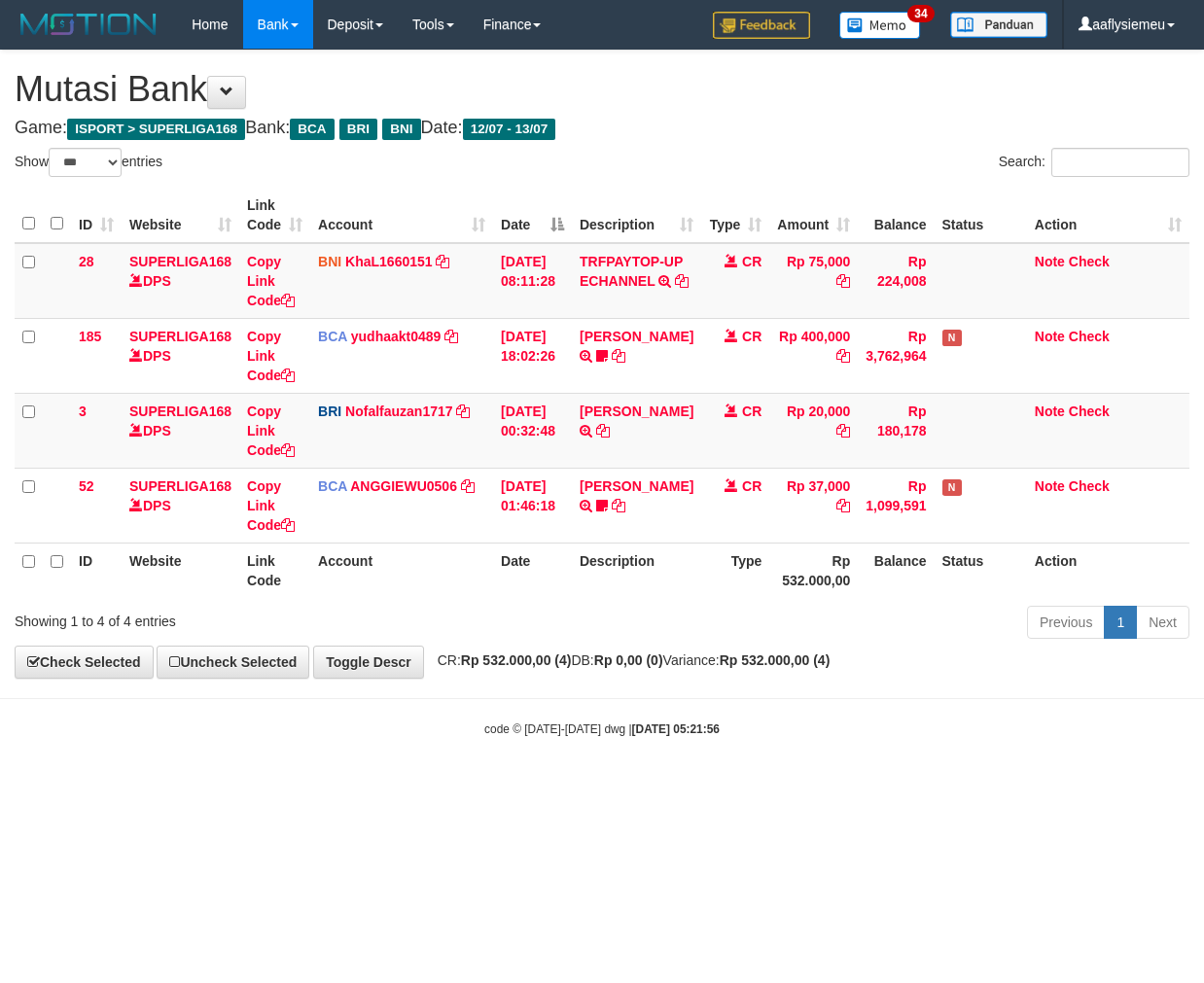 select on "***" 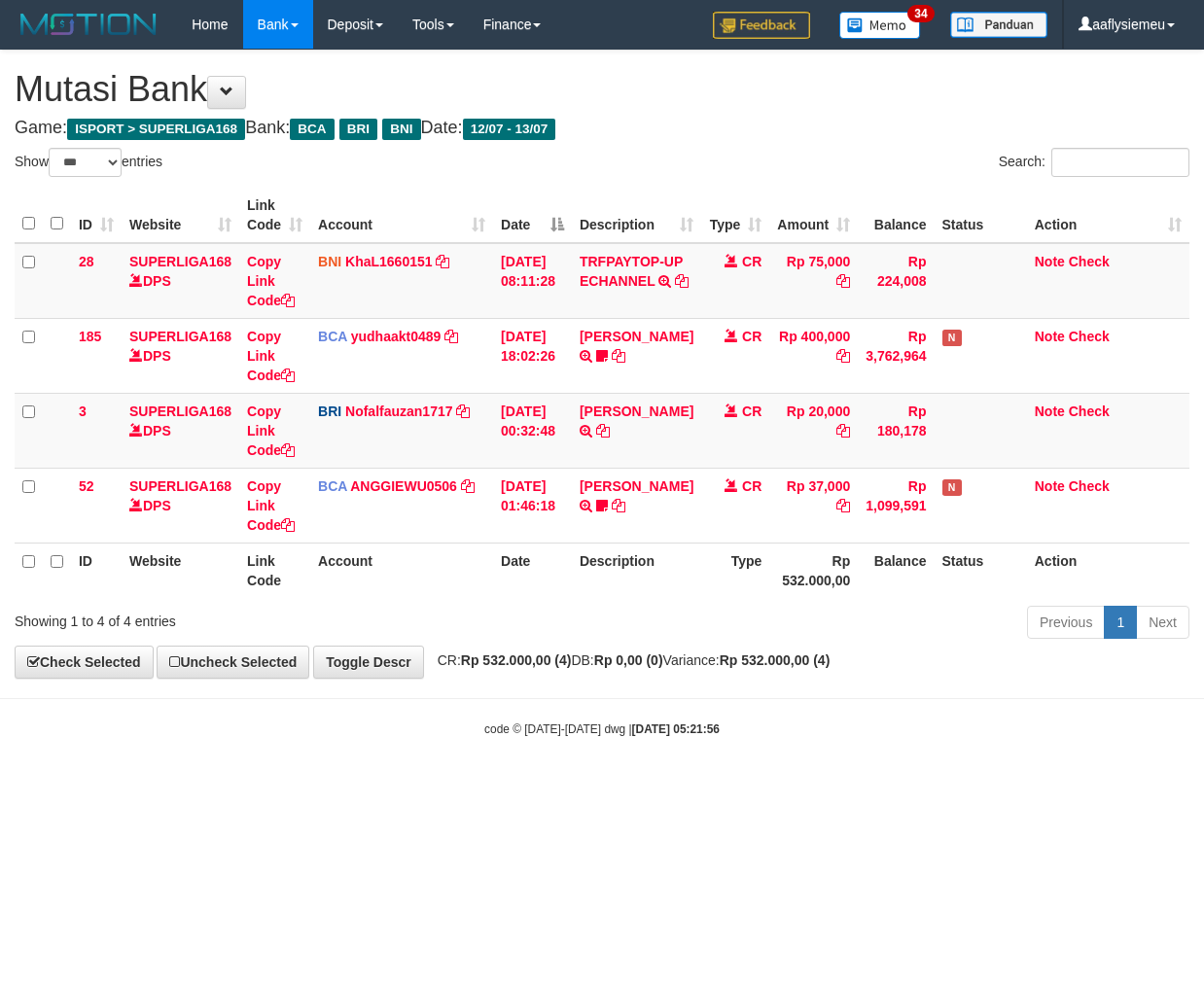 scroll, scrollTop: 0, scrollLeft: 0, axis: both 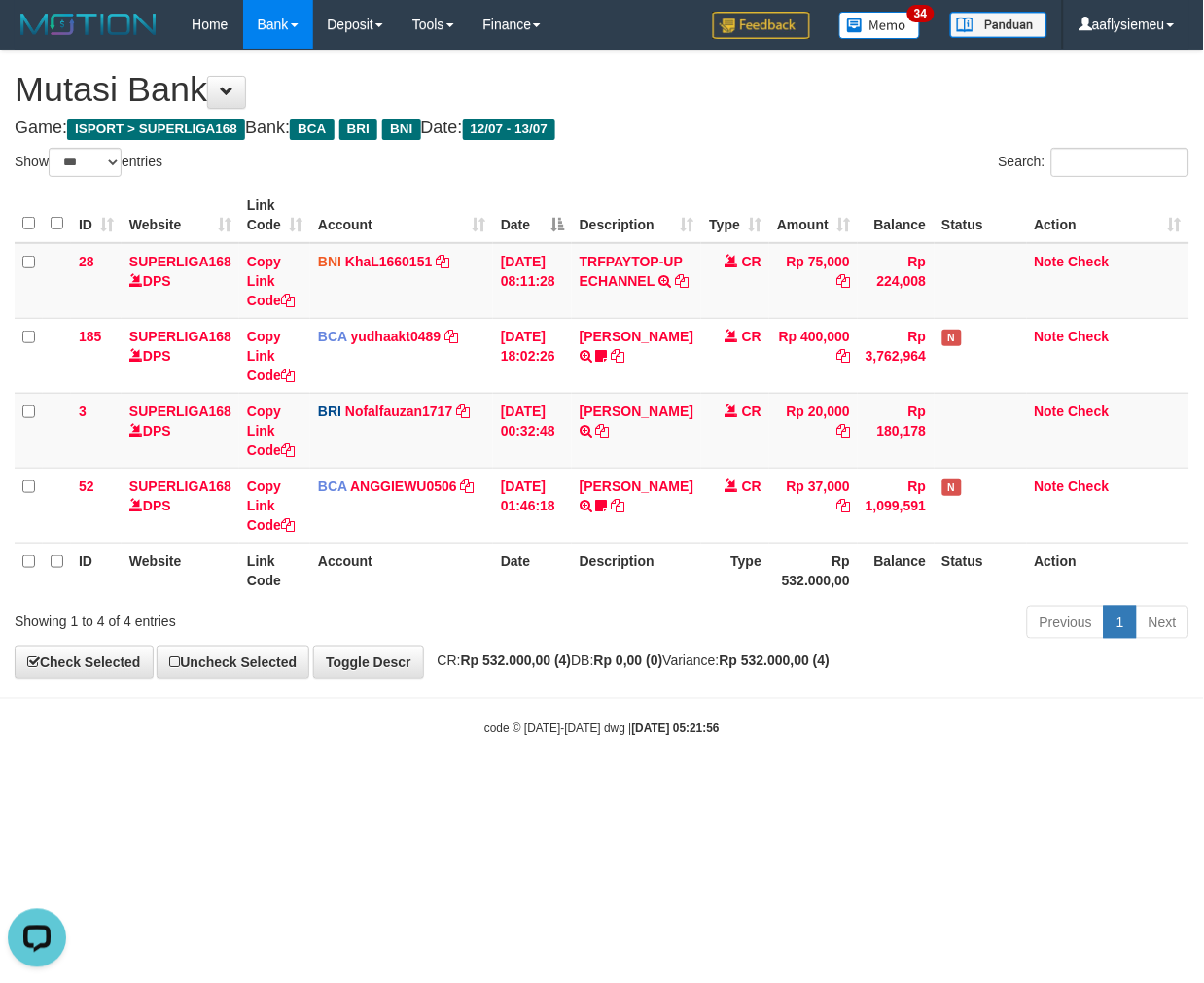 click on "**********" at bounding box center (602, 364) 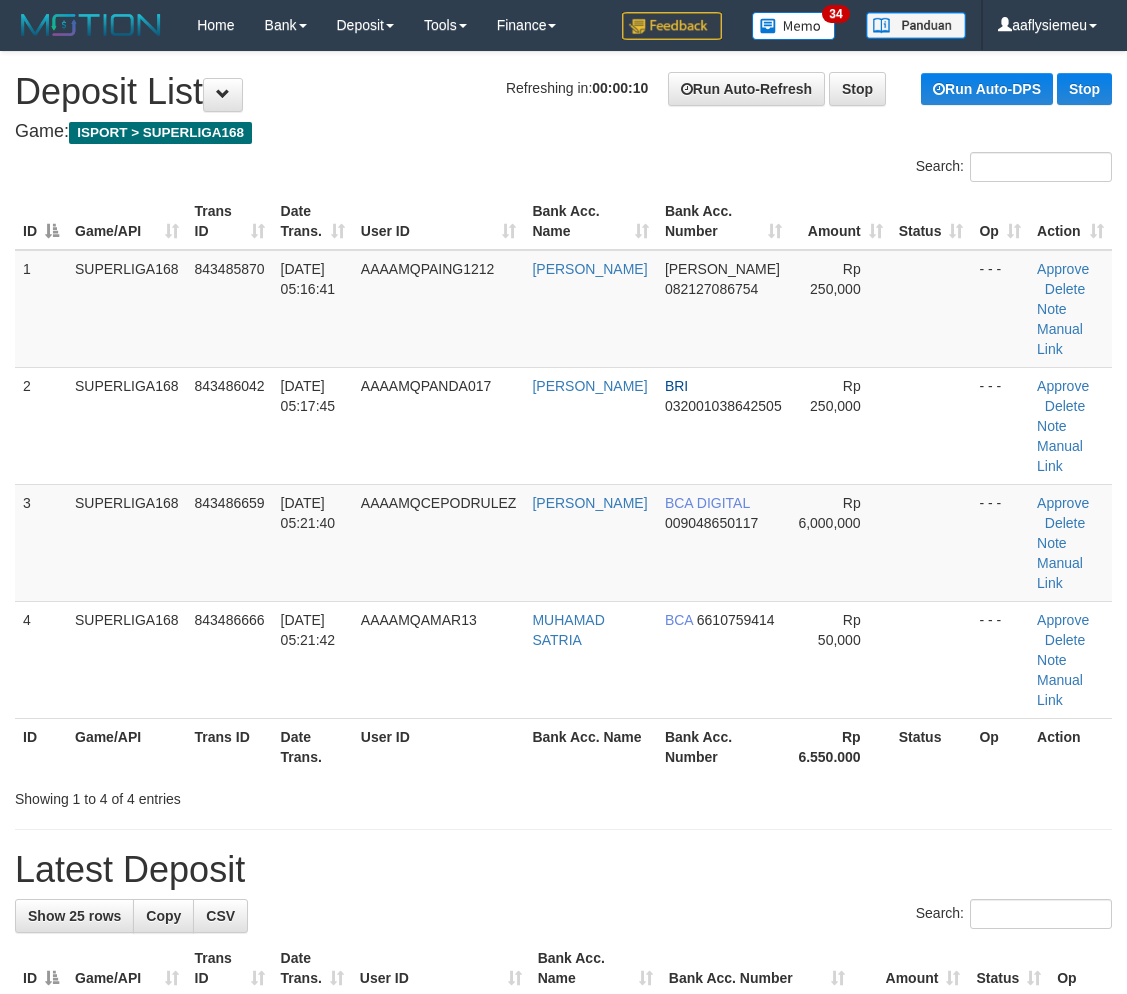 scroll, scrollTop: 0, scrollLeft: 0, axis: both 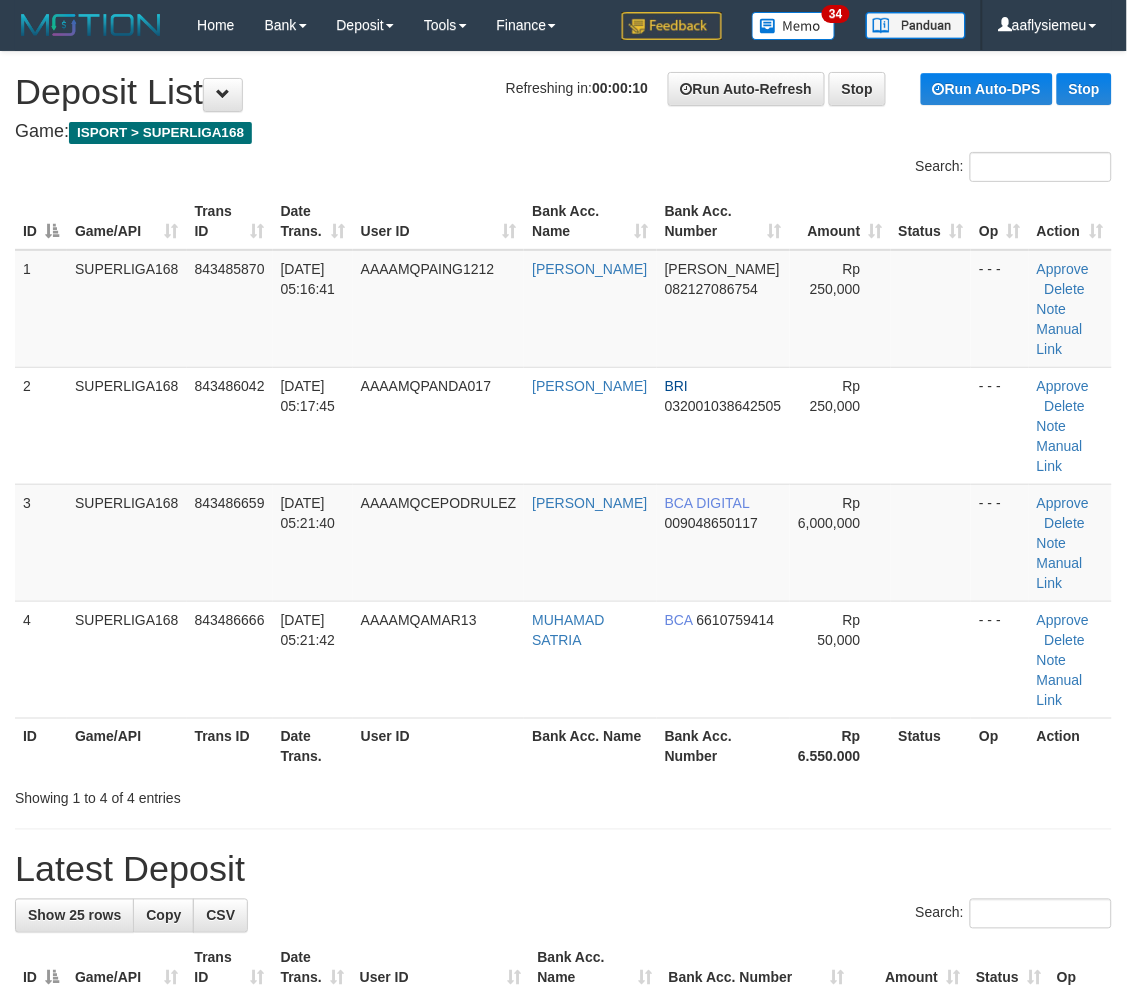 drag, startPoint x: 90, startPoint y: 405, endPoint x: 3, endPoint y: 466, distance: 106.25441 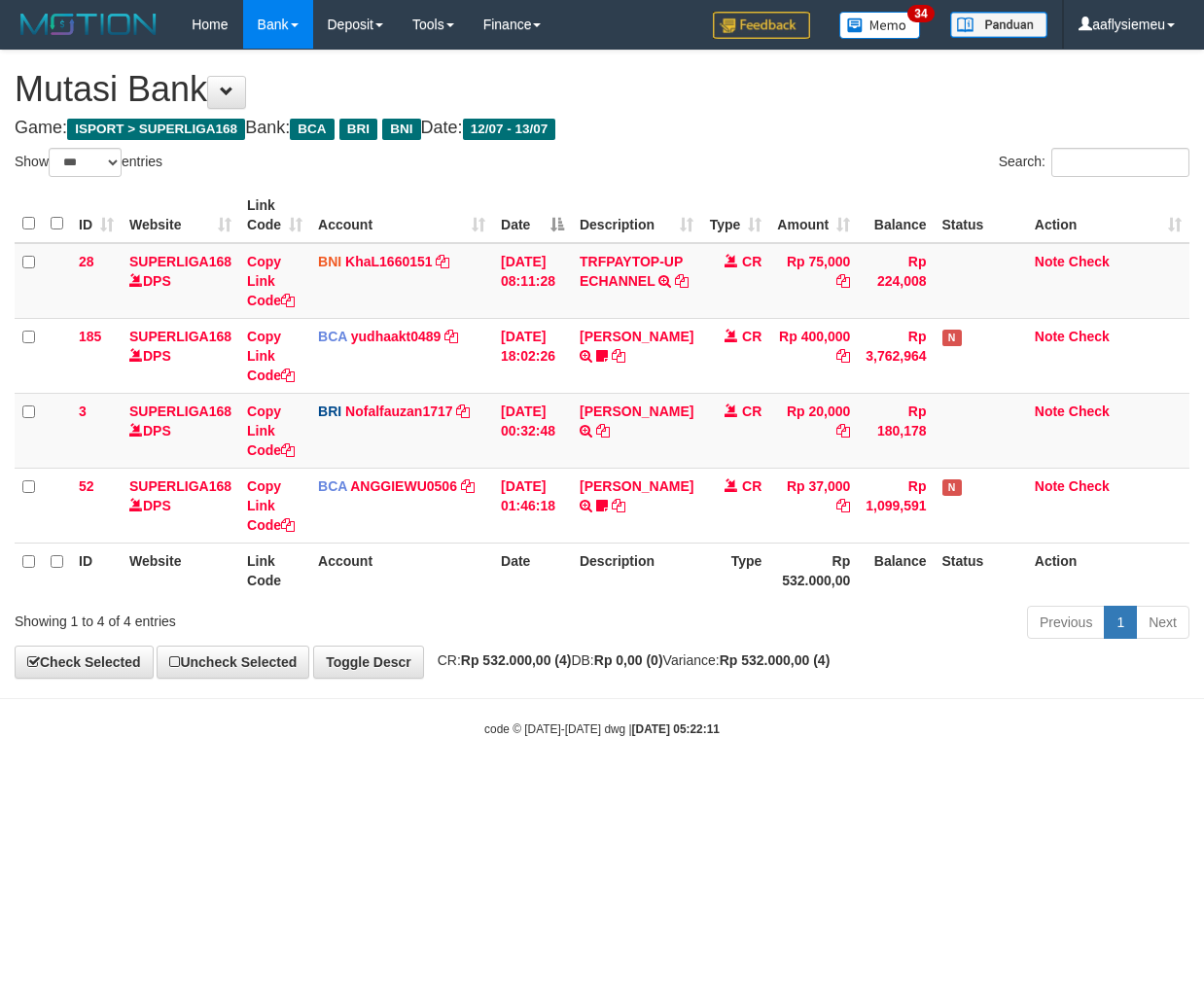 select on "***" 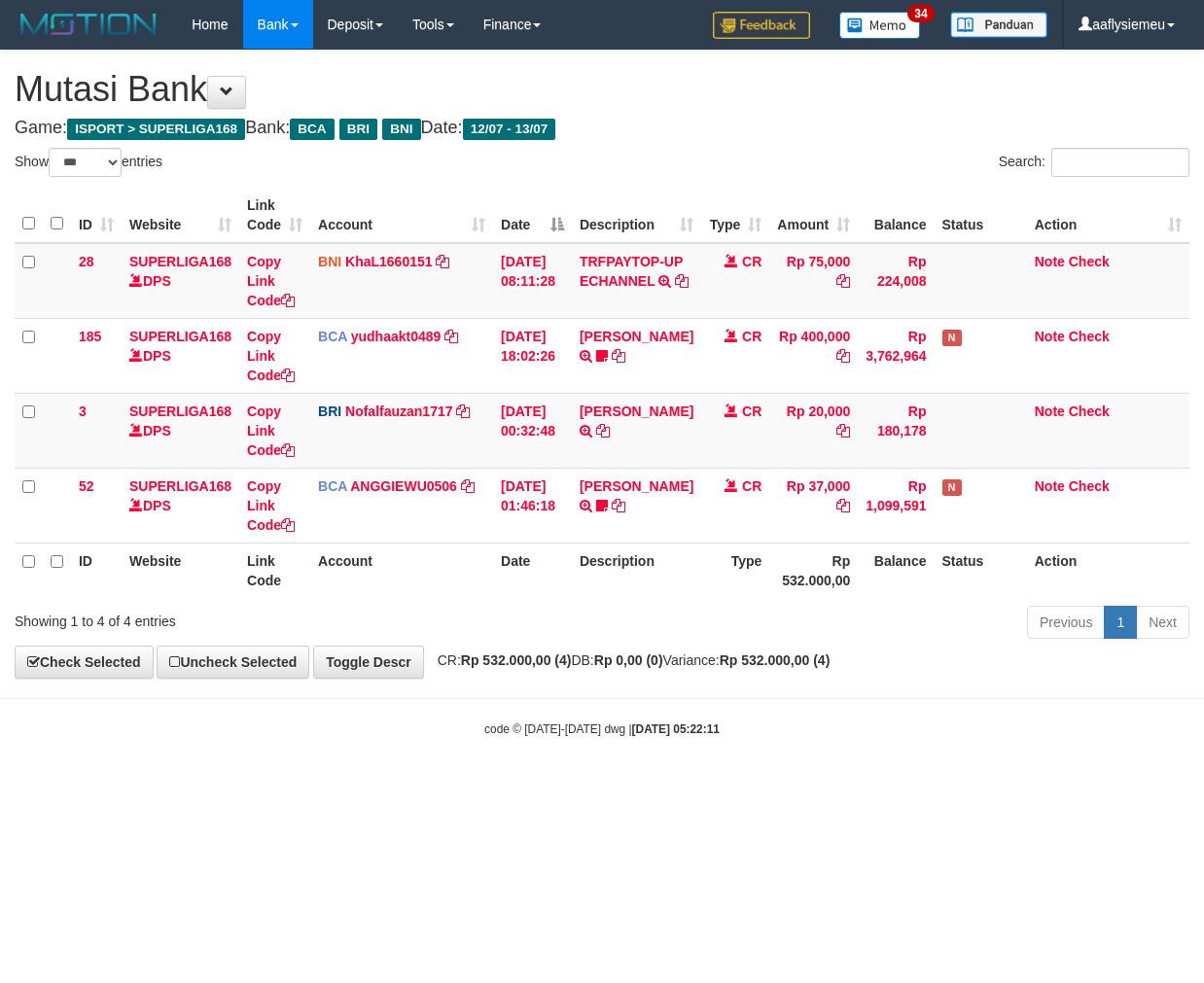 scroll, scrollTop: 0, scrollLeft: 0, axis: both 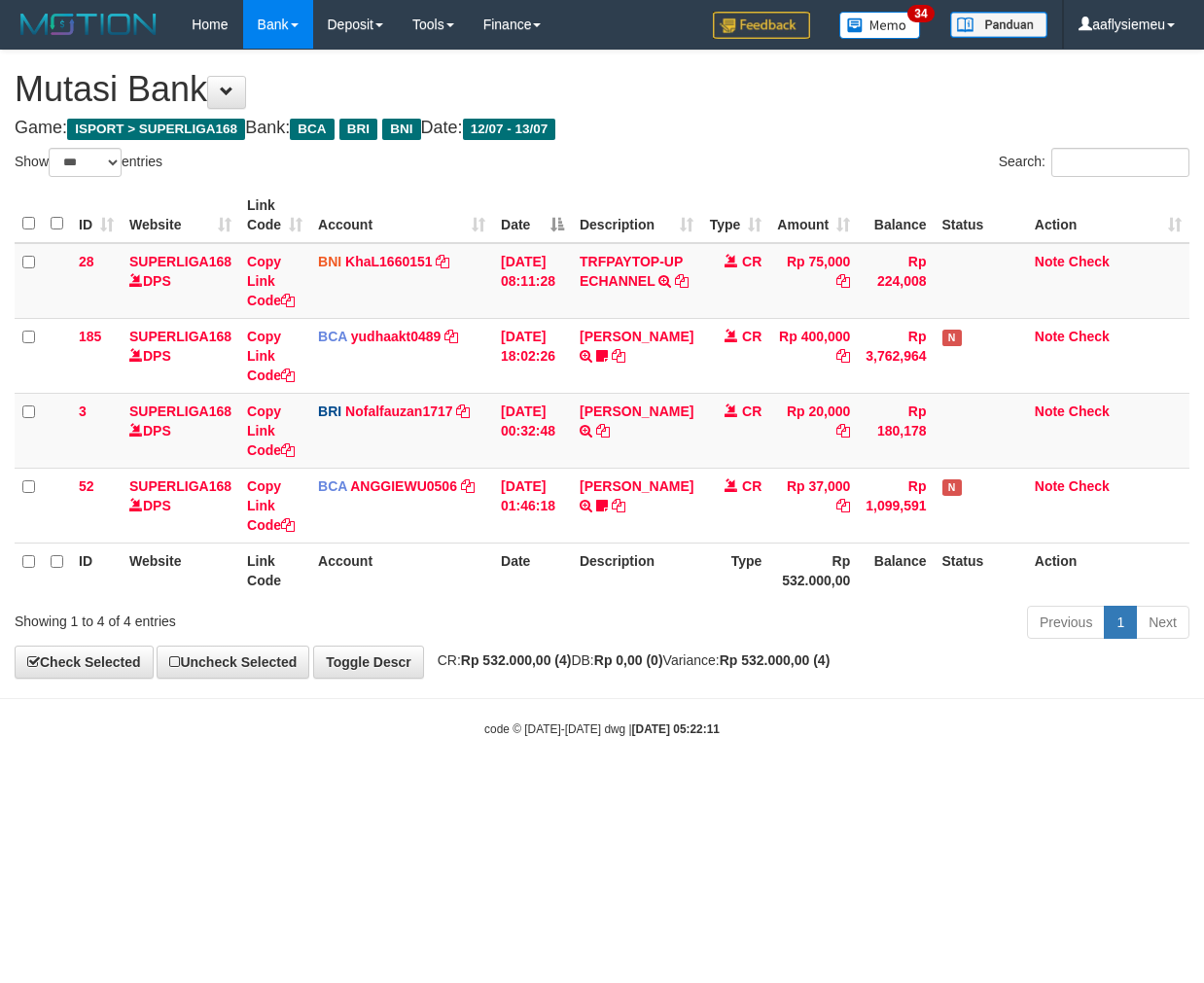 select on "***" 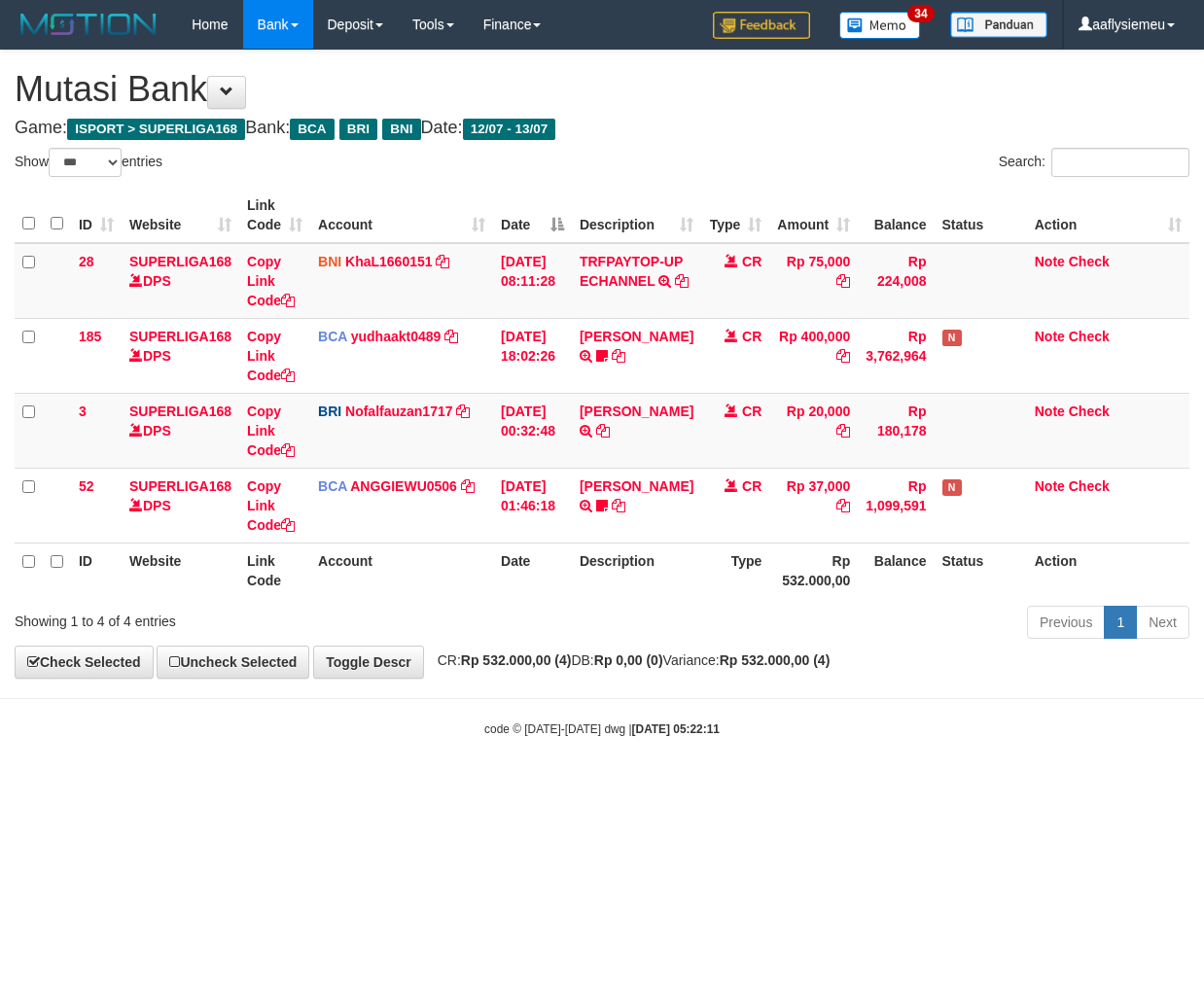 scroll, scrollTop: 0, scrollLeft: 0, axis: both 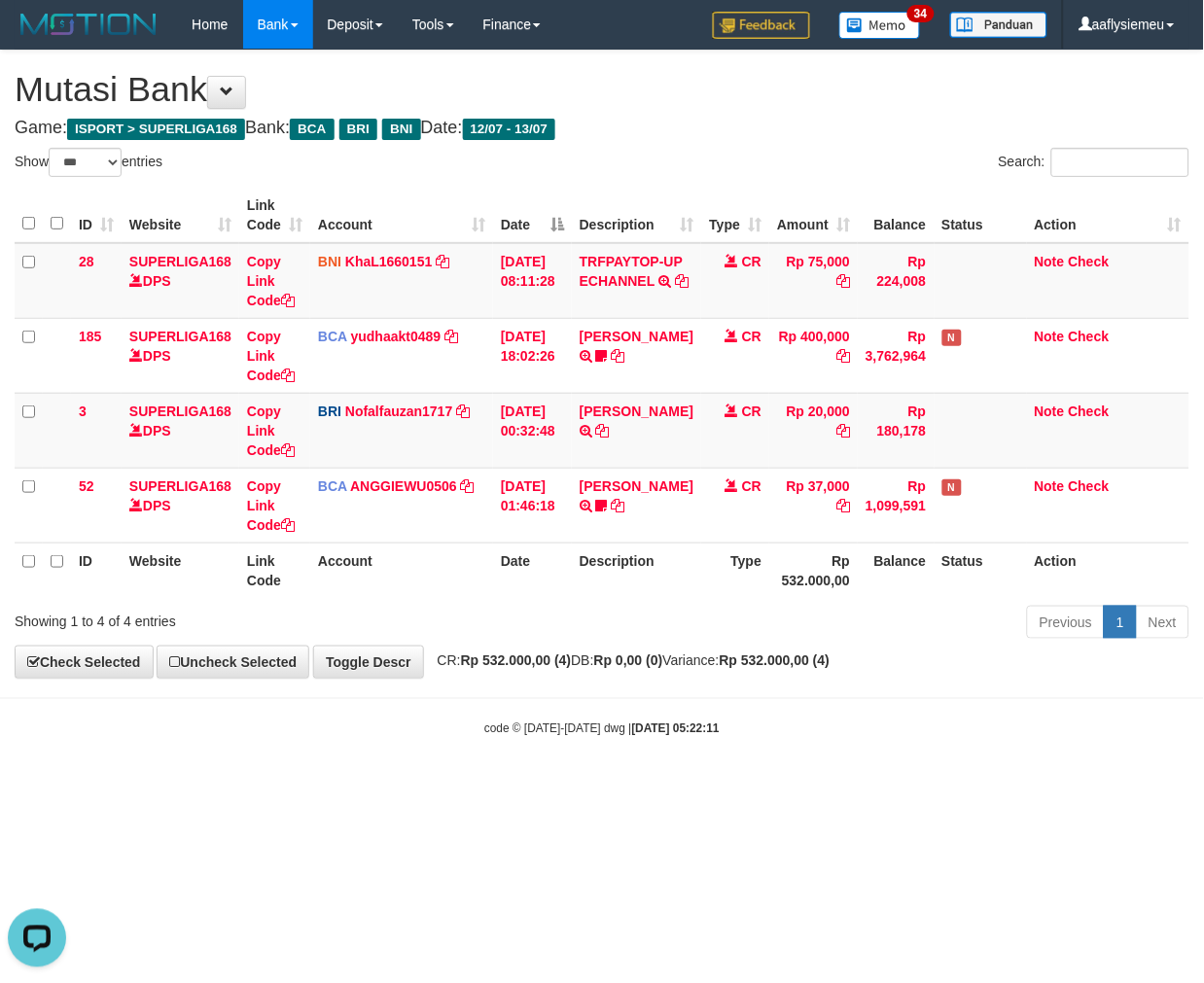 click on "Previous 1 Next" at bounding box center [853, 624] 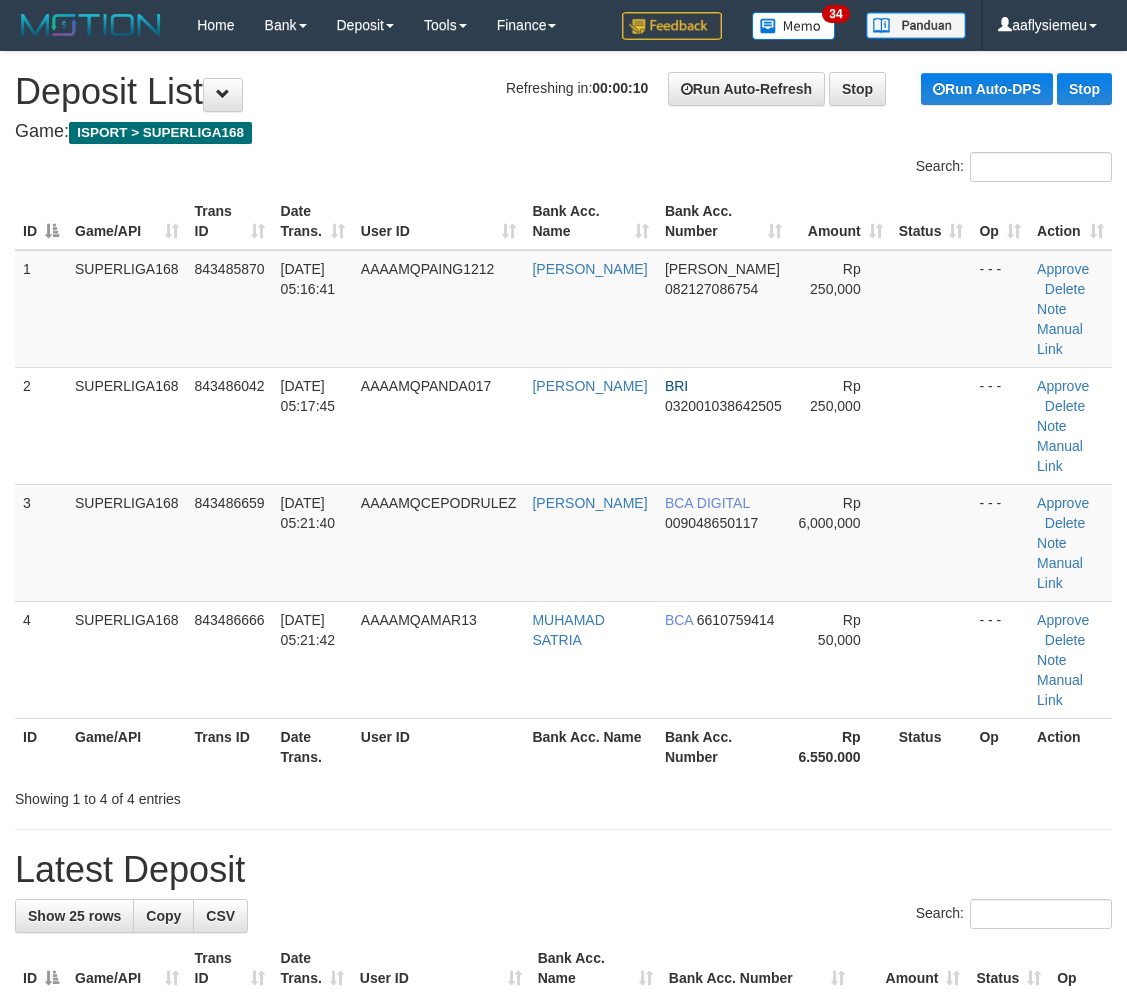 scroll, scrollTop: 0, scrollLeft: 0, axis: both 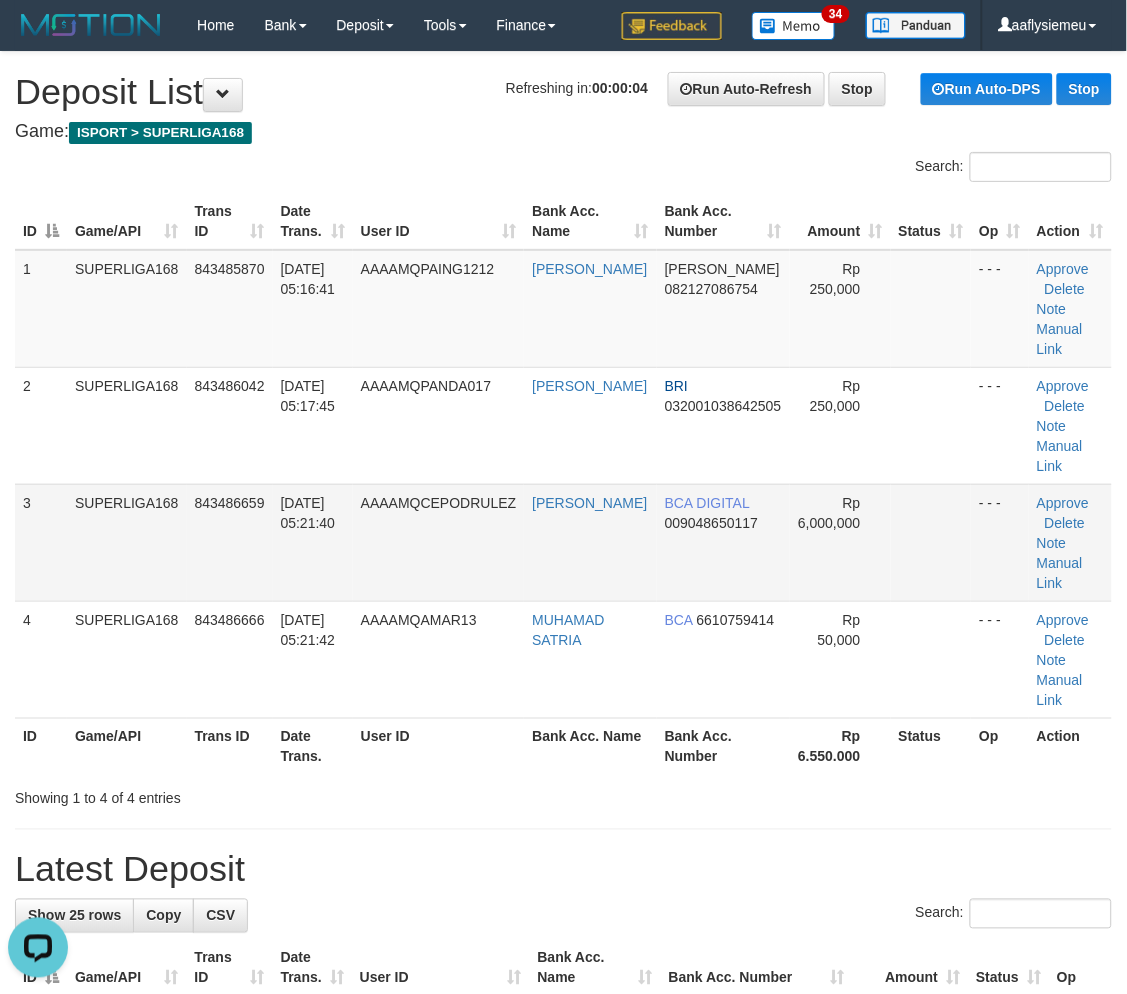 drag, startPoint x: 181, startPoint y: 422, endPoint x: 124, endPoint y: 475, distance: 77.83315 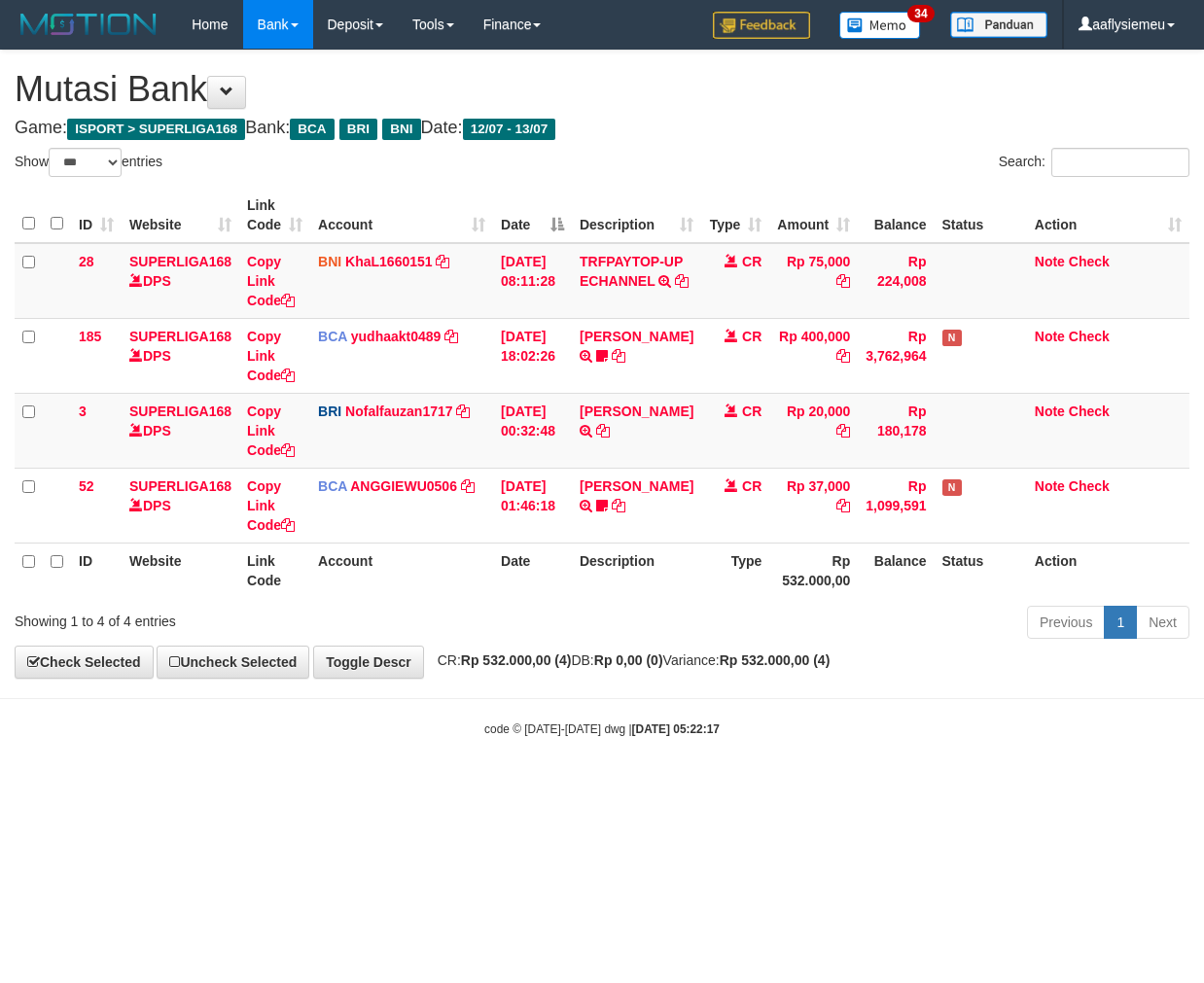 select on "***" 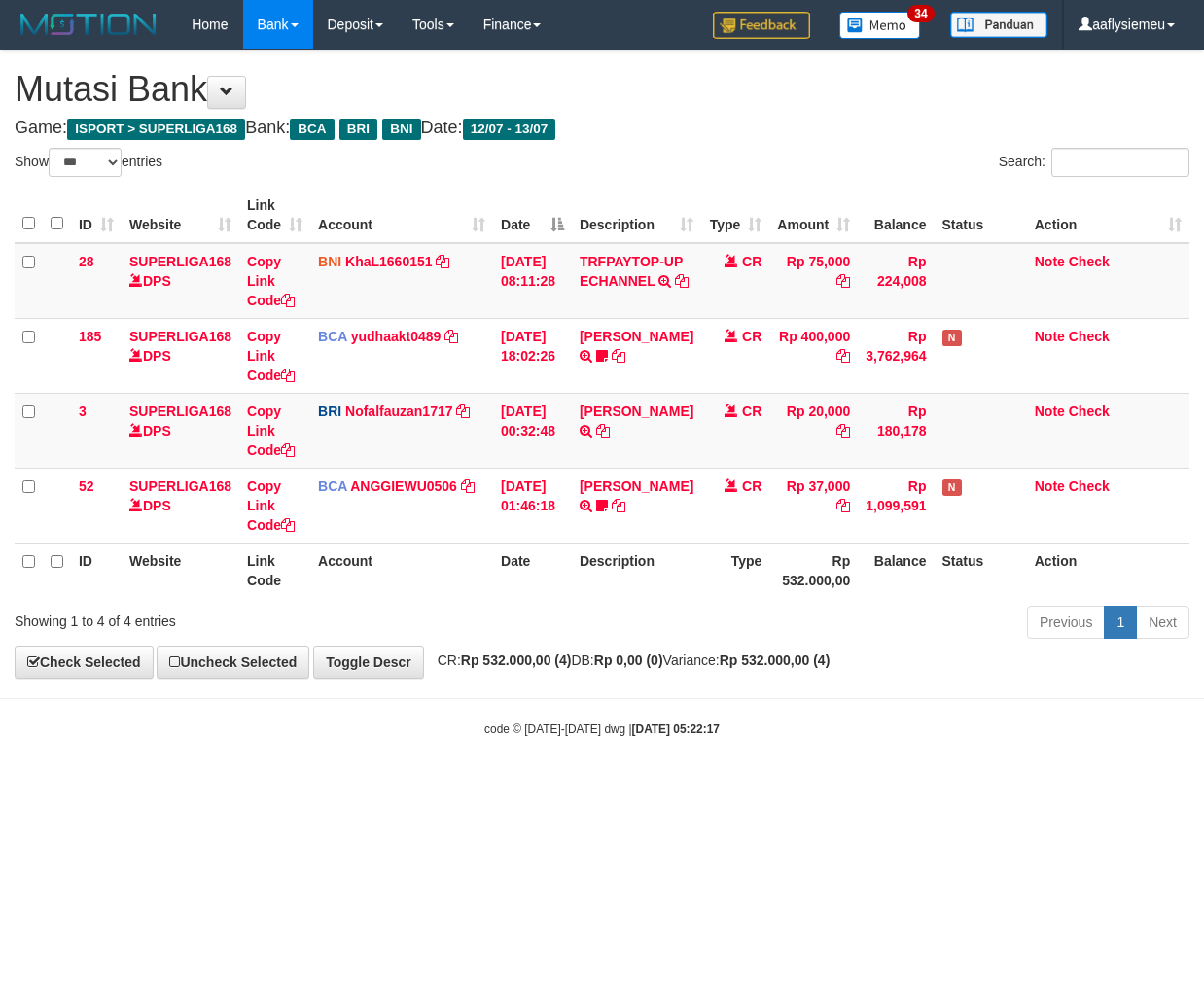 scroll, scrollTop: 0, scrollLeft: 0, axis: both 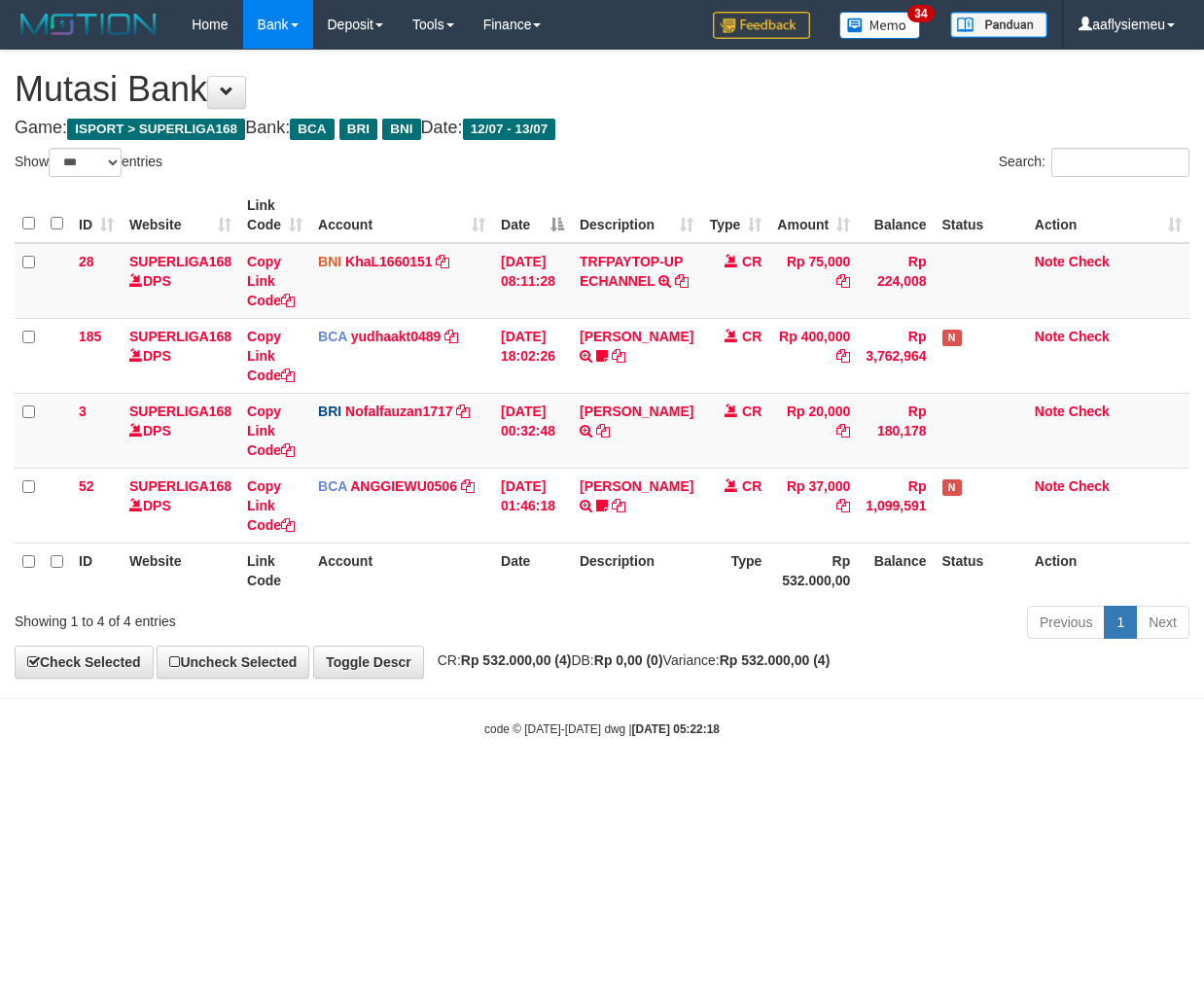 select on "***" 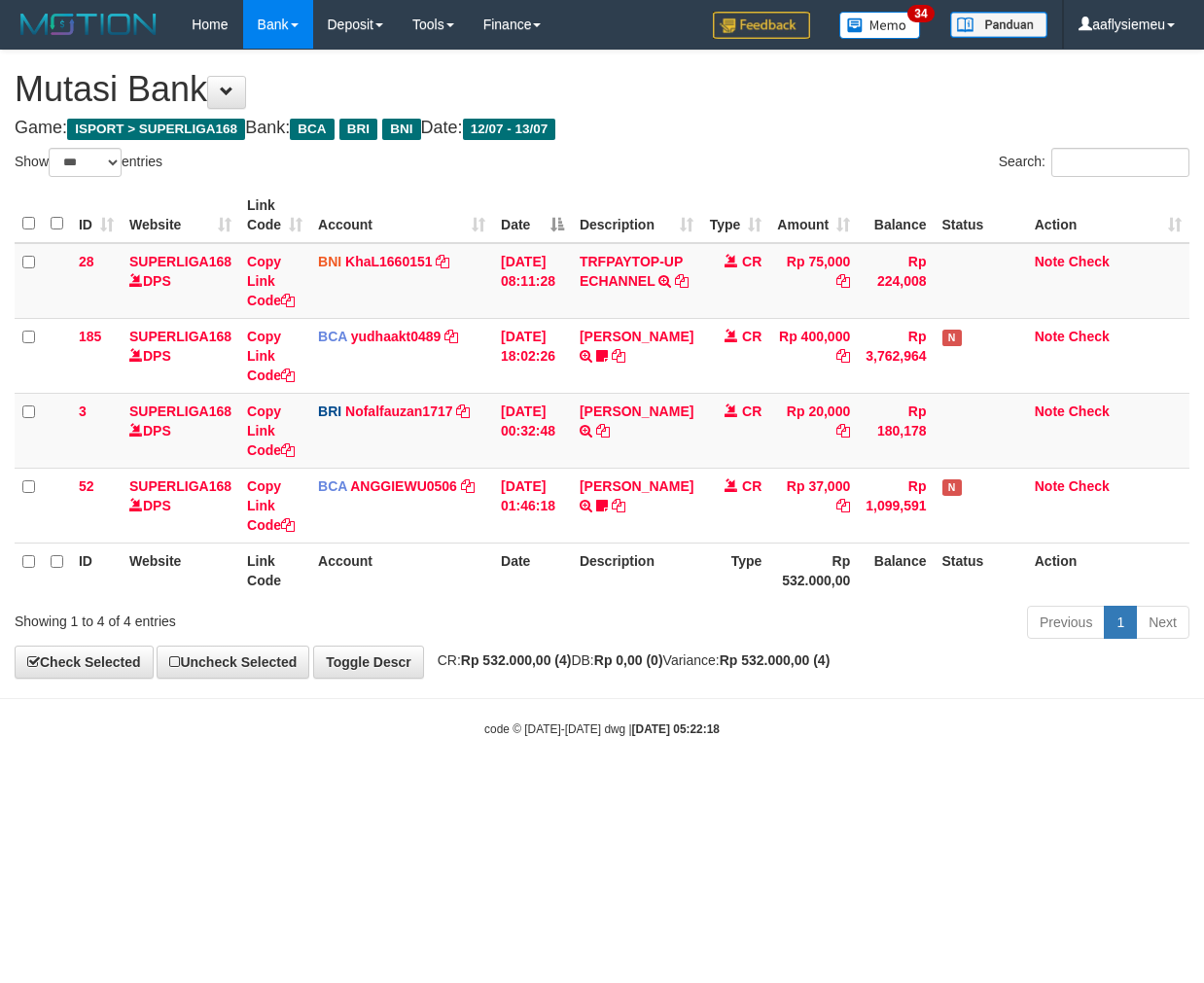 scroll, scrollTop: 0, scrollLeft: 0, axis: both 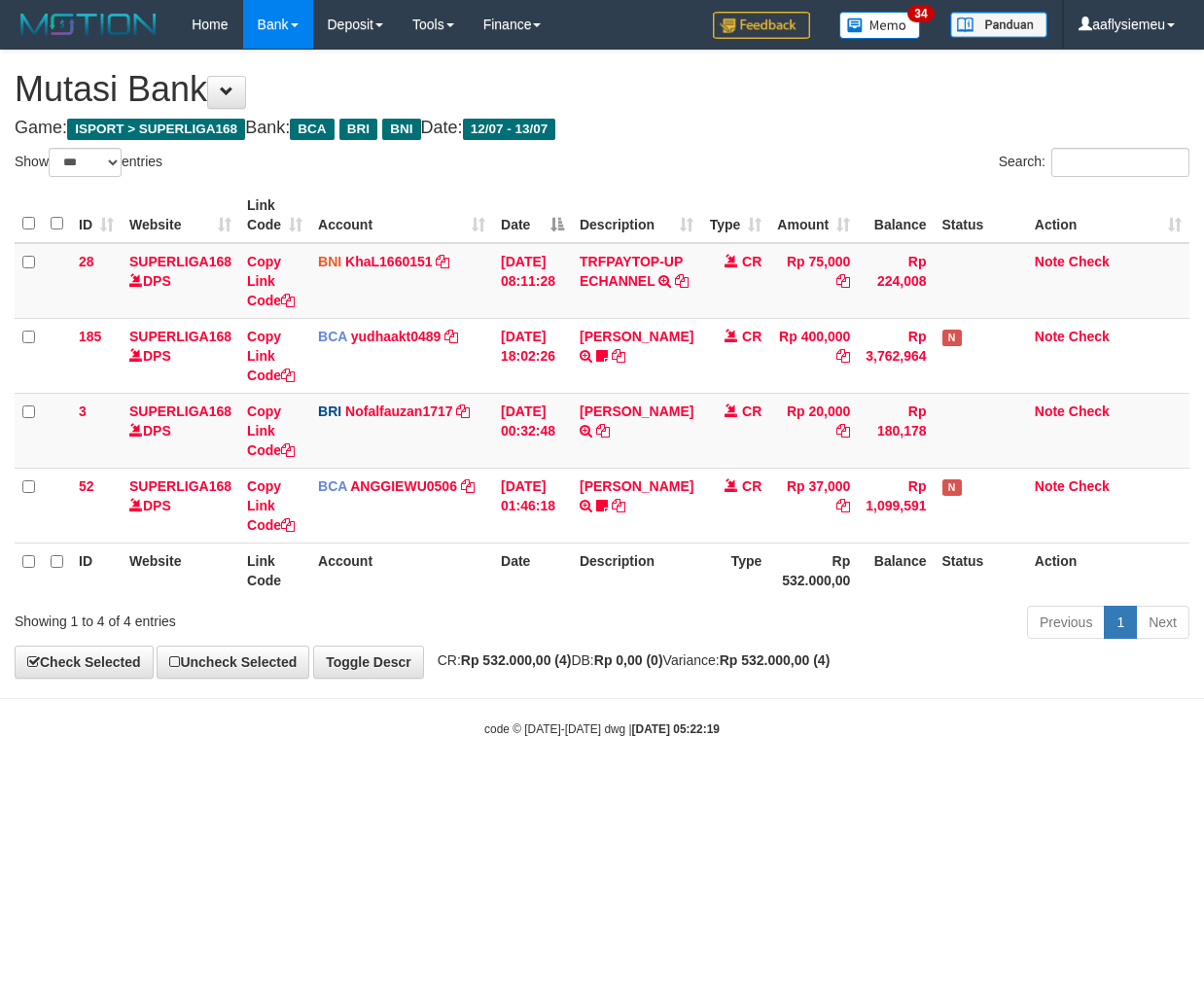 select on "***" 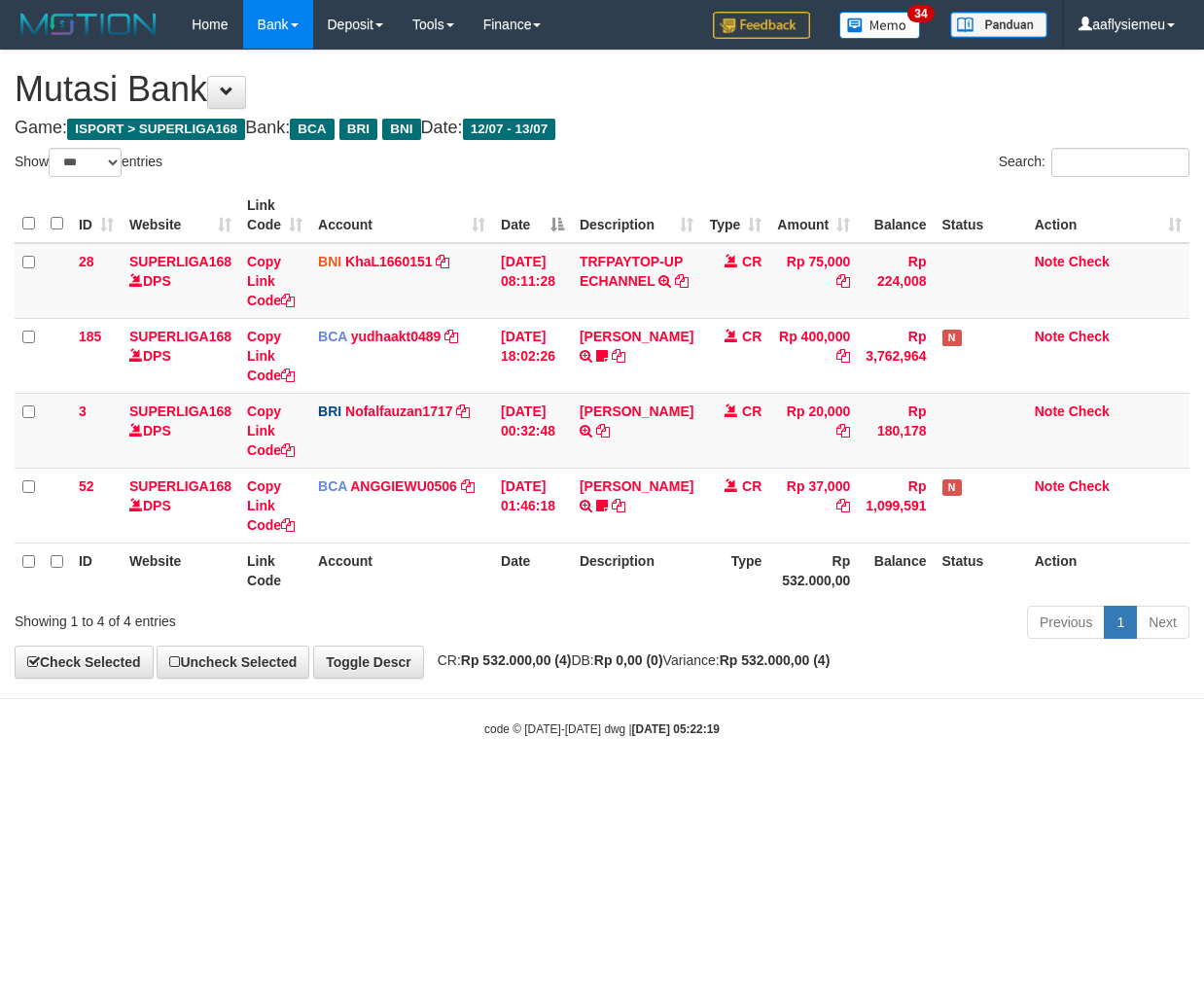 scroll, scrollTop: 0, scrollLeft: 0, axis: both 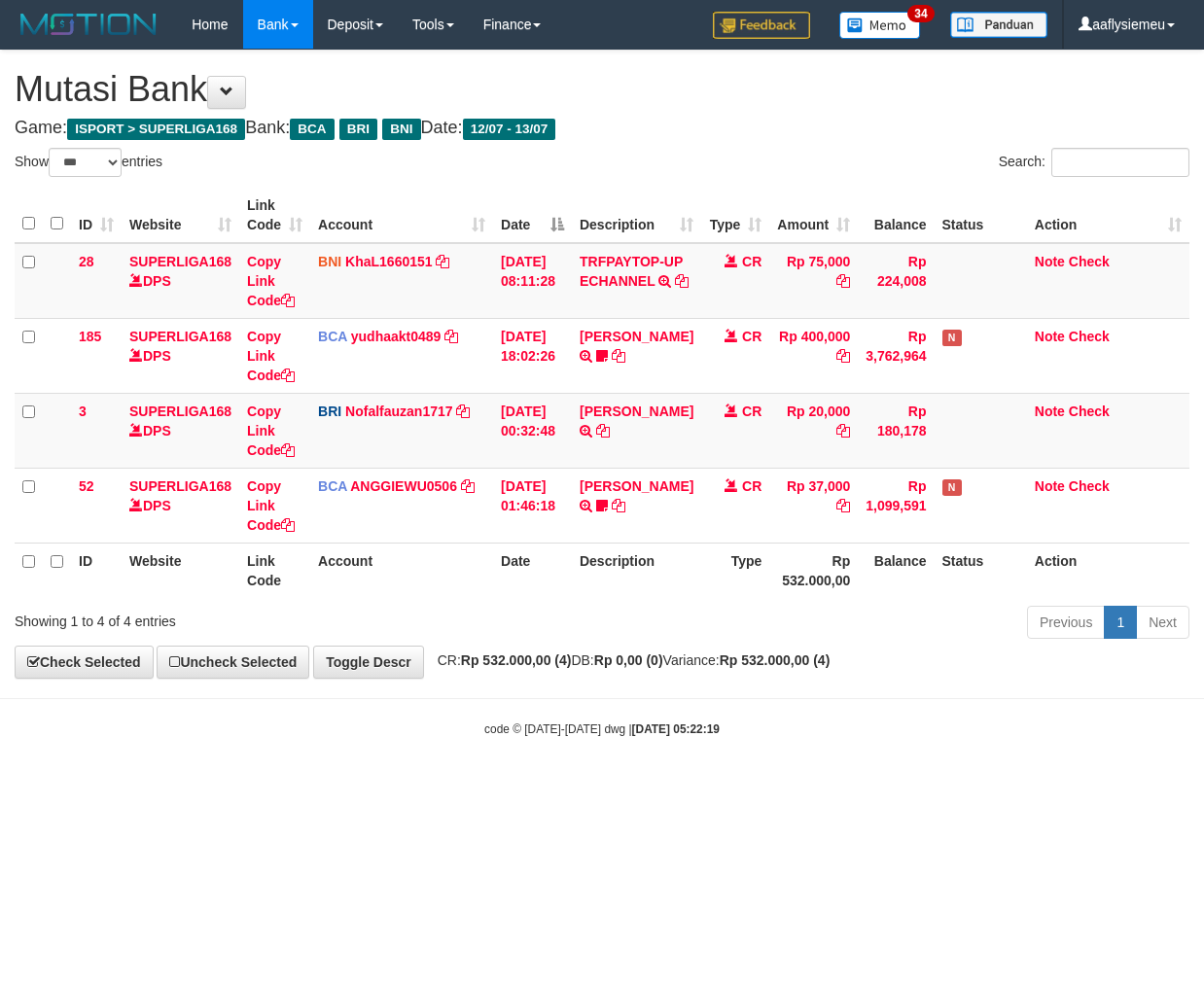 select on "***" 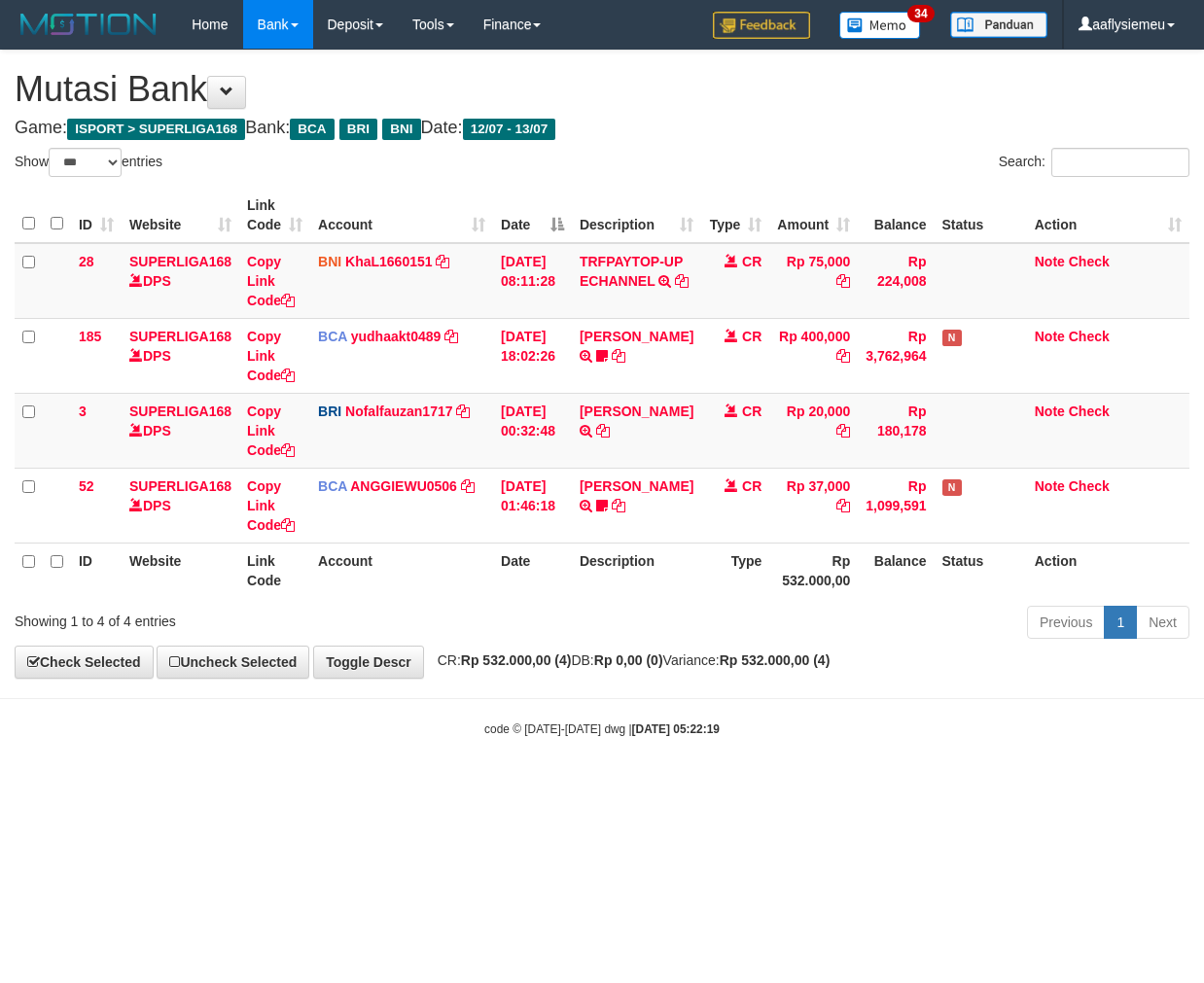 scroll, scrollTop: 0, scrollLeft: 0, axis: both 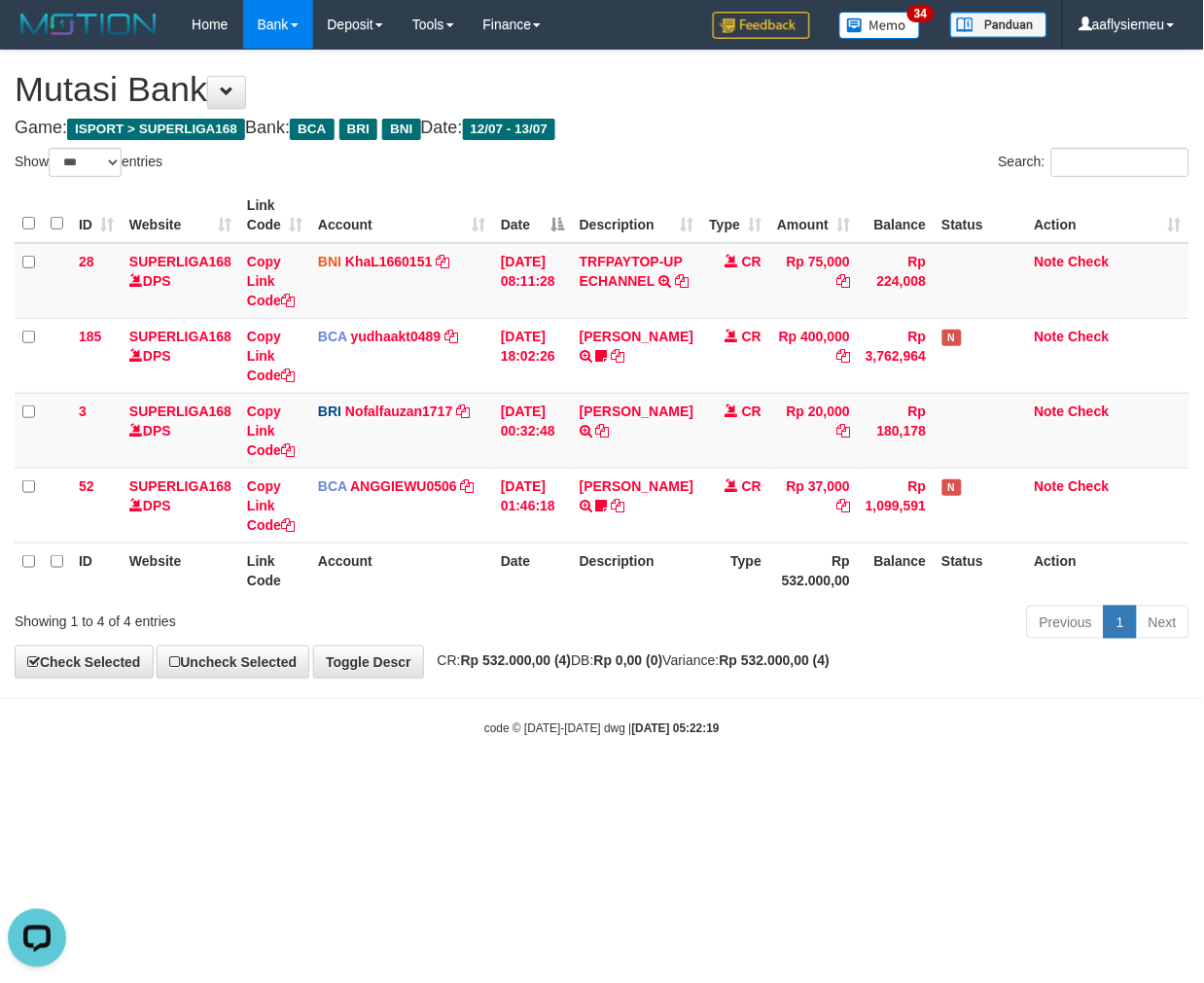 click on "**********" at bounding box center (602, 364) 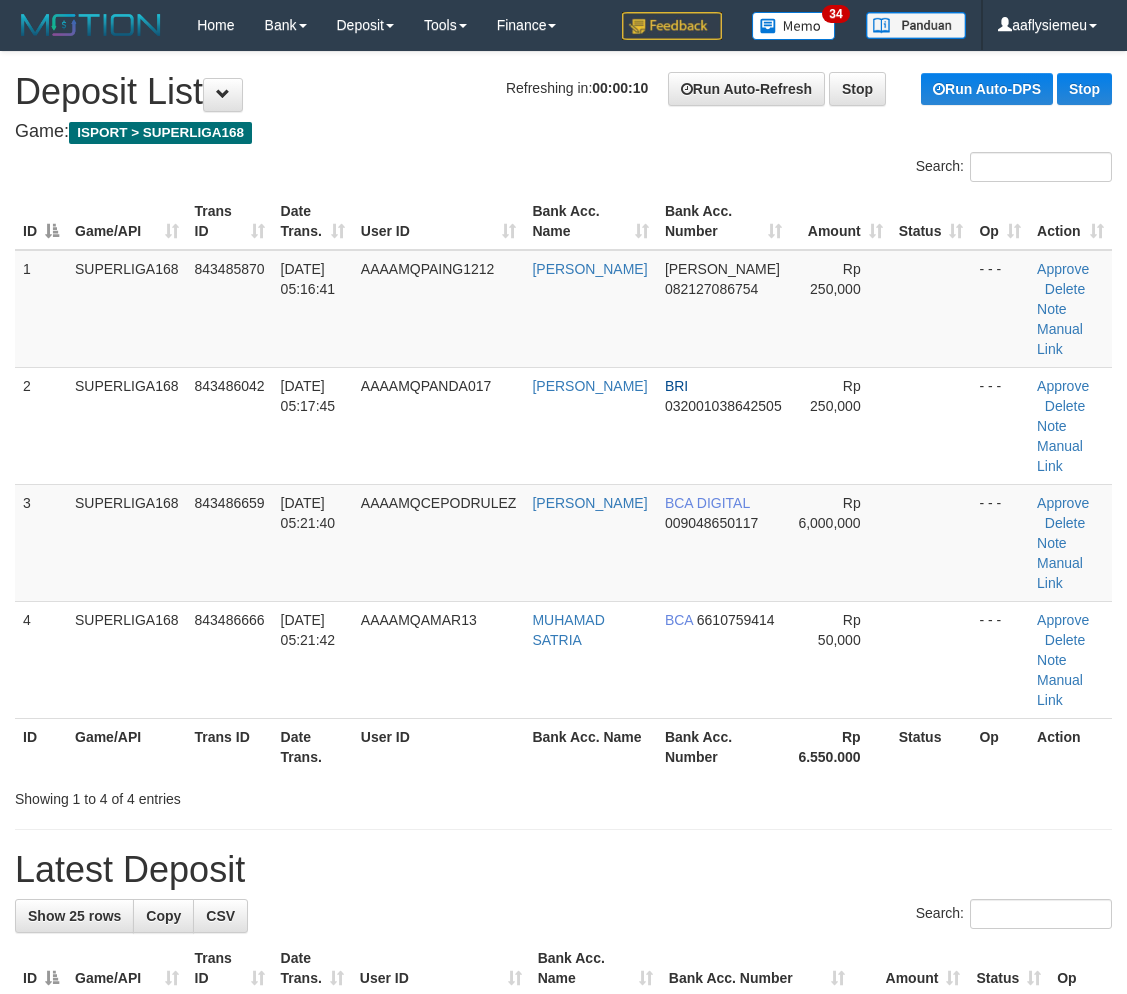 scroll, scrollTop: 0, scrollLeft: 0, axis: both 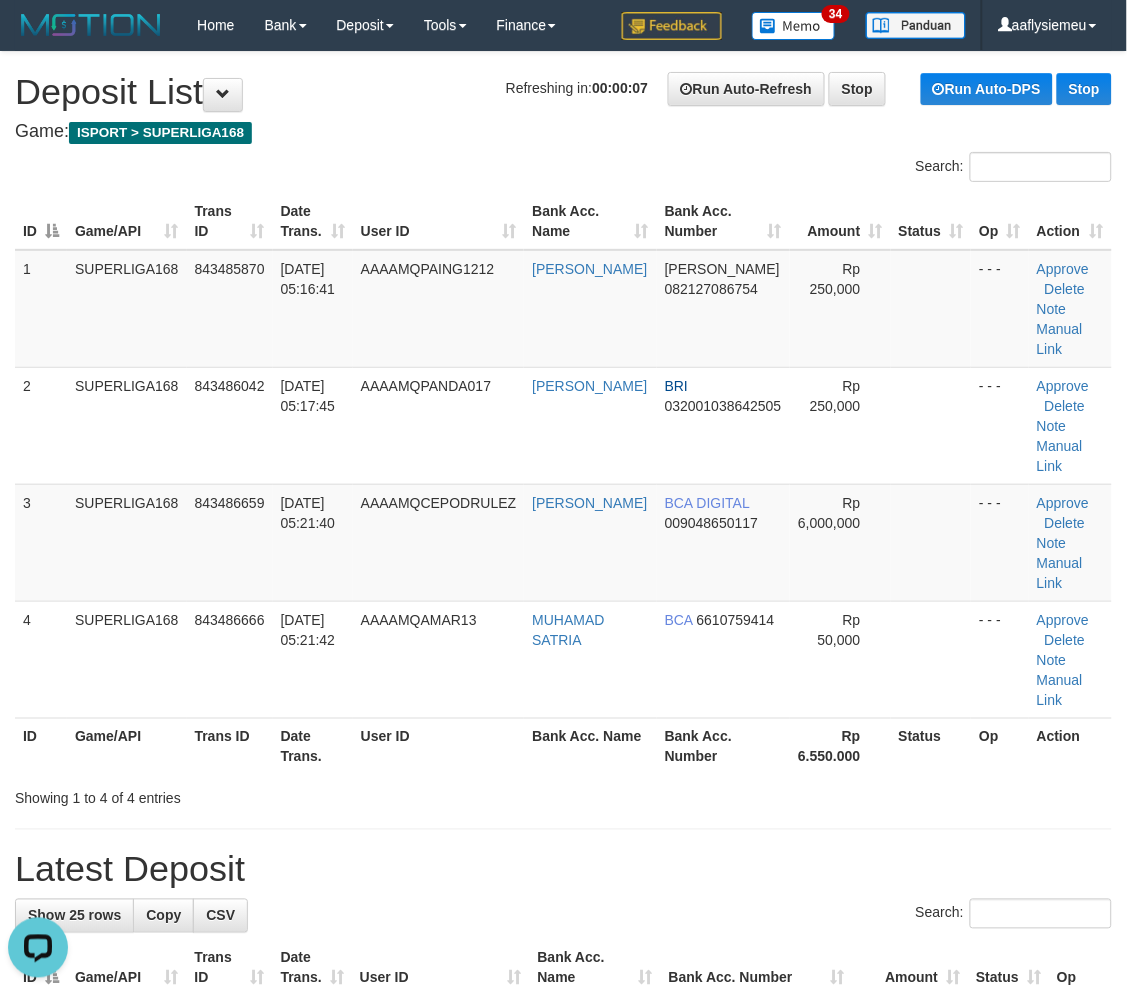 click on "Toggle navigation
Home
Bank
Account List
Load
By Website
Group
[ISPORT]													SUPERLIGA168
By Load Group (DPS)" at bounding box center [563, 1333] 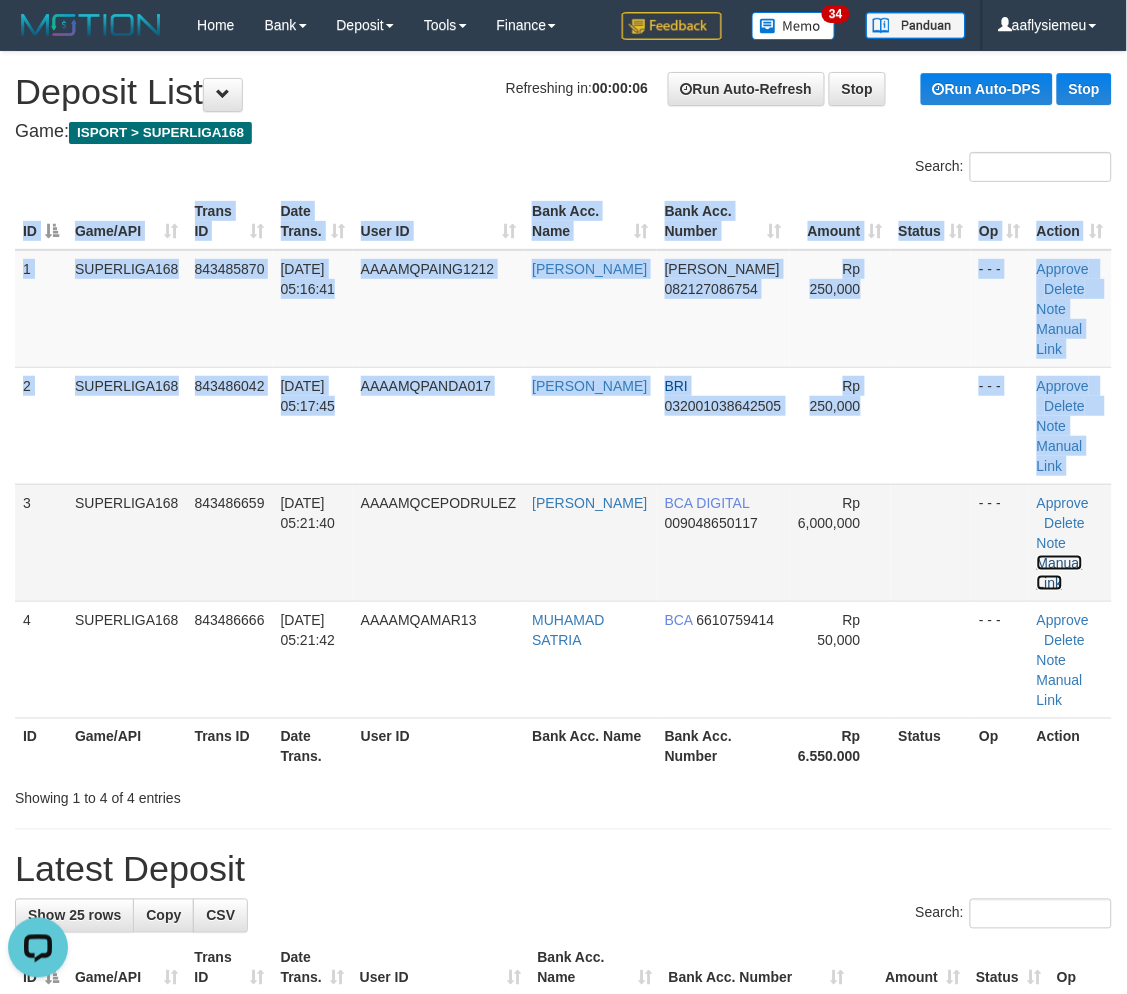 click on "Manual Link" at bounding box center (1060, 573) 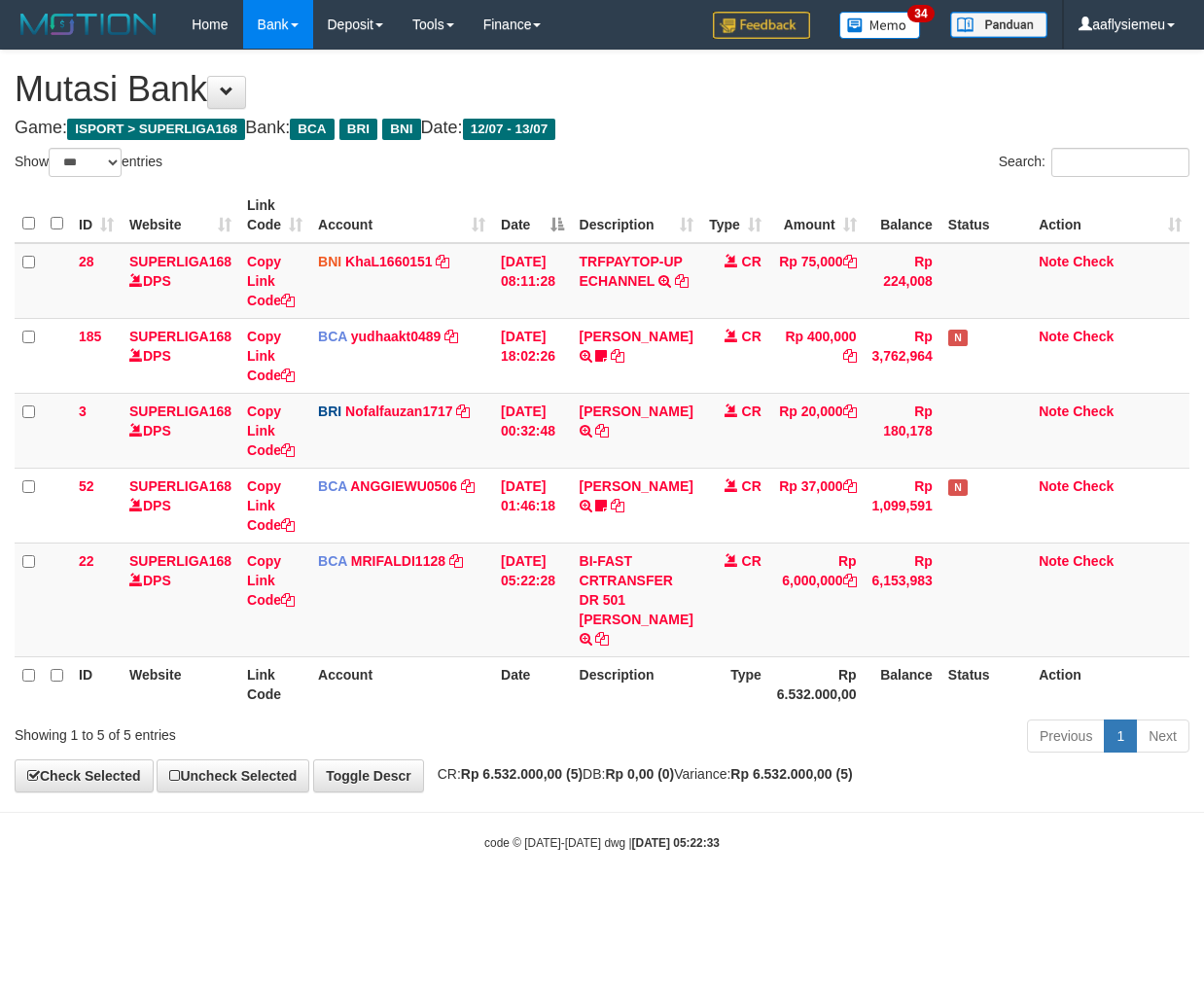 select on "***" 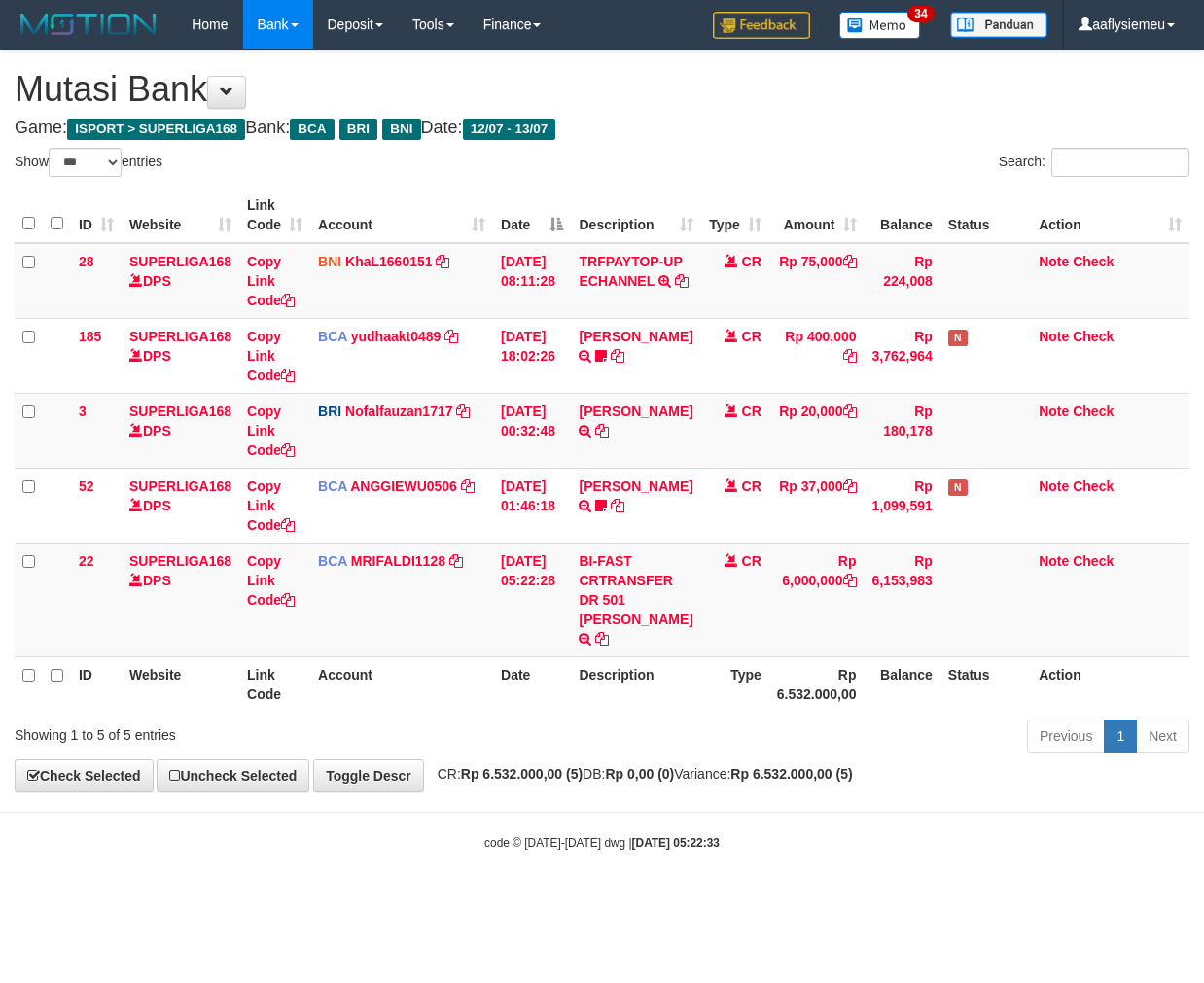 scroll, scrollTop: 0, scrollLeft: 0, axis: both 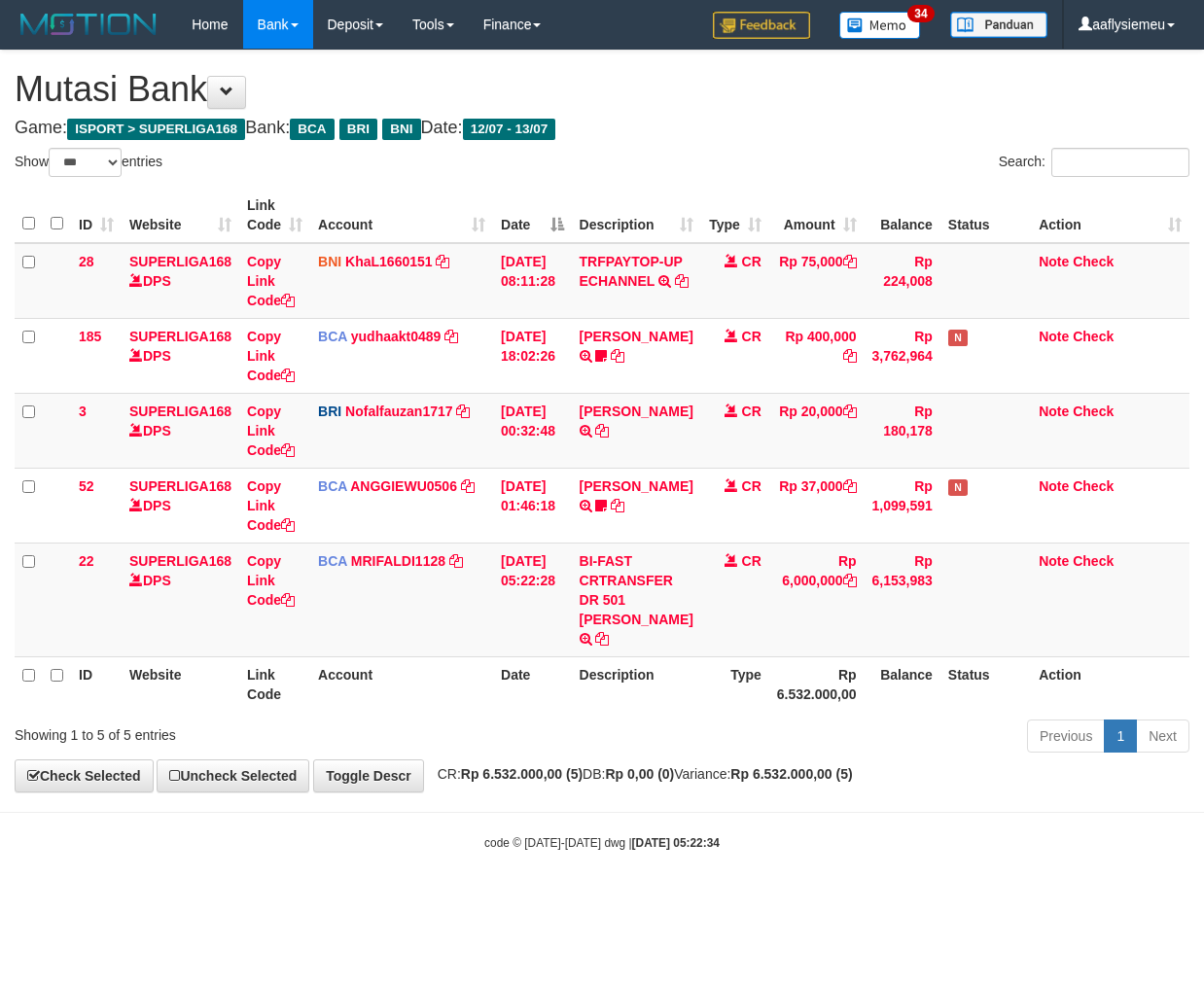 select on "***" 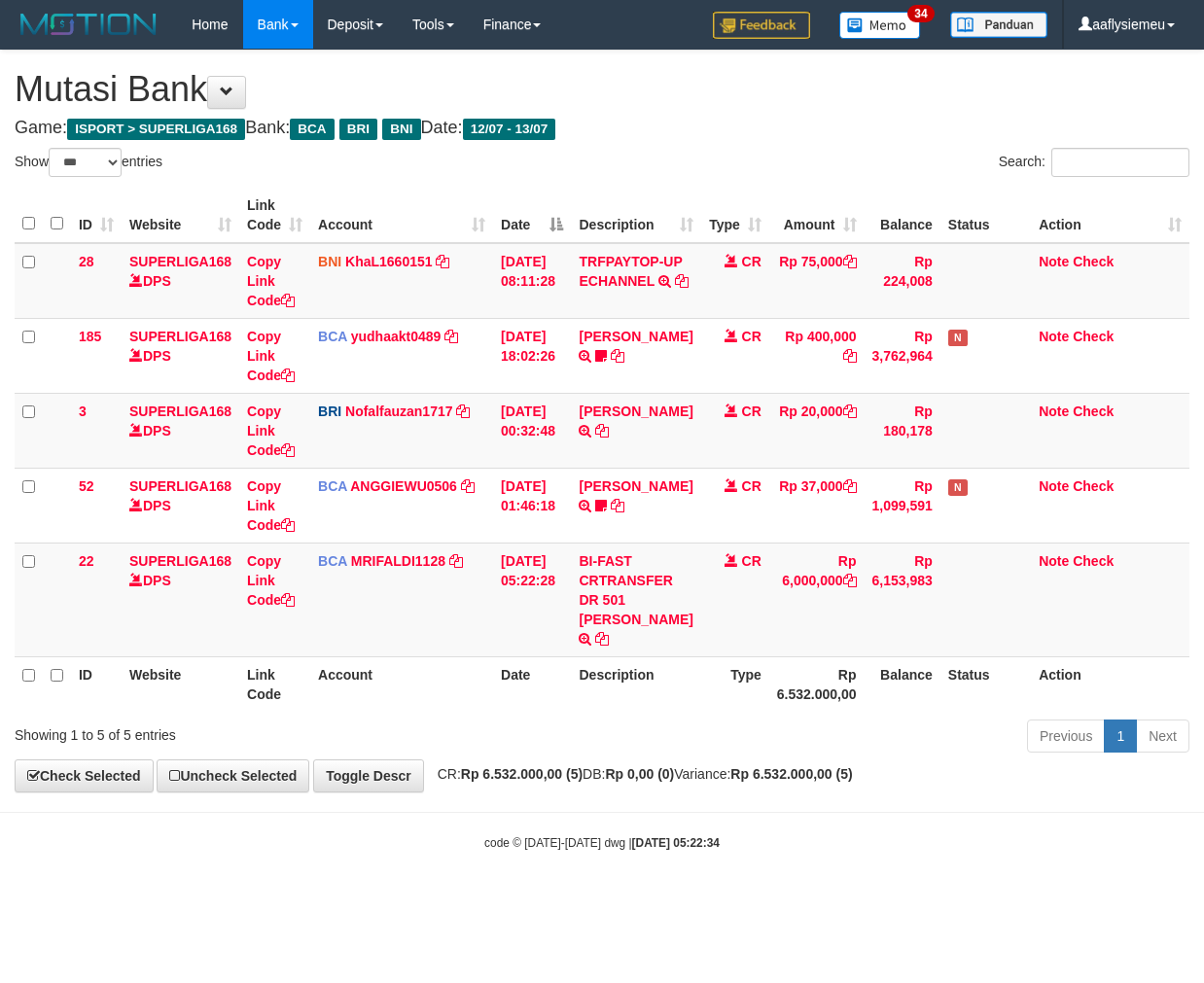 scroll, scrollTop: 0, scrollLeft: 0, axis: both 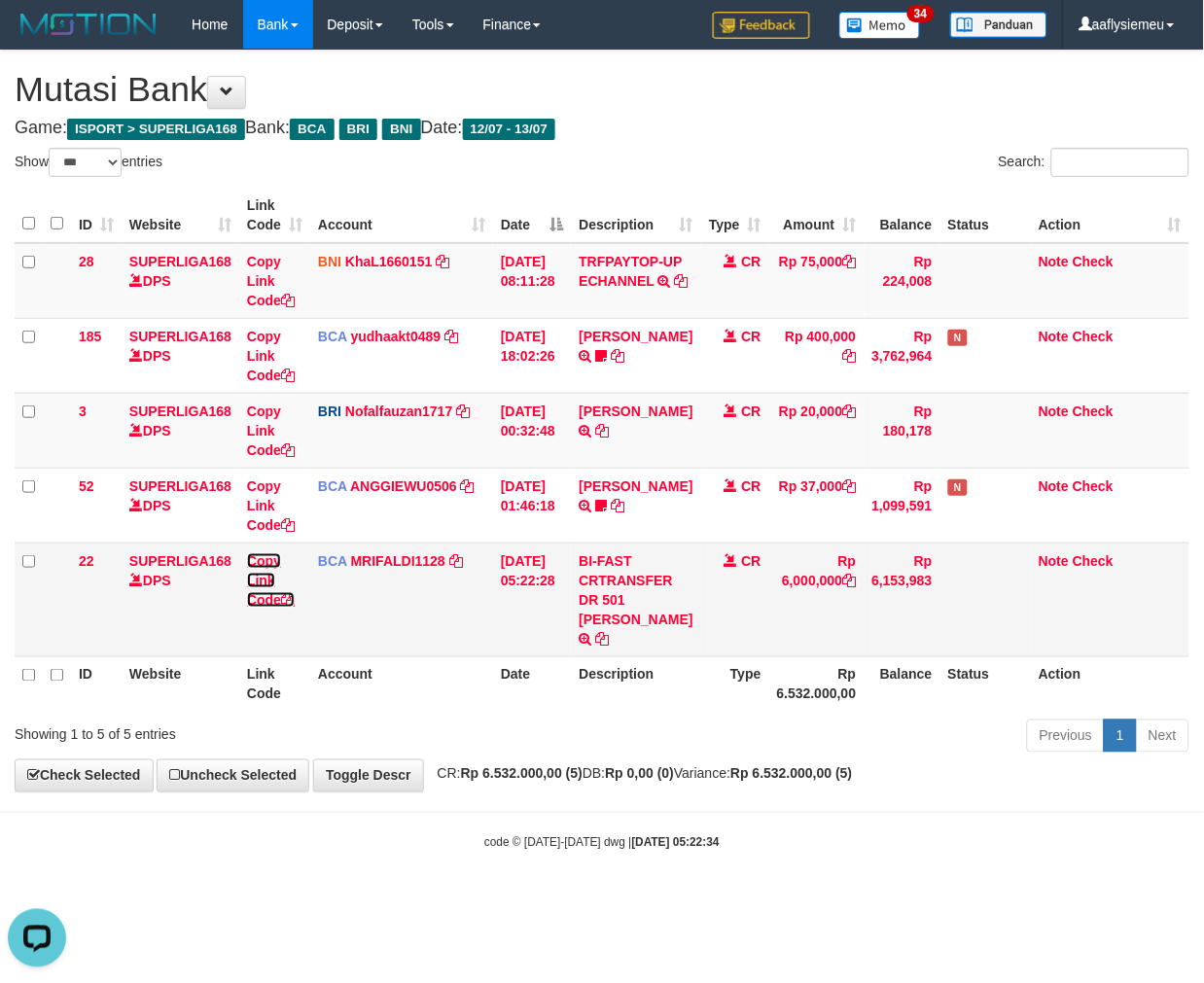 click on "Copy Link Code" at bounding box center [270, 580] 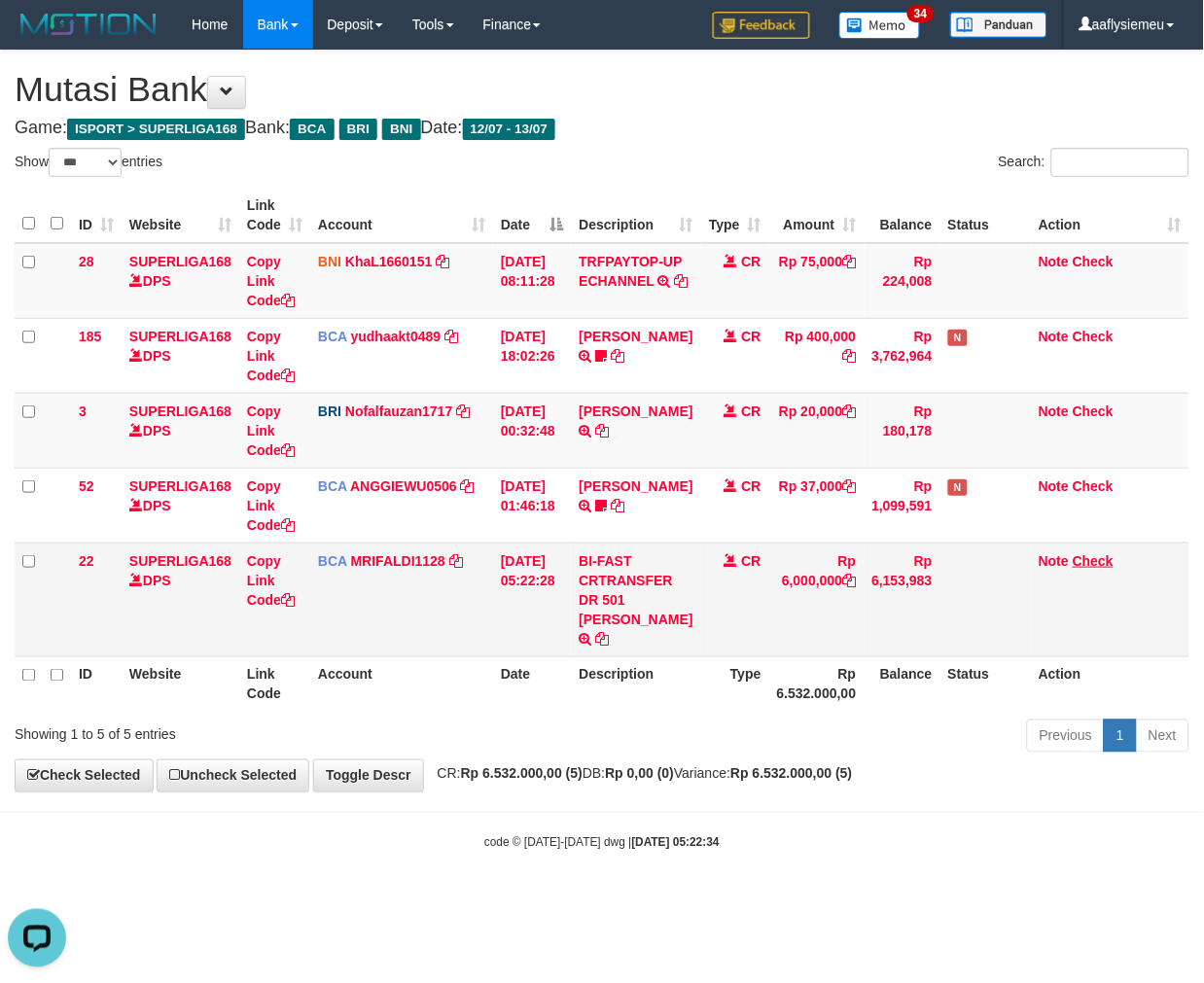 scroll, scrollTop: 245, scrollLeft: 0, axis: vertical 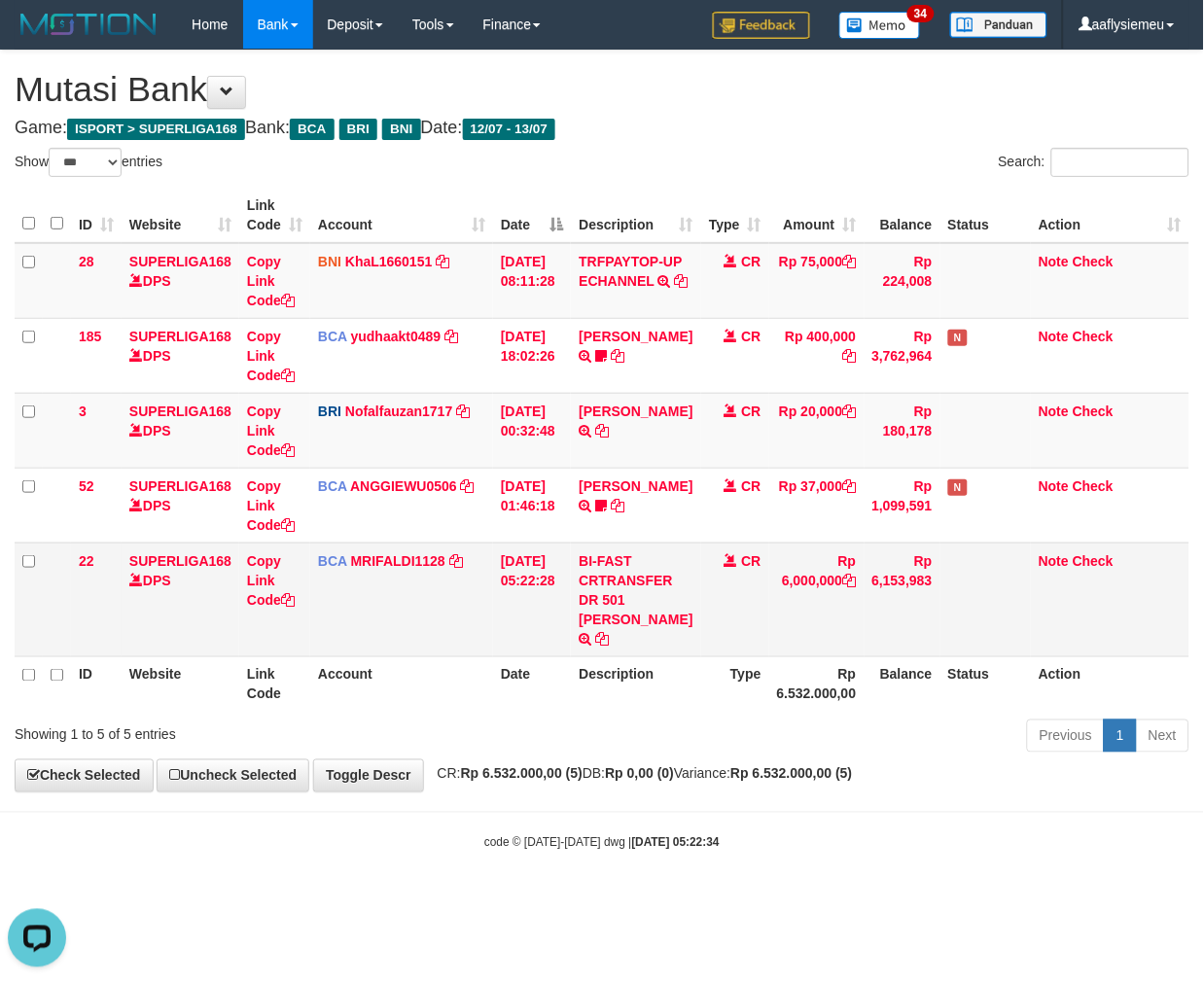 click at bounding box center [985, 599] 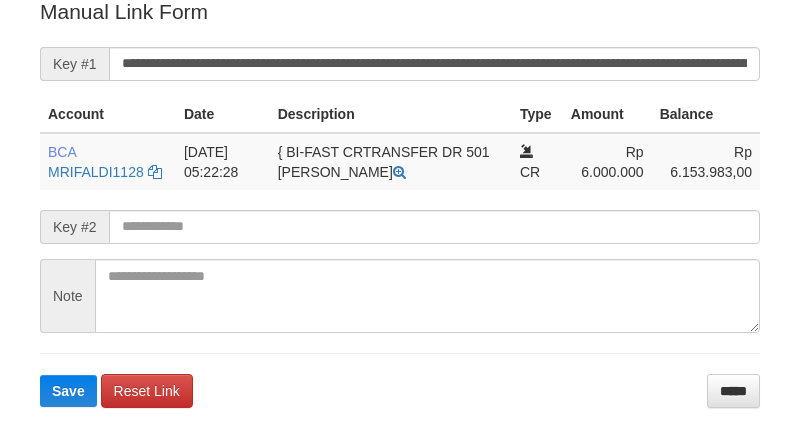 scroll, scrollTop: 408, scrollLeft: 0, axis: vertical 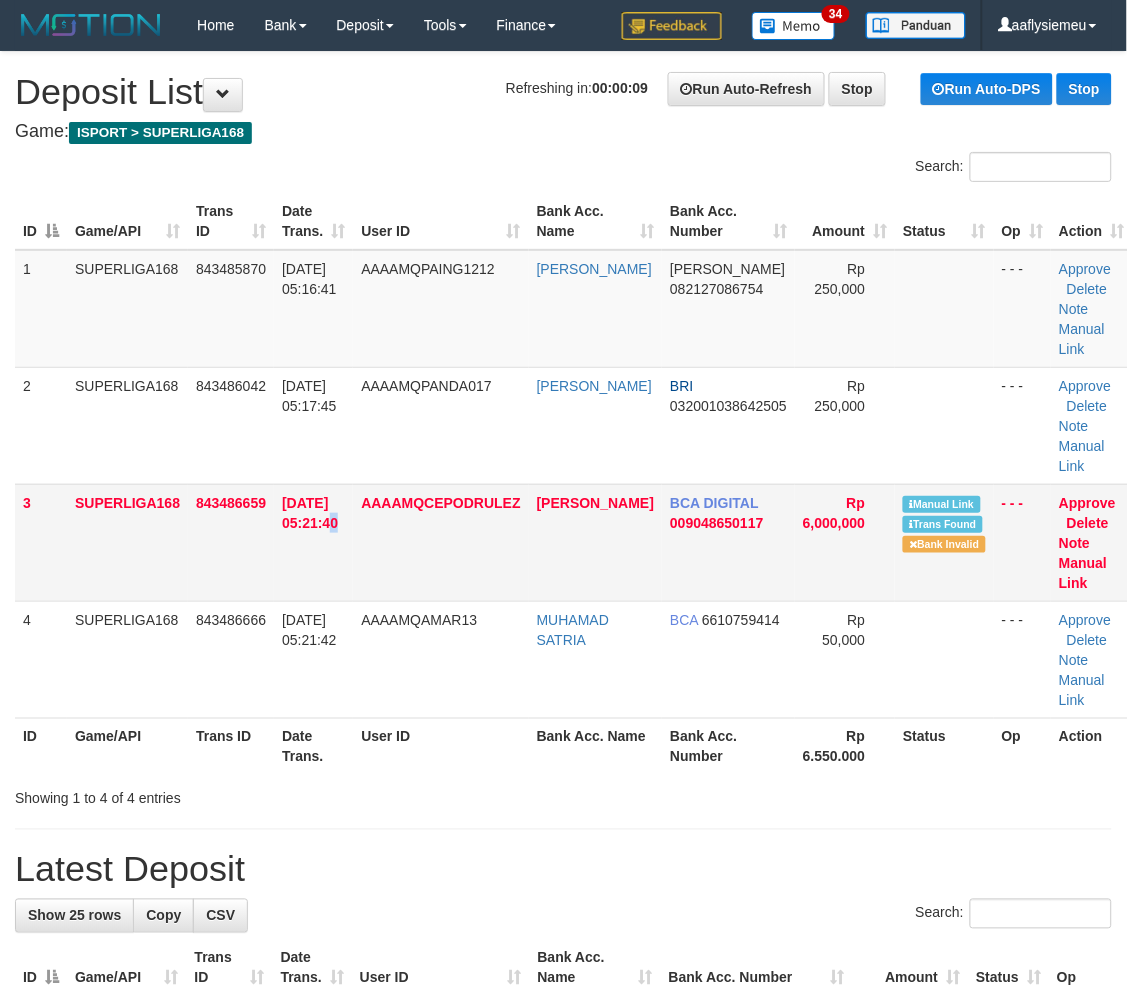 drag, startPoint x: 300, startPoint y: 562, endPoint x: 166, endPoint y: 614, distance: 143.73587 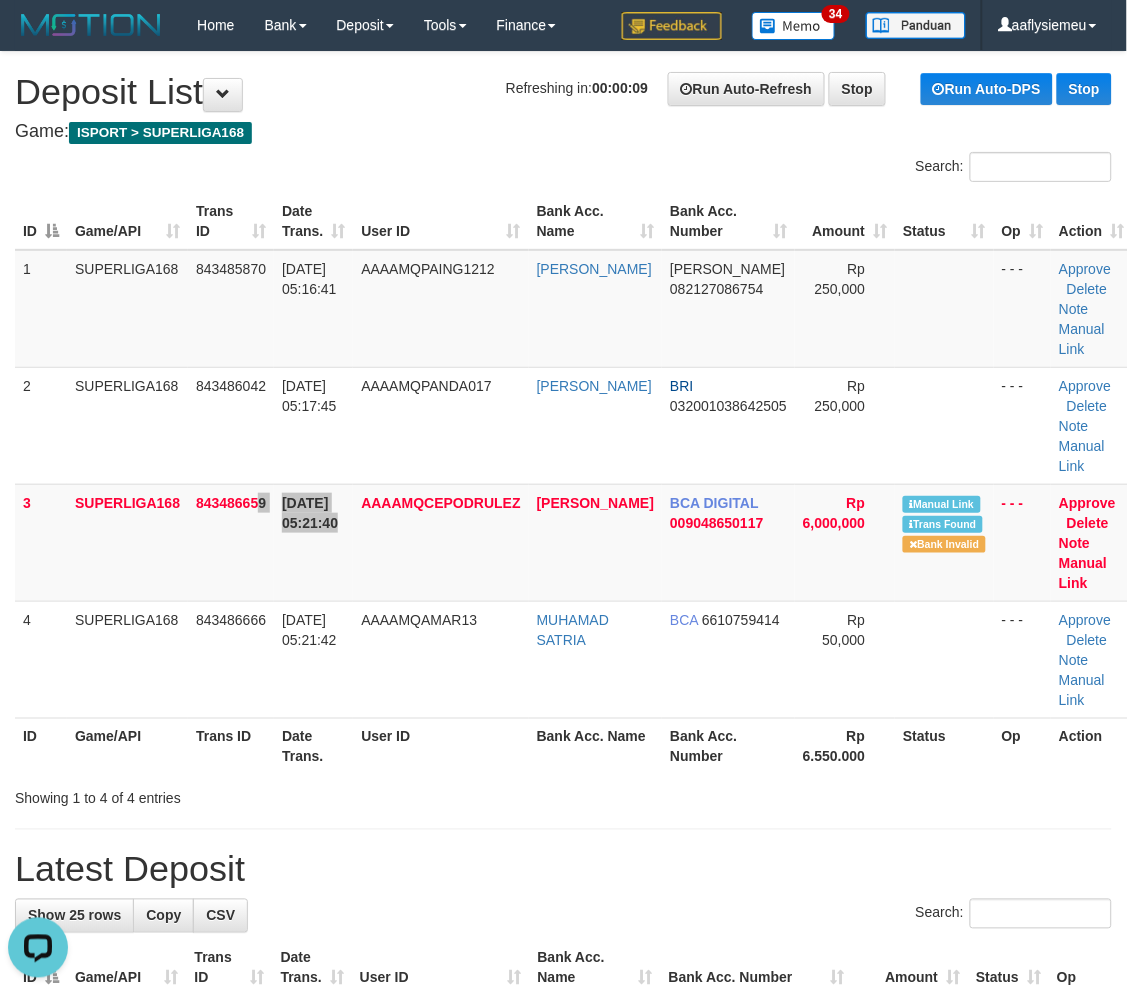 scroll, scrollTop: 0, scrollLeft: 0, axis: both 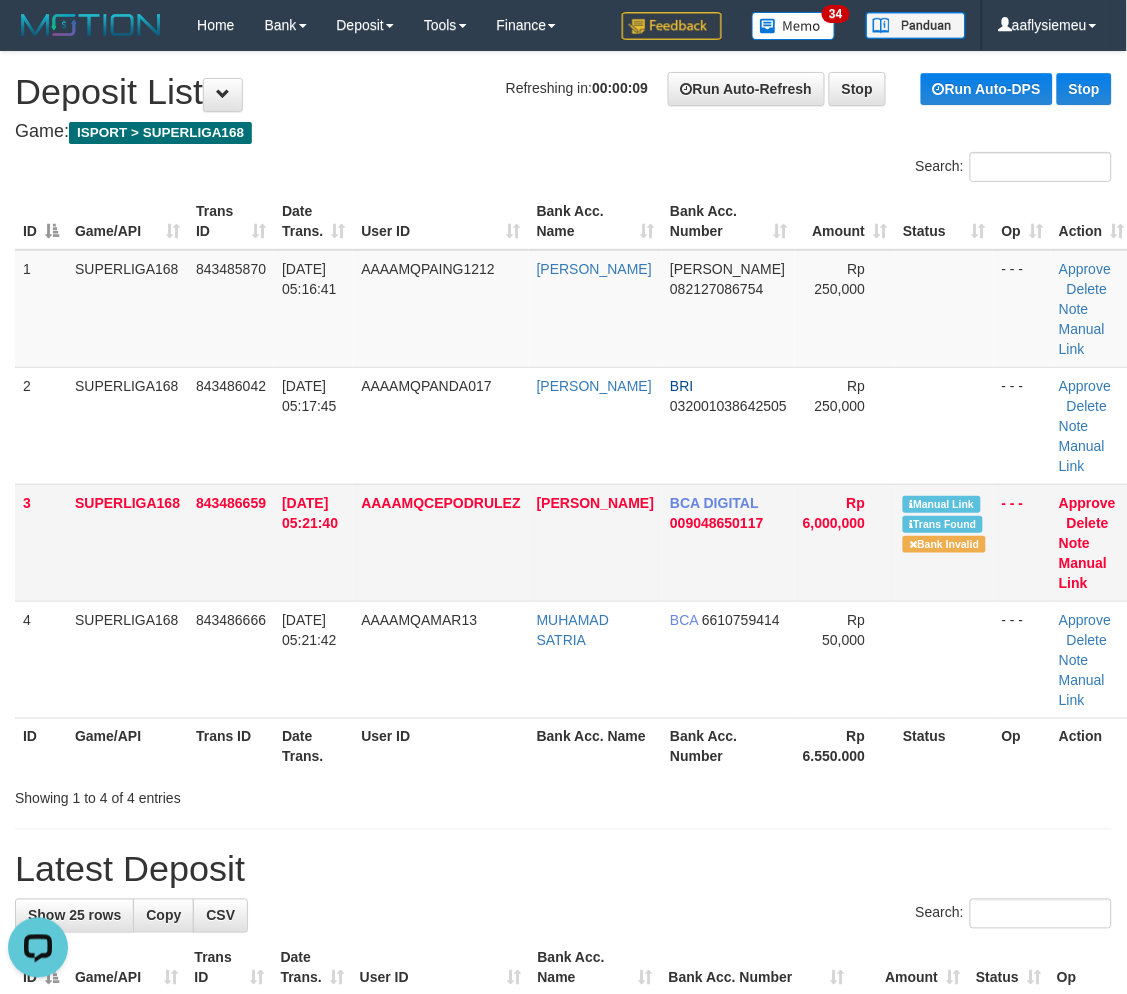 click on "3
SUPERLIGA168
843486659
13/07/2025 05:21:40
AAAAMQCEPODRULEZ
ALFREDO
BCA DIGITAL
009048650117
Rp 6,000,000
Manual Link
Trans Found
Bank Invalid
- - -
Approve
Delete
Note
Manual Link" at bounding box center [574, 542] 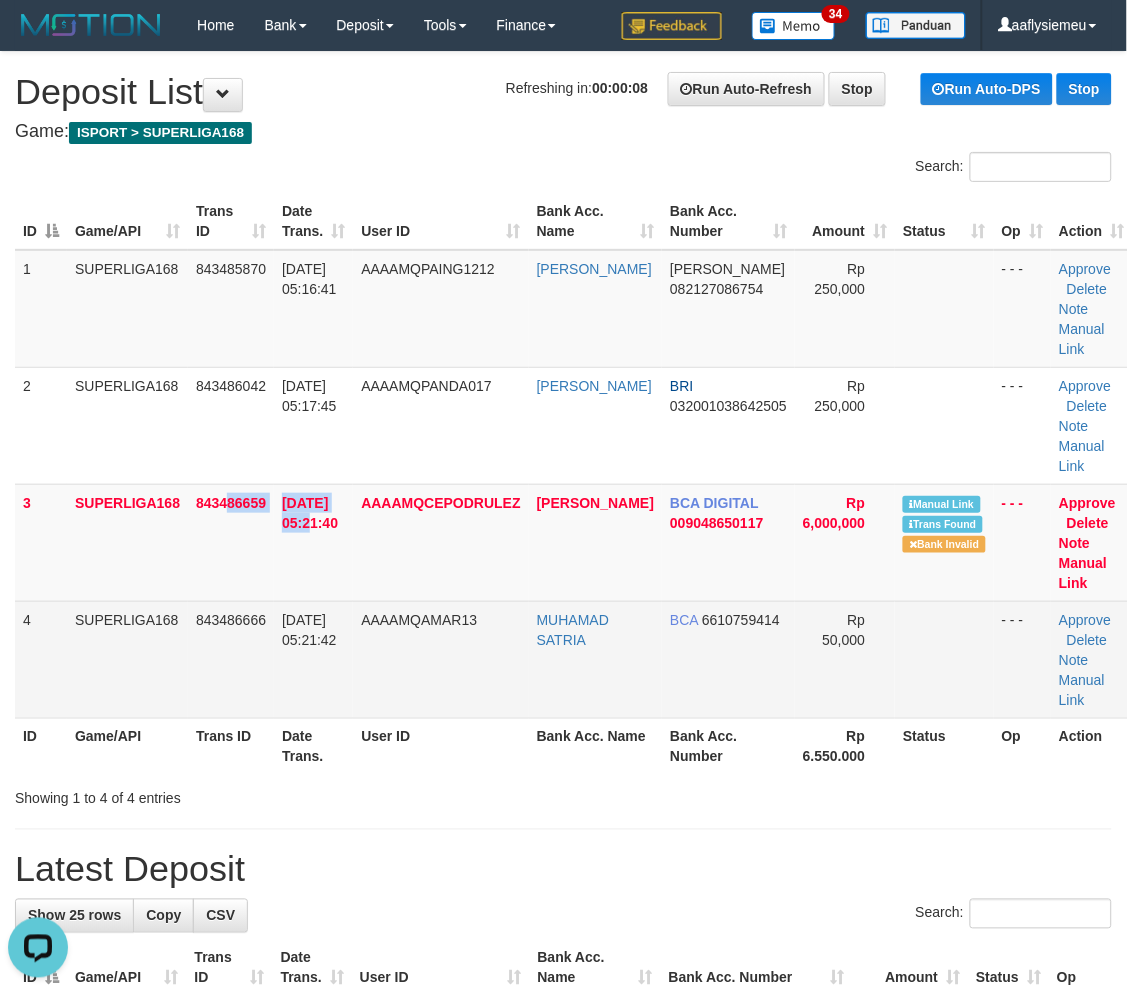 click on "1
SUPERLIGA168
843485870
13/07/2025 05:16:41
AAAAMQPAING1212
IRFAN AFANDI
DANA
082127086754
Rp 250,000
- - -
Approve
Delete
Note
Manual Link
2
SUPERLIGA168
843486042
13/07/2025 05:17:45
AAAAMQPANDA017
OKA SAPUTRA
BRI
032001038642505
Rp 250,000
- - -
Approve" at bounding box center (574, 484) 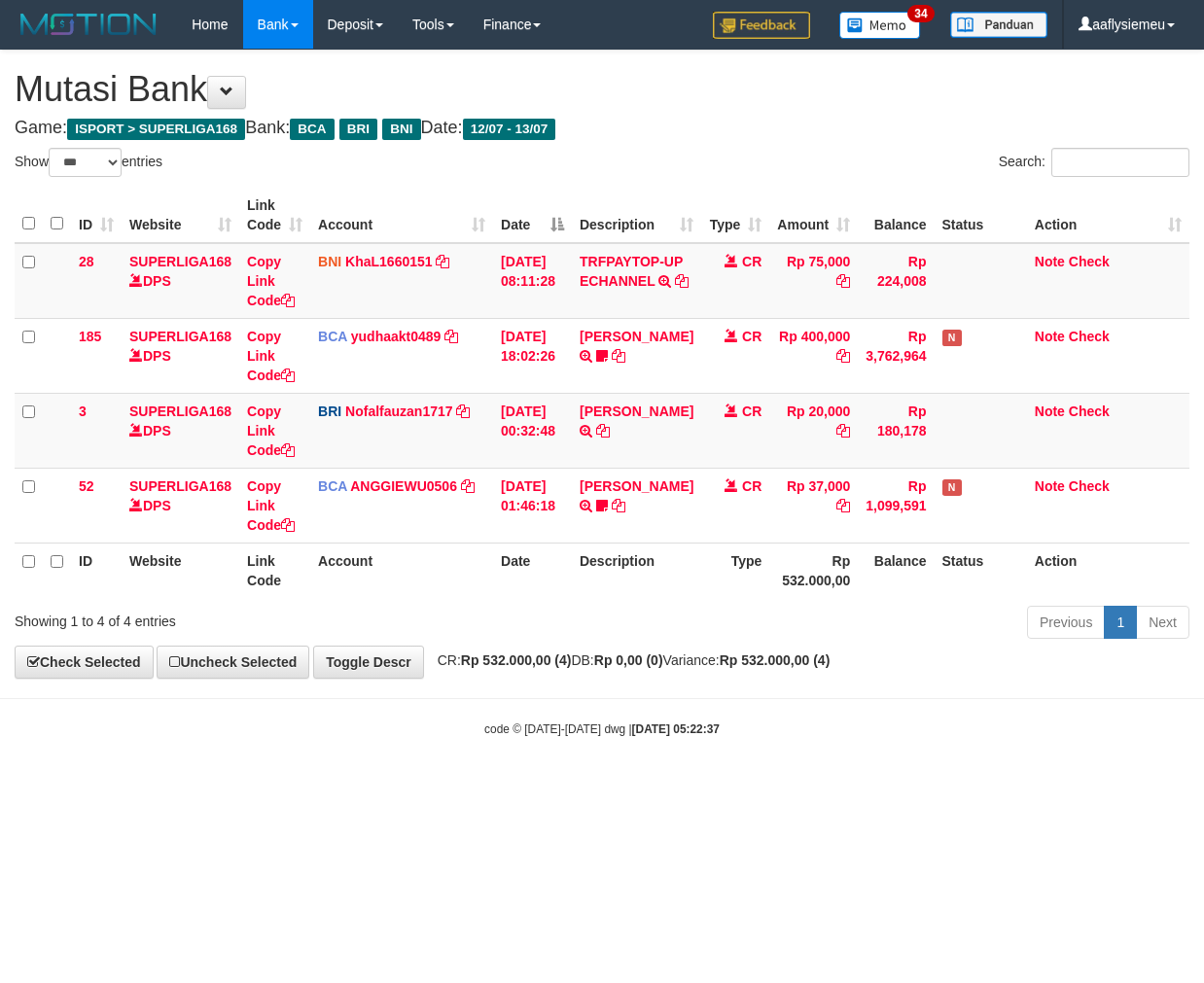 select on "***" 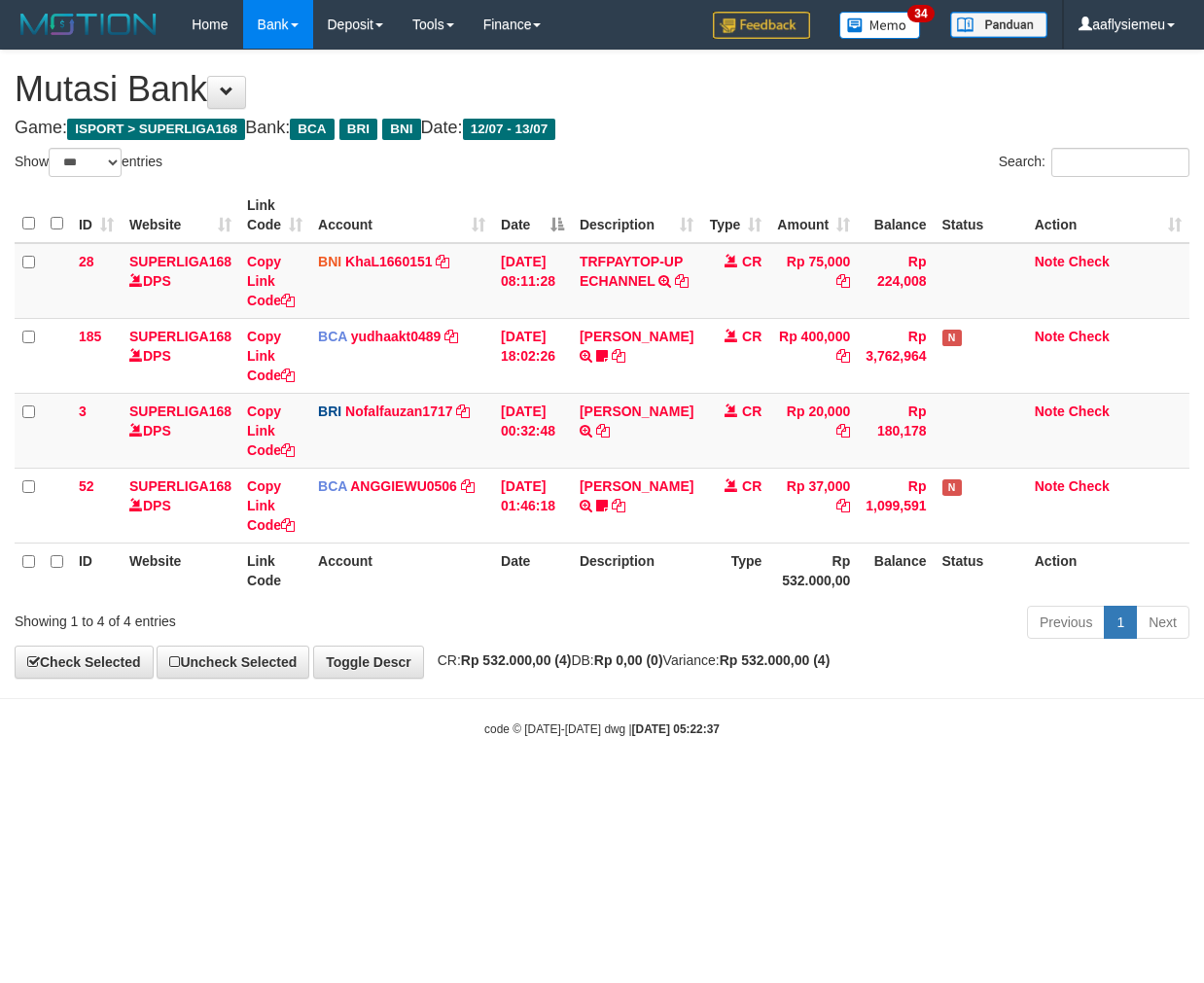 scroll, scrollTop: 0, scrollLeft: 0, axis: both 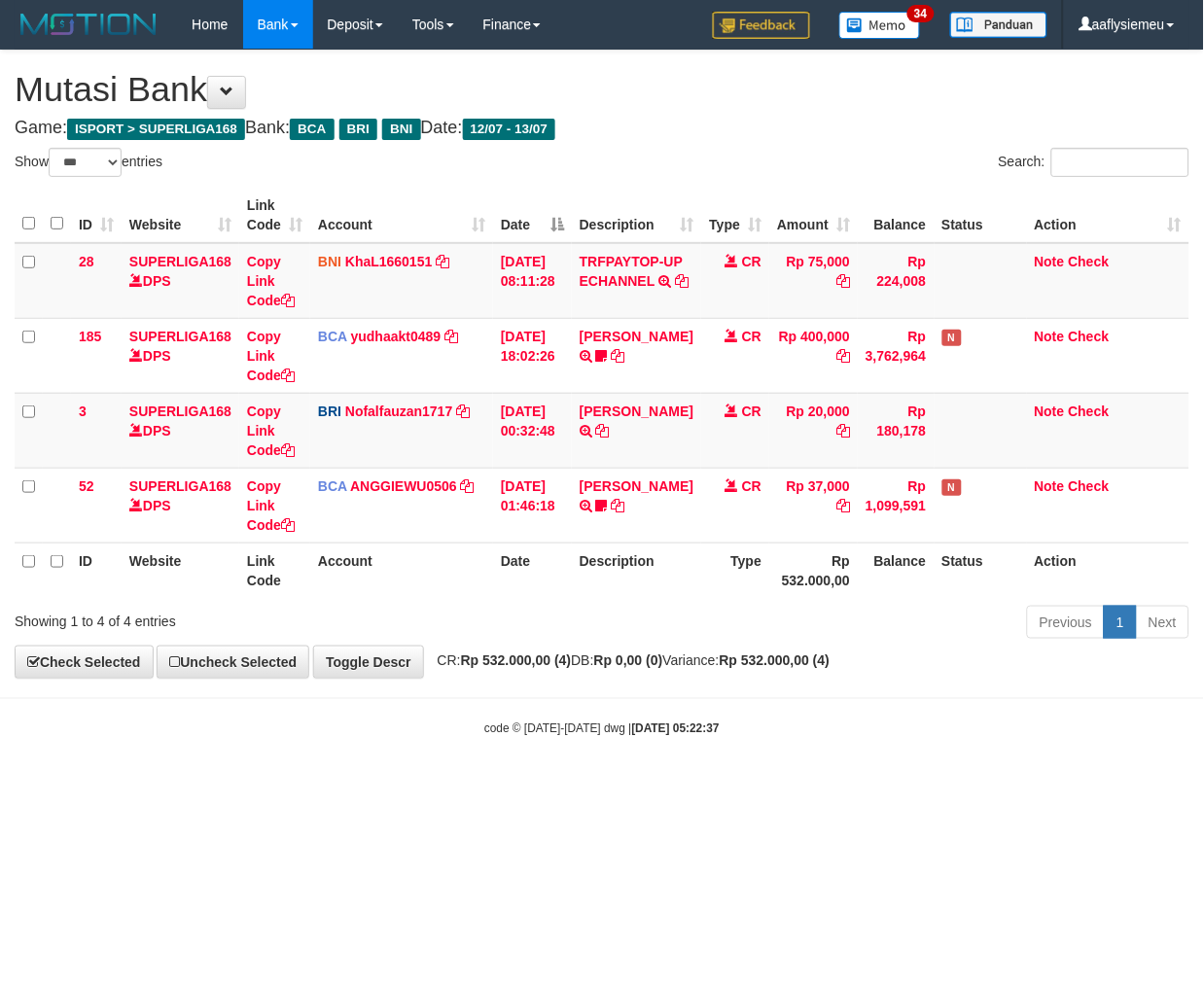 click on "Toggle navigation
Home
Bank
Account List
Load
By Website
Group
[ISPORT]													SUPERLIGA168
By Load Group (DPS)" at bounding box center (602, 393) 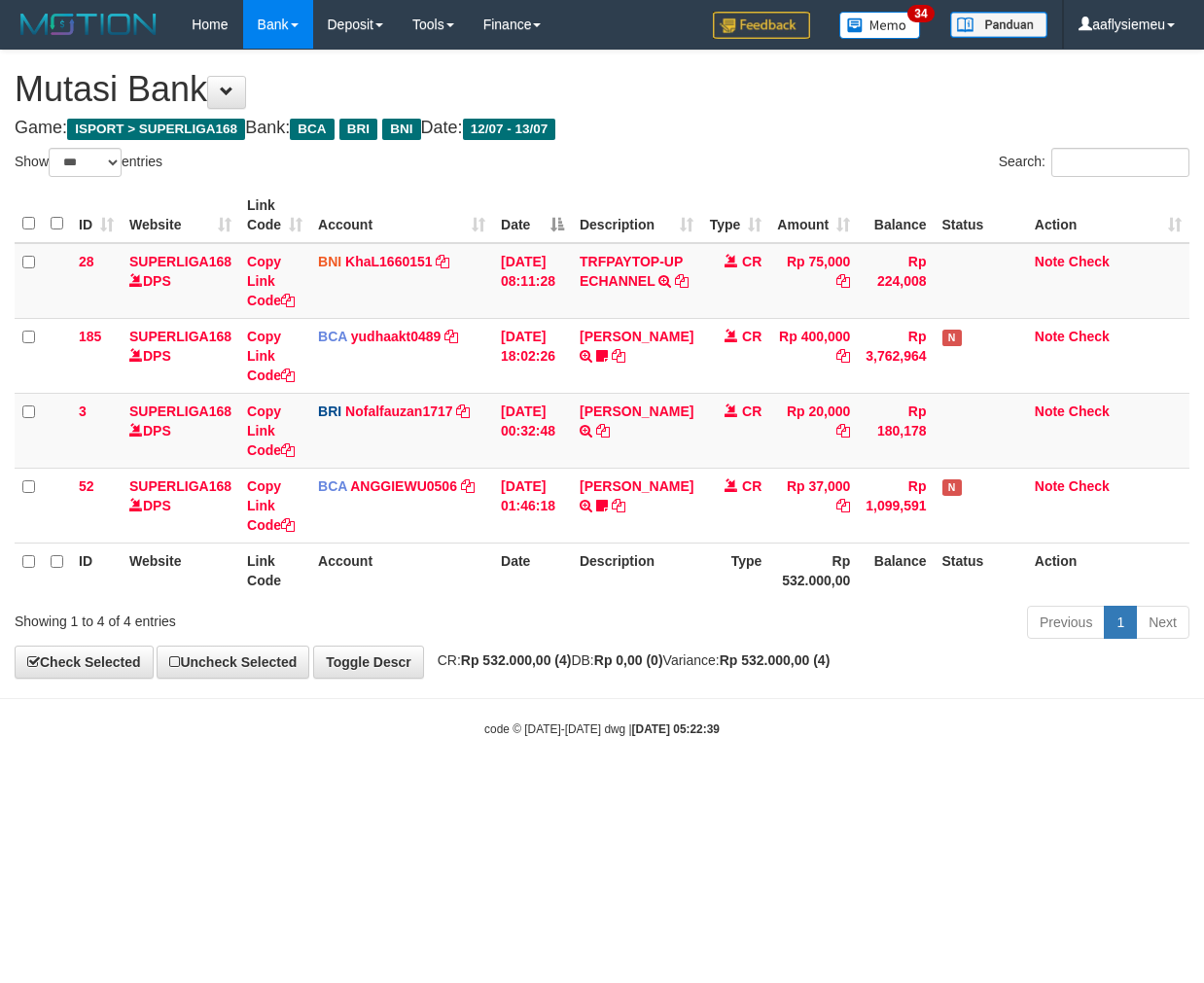 select on "***" 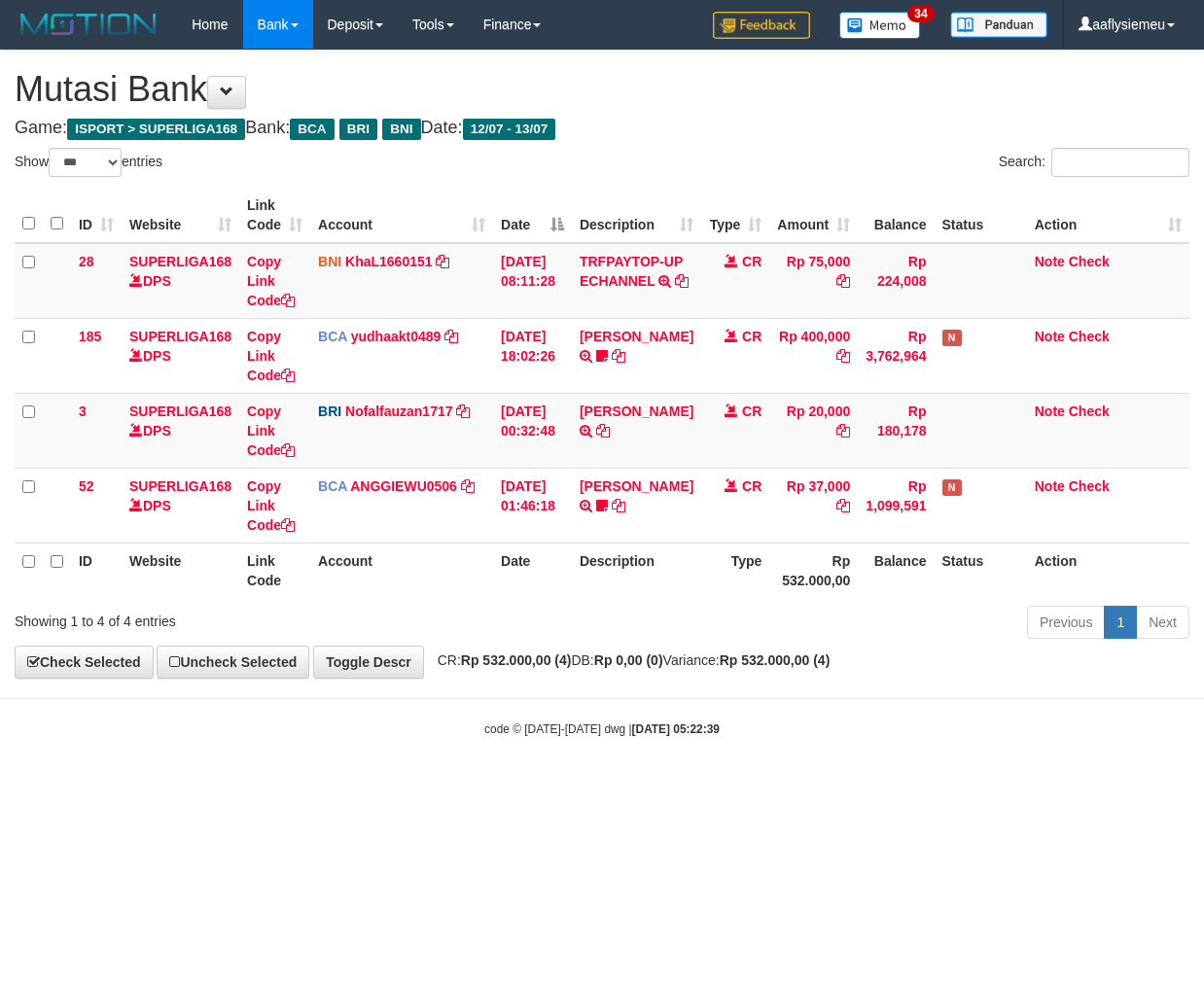 scroll, scrollTop: 0, scrollLeft: 0, axis: both 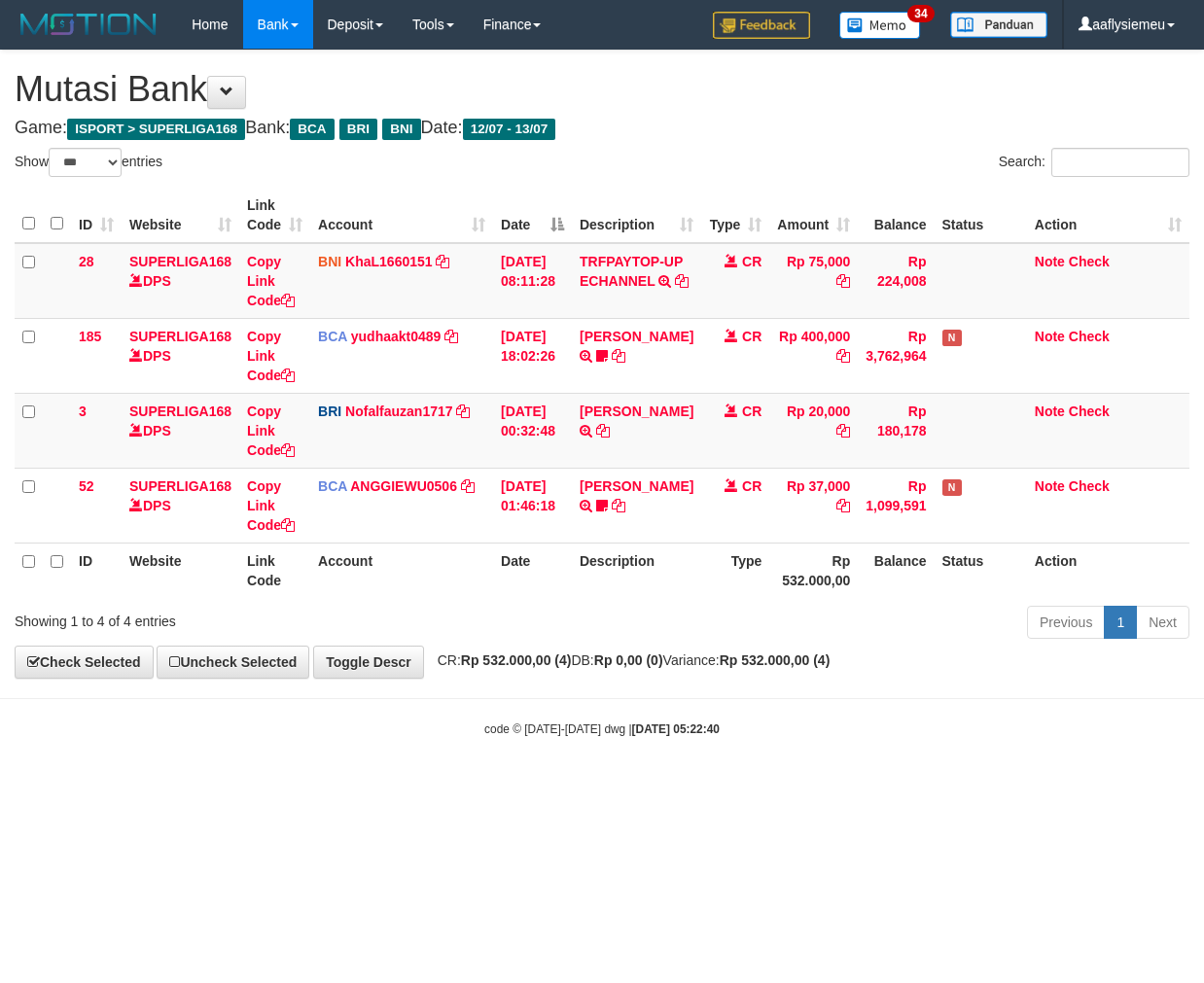 select on "***" 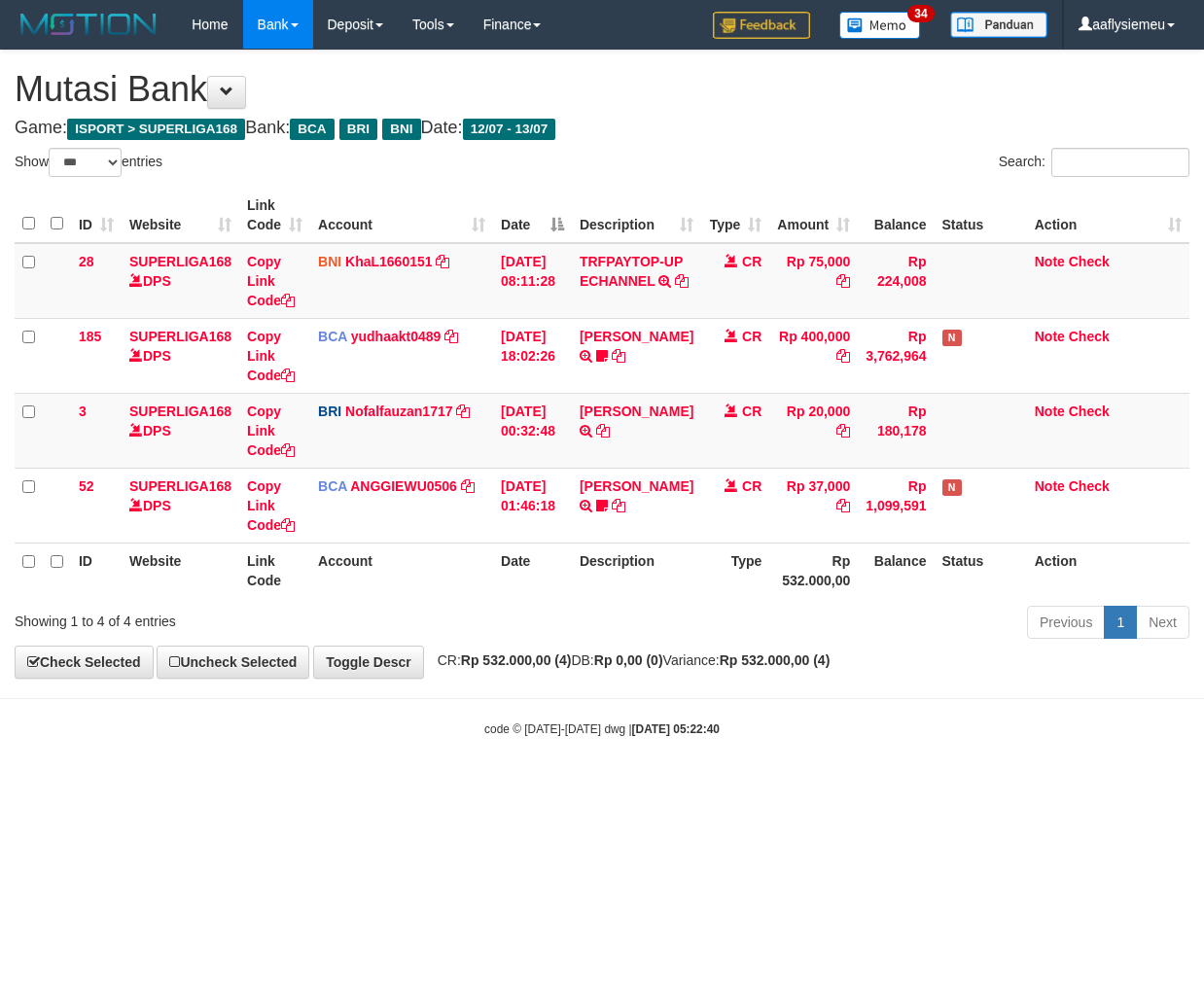 scroll, scrollTop: 0, scrollLeft: 0, axis: both 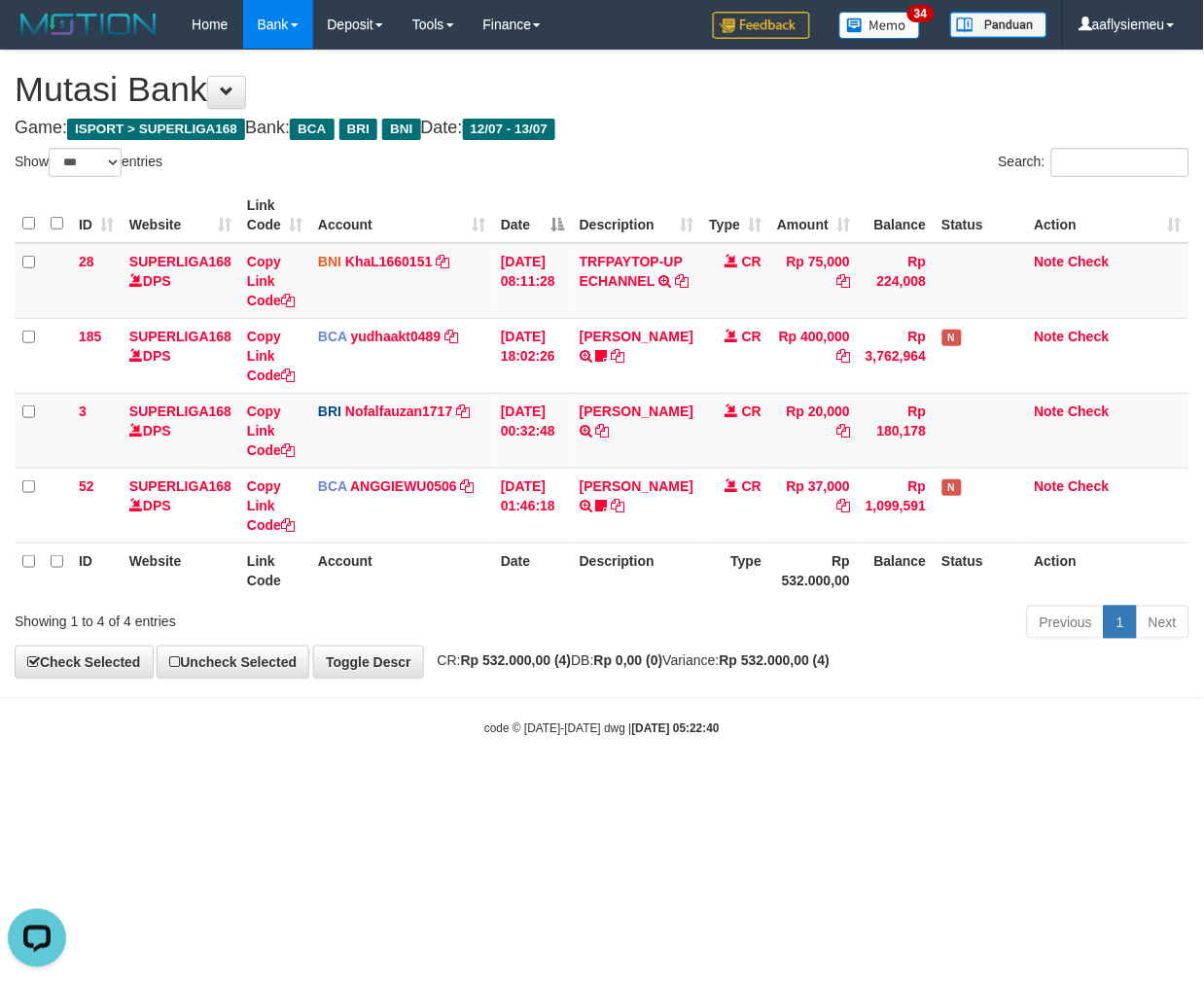 drag, startPoint x: 519, startPoint y: 186, endPoint x: 702, endPoint y: 93, distance: 205.2754 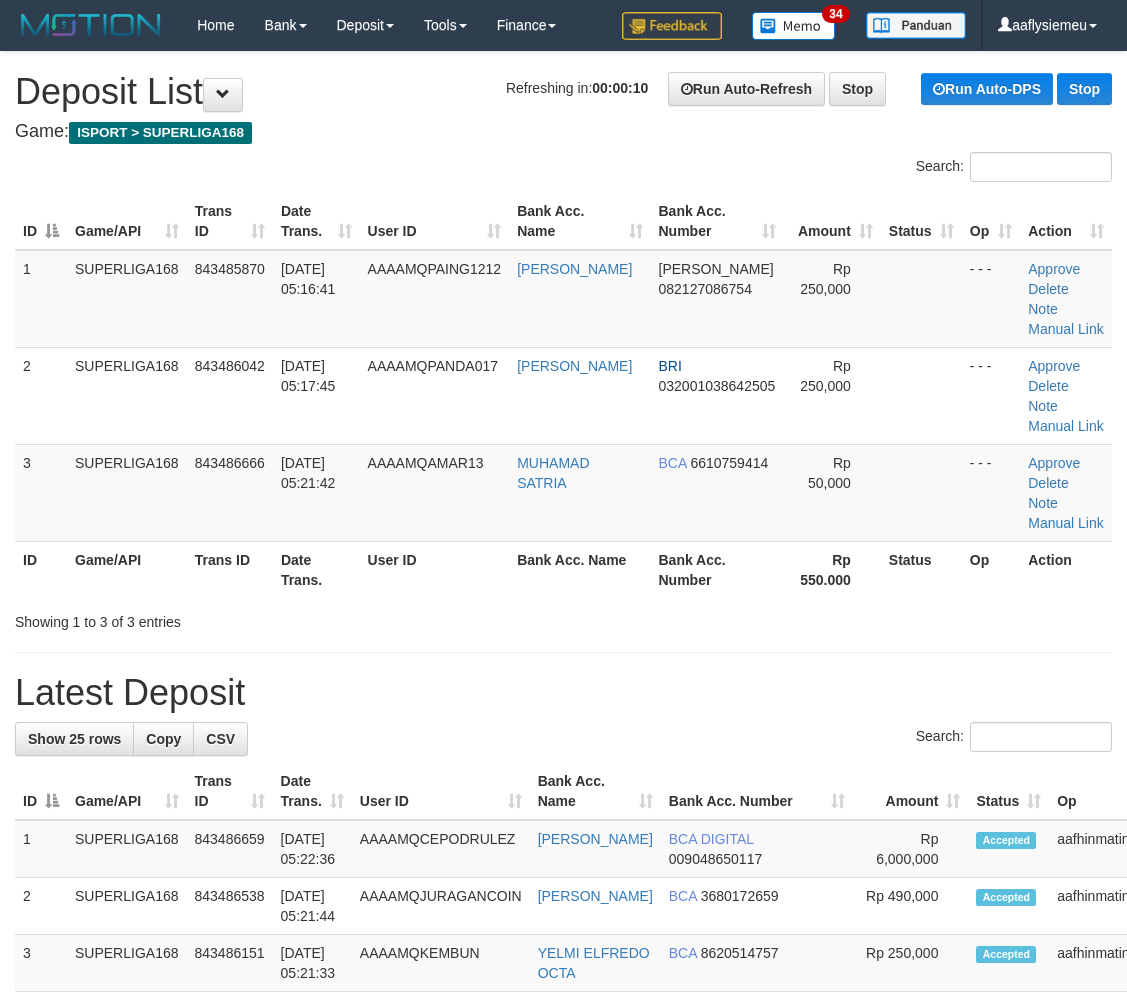 scroll, scrollTop: 0, scrollLeft: 0, axis: both 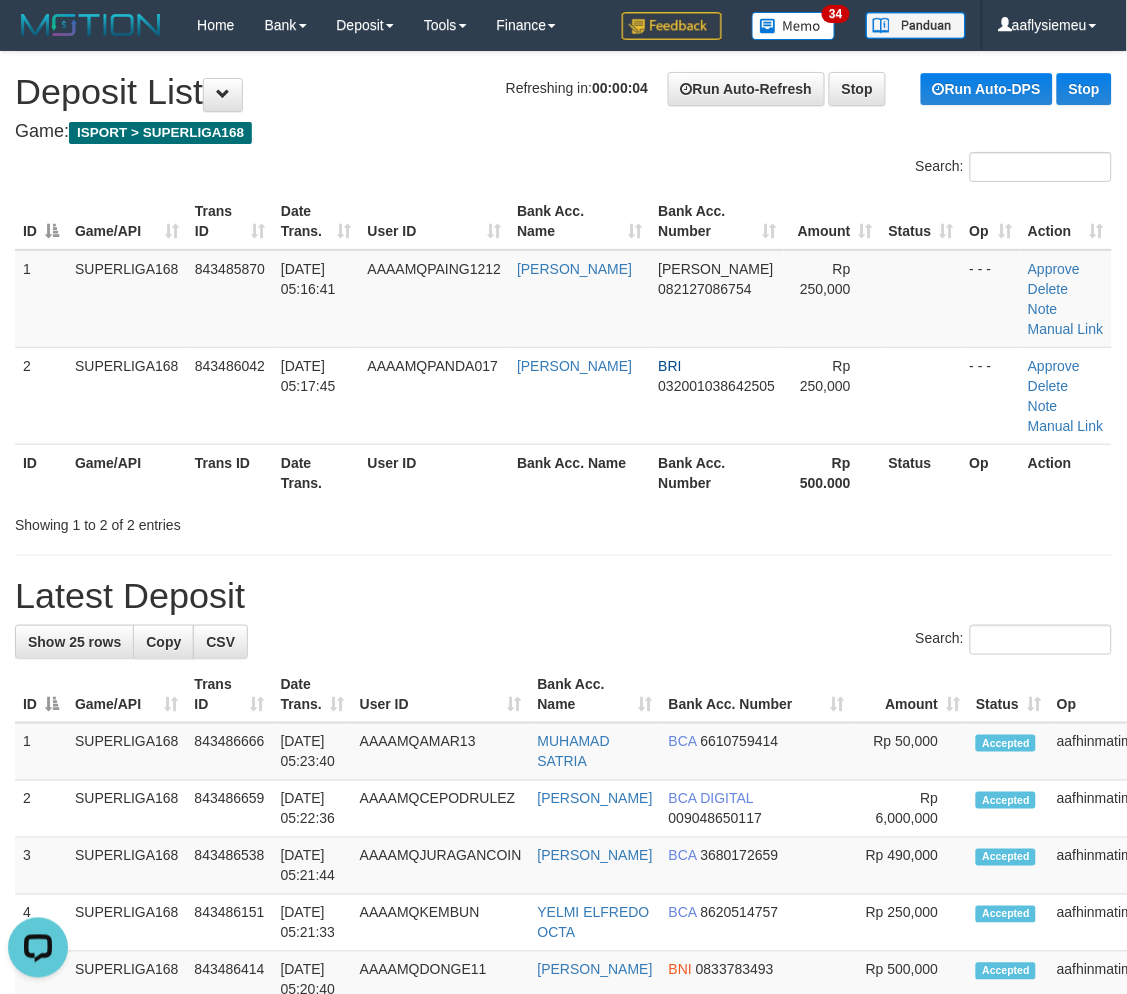 drag, startPoint x: 241, startPoint y: 545, endPoint x: 0, endPoint y: 665, distance: 269.22296 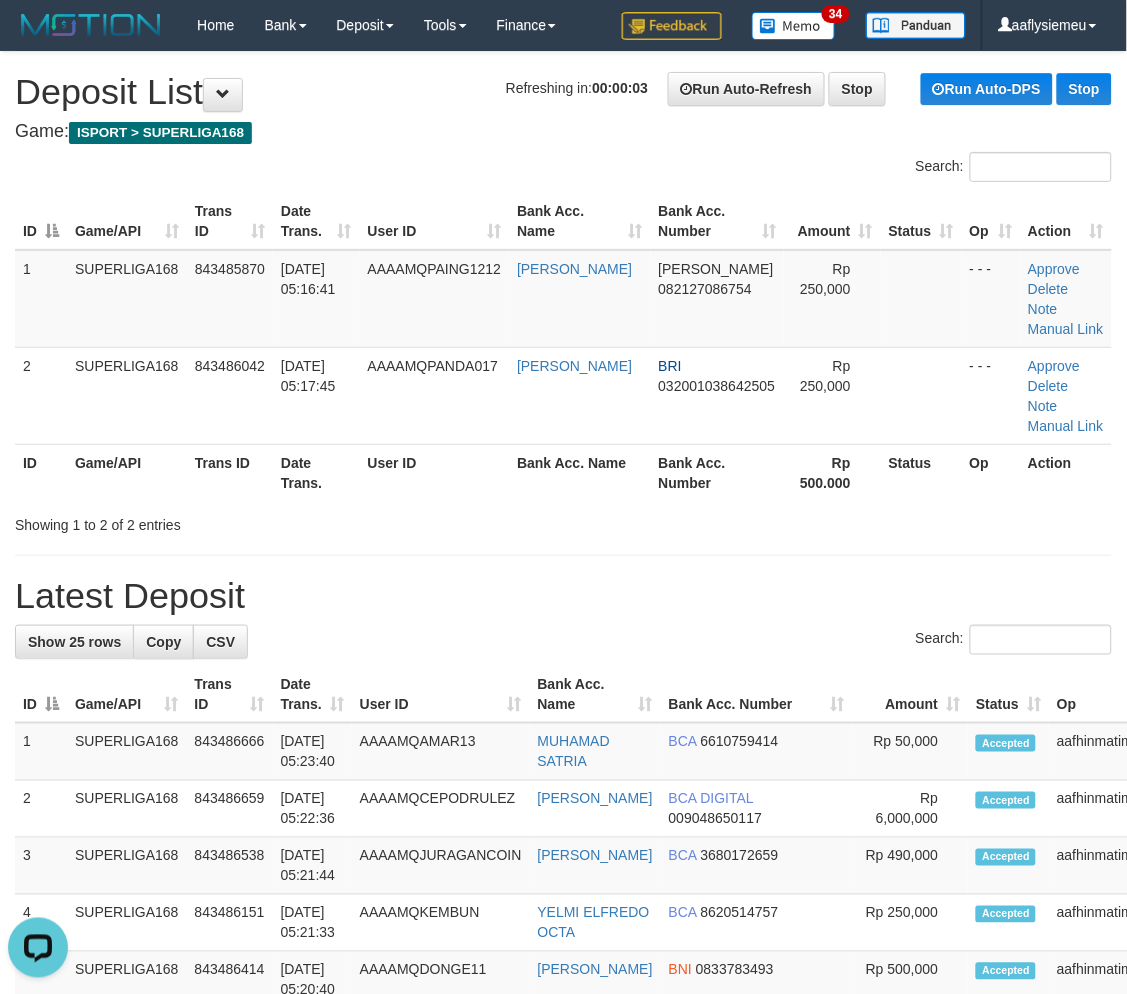 drag, startPoint x: 374, startPoint y: 510, endPoint x: 3, endPoint y: 682, distance: 408.93155 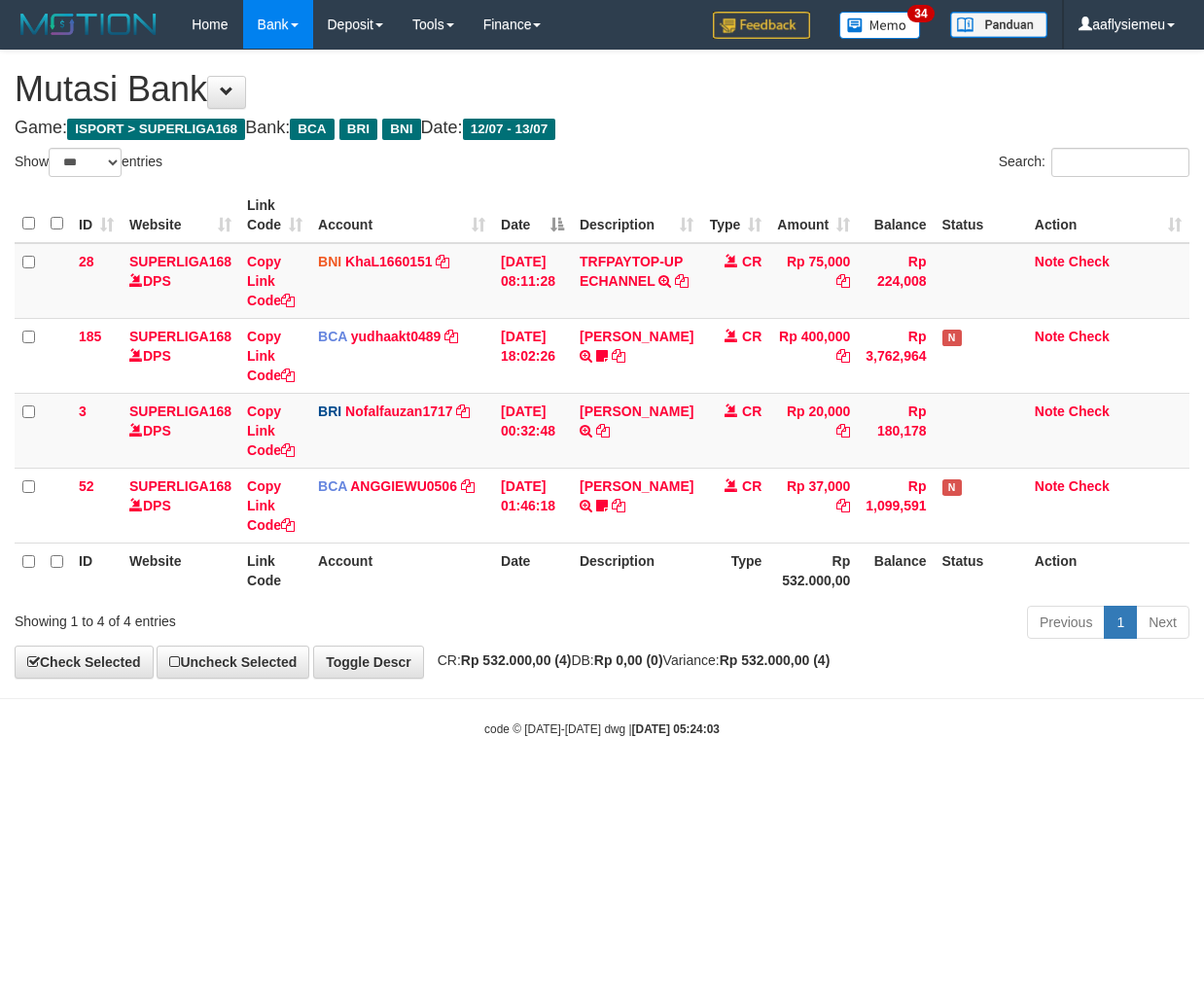 select on "***" 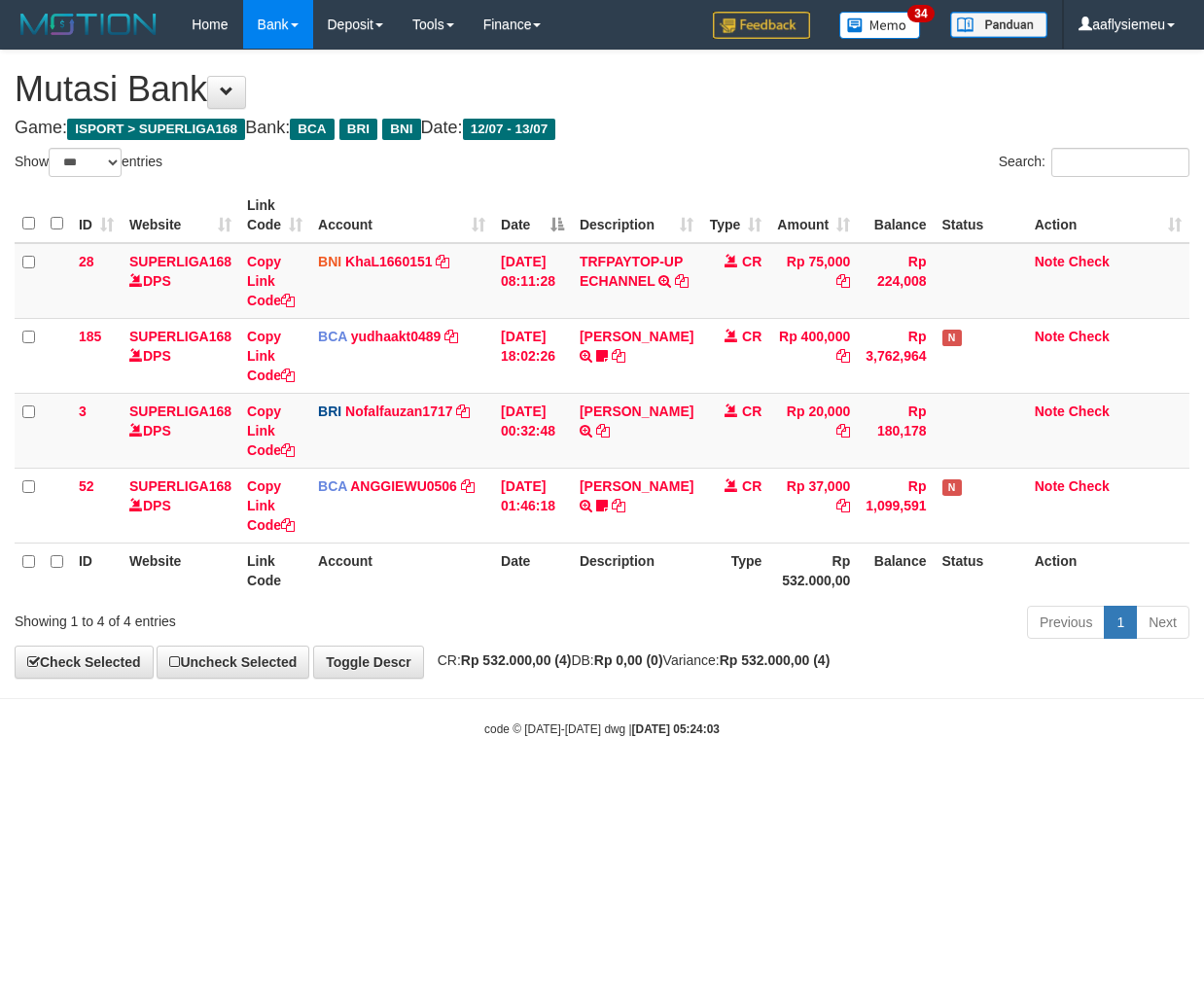 scroll, scrollTop: 0, scrollLeft: 0, axis: both 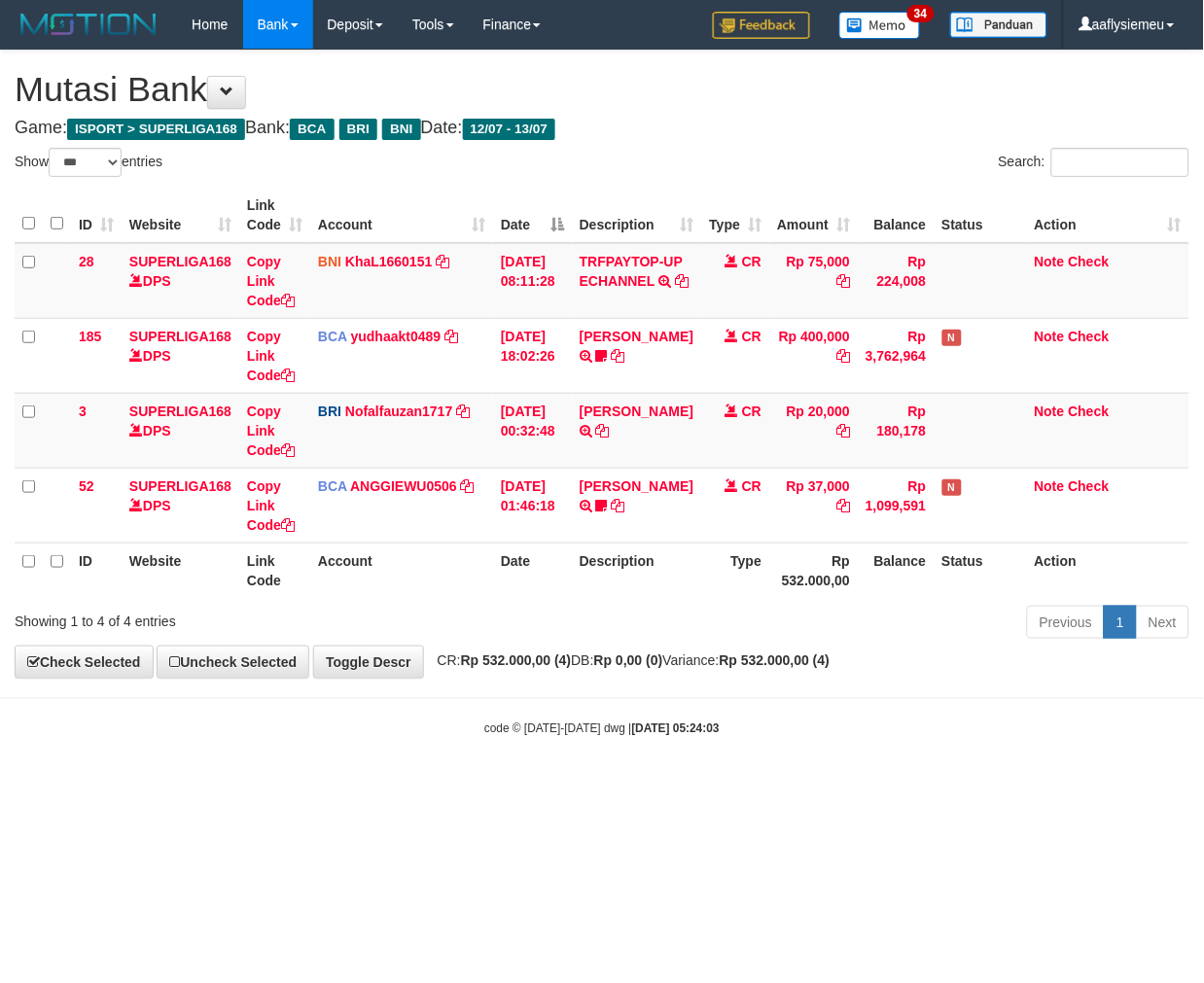 click on "Toggle navigation
Home
Bank
Account List
Load
By Website
Group
[ISPORT]													SUPERLIGA168
By Load Group (DPS)" at bounding box center [602, 393] 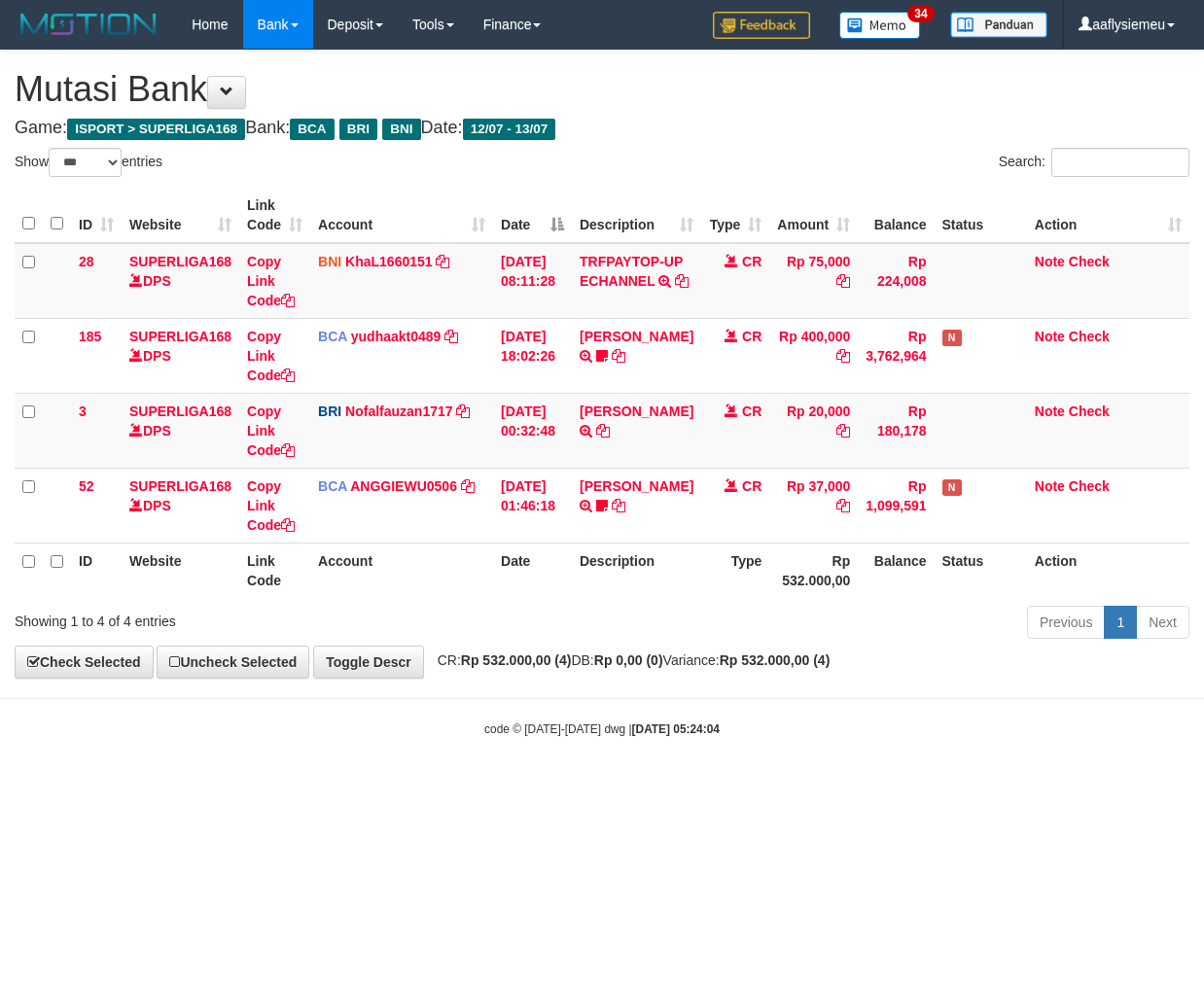 select on "***" 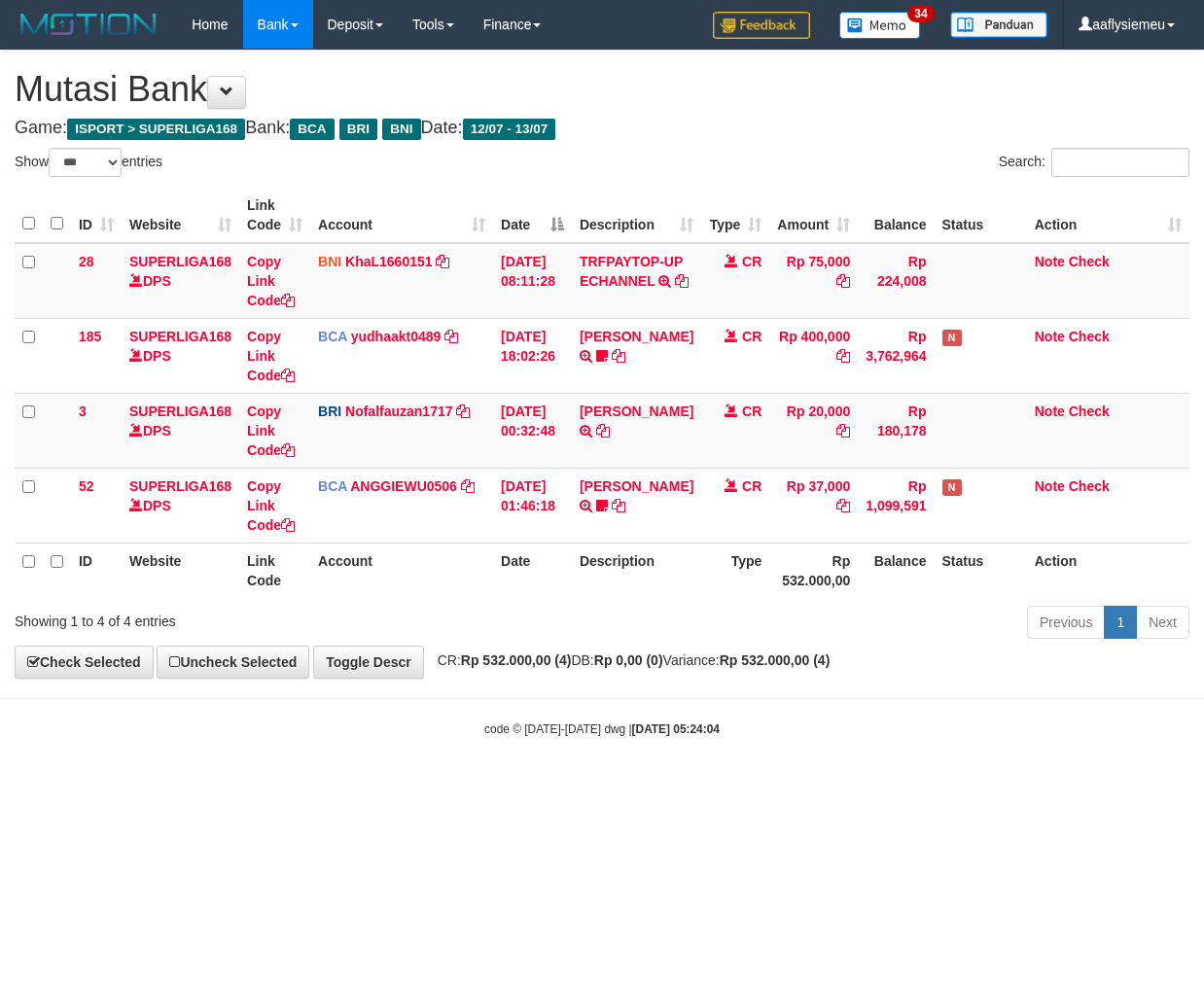 scroll, scrollTop: 0, scrollLeft: 0, axis: both 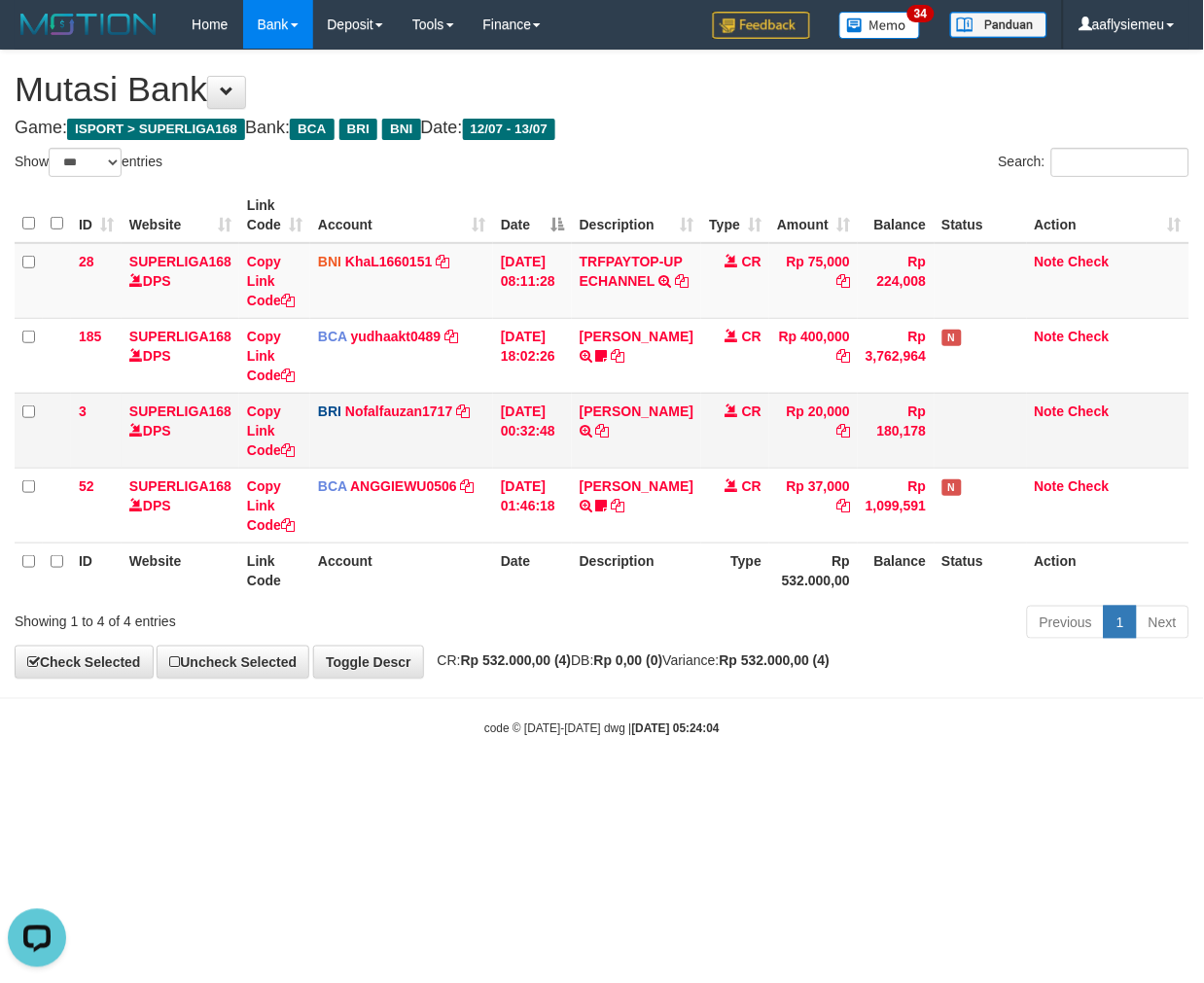 drag, startPoint x: 759, startPoint y: 143, endPoint x: 794, endPoint y: 424, distance: 283.17133 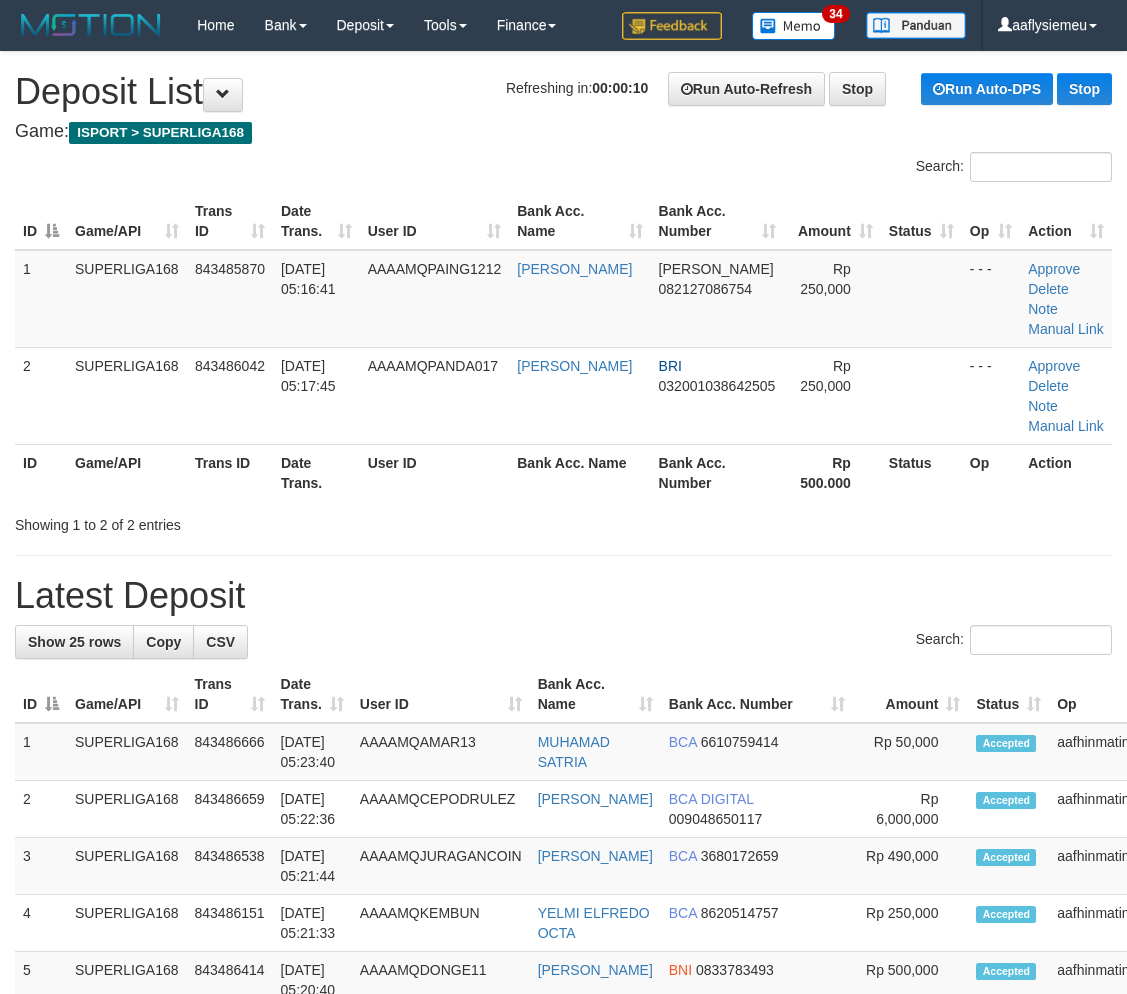 scroll, scrollTop: 0, scrollLeft: 0, axis: both 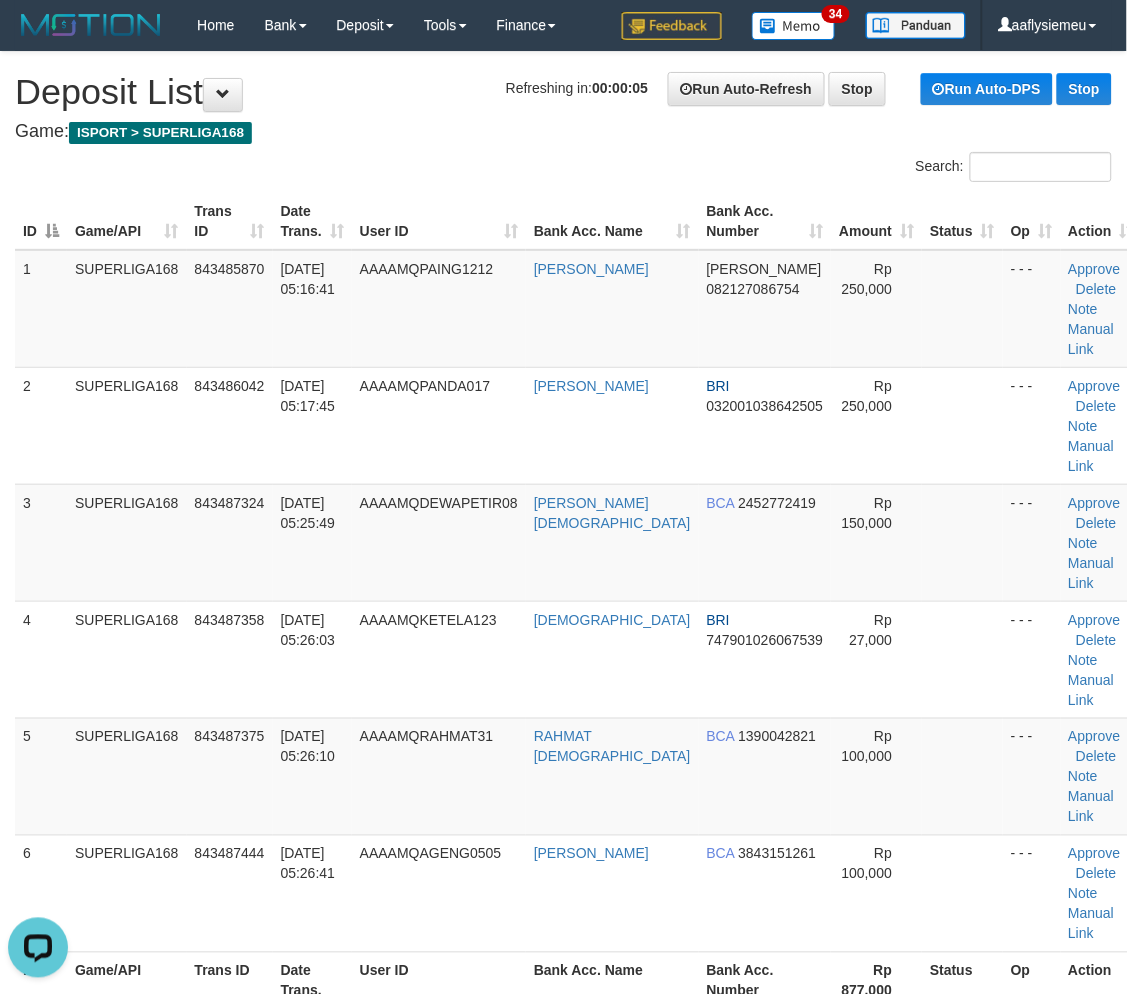 drag, startPoint x: 62, startPoint y: 466, endPoint x: 2, endPoint y: 510, distance: 74.404305 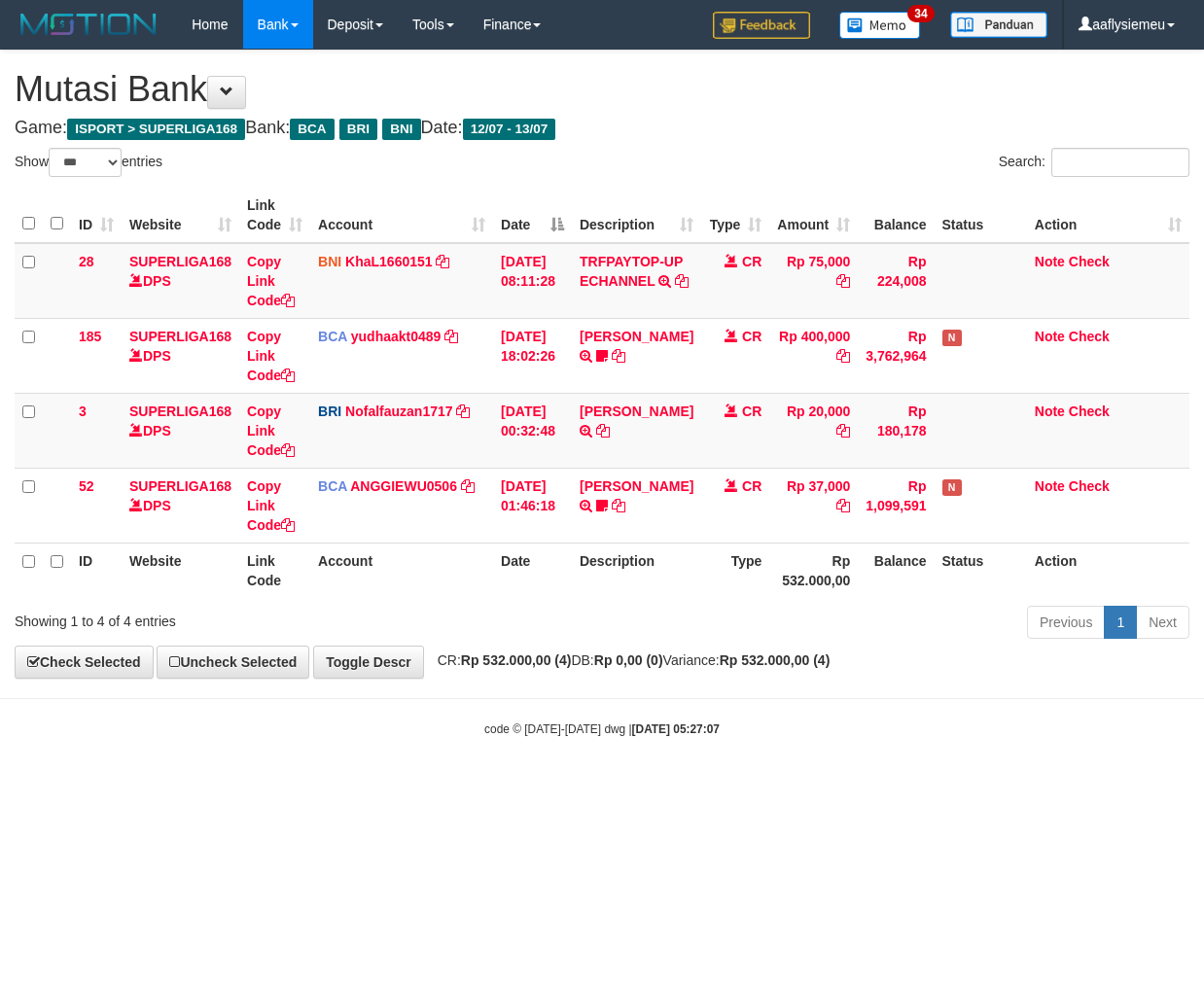 select on "***" 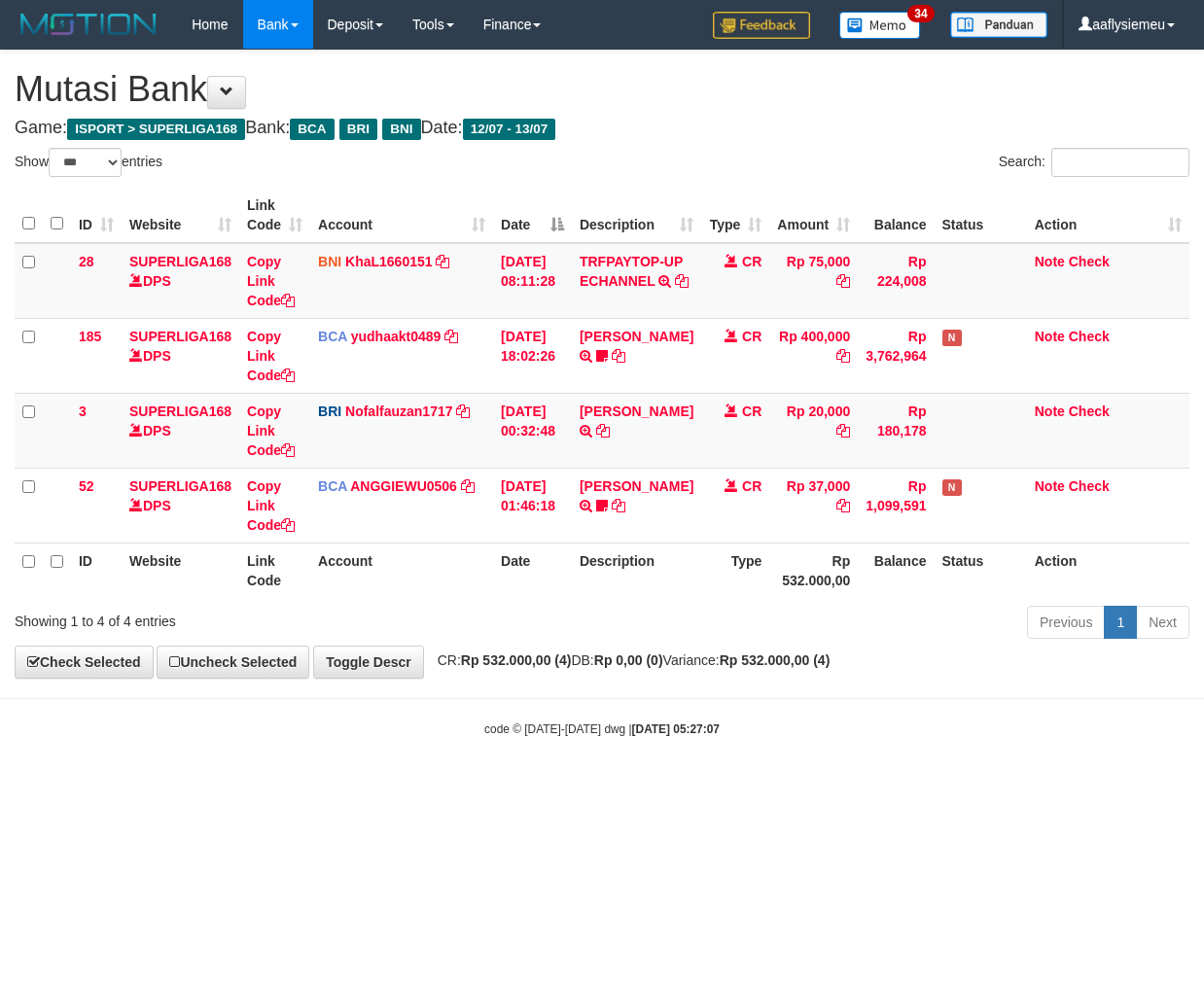 scroll, scrollTop: 0, scrollLeft: 0, axis: both 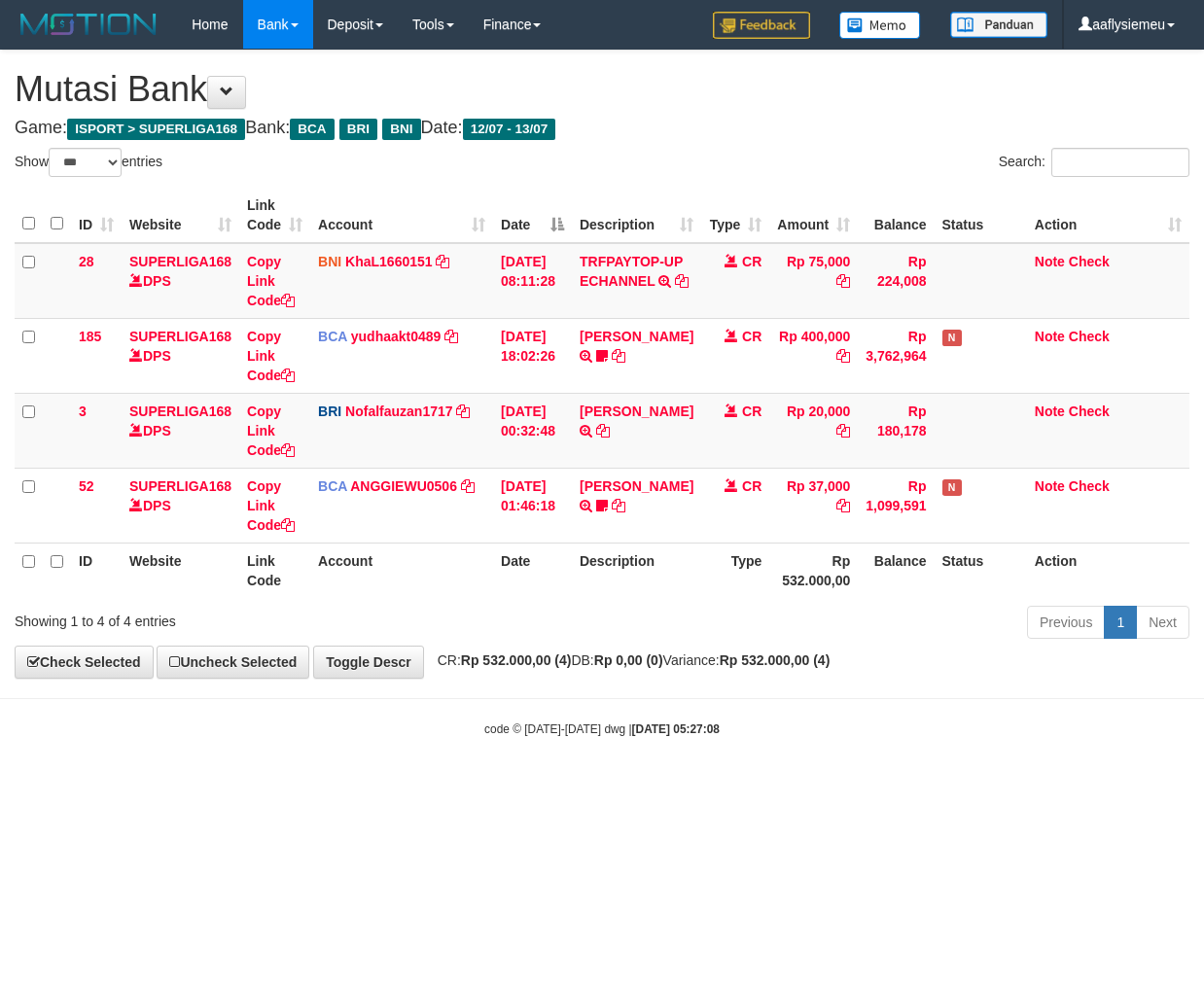 select on "***" 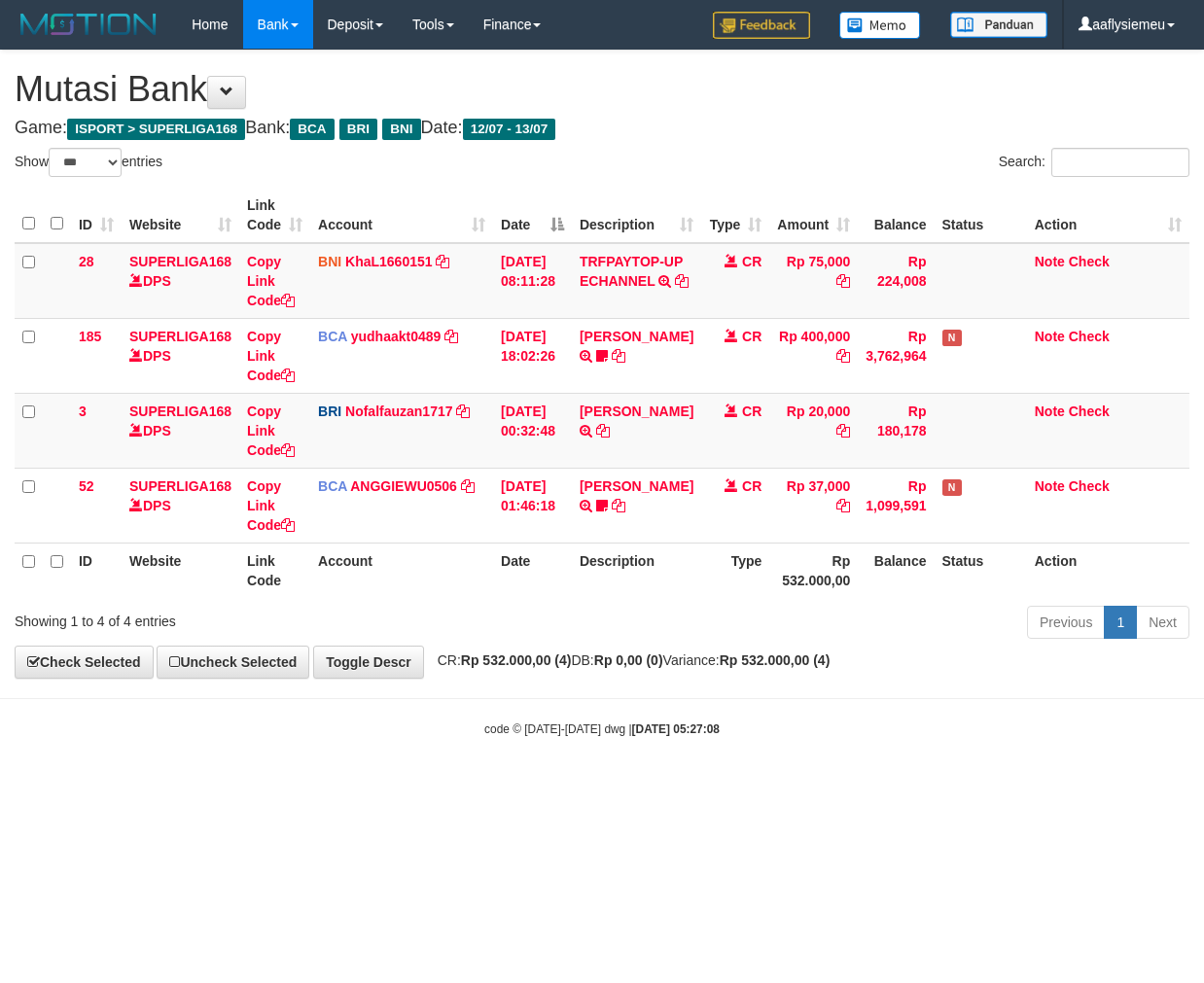scroll, scrollTop: 0, scrollLeft: 0, axis: both 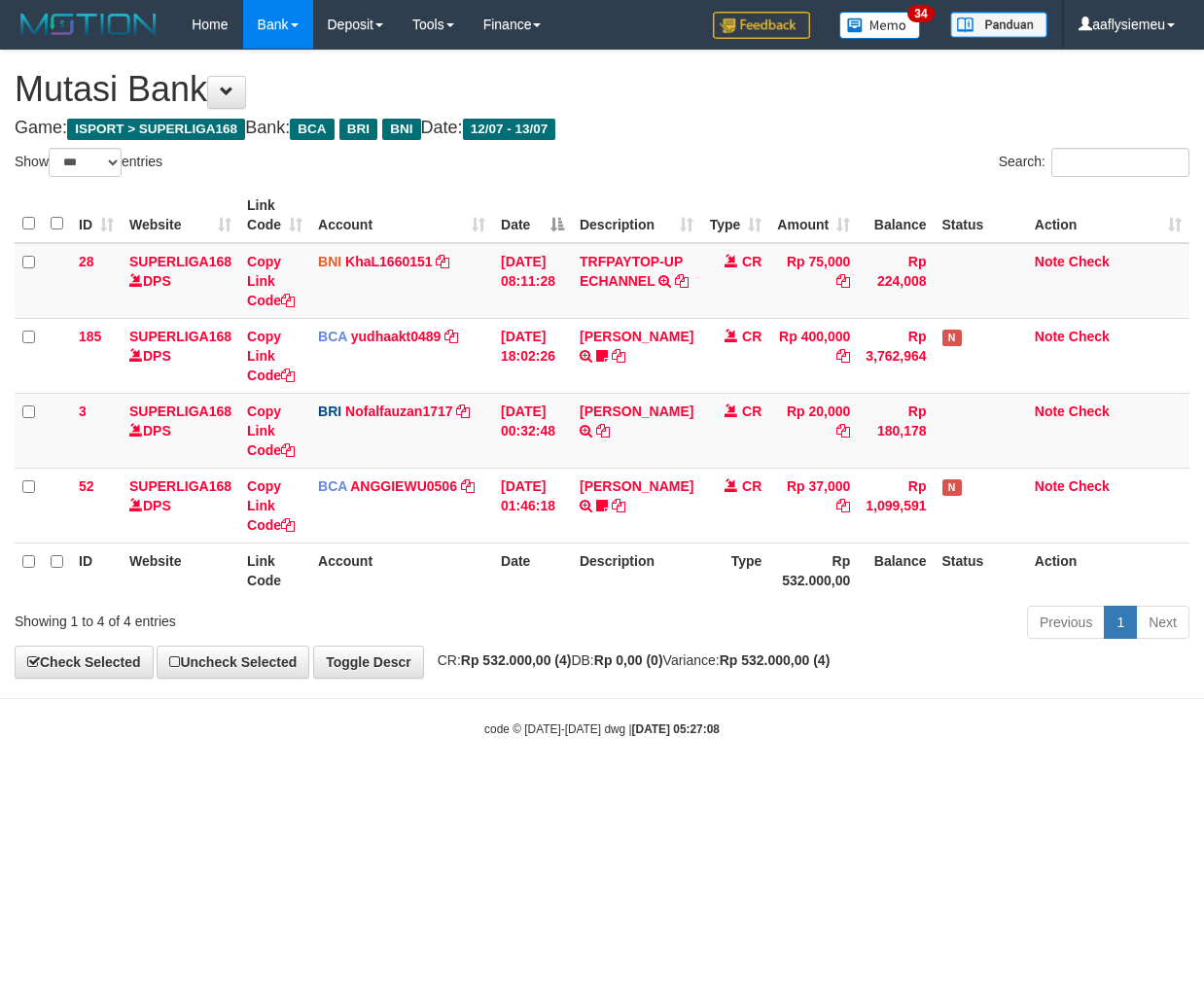 select on "***" 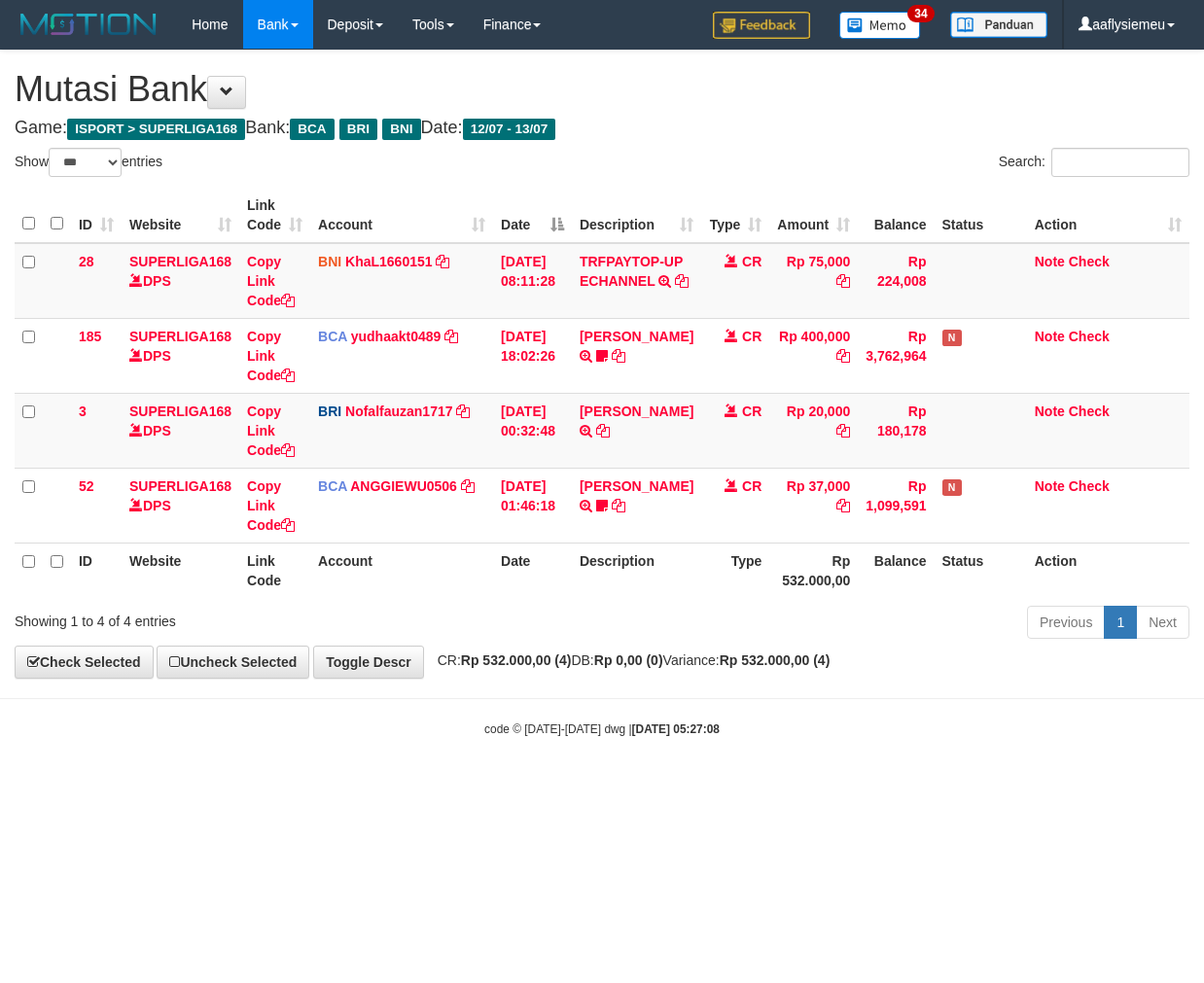 scroll, scrollTop: 0, scrollLeft: 0, axis: both 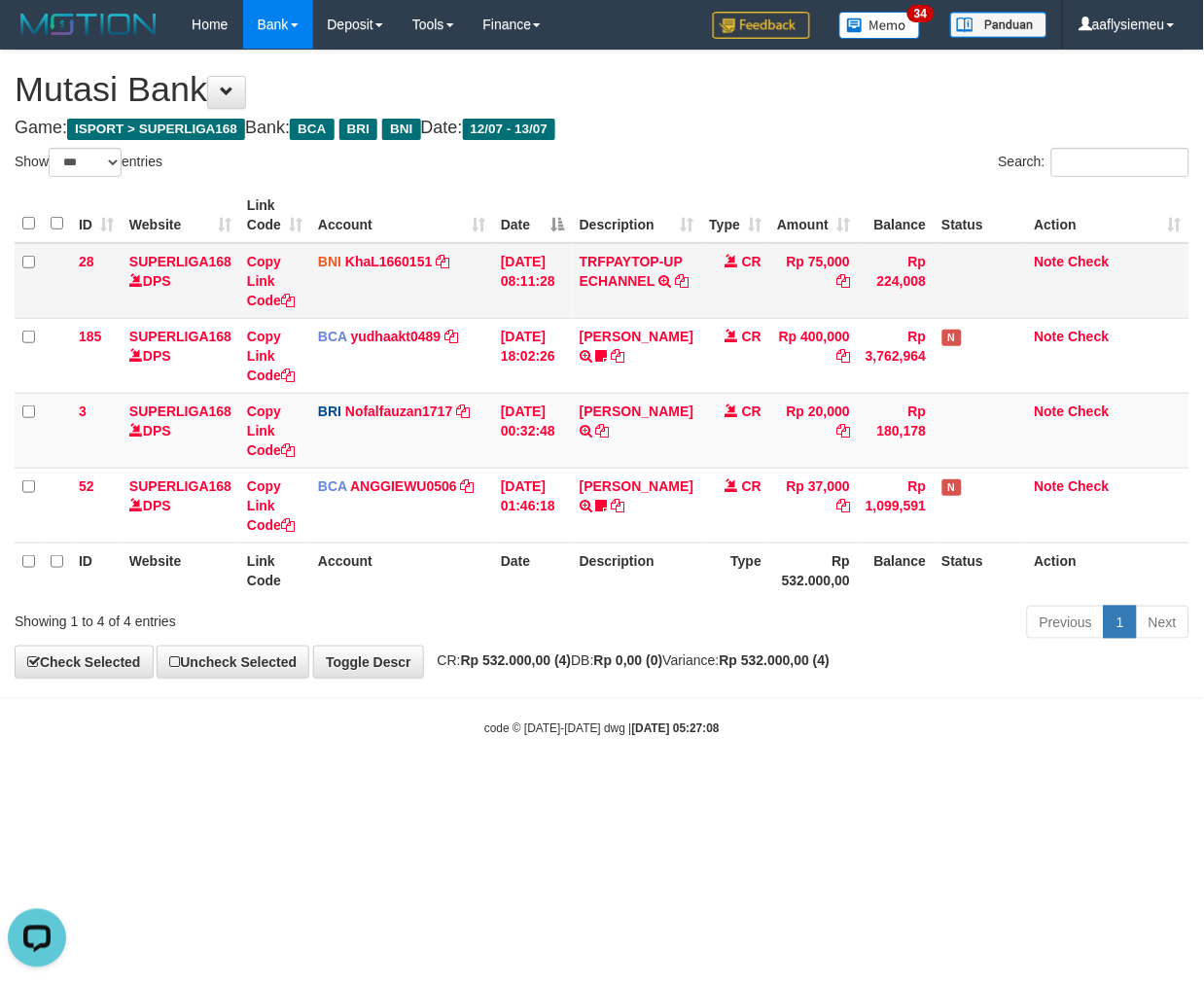 drag, startPoint x: 804, startPoint y: 109, endPoint x: 769, endPoint y: 279, distance: 173.56555 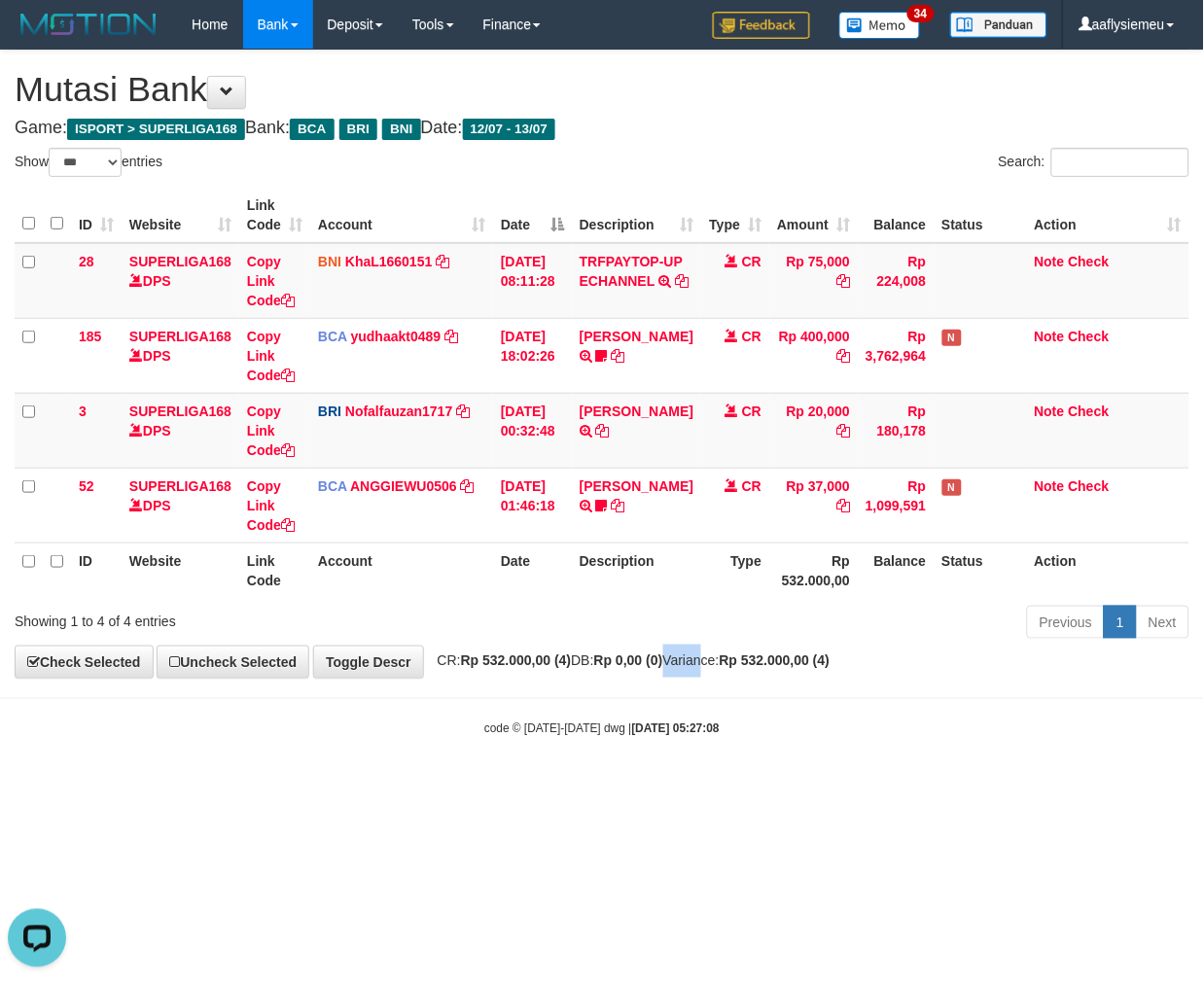 drag, startPoint x: 701, startPoint y: 669, endPoint x: 795, endPoint y: 662, distance: 94.26028 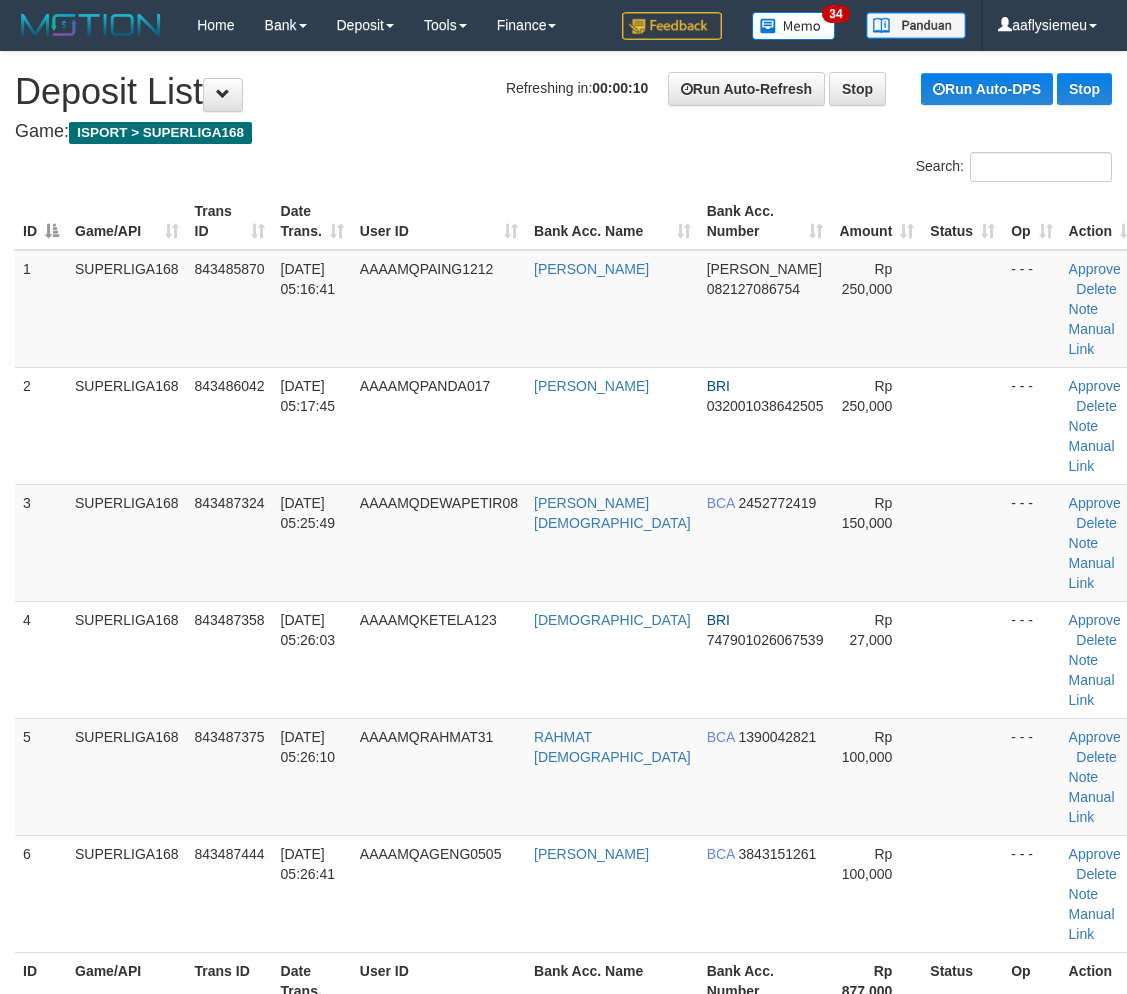 scroll, scrollTop: 0, scrollLeft: 0, axis: both 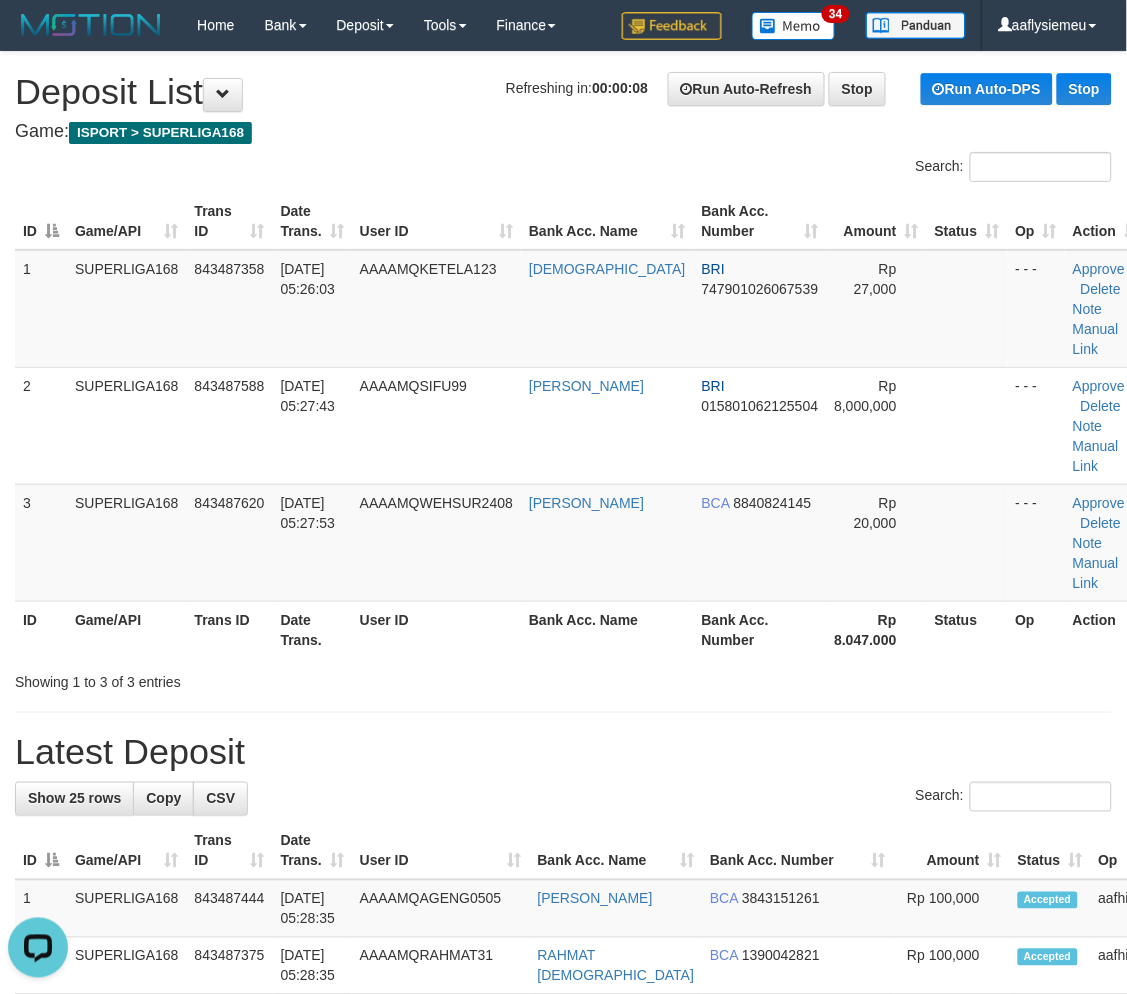 drag, startPoint x: 77, startPoint y: 472, endPoint x: 1, endPoint y: 521, distance: 90.426765 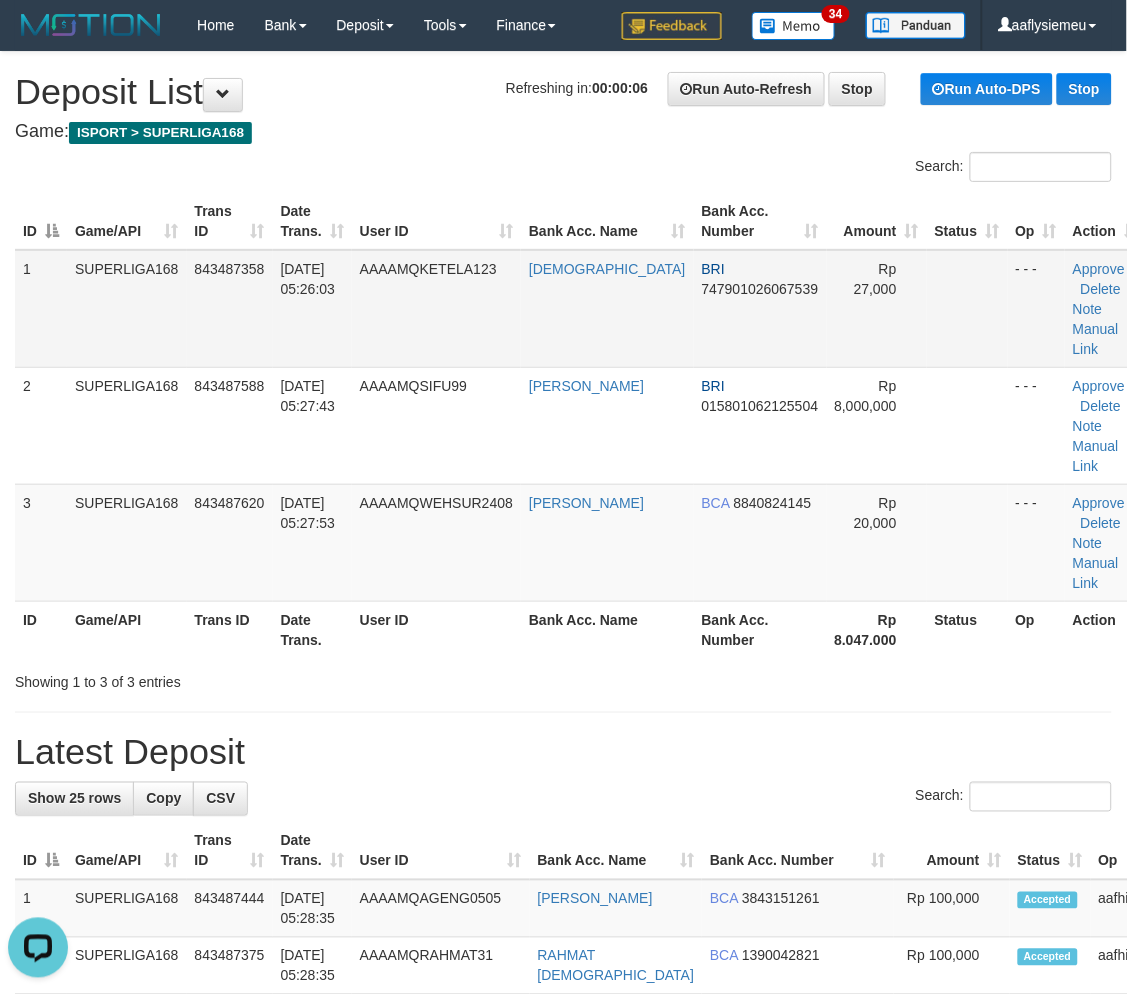 click on "13/07/2025 05:26:03" at bounding box center [312, 309] 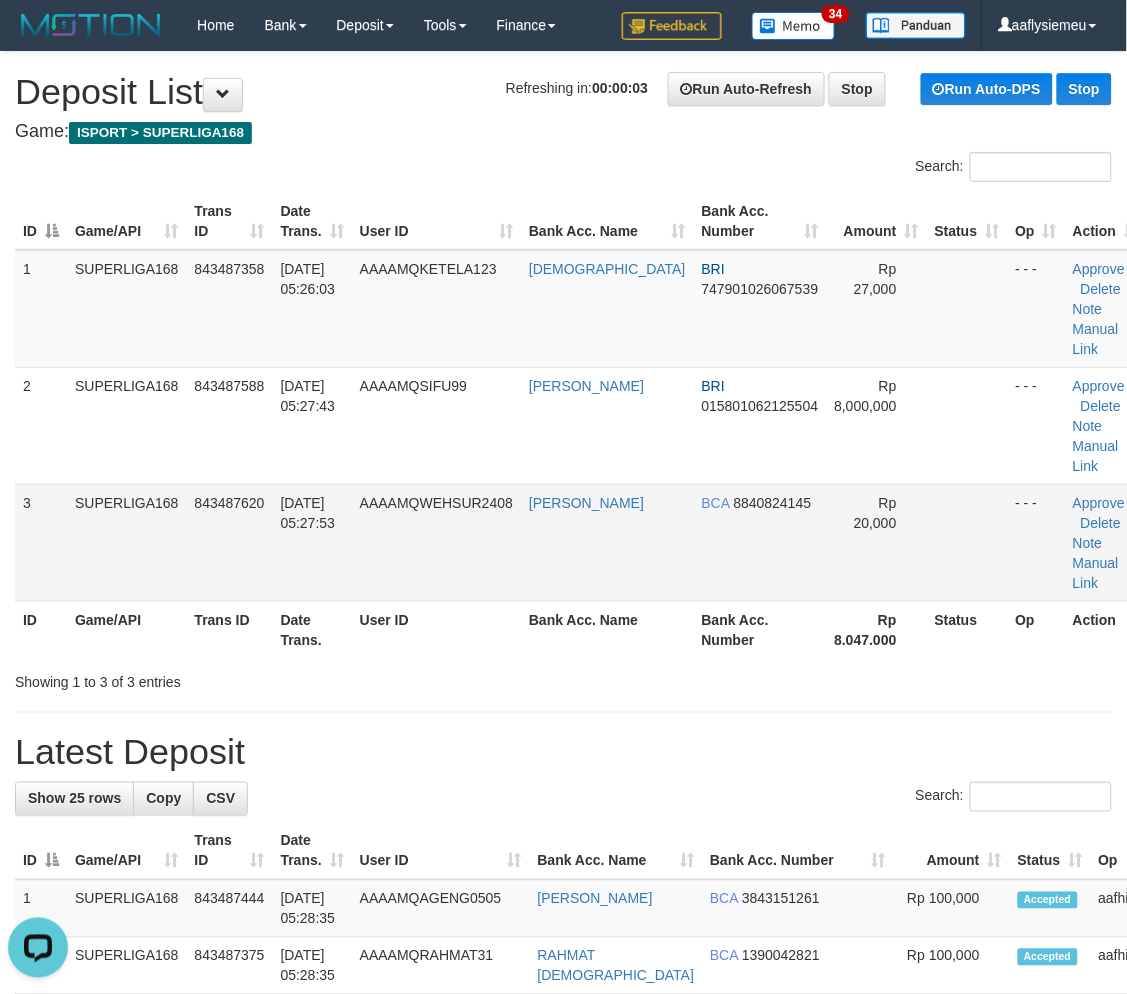 drag, startPoint x: 112, startPoint y: 512, endPoint x: 102, endPoint y: 521, distance: 13.453624 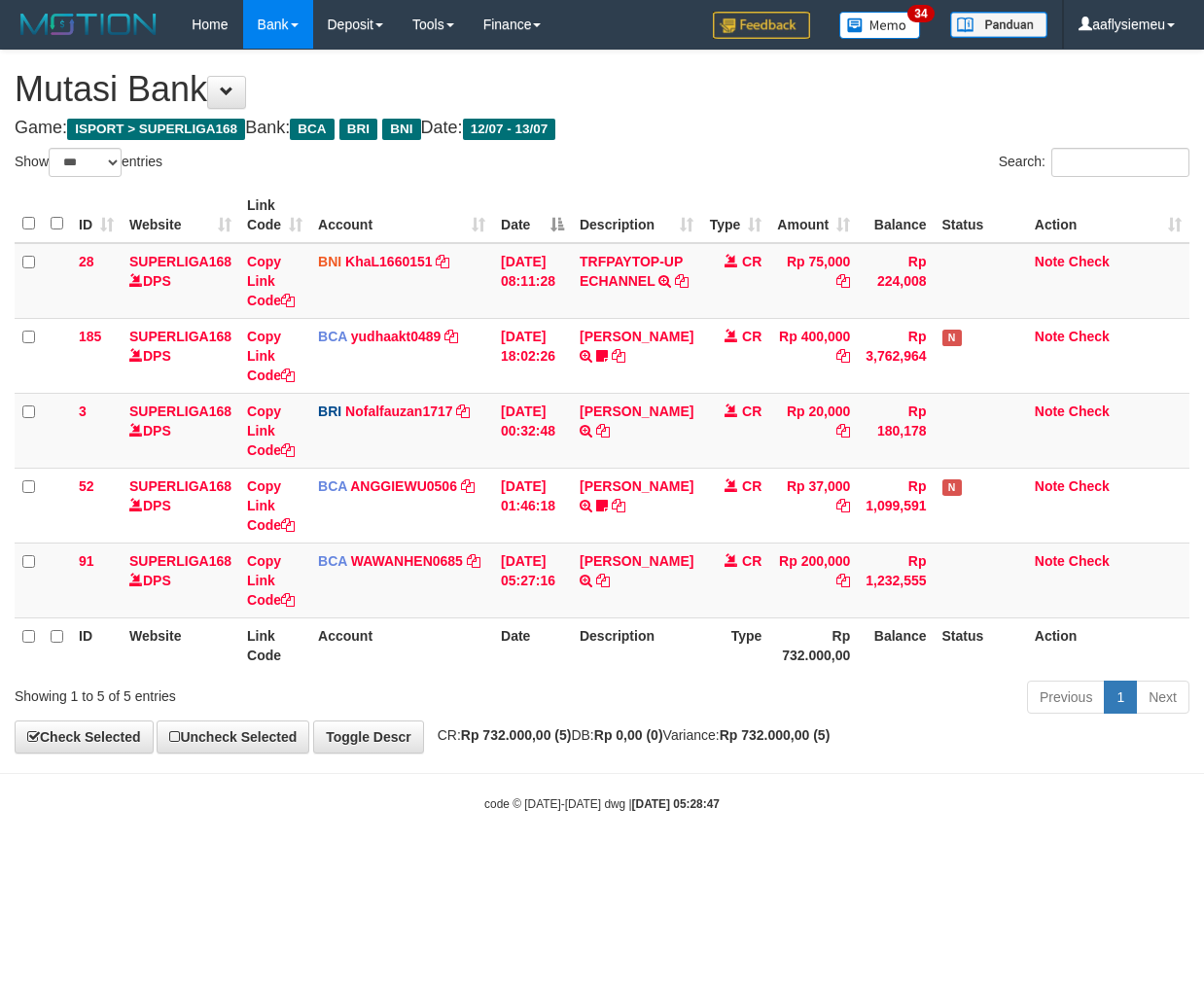 select on "***" 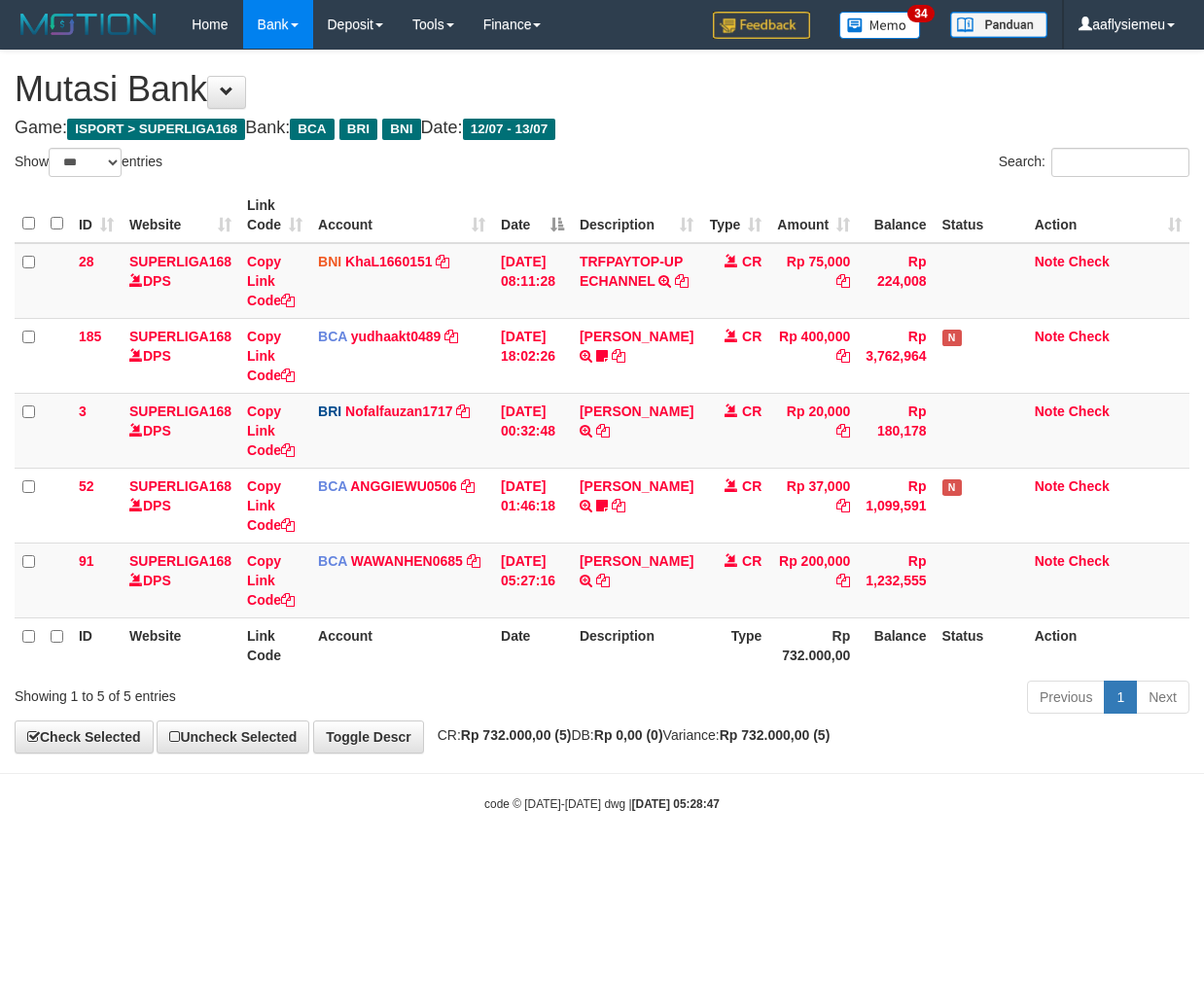 scroll, scrollTop: 0, scrollLeft: 0, axis: both 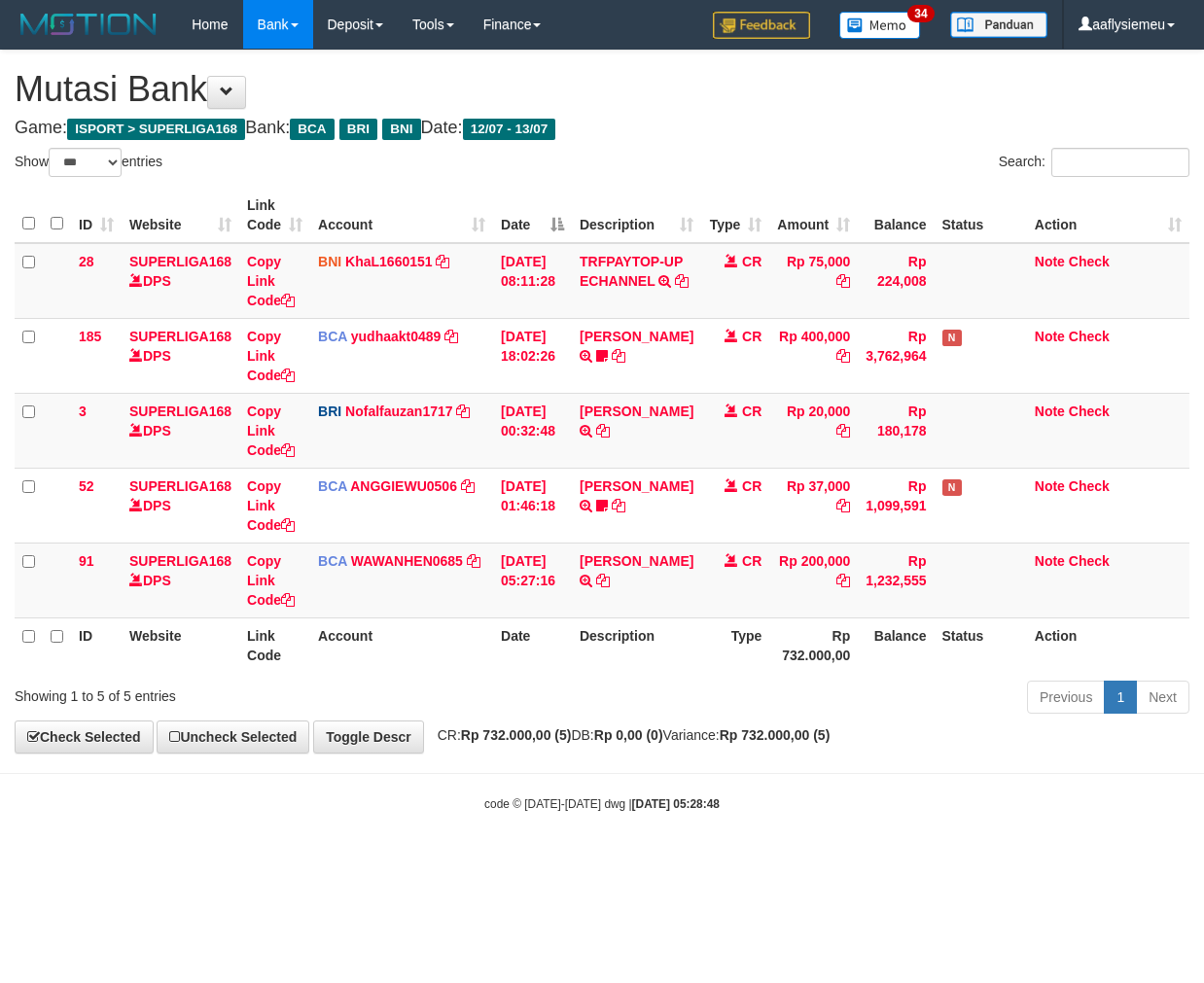 select on "***" 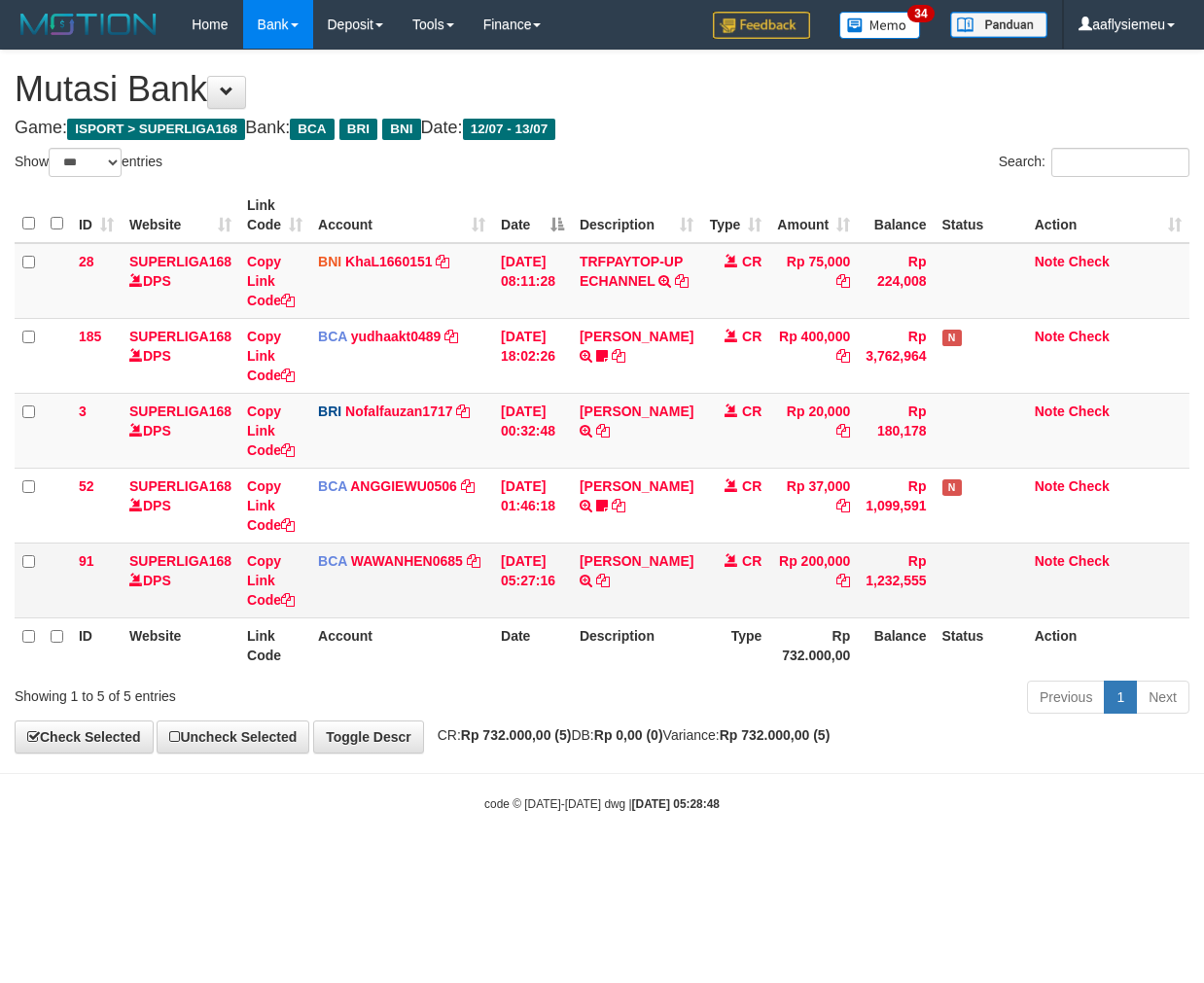 scroll, scrollTop: 0, scrollLeft: 0, axis: both 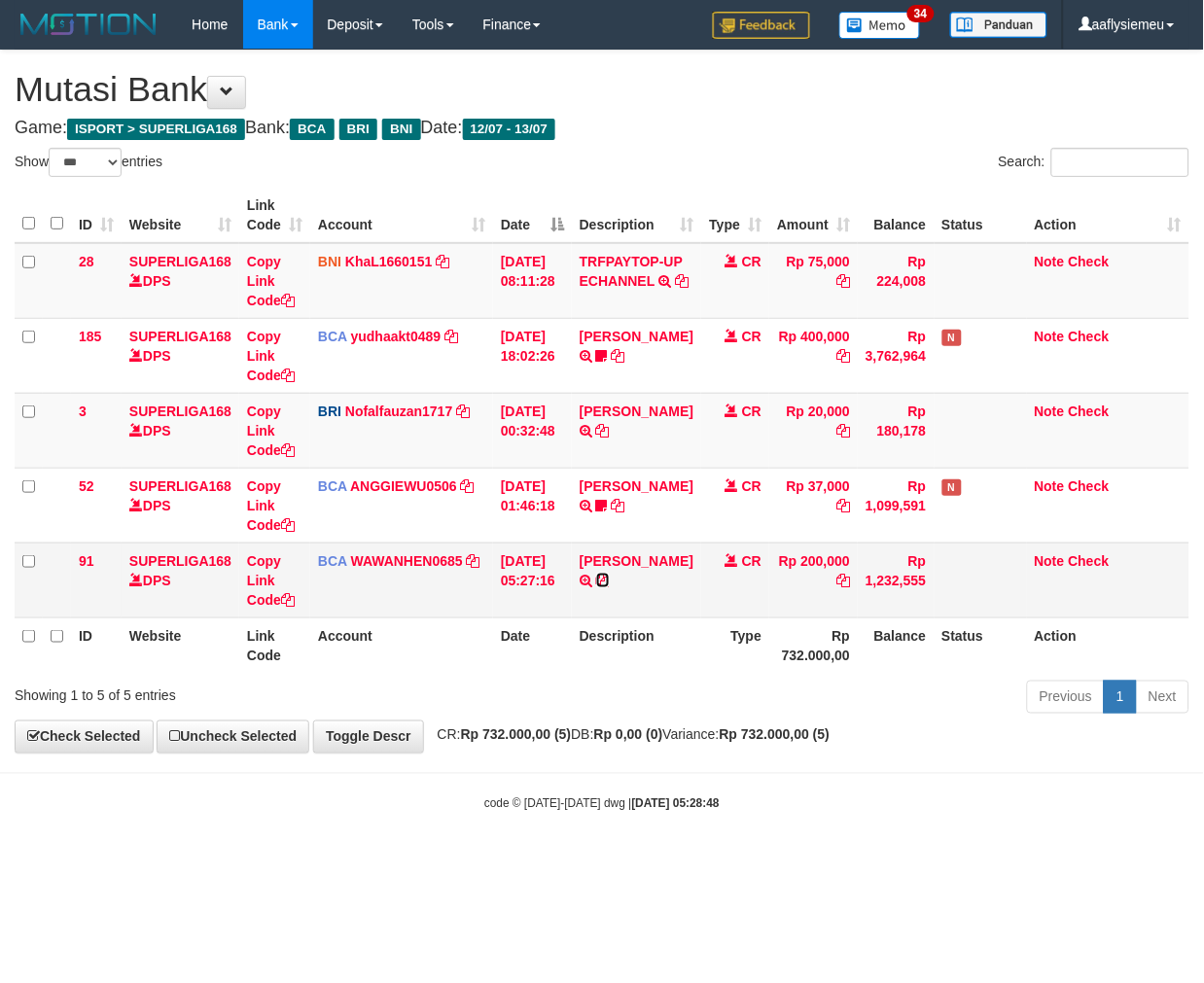click at bounding box center [603, 580] 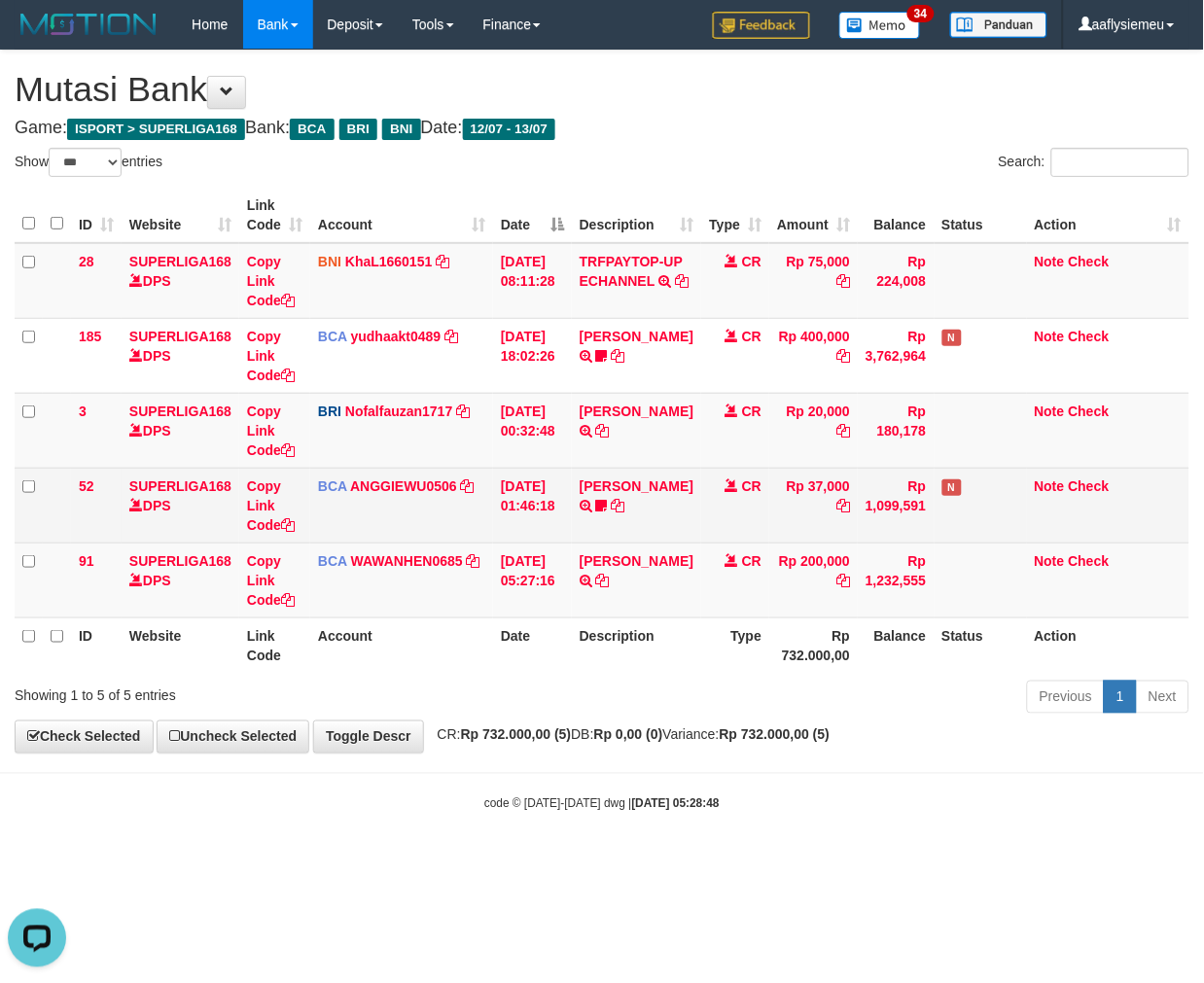 scroll, scrollTop: 0, scrollLeft: 0, axis: both 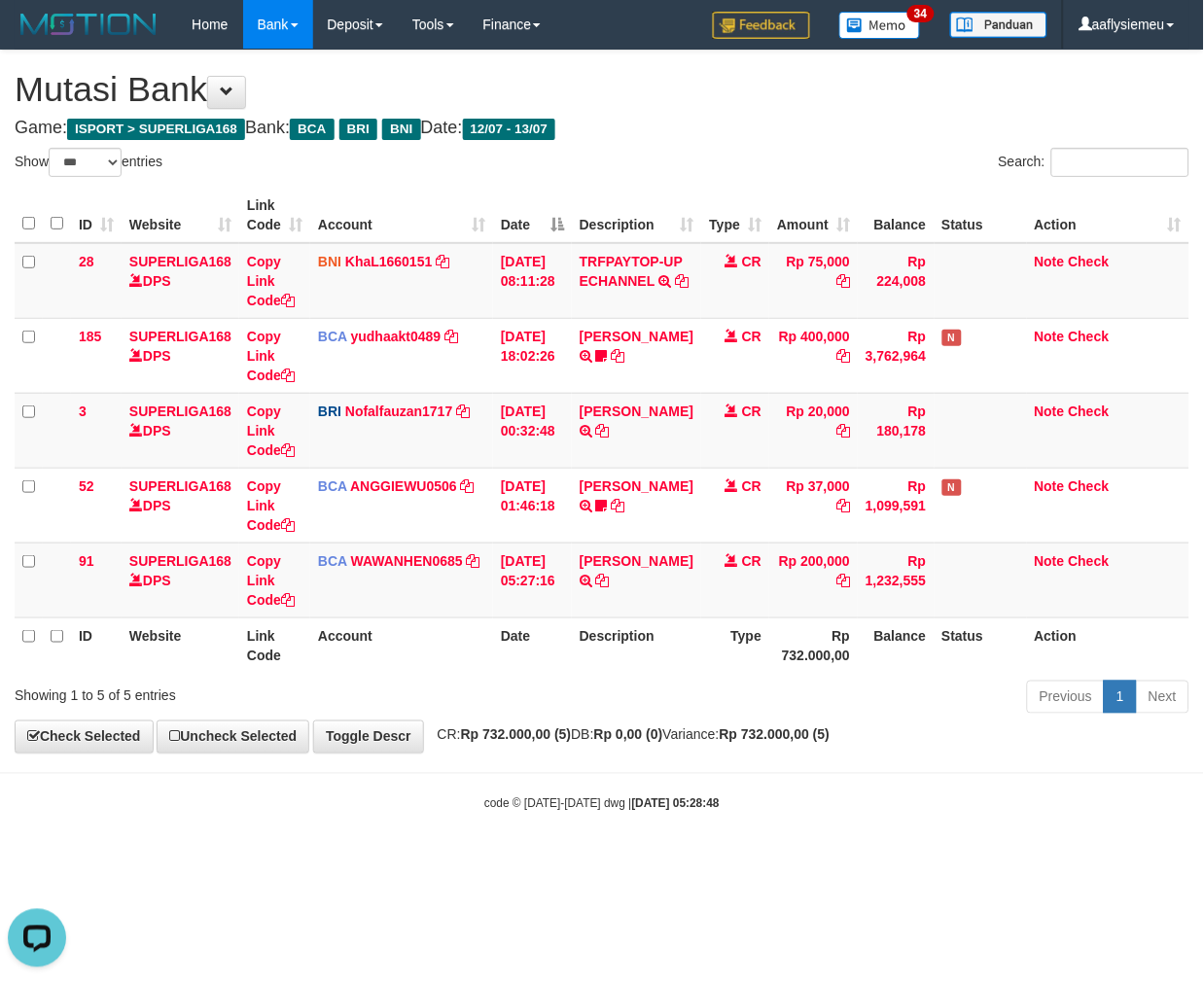 click on "Status" at bounding box center [980, 645] 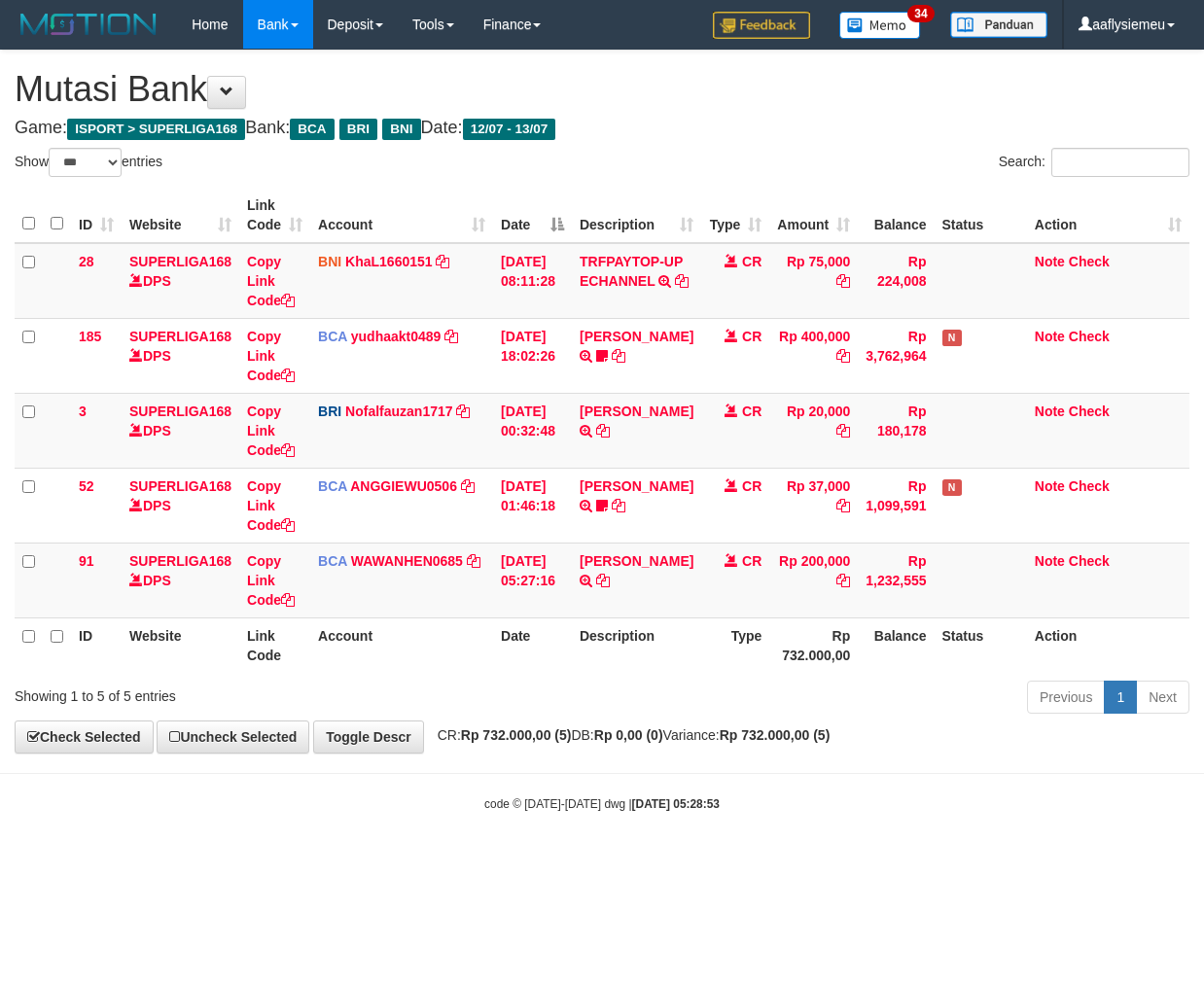 select on "***" 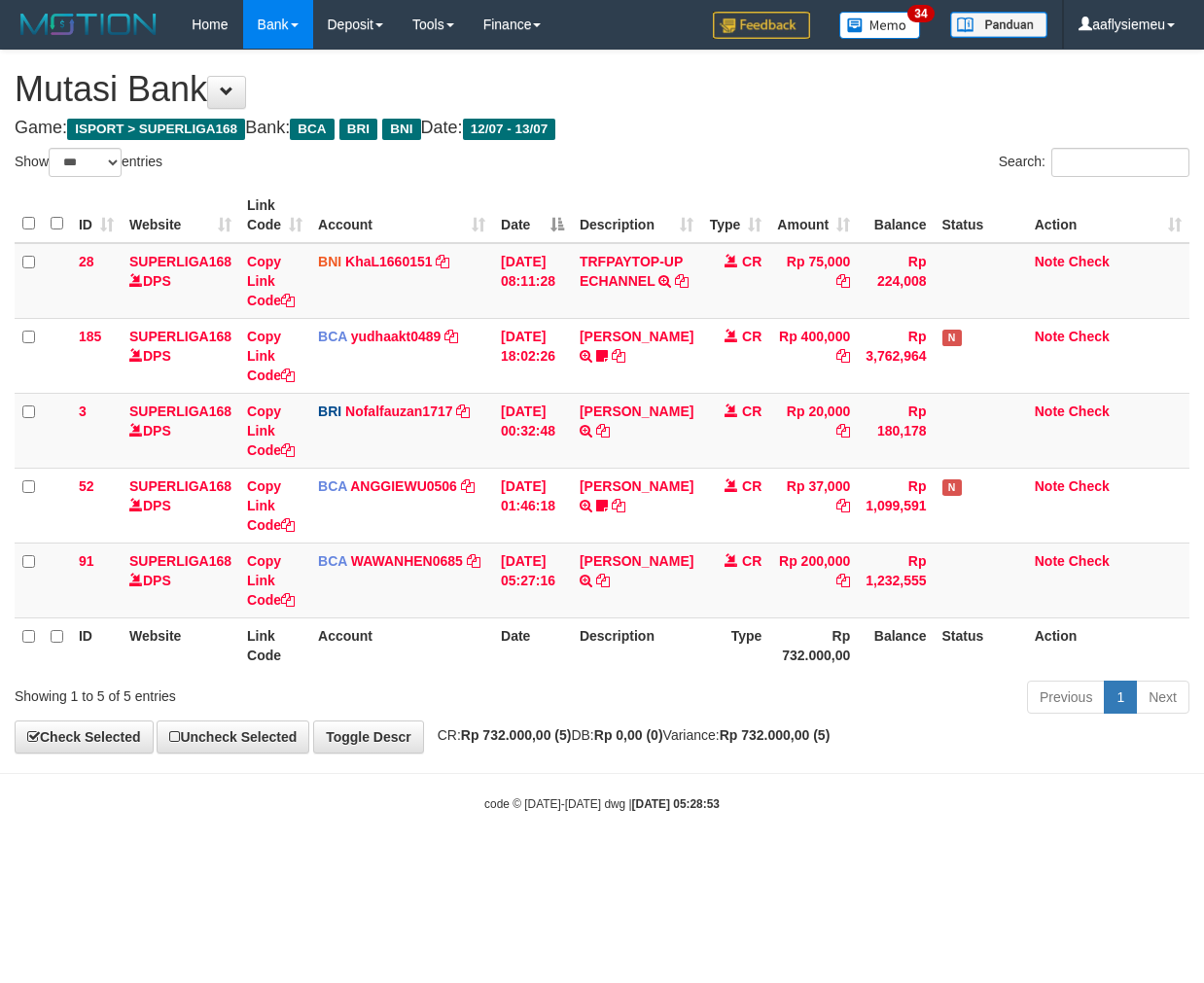 scroll, scrollTop: 0, scrollLeft: 0, axis: both 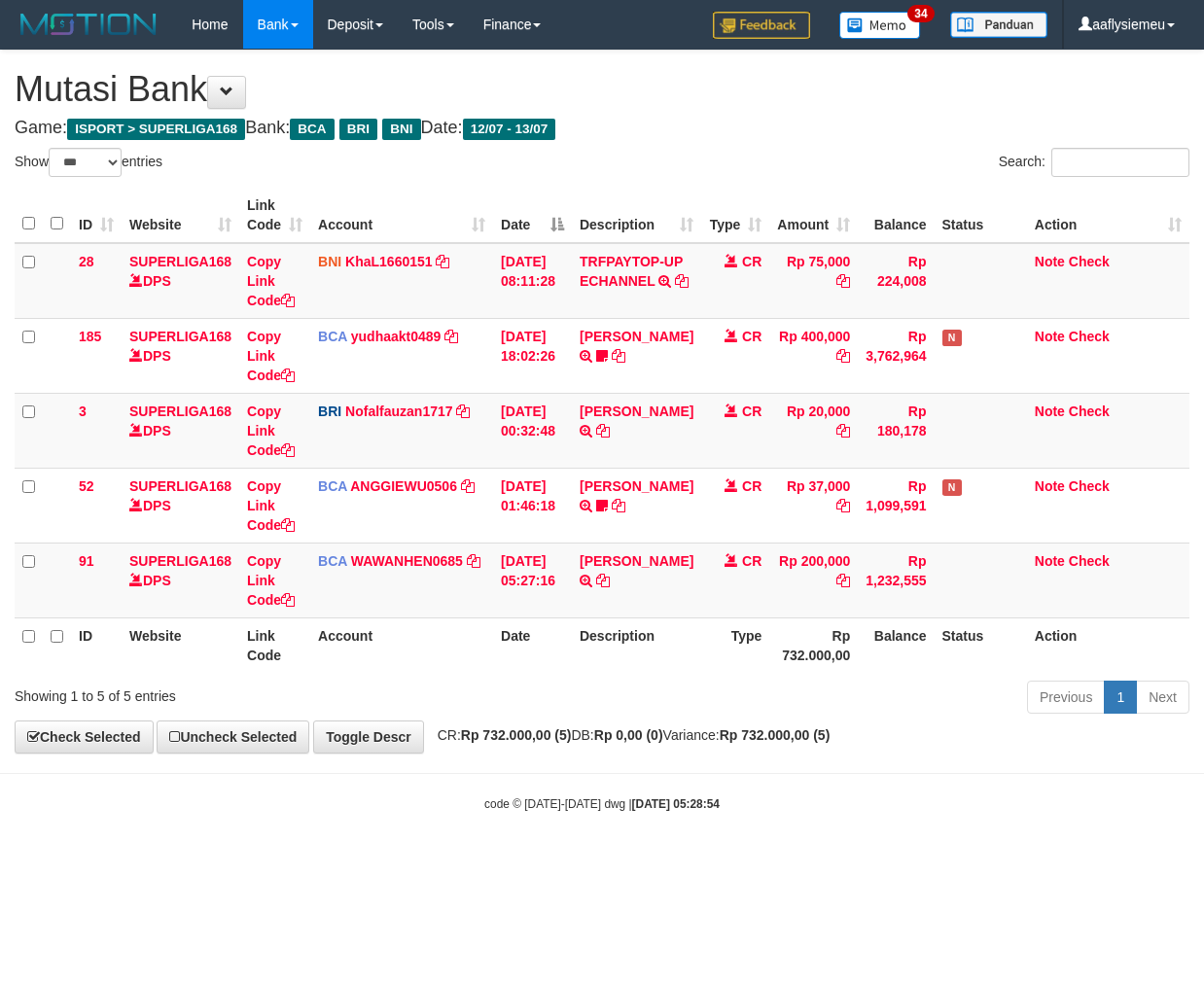 select on "***" 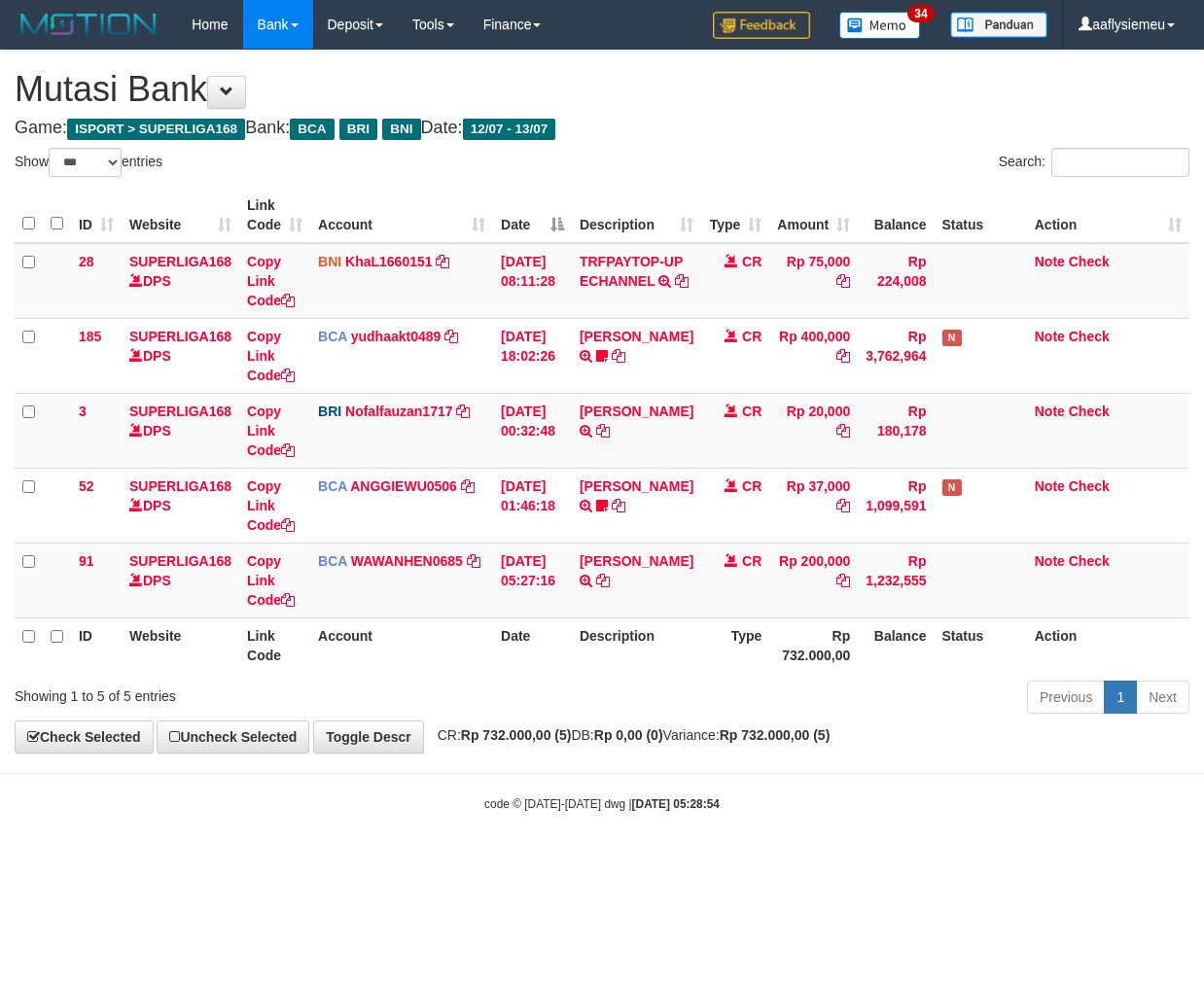 scroll, scrollTop: 0, scrollLeft: 0, axis: both 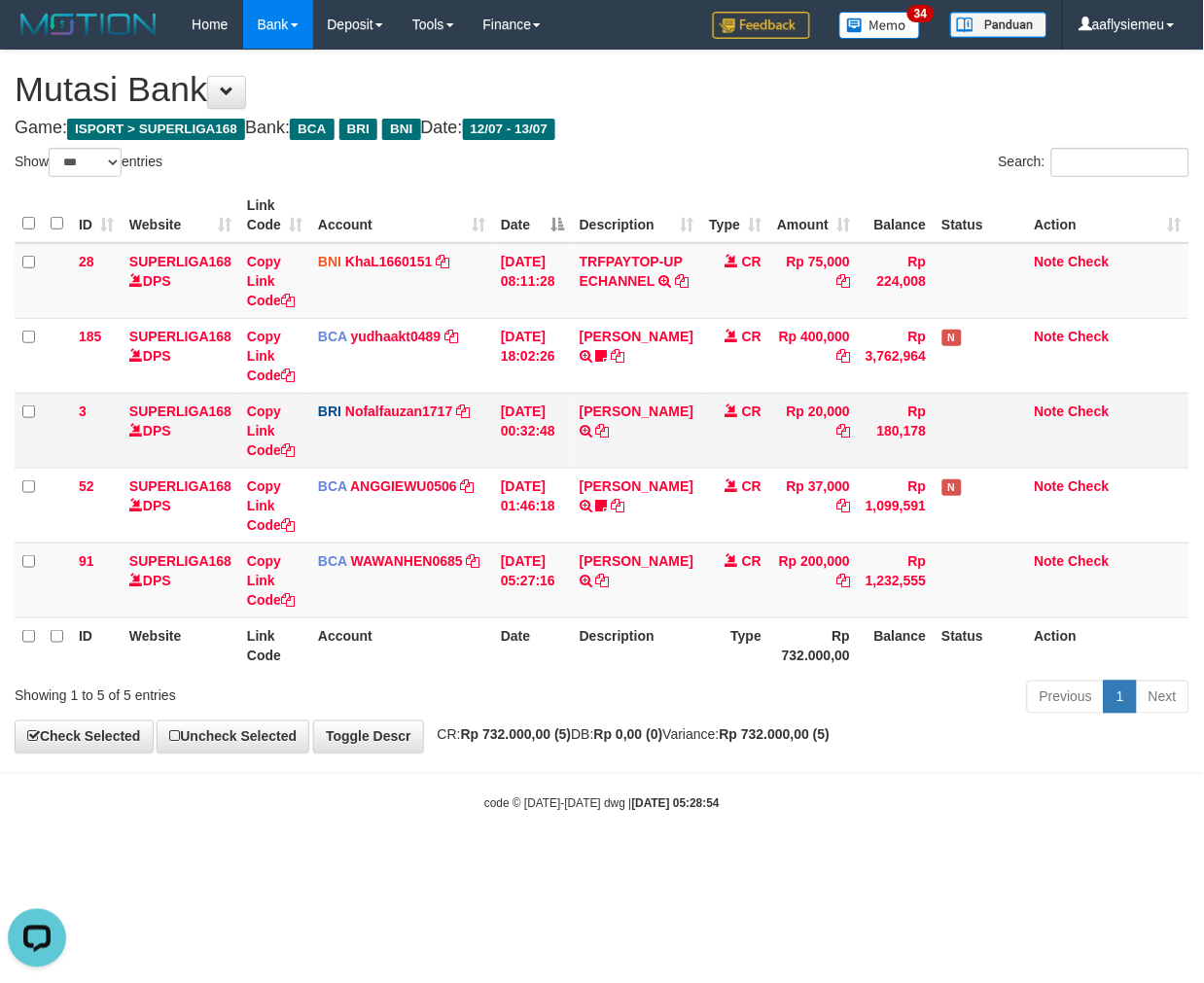 drag, startPoint x: 811, startPoint y: 121, endPoint x: 765, endPoint y: 474, distance: 355.98455 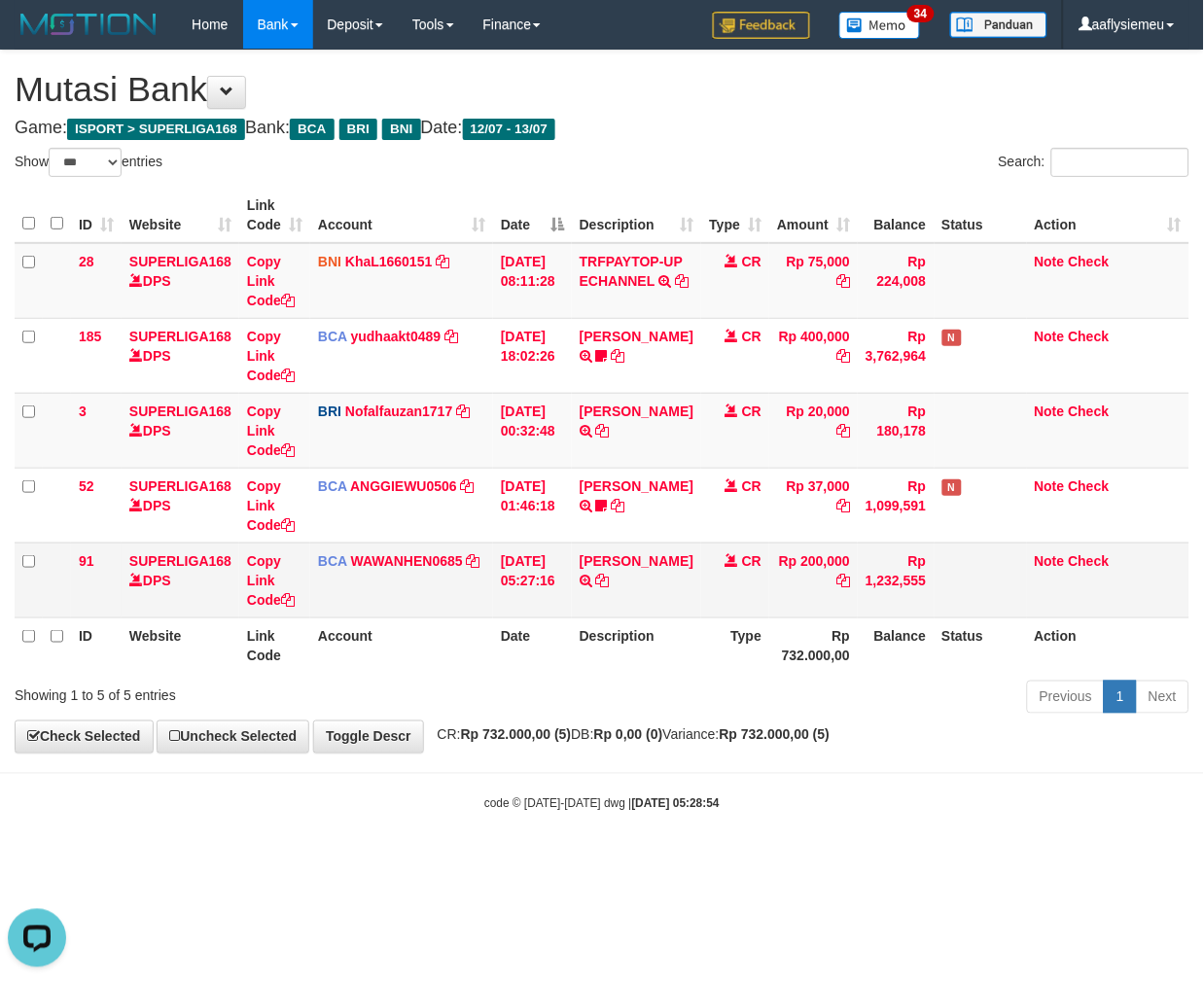 click on "CR" at bounding box center (735, 579) 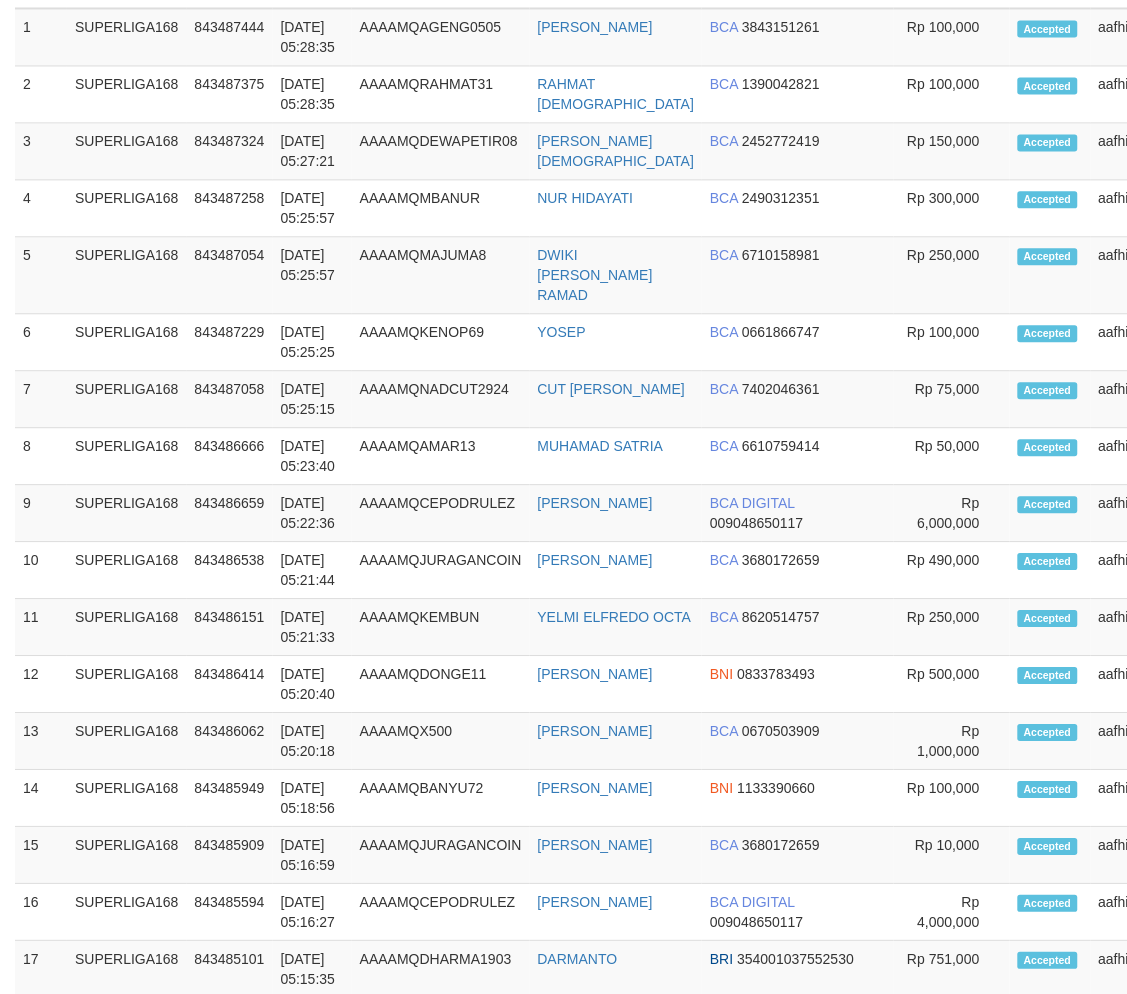 scroll, scrollTop: 870, scrollLeft: 0, axis: vertical 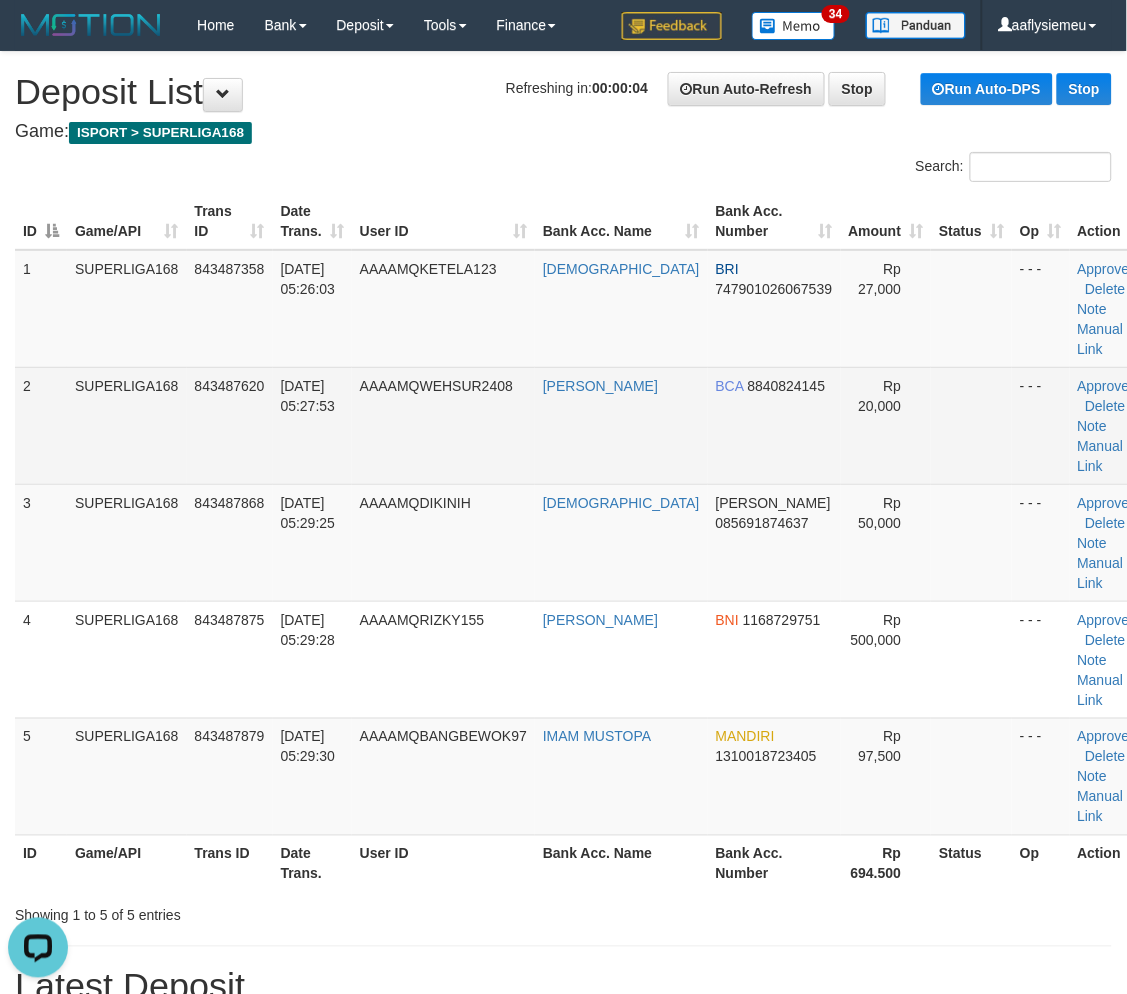 click on "2
SUPERLIGA168
843487620
13/07/2025 05:27:53
AAAAMQWEHSUR2408
SURIYA ALIF AMBIYA
BCA
8840824145
Rp 20,000
- - -
Approve
Delete
Note
Manual Link" at bounding box center [583, 425] 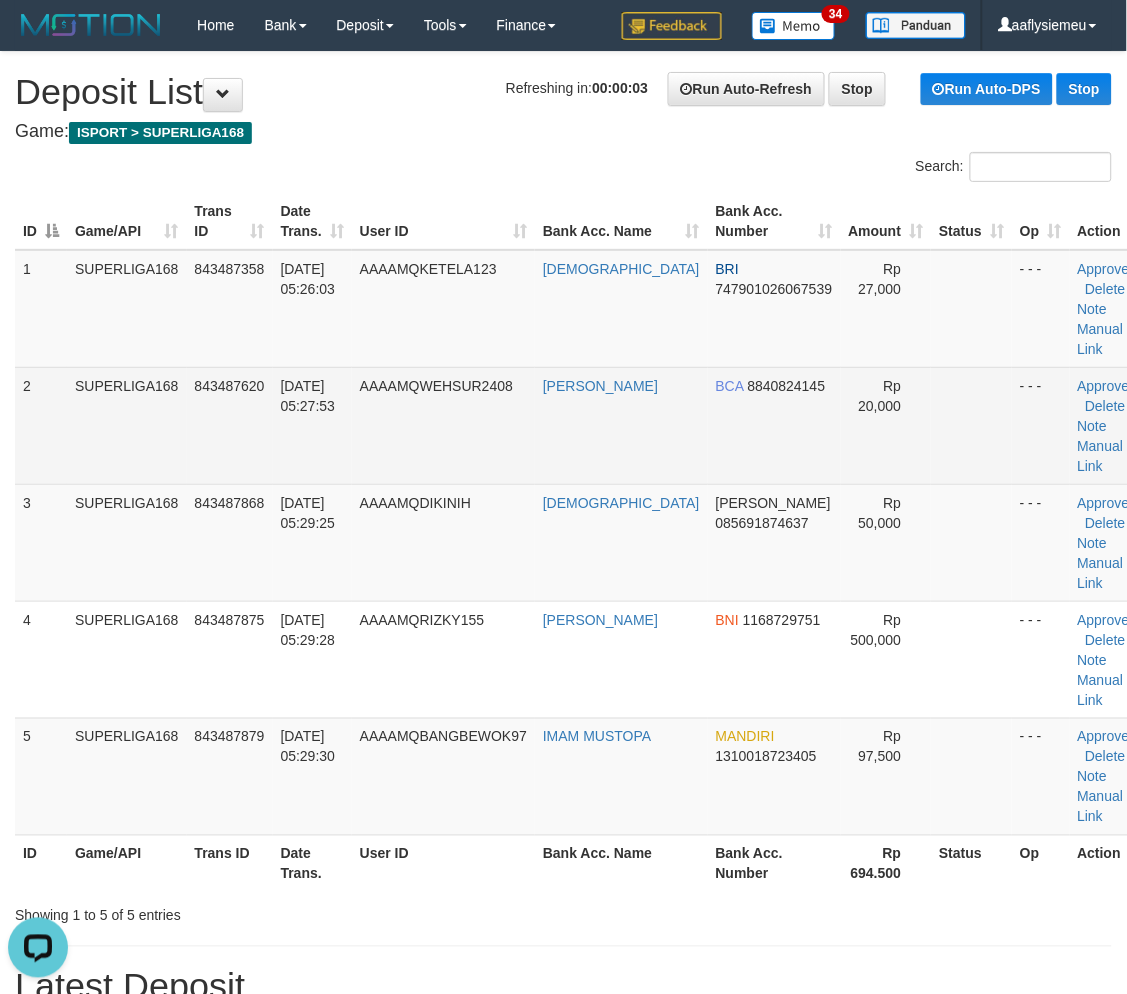click on "SUPERLIGA168" at bounding box center (127, 425) 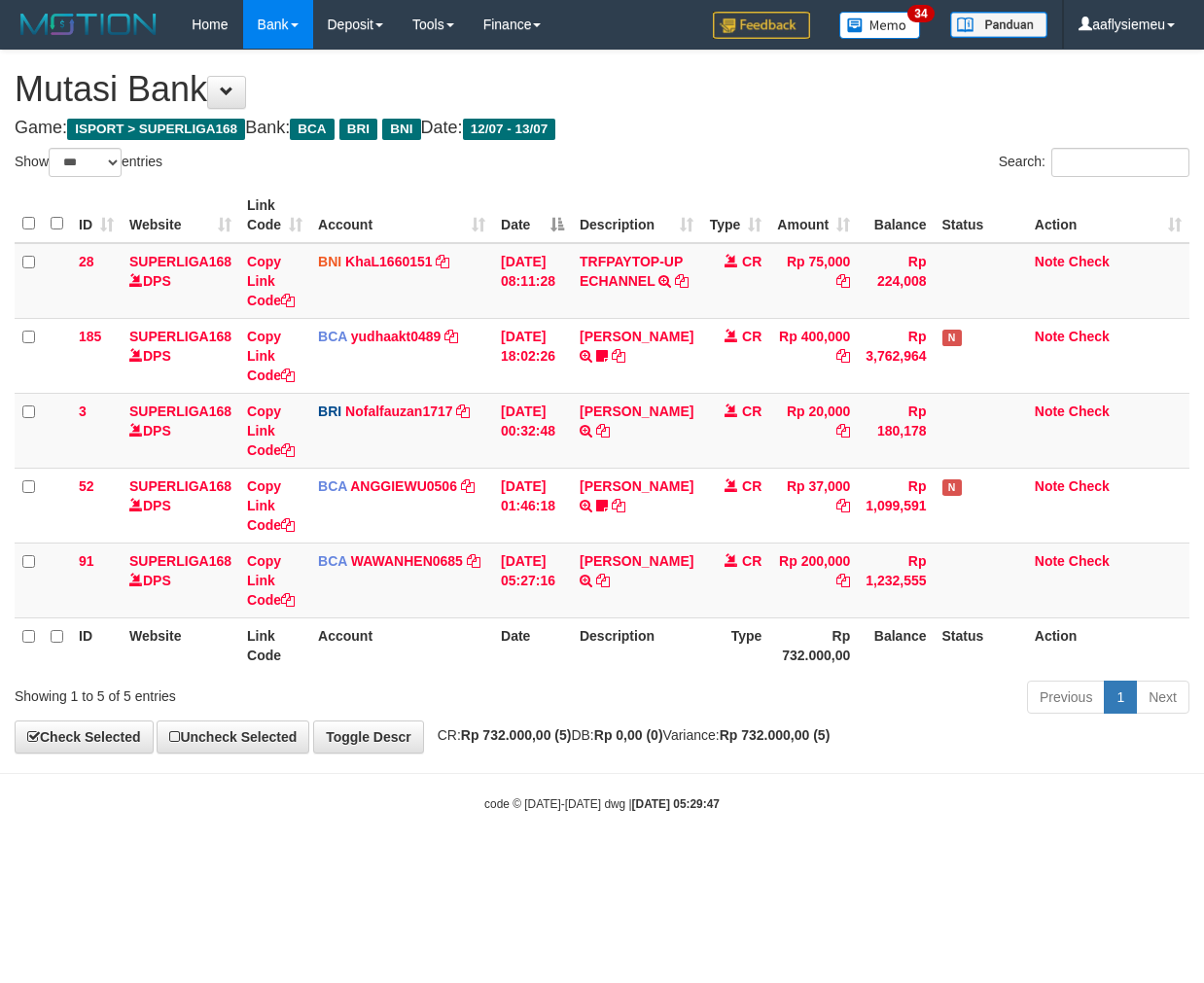 select on "***" 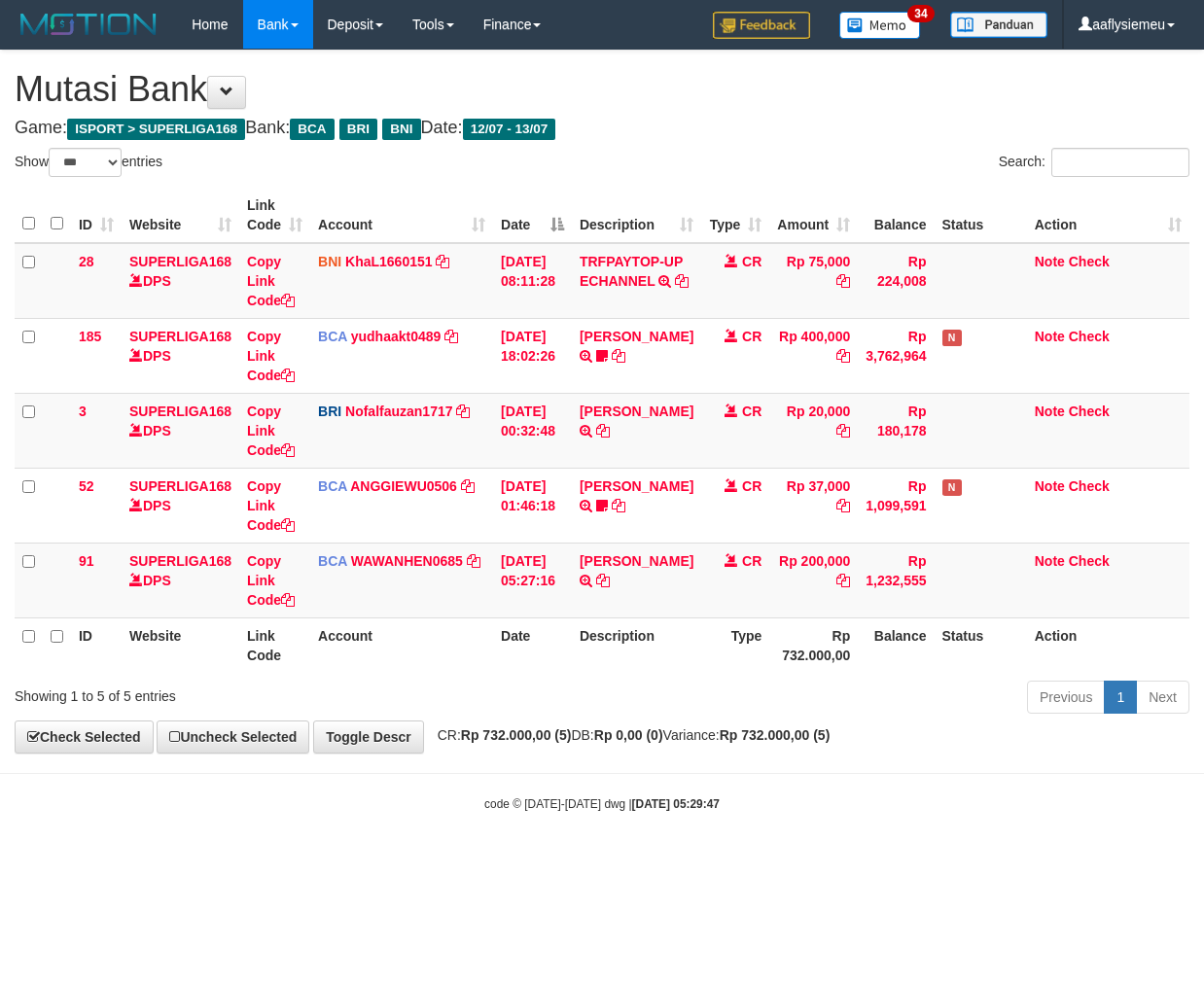 scroll, scrollTop: 0, scrollLeft: 0, axis: both 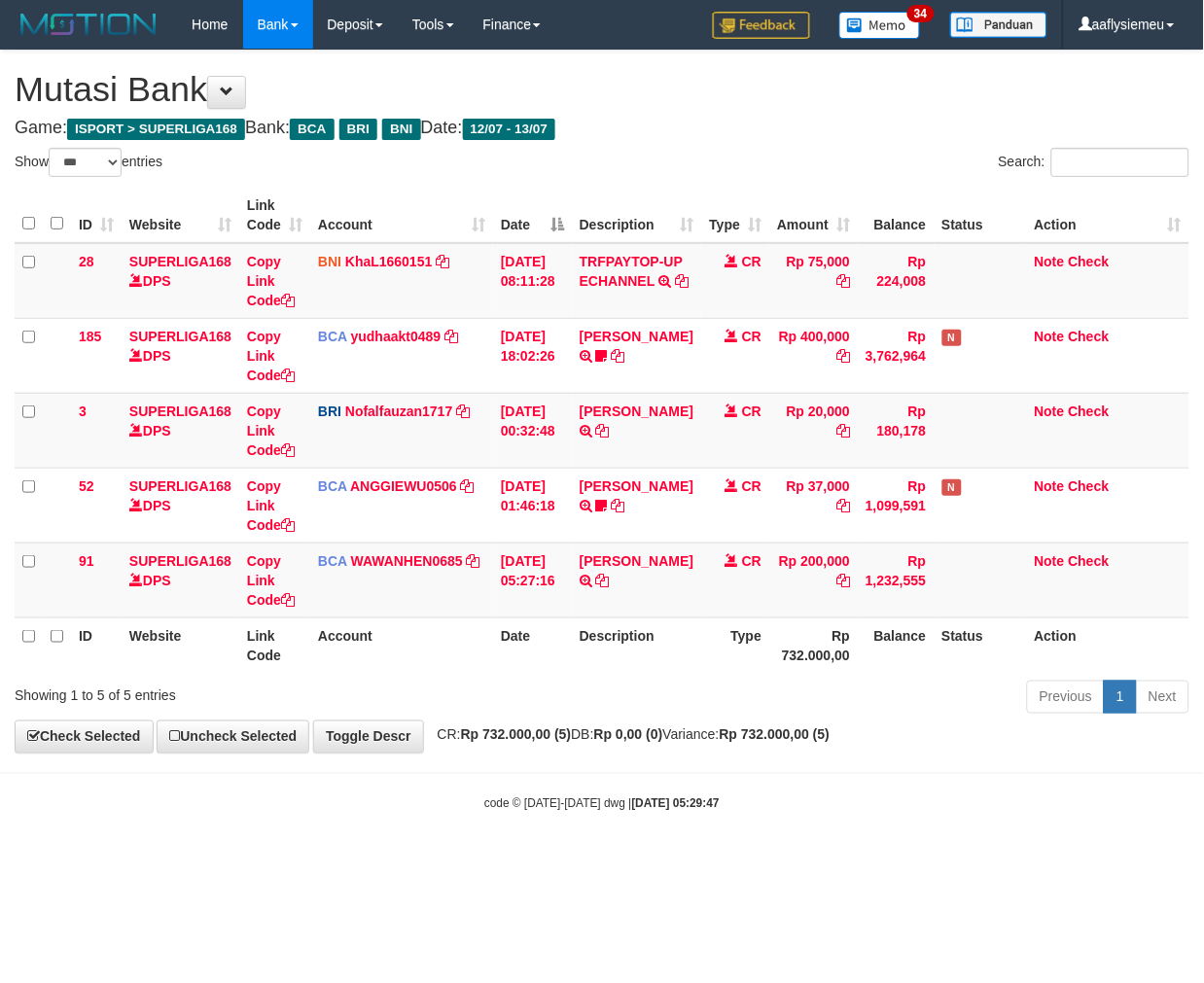 click on "ID Website Link Code Account Date Description Type Amount Balance Status Action
28
SUPERLIGA168    DPS
Copy Link Code
BNI
KhaL1660151
DPS
KHEIR TSAR MUHAMMAD ALI
mutasi_20250712_4651 | 28
mutasi_20250712_4651 | 28
12/07/2025 08:11:28
TRFPAYTOP-UP ECHANNEL         TRF/PAY/TOP-UP ECHANNEL
CR
Rp 75,000
Rp 224,008
Note
Check
185
SUPERLIGA168    DPS
Copy Link Code
BCA
yudhaakt0489
DPS
YUDHA AKTARIANTO" at bounding box center (602, 430) 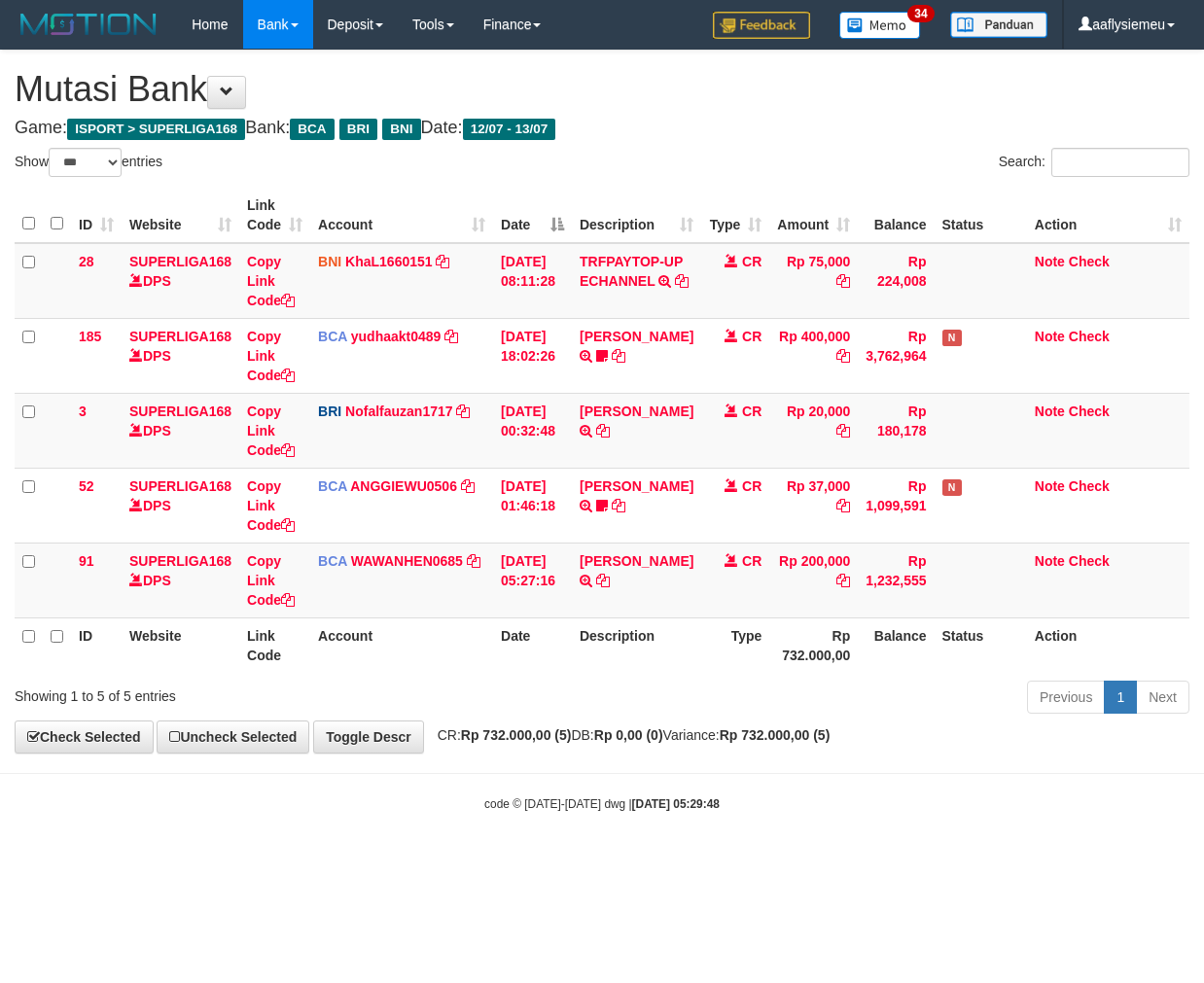 select on "***" 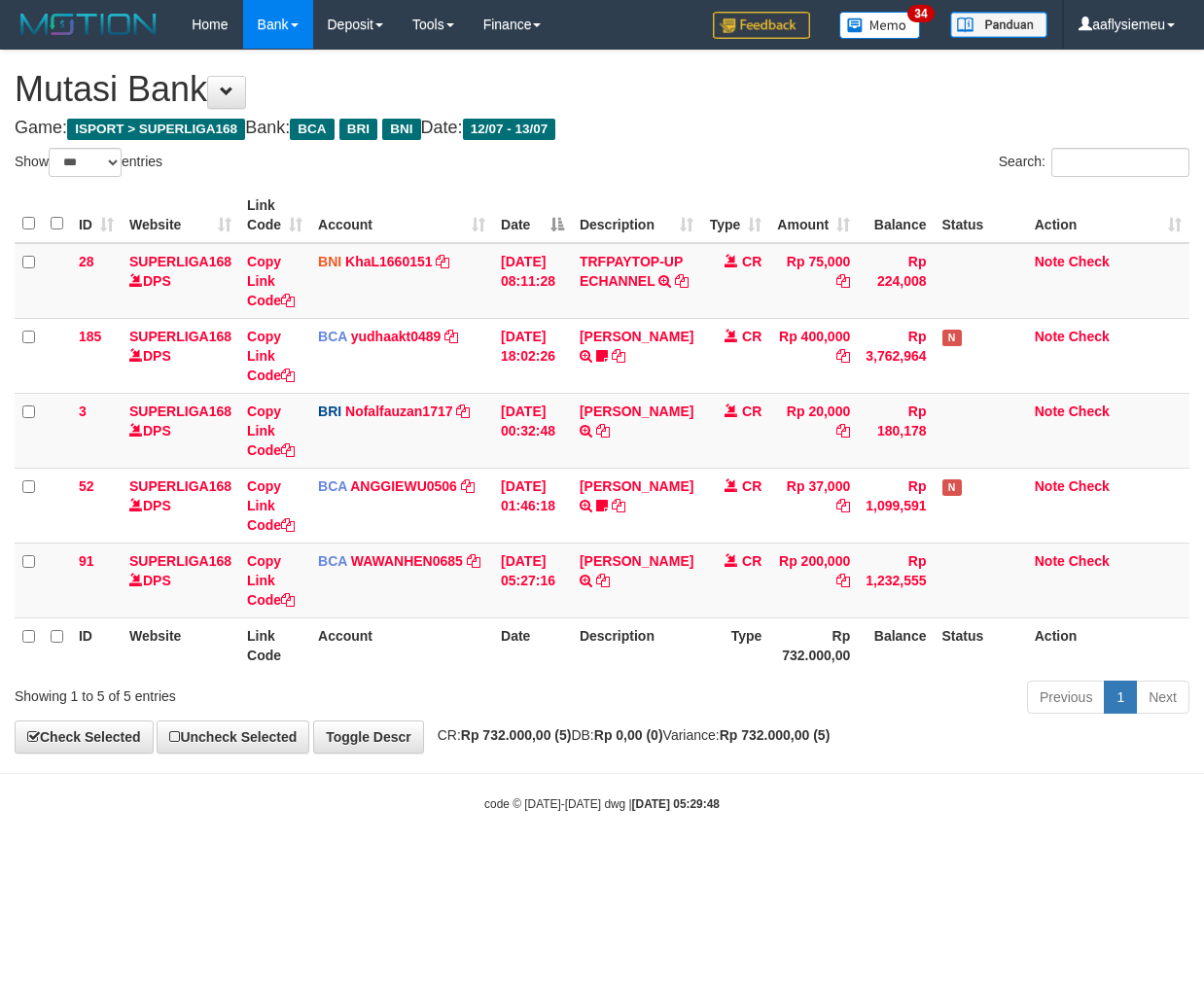 scroll, scrollTop: 0, scrollLeft: 0, axis: both 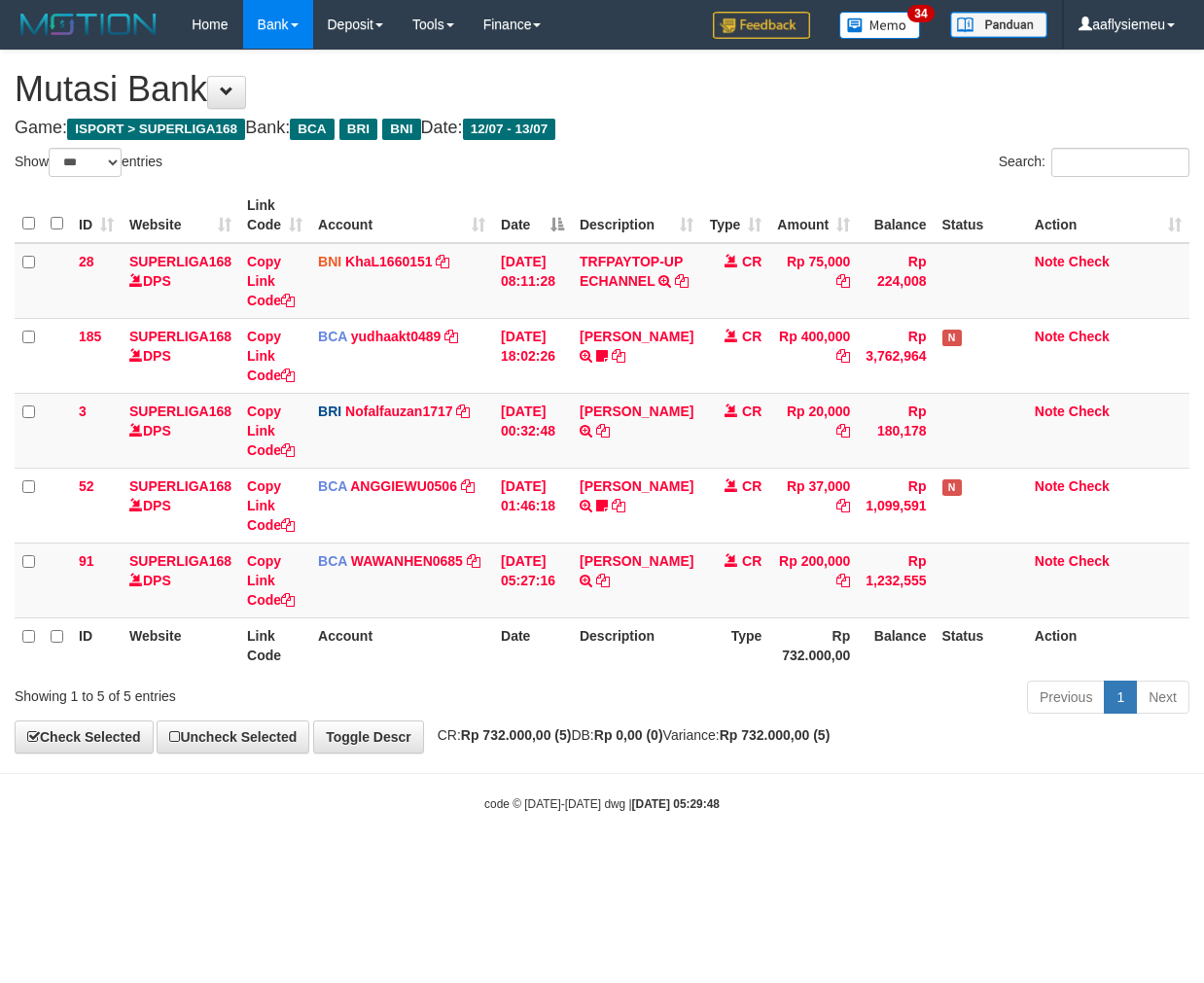 select on "***" 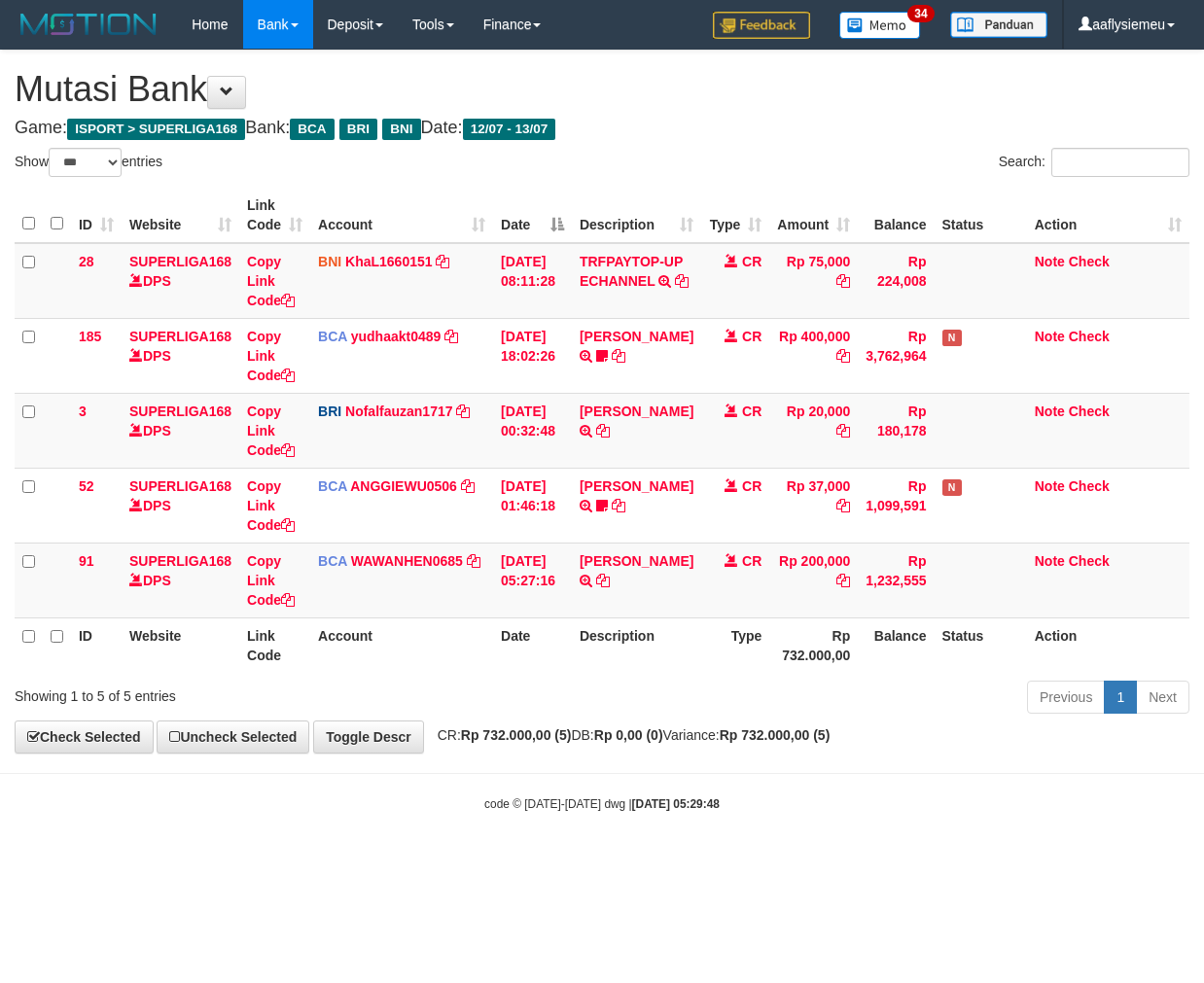 scroll, scrollTop: 0, scrollLeft: 0, axis: both 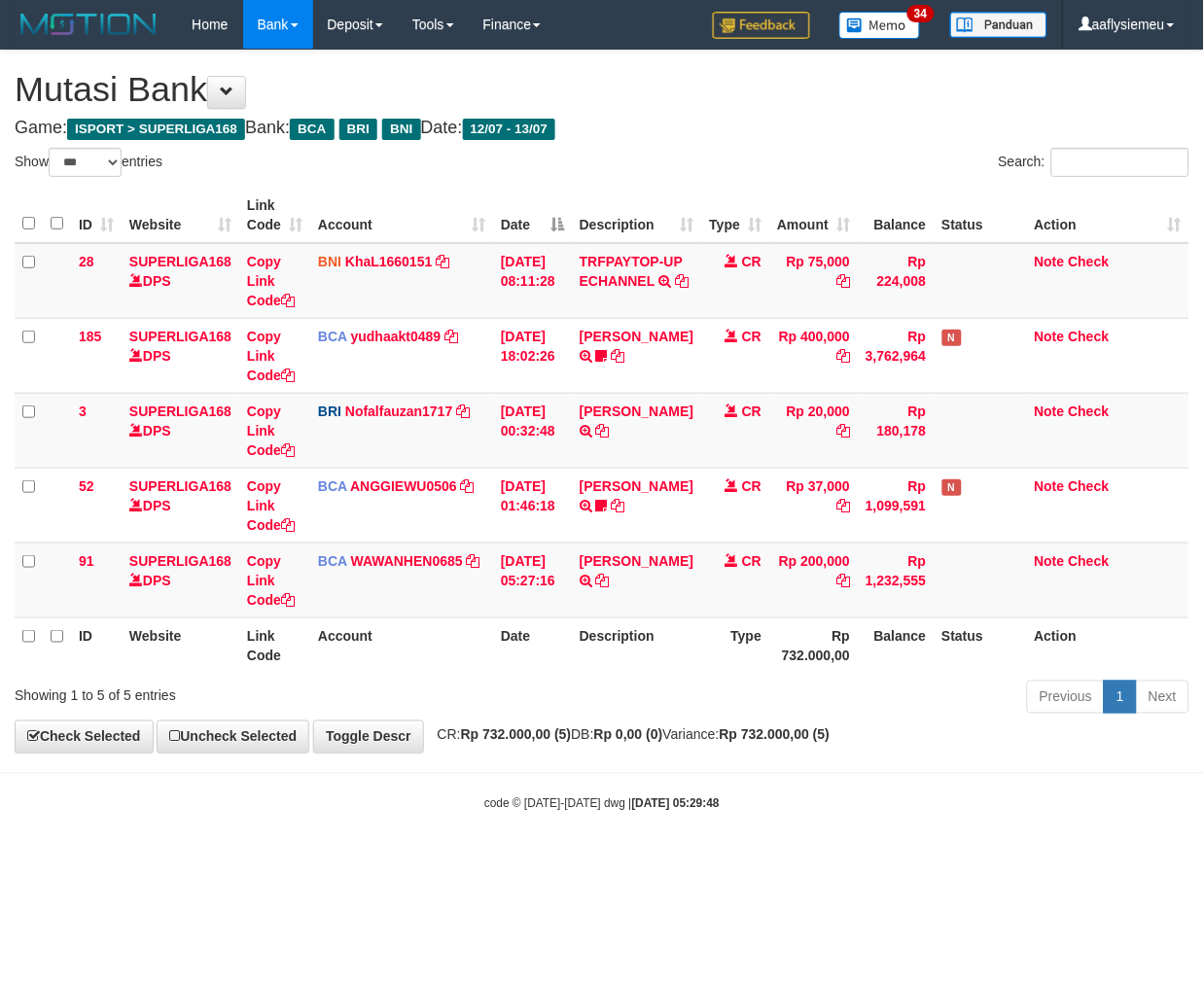 click on "Note
Check" at bounding box center [1108, 579] 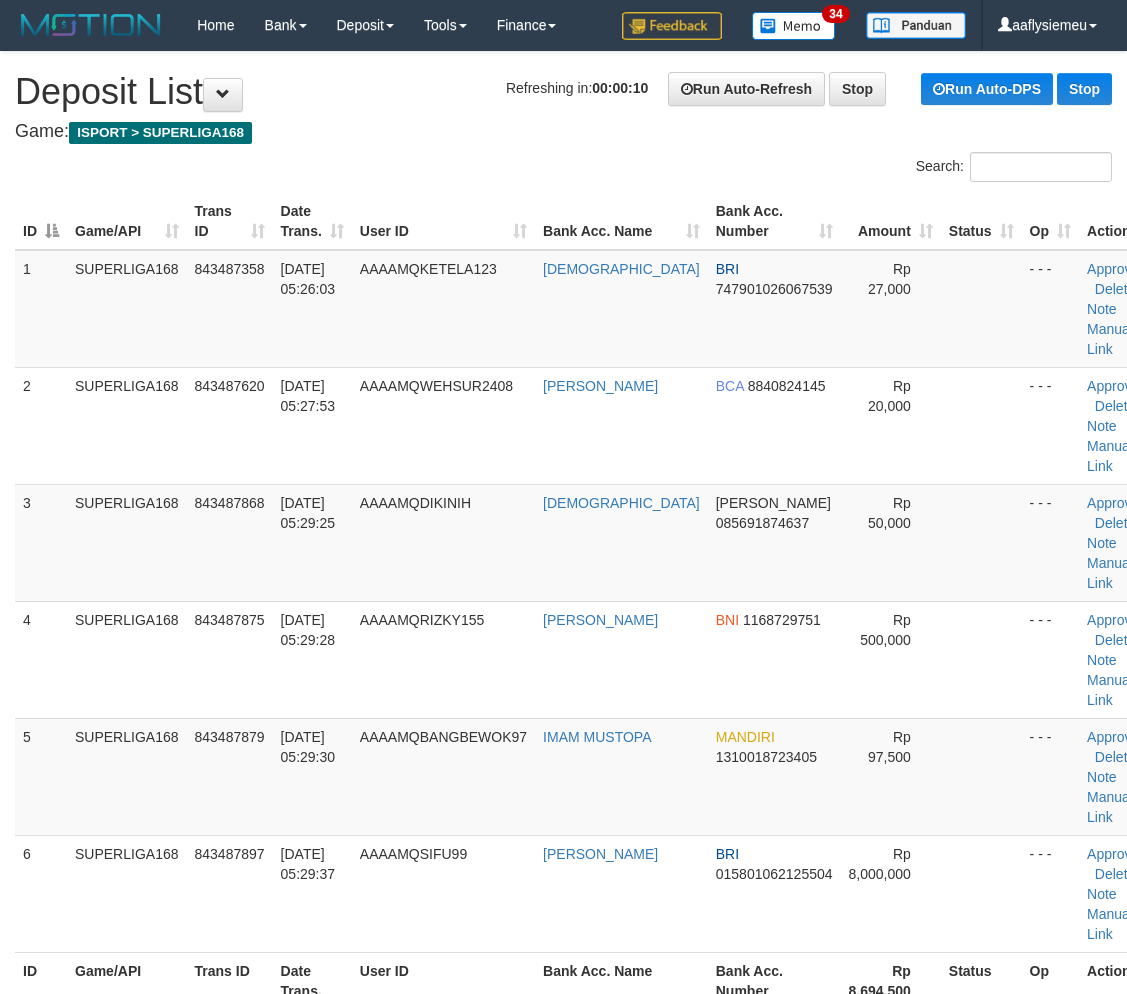 scroll, scrollTop: 0, scrollLeft: 0, axis: both 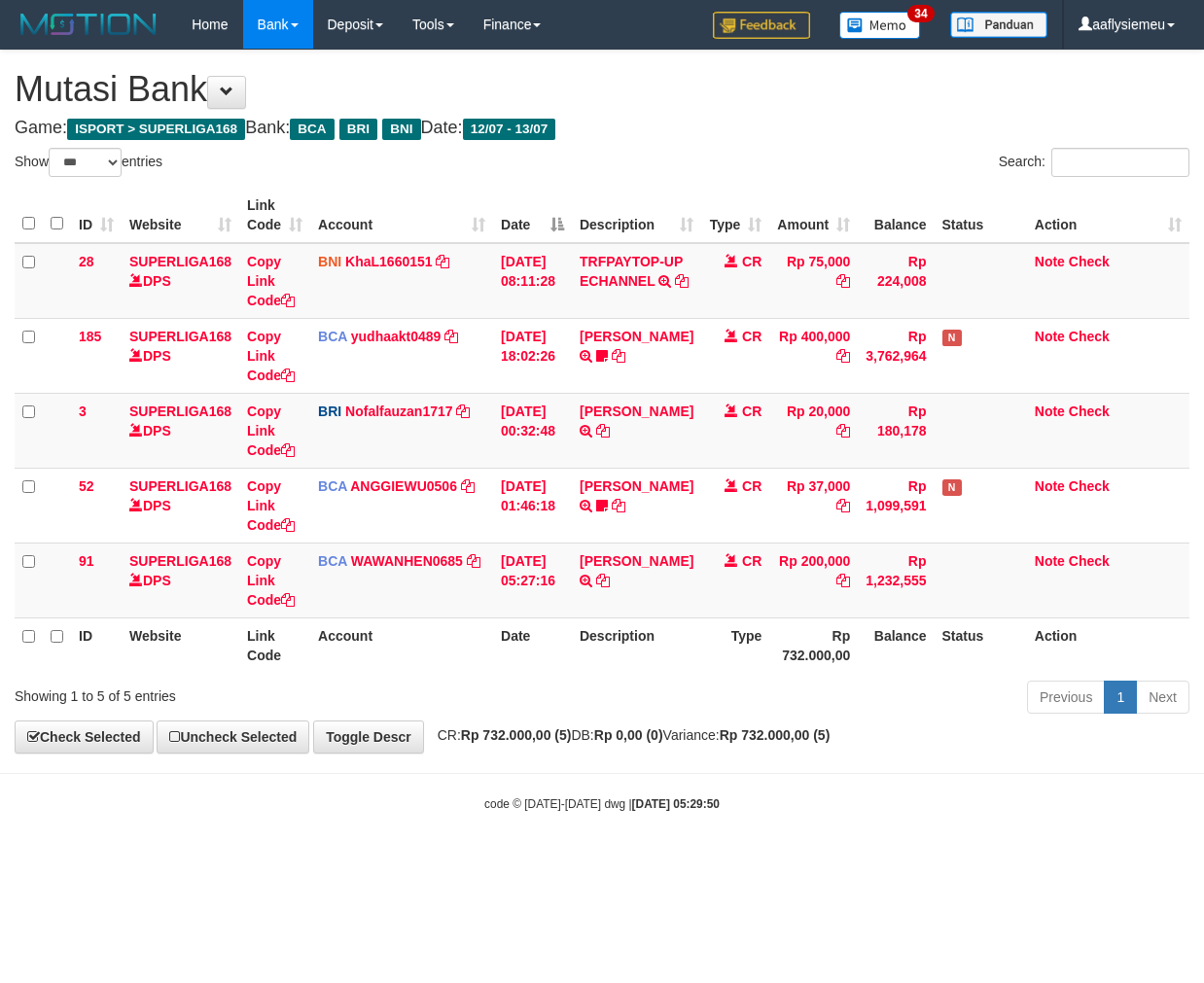 select on "***" 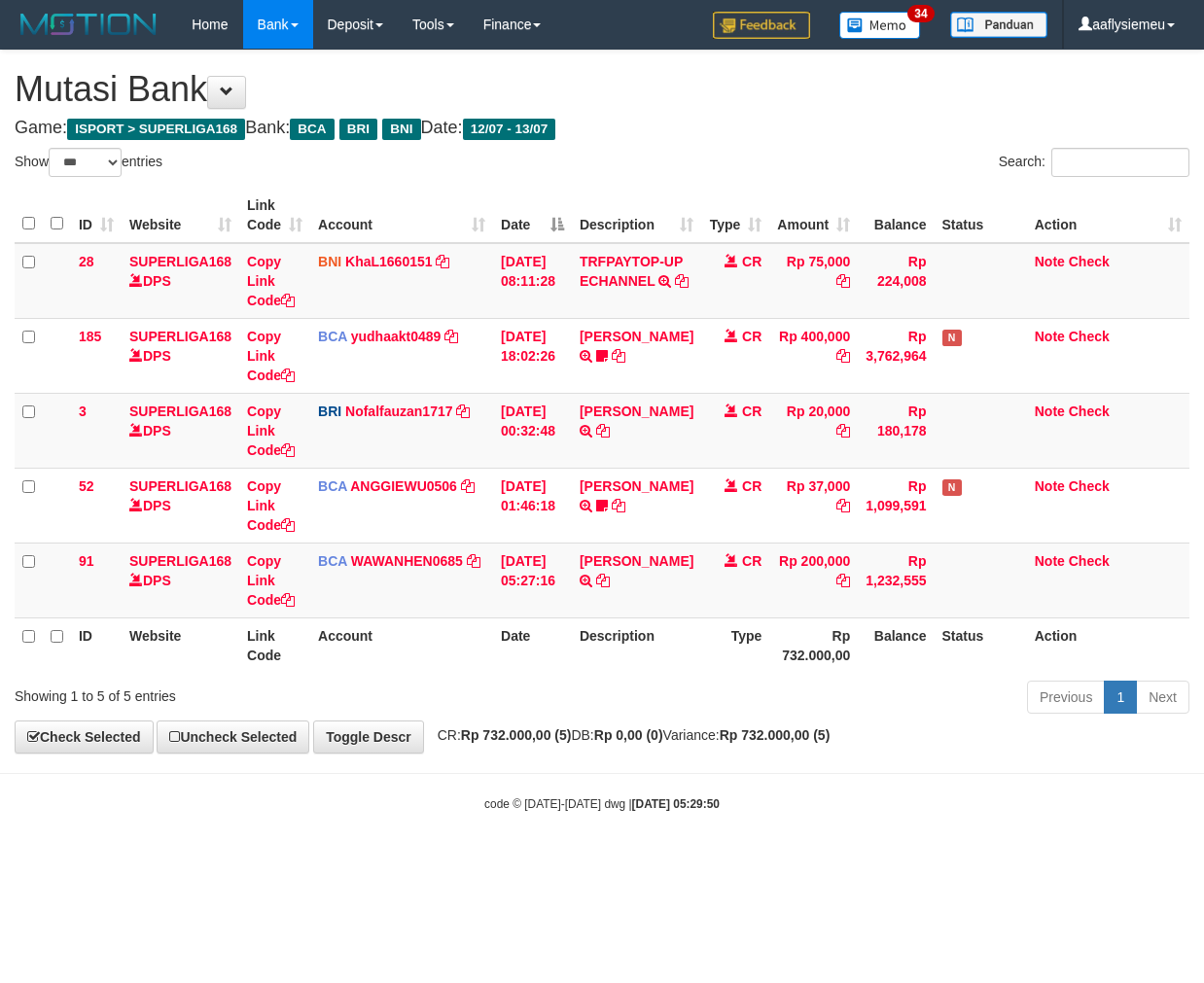 scroll, scrollTop: 0, scrollLeft: 0, axis: both 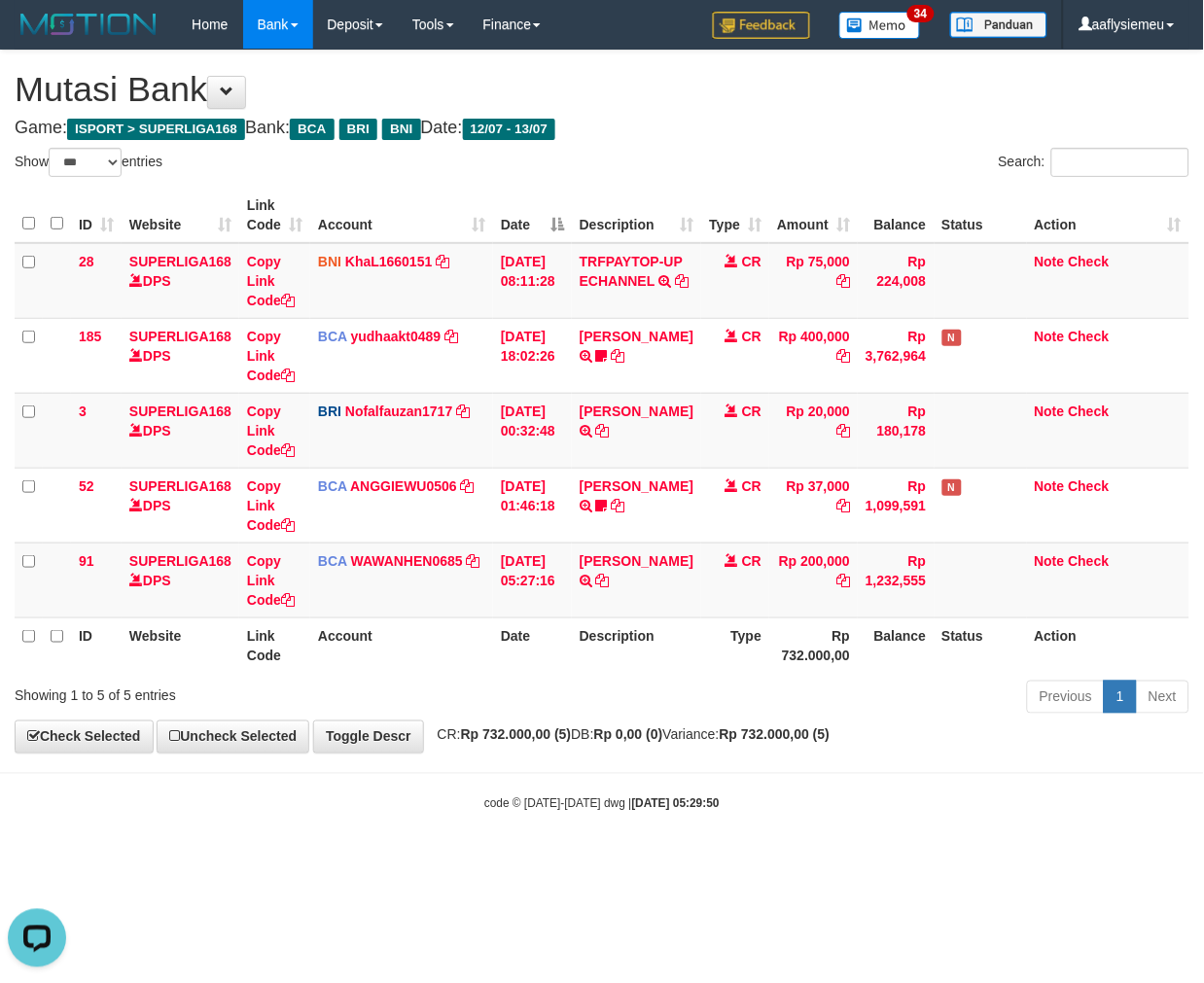 drag, startPoint x: 705, startPoint y: 133, endPoint x: 677, endPoint y: 225, distance: 96.16652 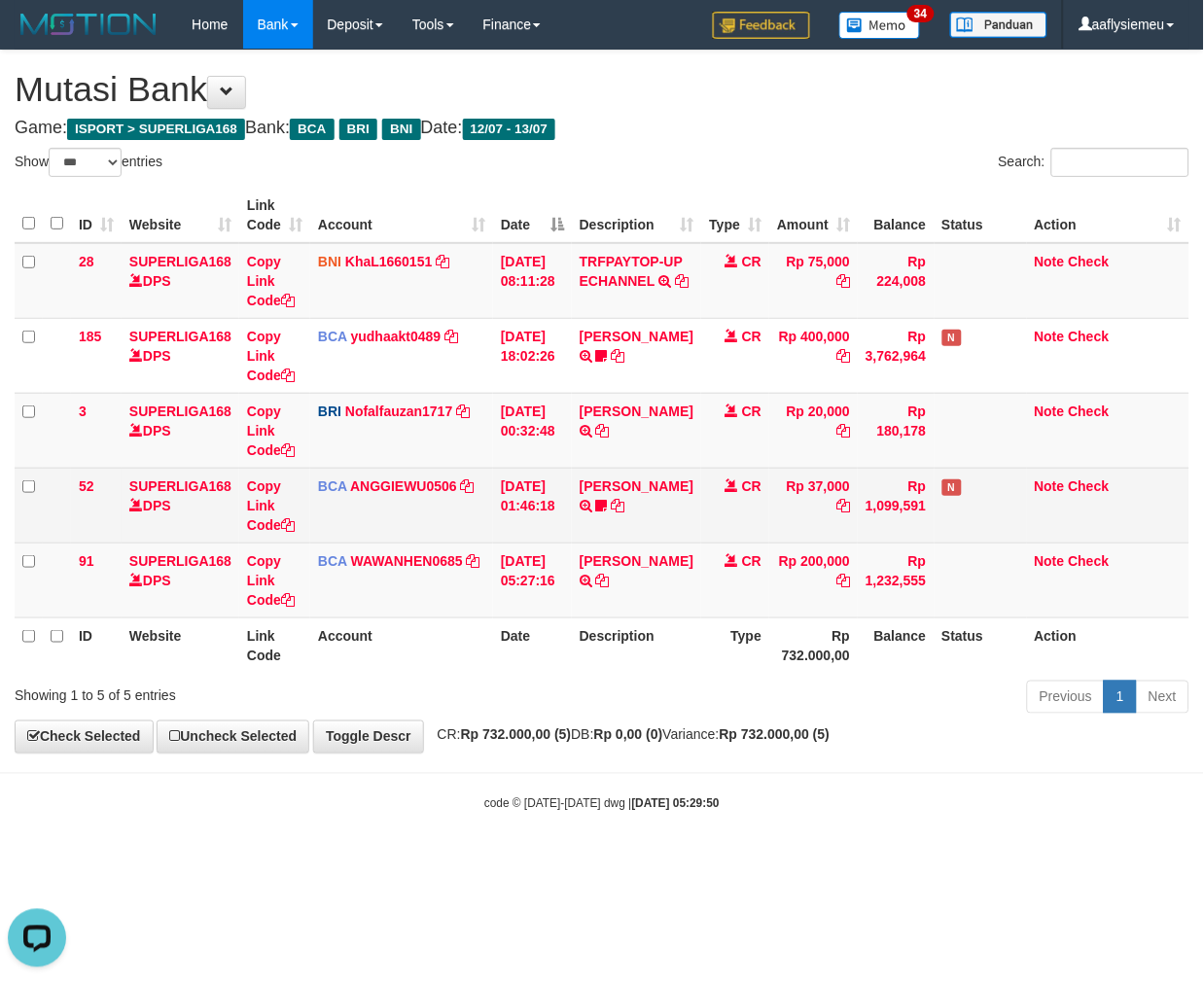 drag, startPoint x: 499, startPoint y: 577, endPoint x: 706, endPoint y: 554, distance: 208.27386 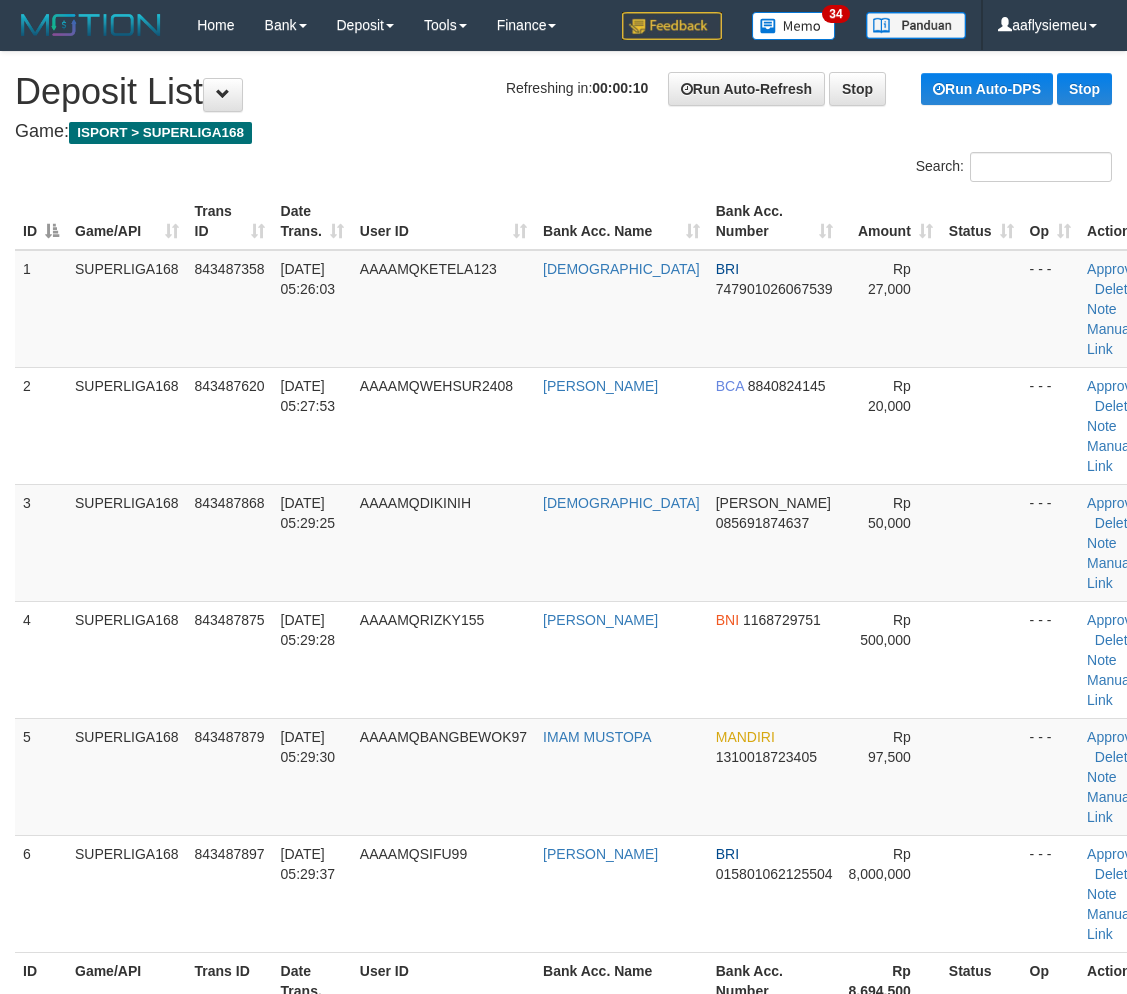scroll, scrollTop: 0, scrollLeft: 0, axis: both 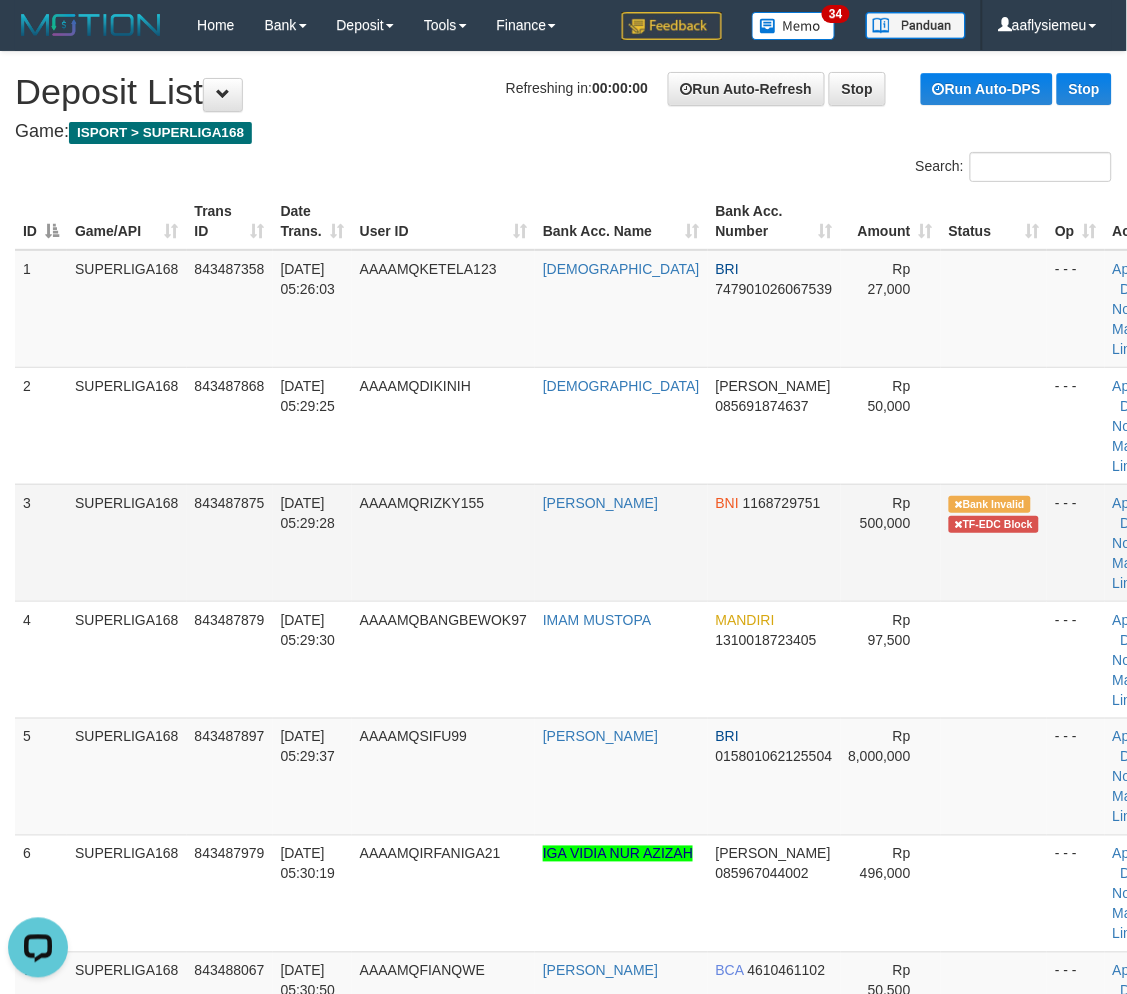 click on "3" at bounding box center [41, 542] 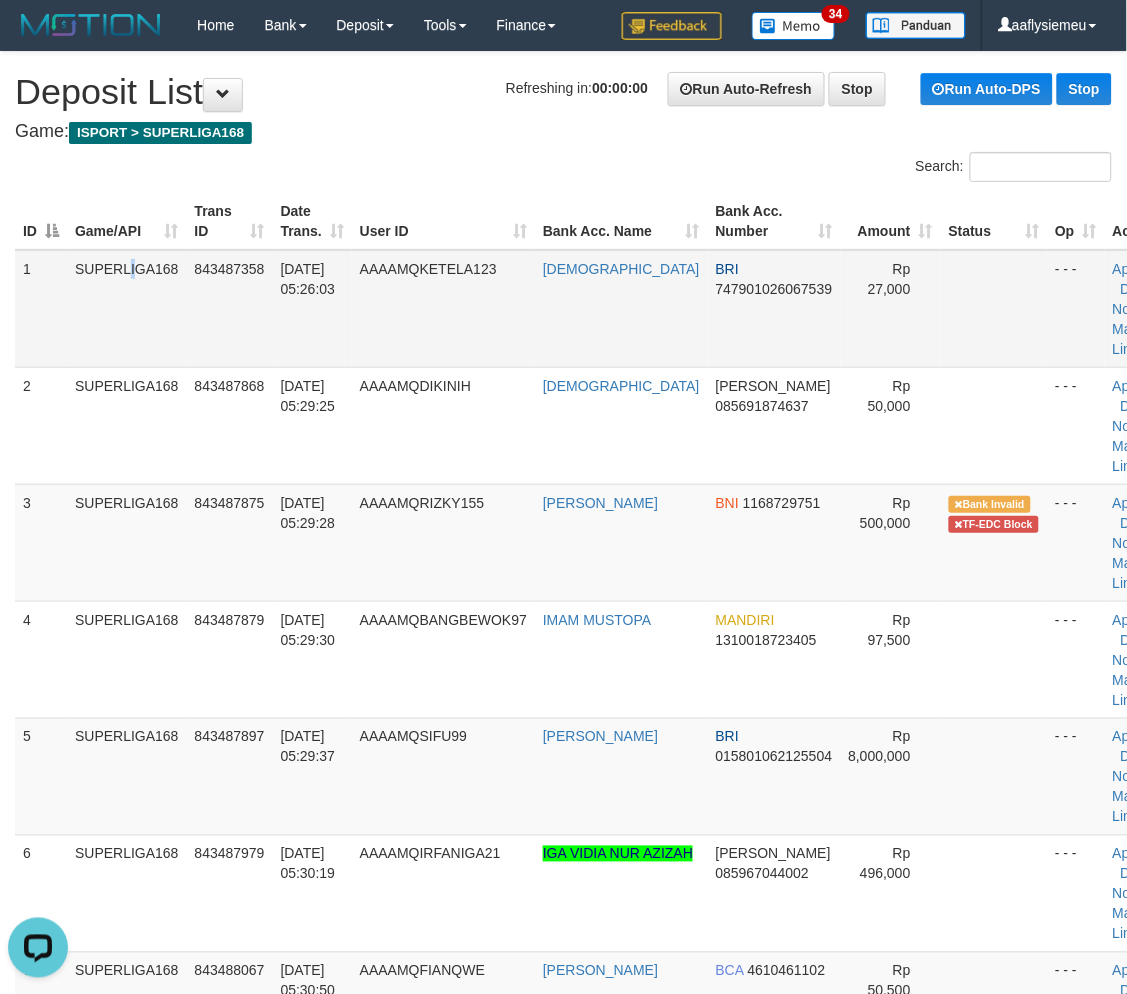 click on "SUPERLIGA168" at bounding box center (127, 309) 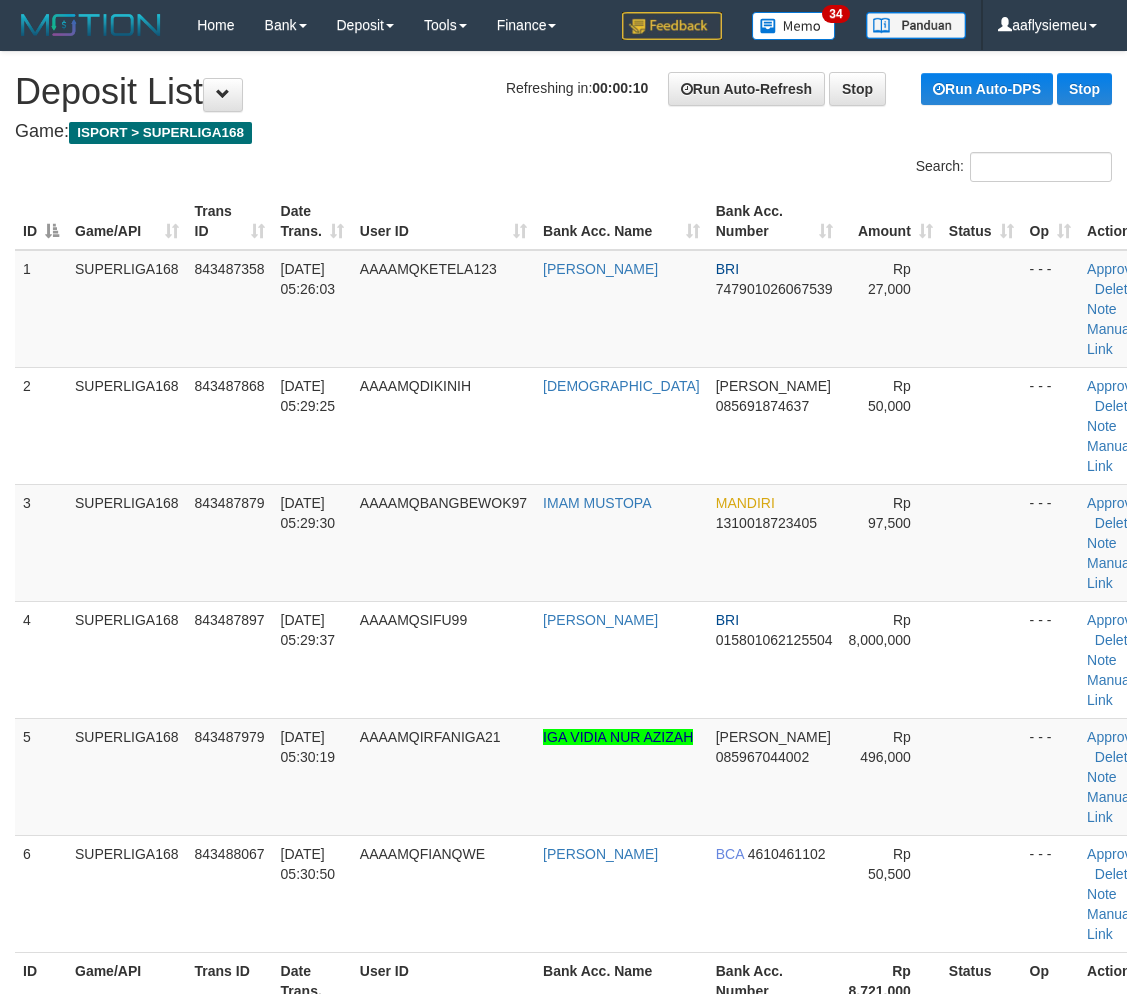 scroll, scrollTop: 0, scrollLeft: 0, axis: both 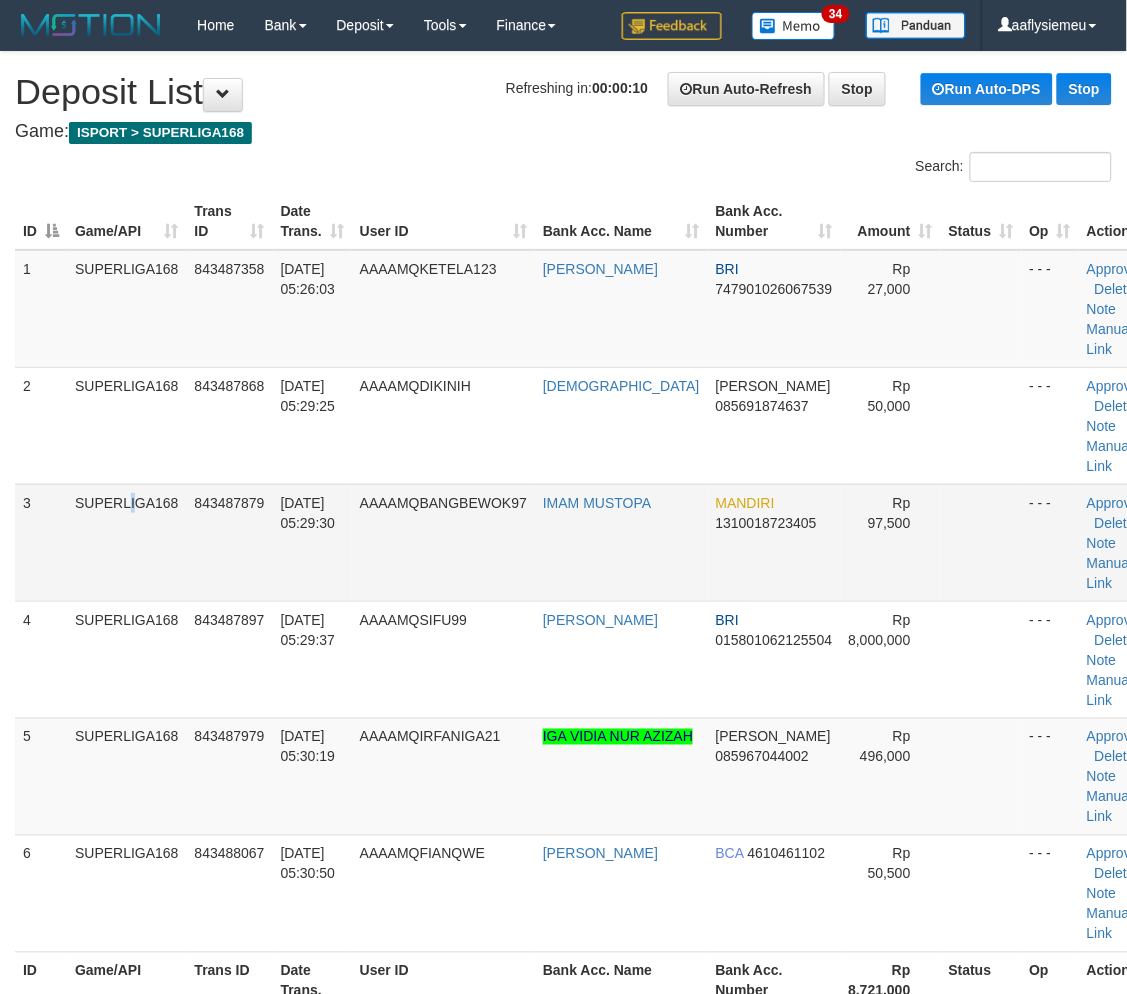 drag, startPoint x: 85, startPoint y: 524, endPoint x: 30, endPoint y: 558, distance: 64.66065 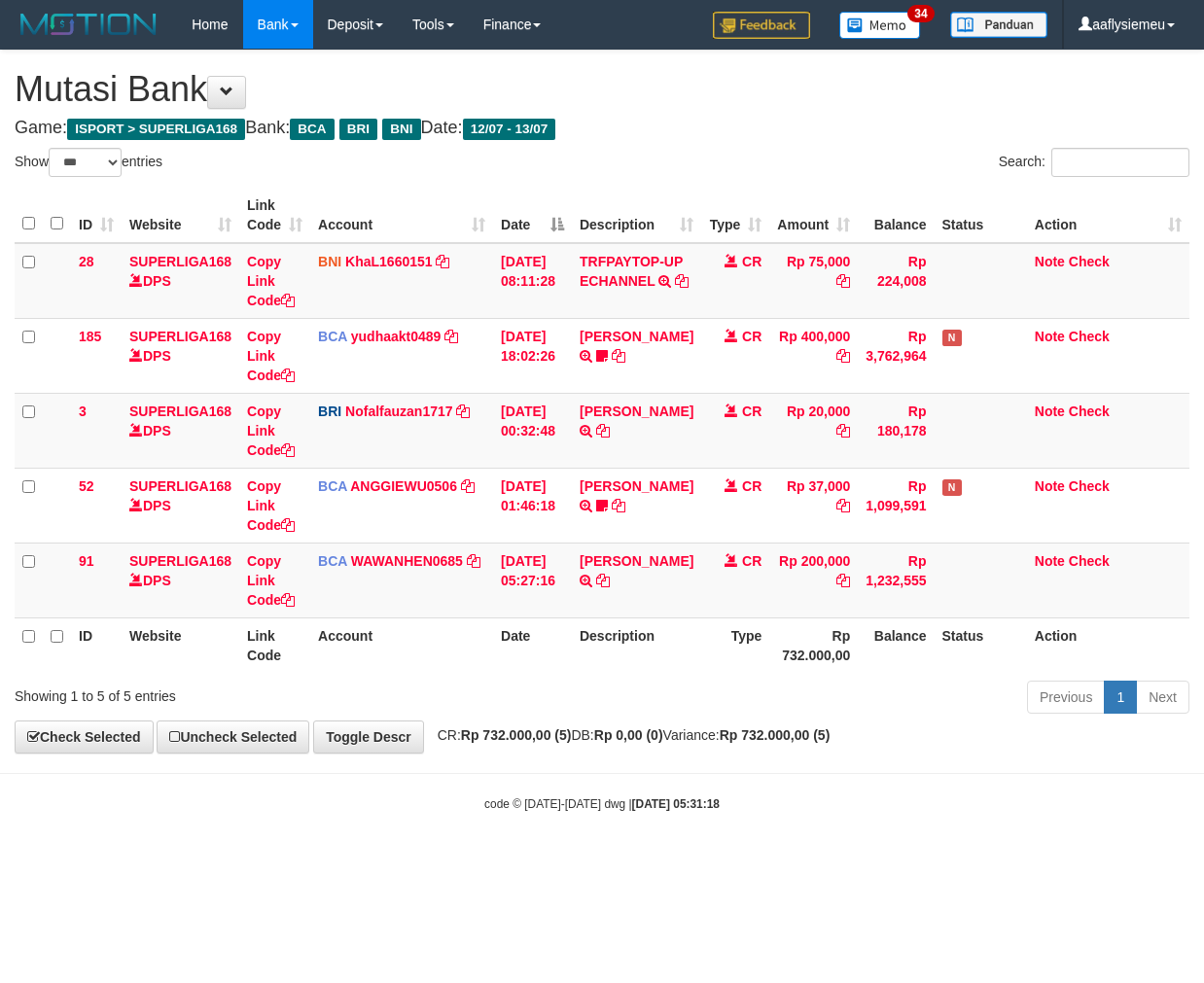select on "***" 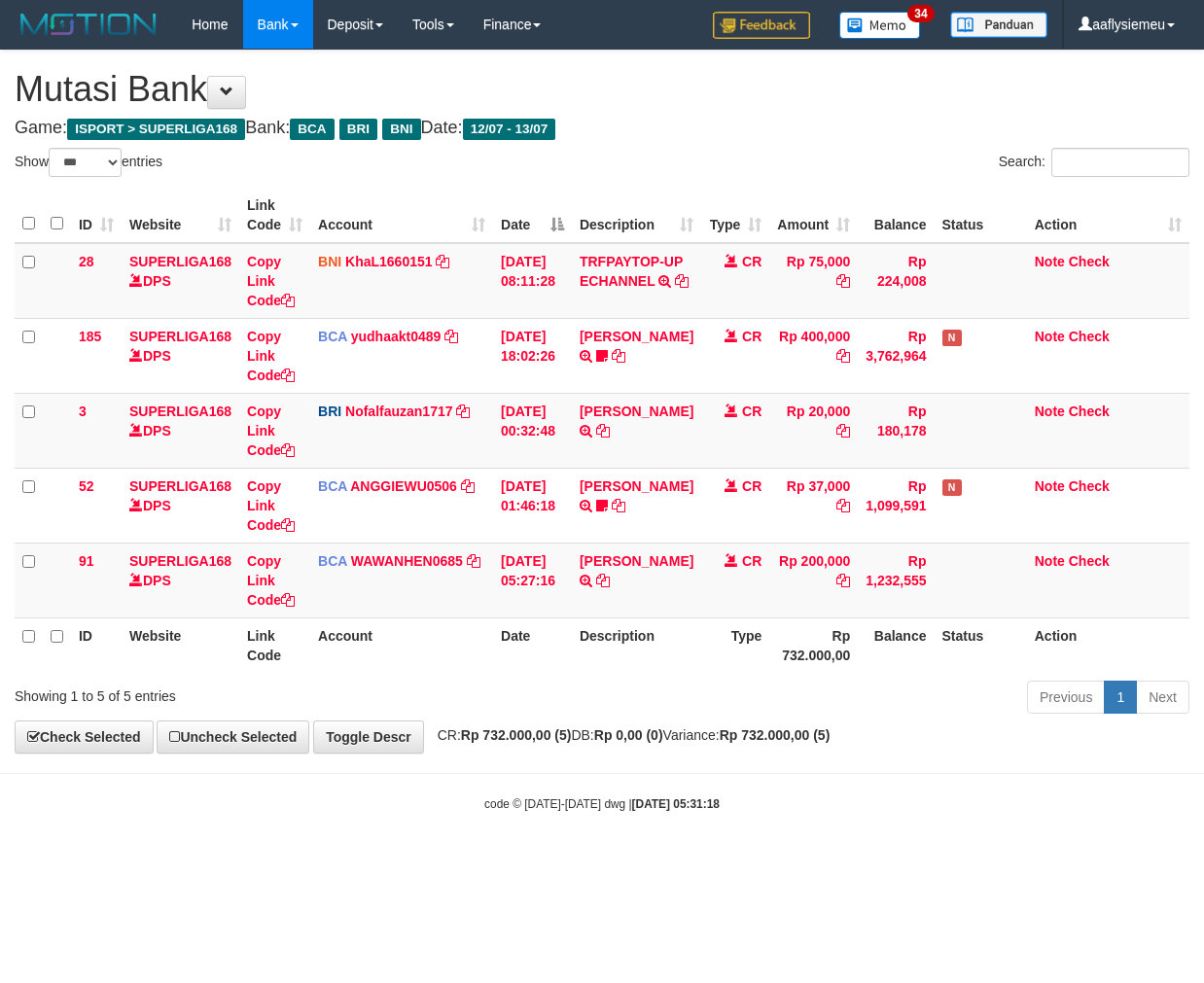 scroll, scrollTop: 0, scrollLeft: 0, axis: both 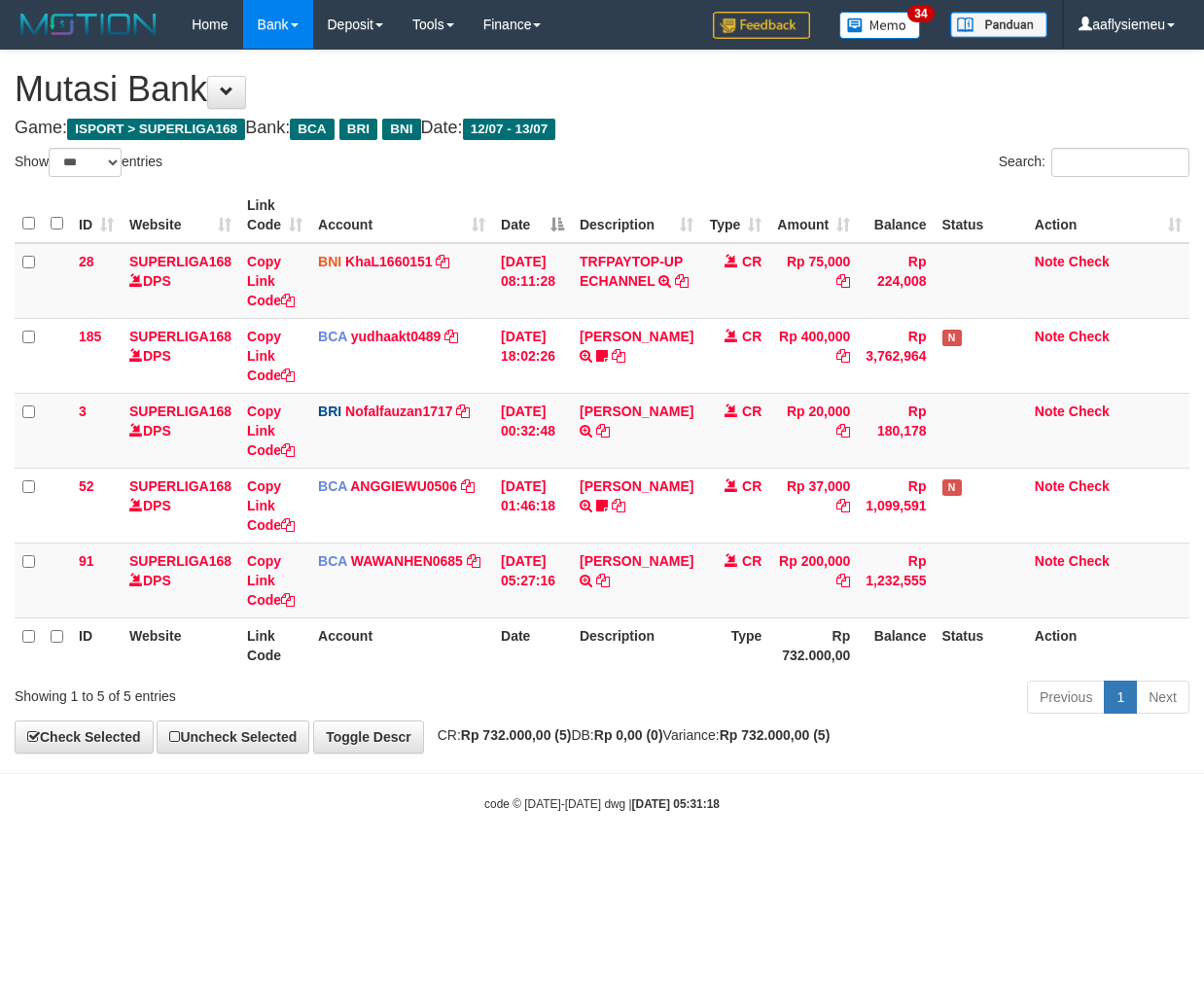 select on "***" 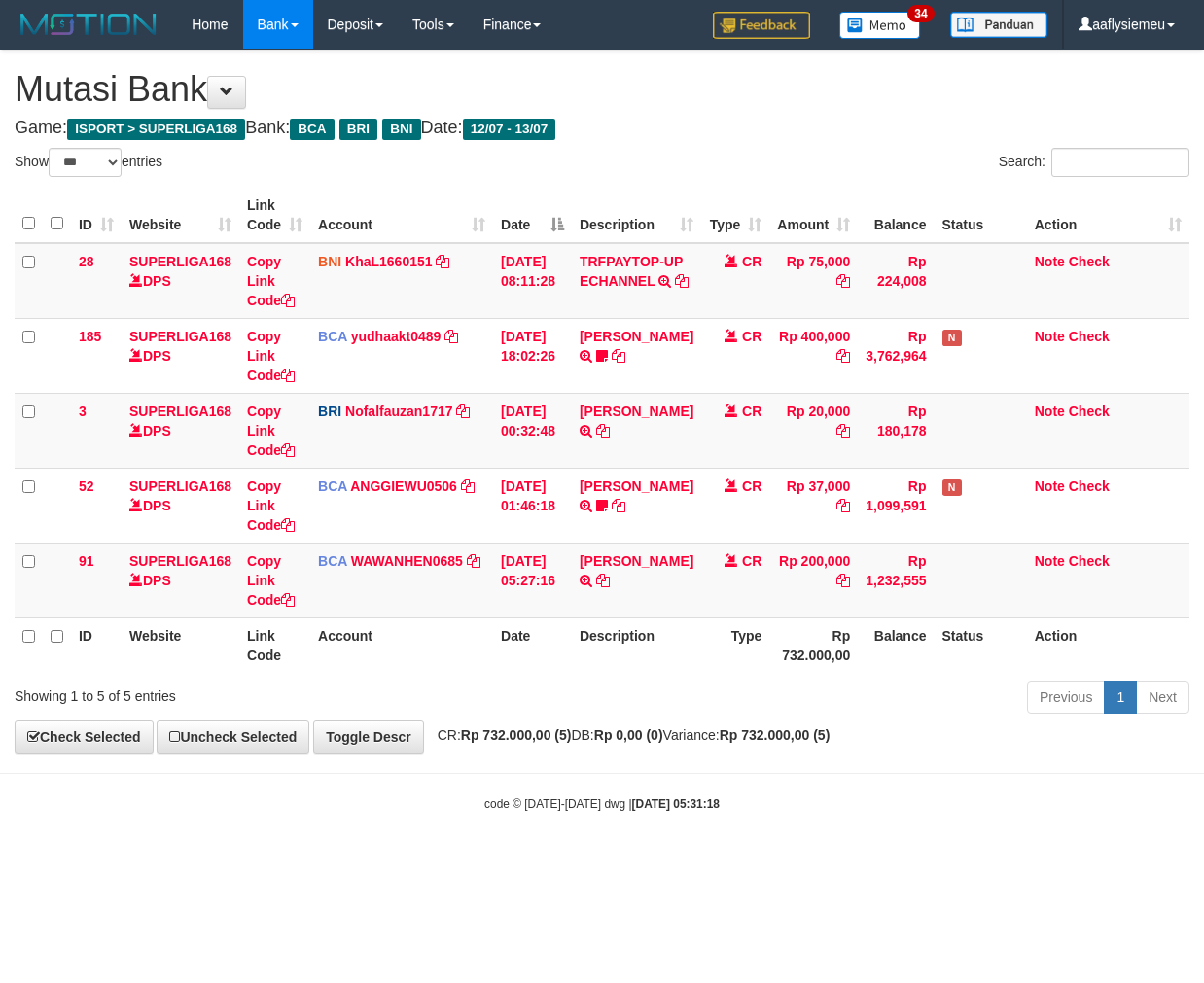 scroll, scrollTop: 0, scrollLeft: 0, axis: both 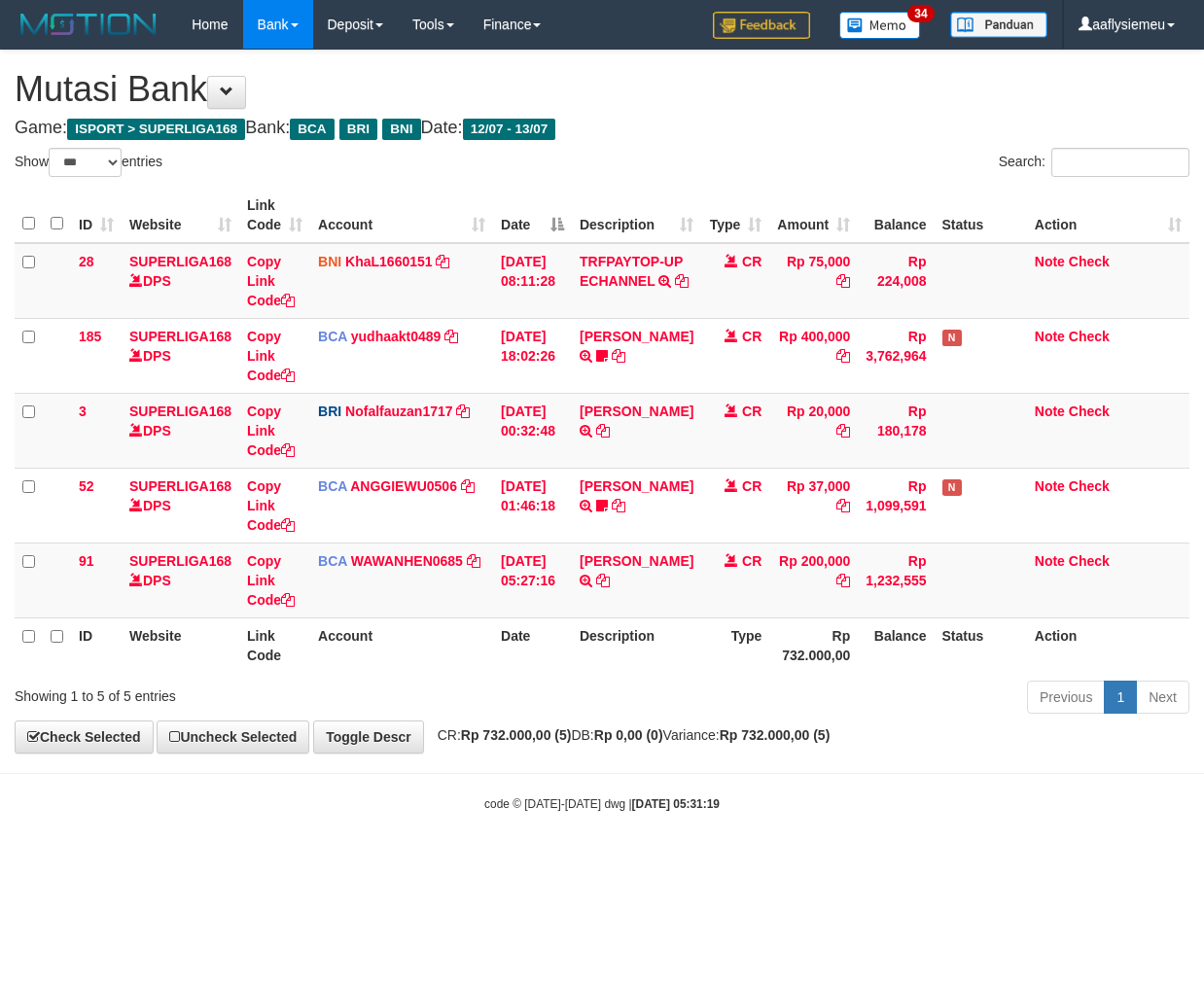 select on "***" 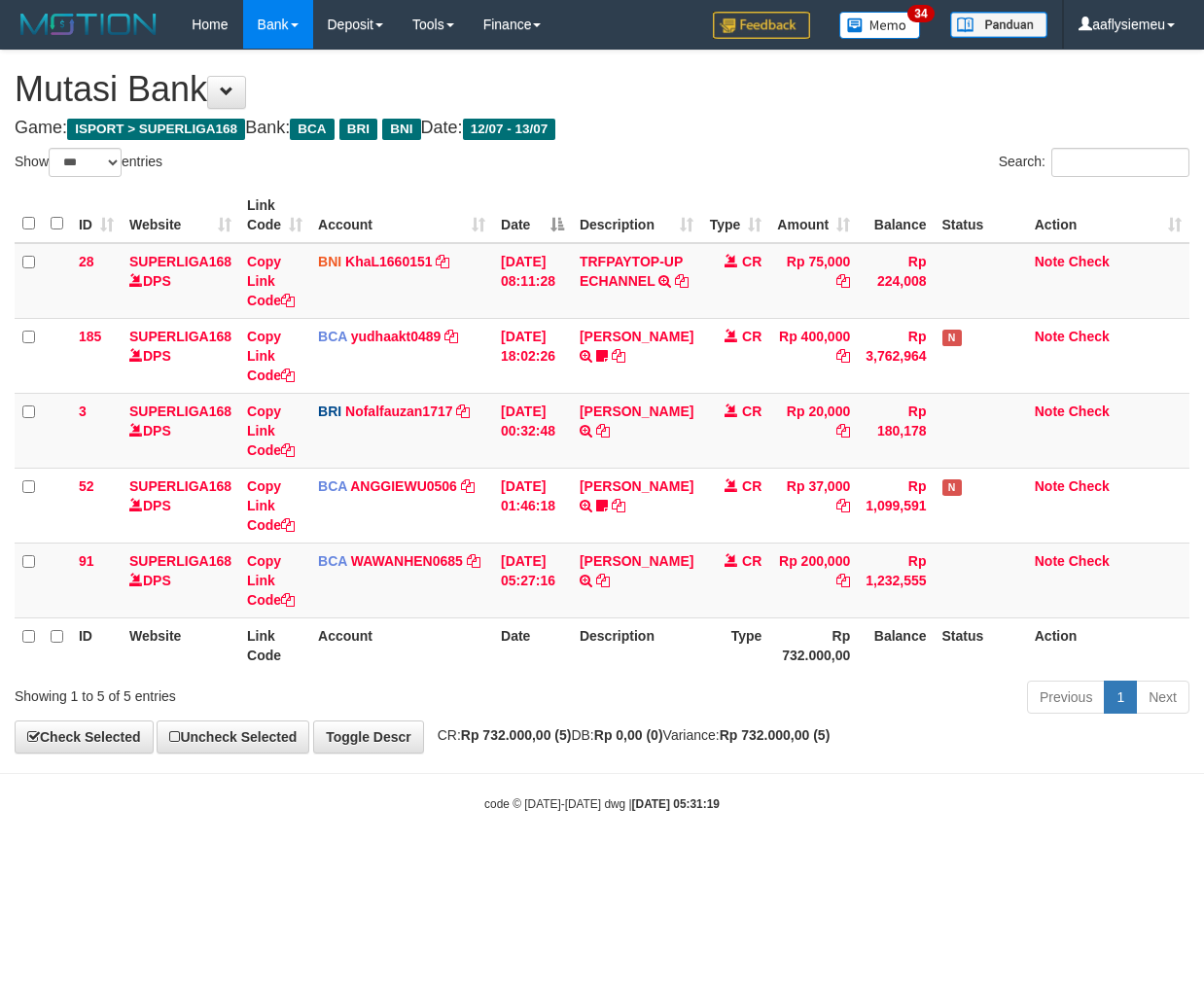 scroll, scrollTop: 0, scrollLeft: 0, axis: both 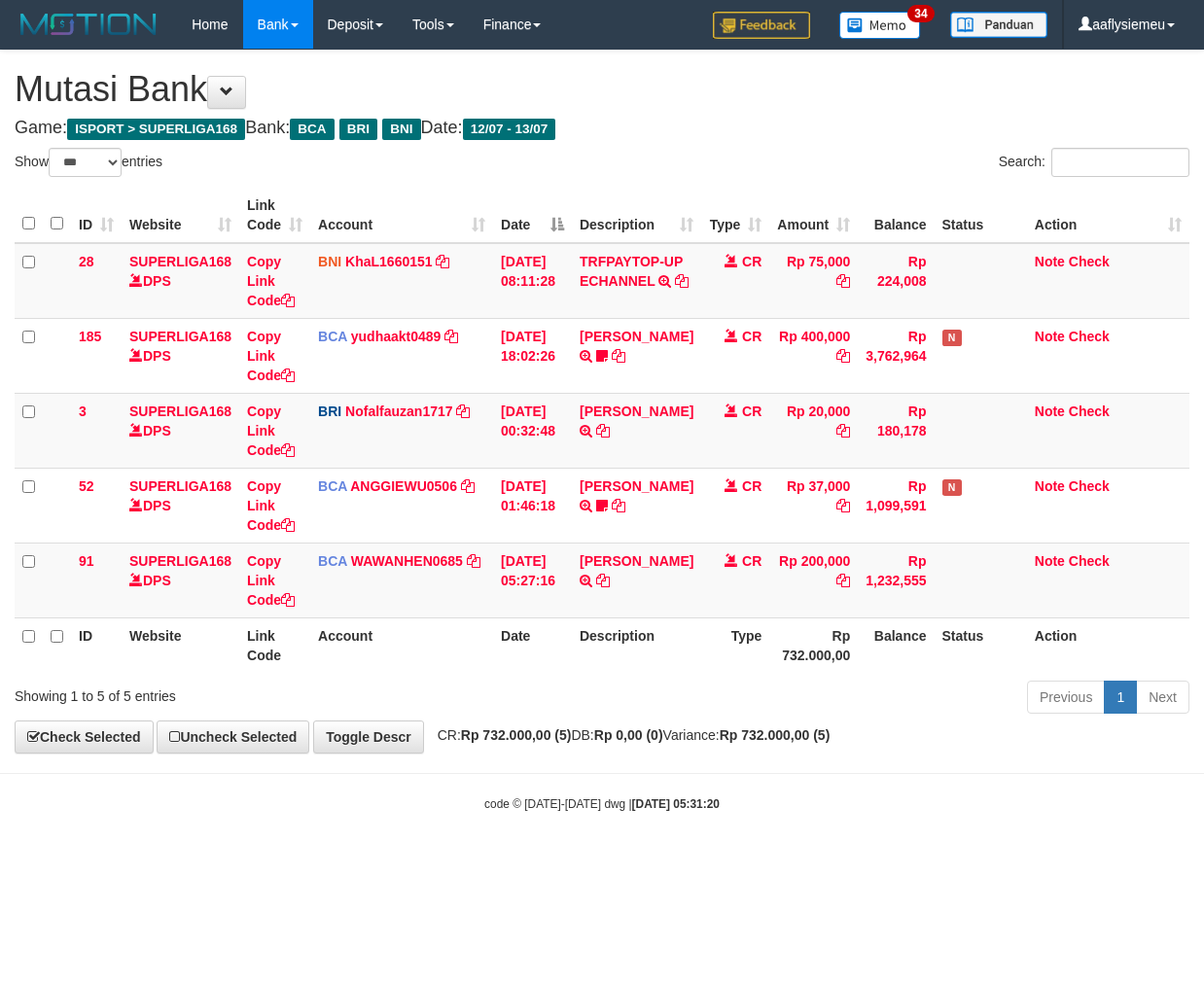 select on "***" 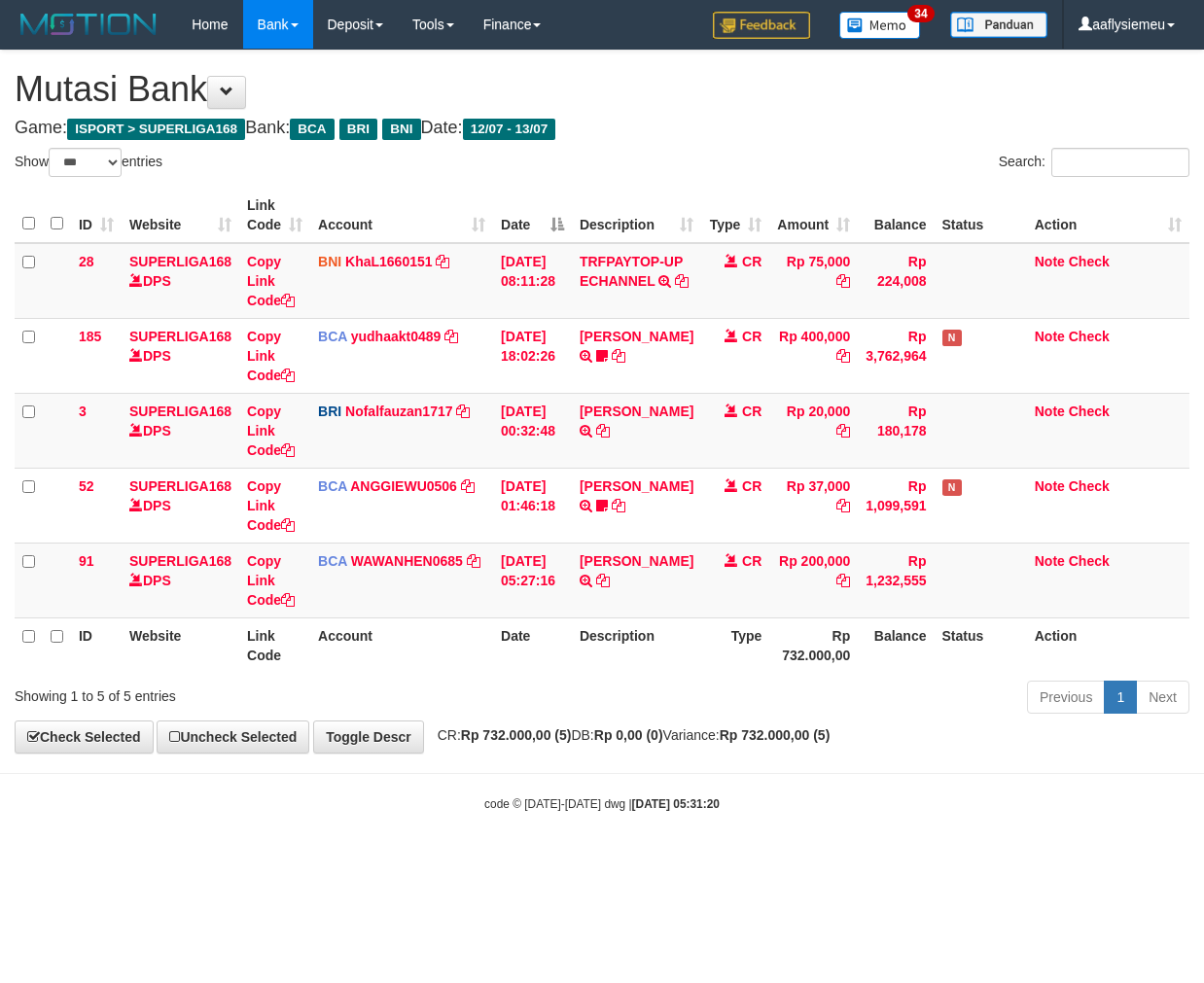 scroll, scrollTop: 0, scrollLeft: 0, axis: both 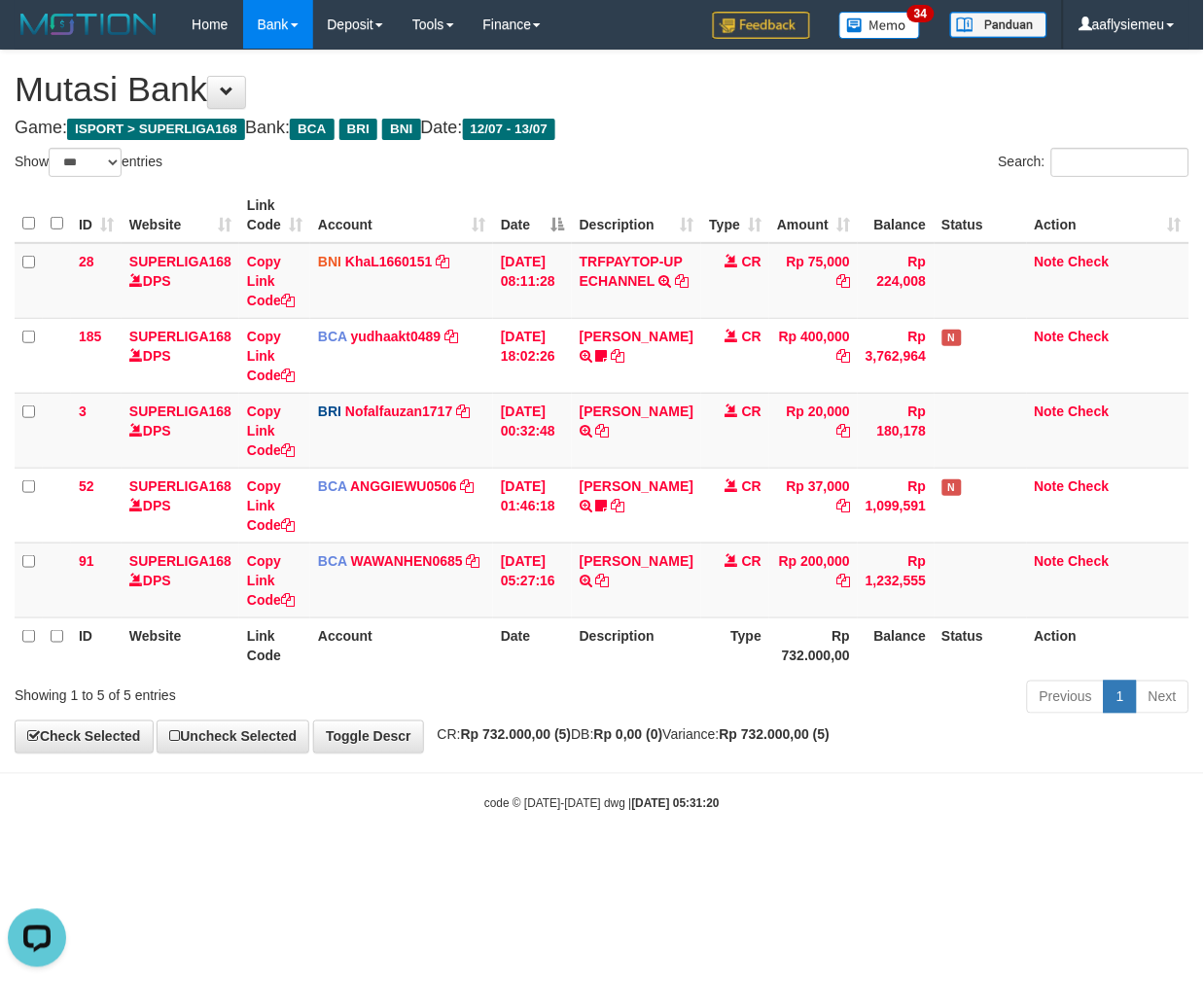 click on "**********" at bounding box center [602, 402] 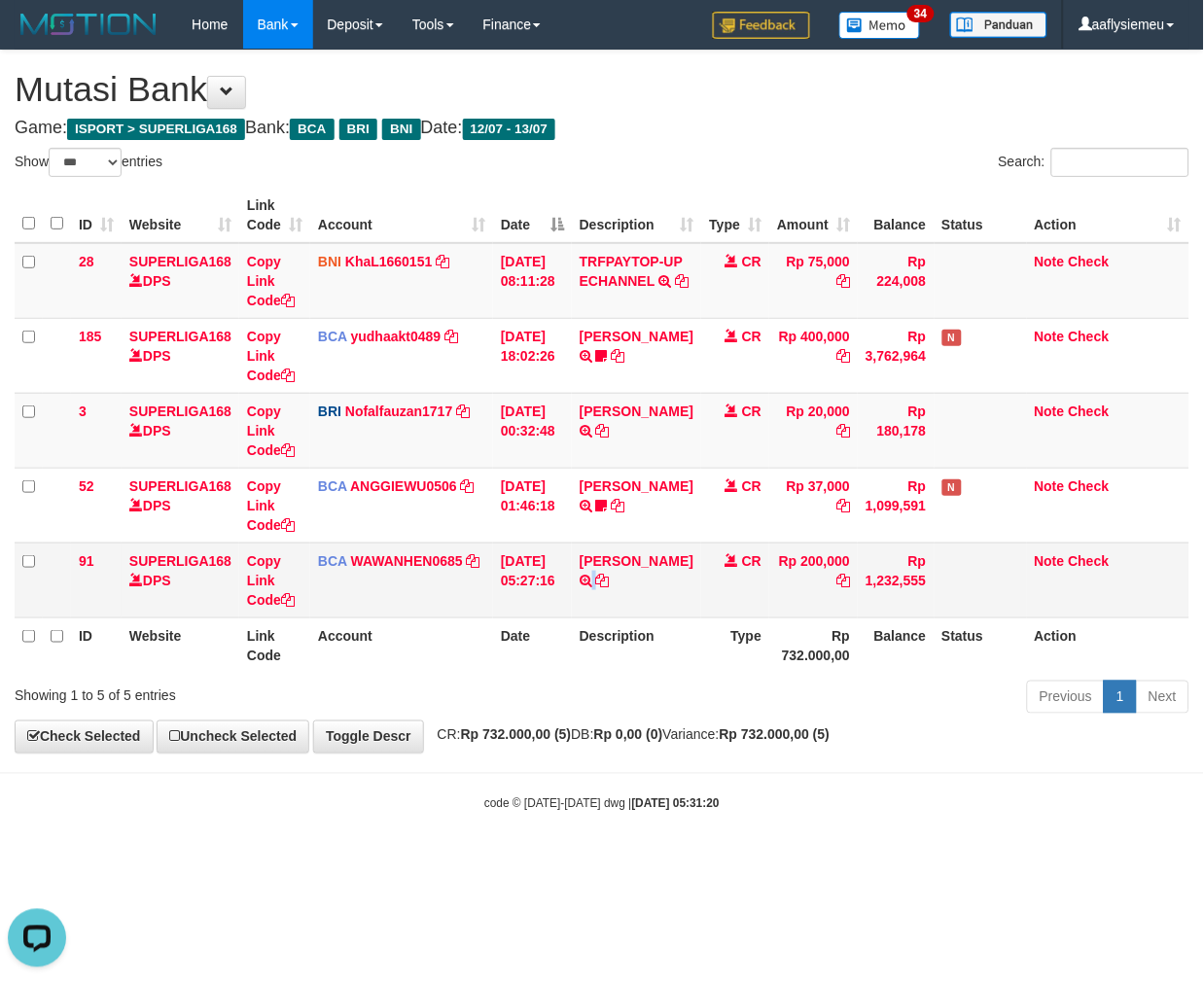 click on "UJANG RAMDAN SOLIH         TRSF E-BANKING CR 1307/FTSCY/WS95031
200000.00UJANG RAMDAN SOLIH" at bounding box center [636, 579] 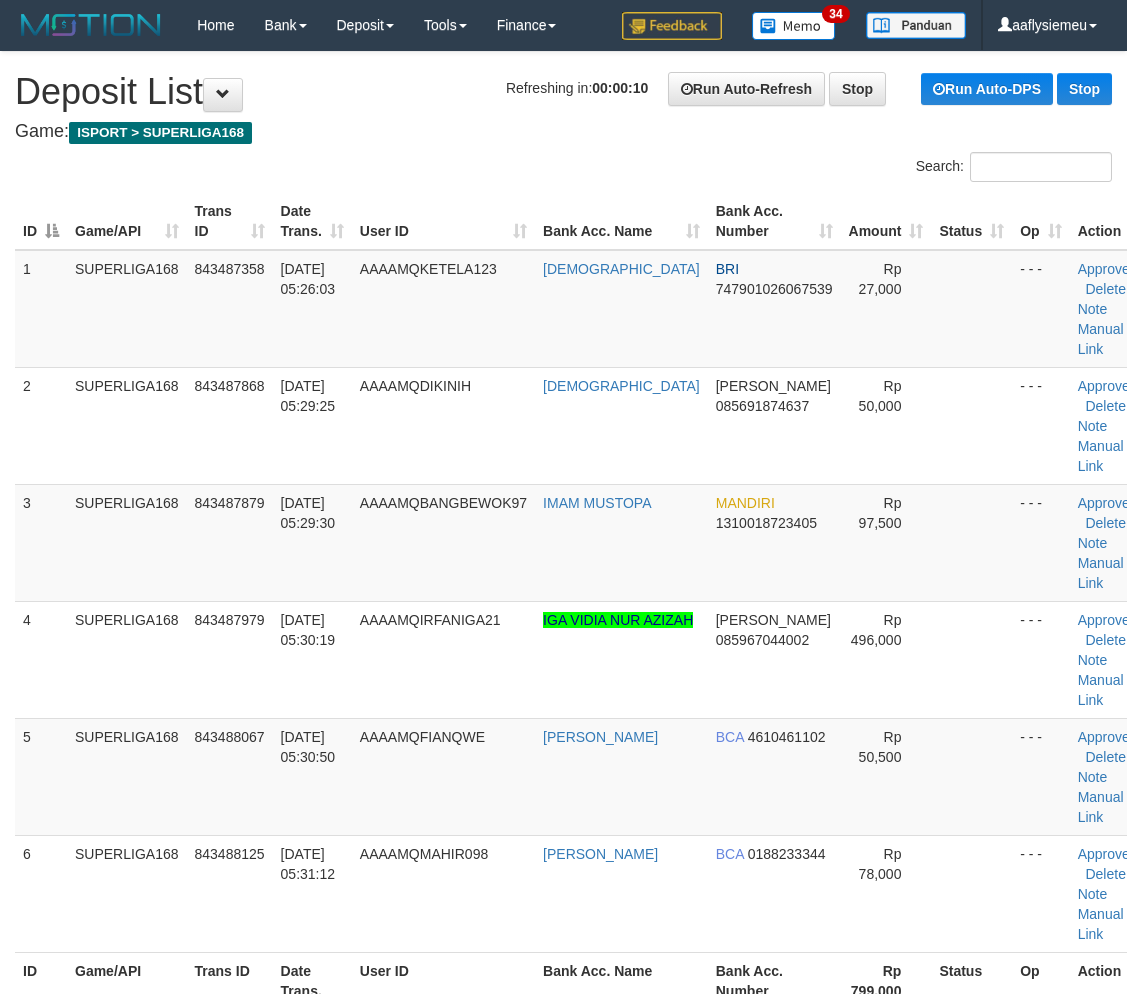 scroll, scrollTop: 0, scrollLeft: 0, axis: both 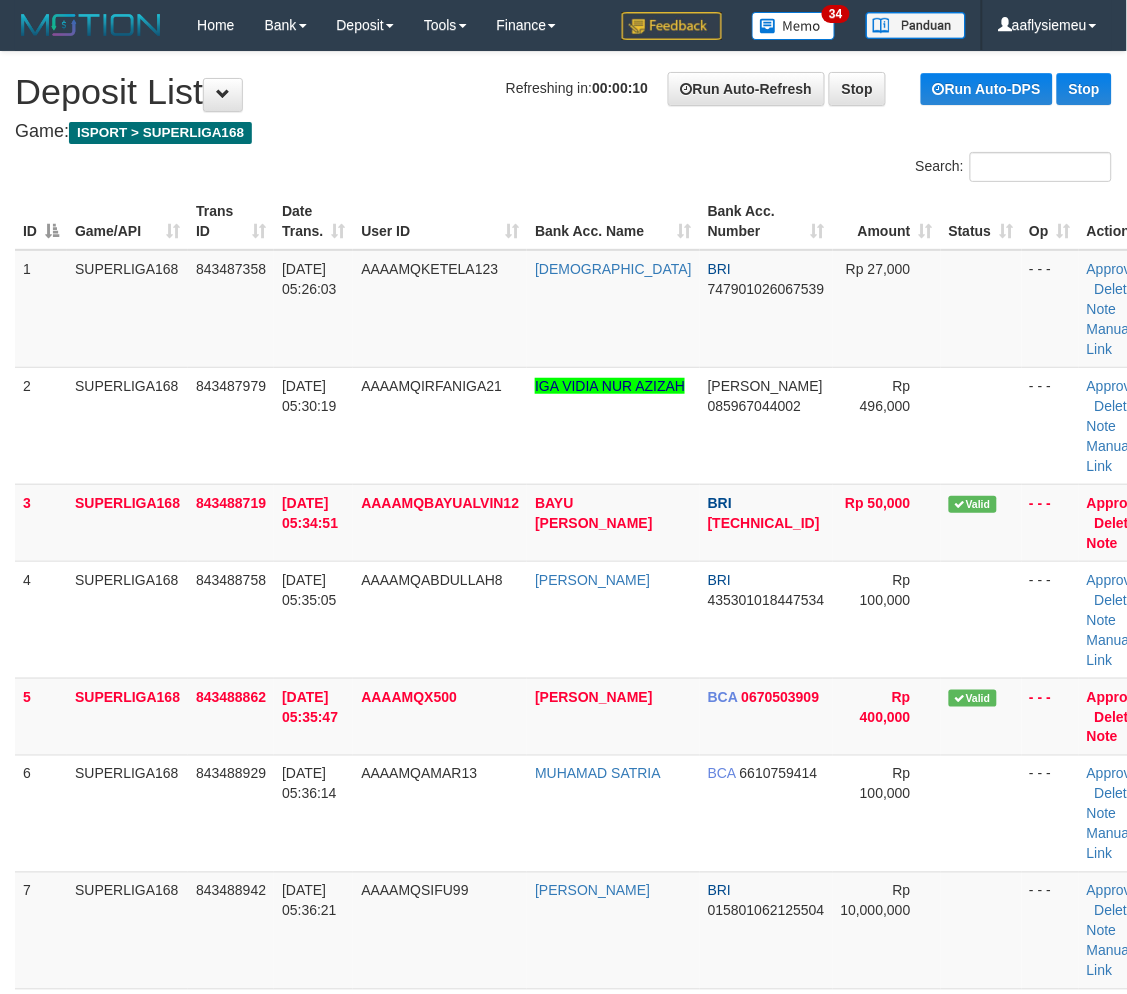 click on "ID Game/API Trans ID Date Trans. User ID Bank Acc. Name Bank Acc. Number Amount Status Op Action
1
SUPERLIGA168
843487358
13/07/2025 05:26:03
AAAAMQKETELA123
MUHAMMAD SUTRA
BRI
747901026067539
Rp 27,000
- - -
Approve
Delete
Note
Manual Link
2
SUPERLIGA168
843487979
13/07/2025 05:30:19
AAAAMQIRFANIGA21
IGA VIDIA NUR AZIZAH
DANA
085967044002
Note" at bounding box center [563, 619] 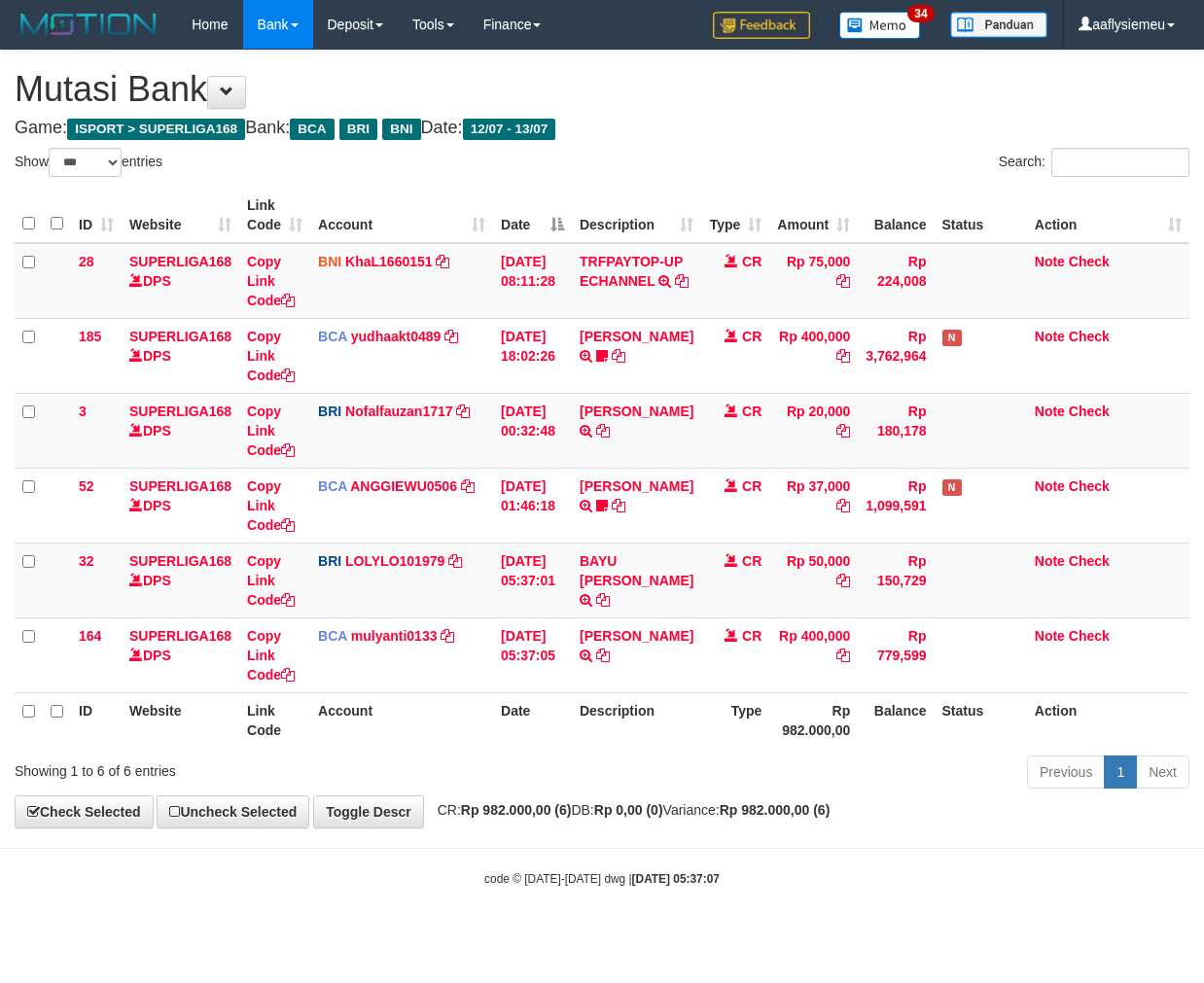select on "***" 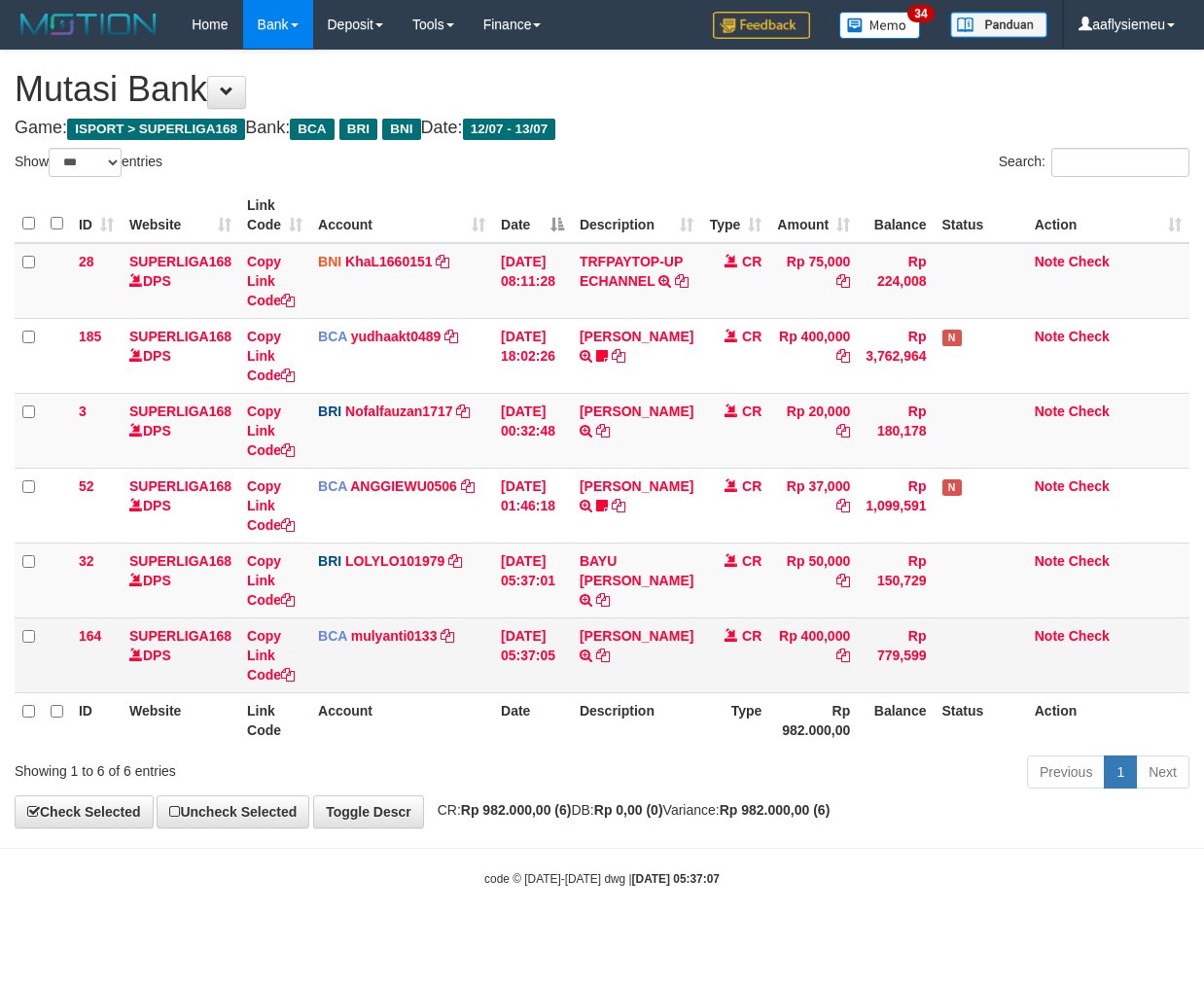 scroll, scrollTop: 0, scrollLeft: 0, axis: both 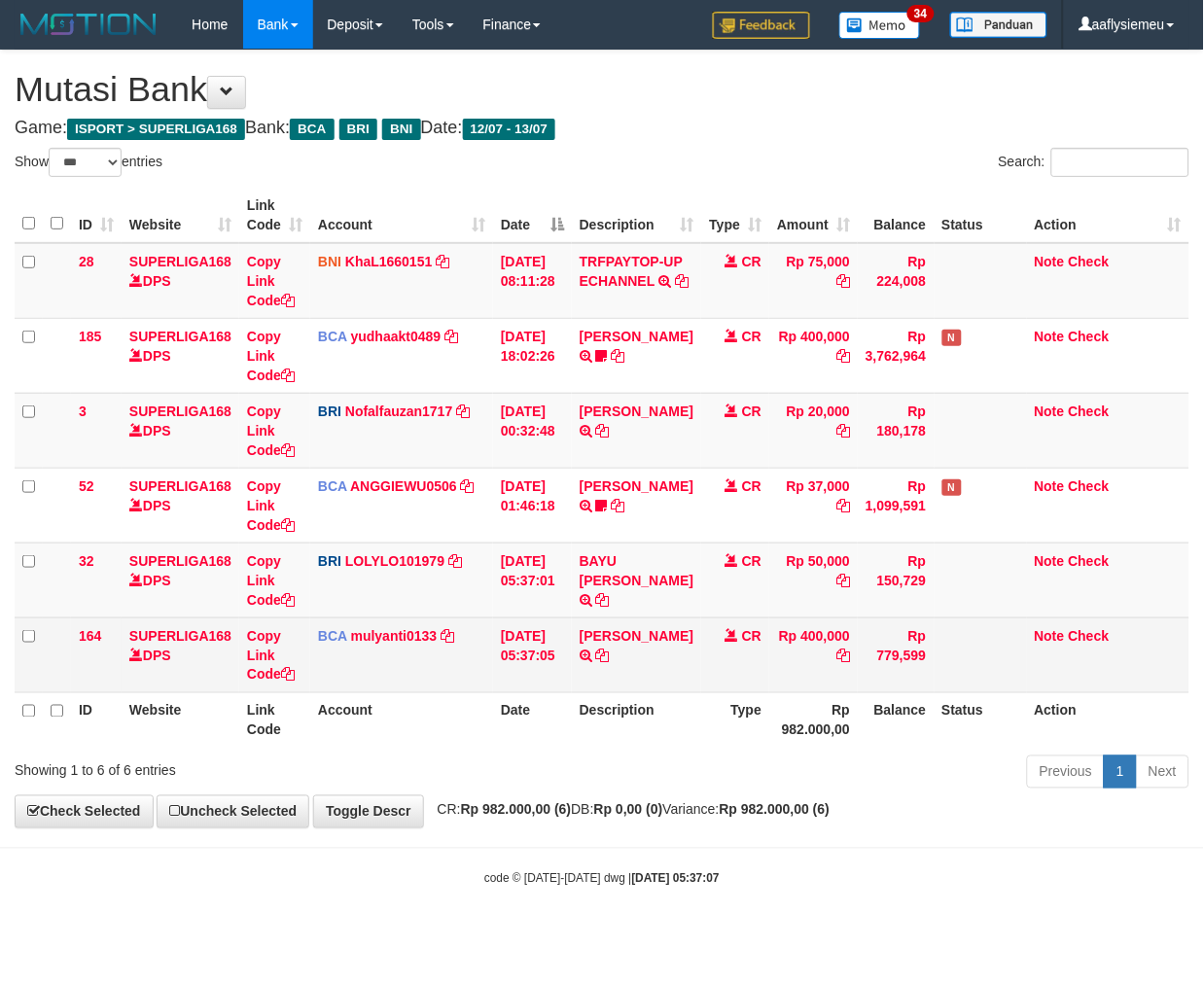 click on "DENI PRIYANTO         TRSF E-BANKING CR 1307/FTSCY/WS95031
400000.00DENI PRIYANTO" at bounding box center (636, 654) 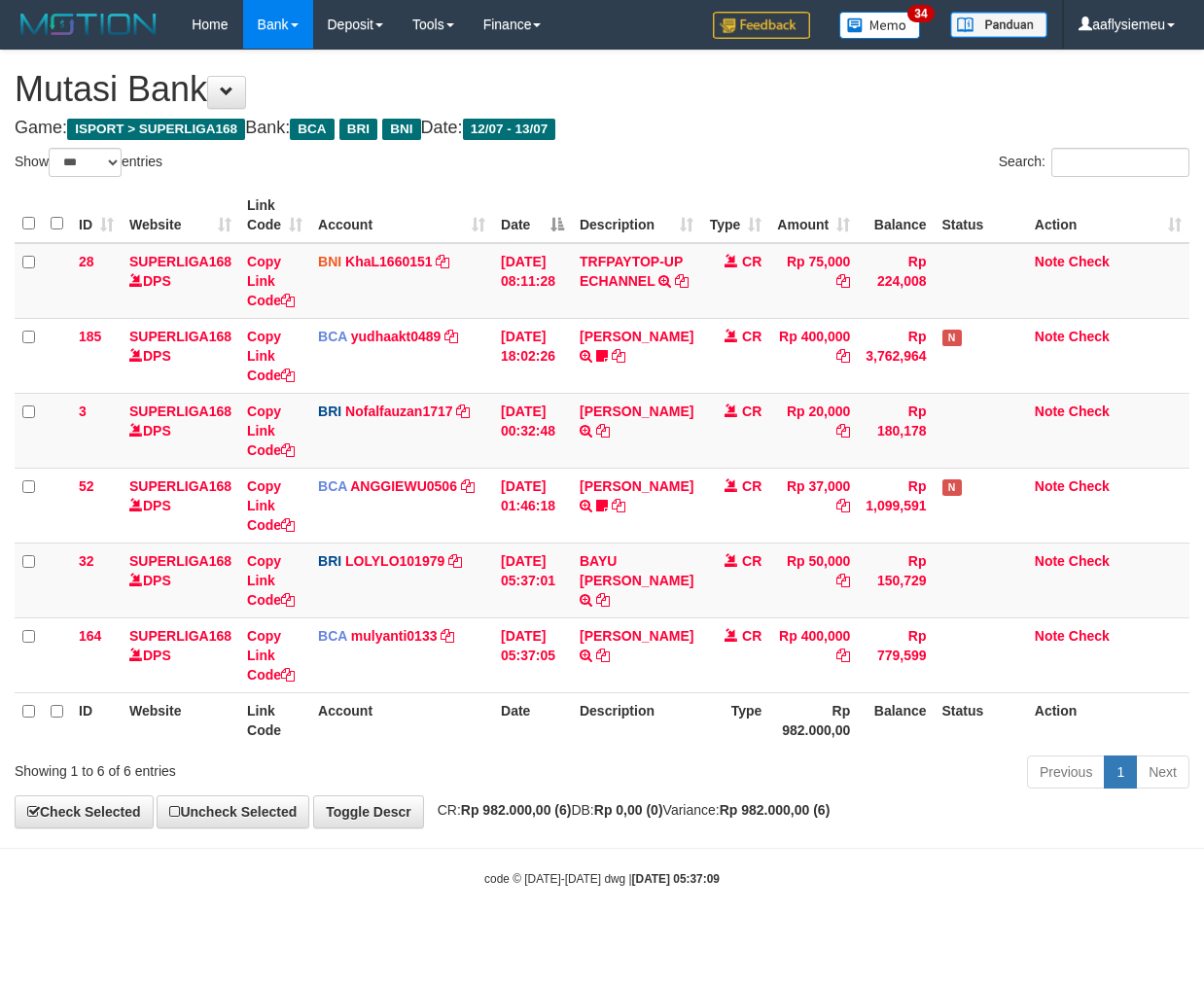 select on "***" 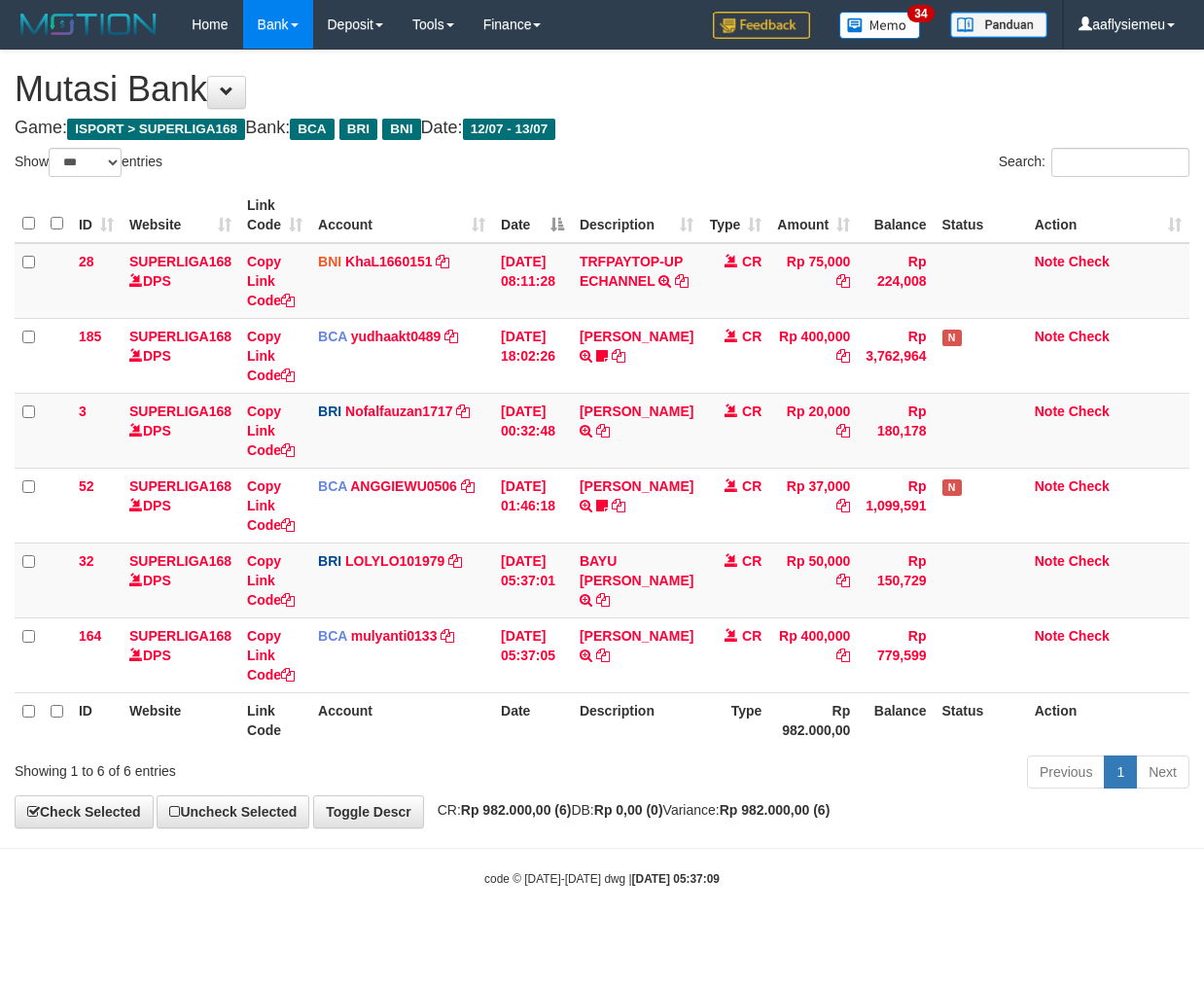 scroll, scrollTop: 0, scrollLeft: 0, axis: both 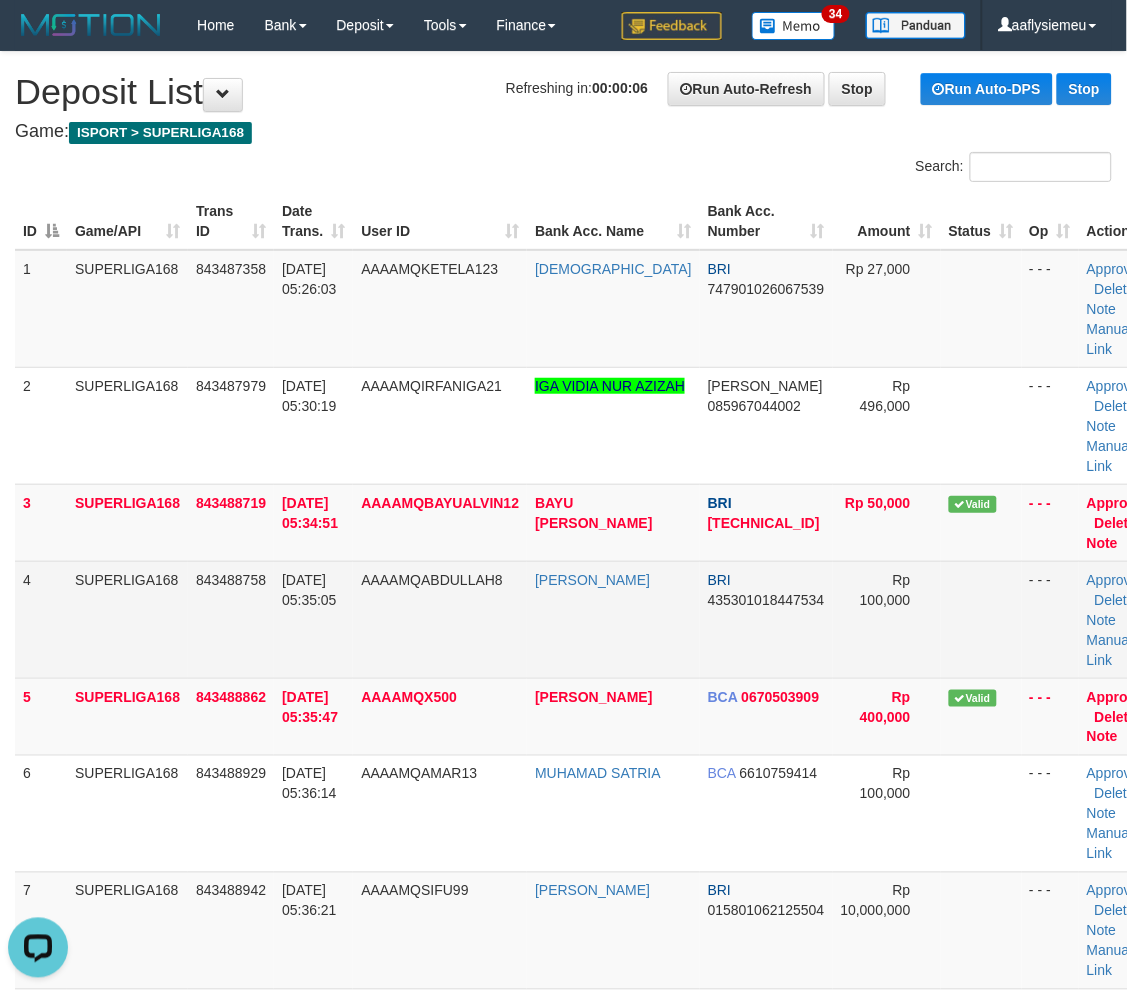 click on "SUPERLIGA168" at bounding box center [127, 619] 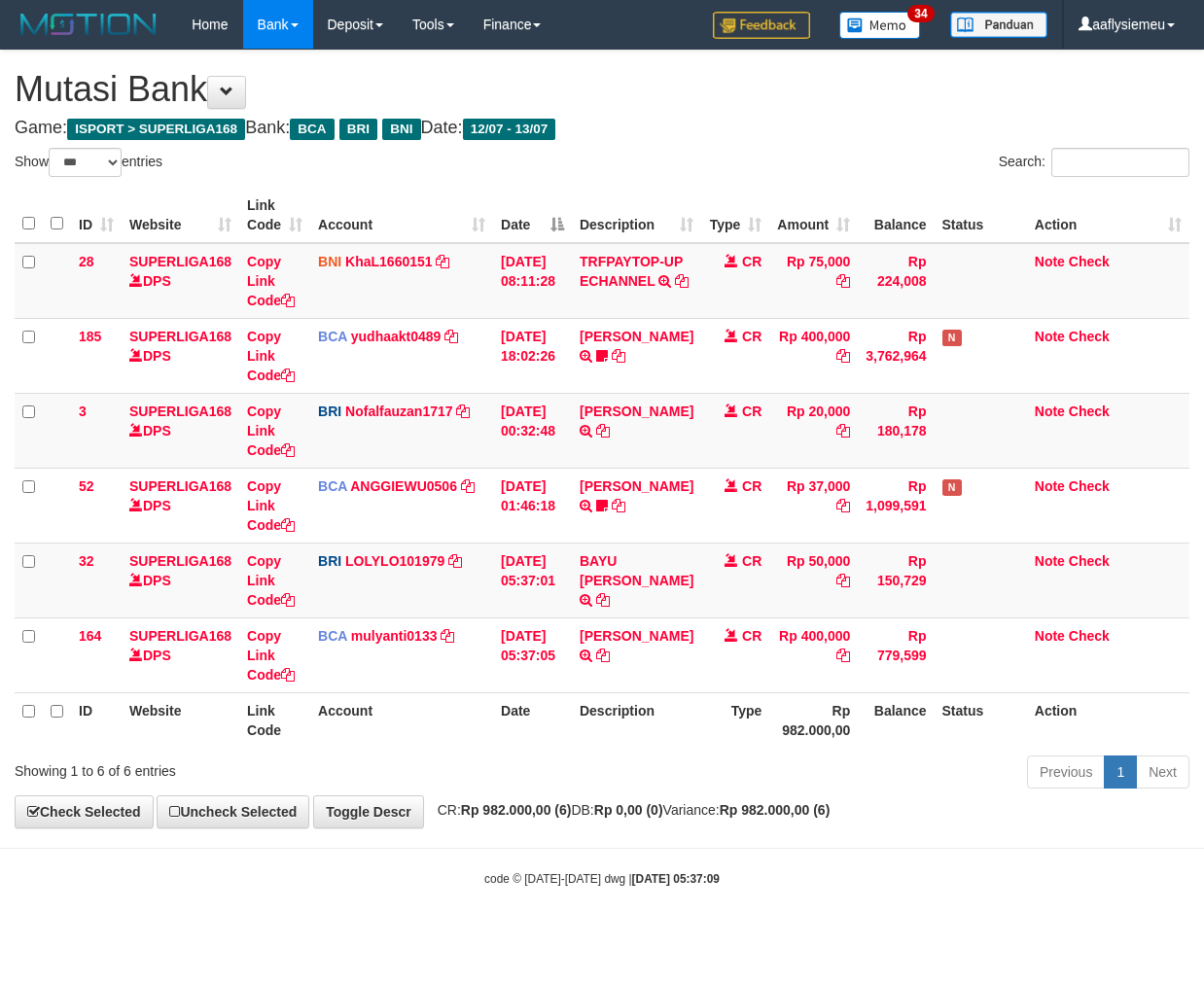 select on "***" 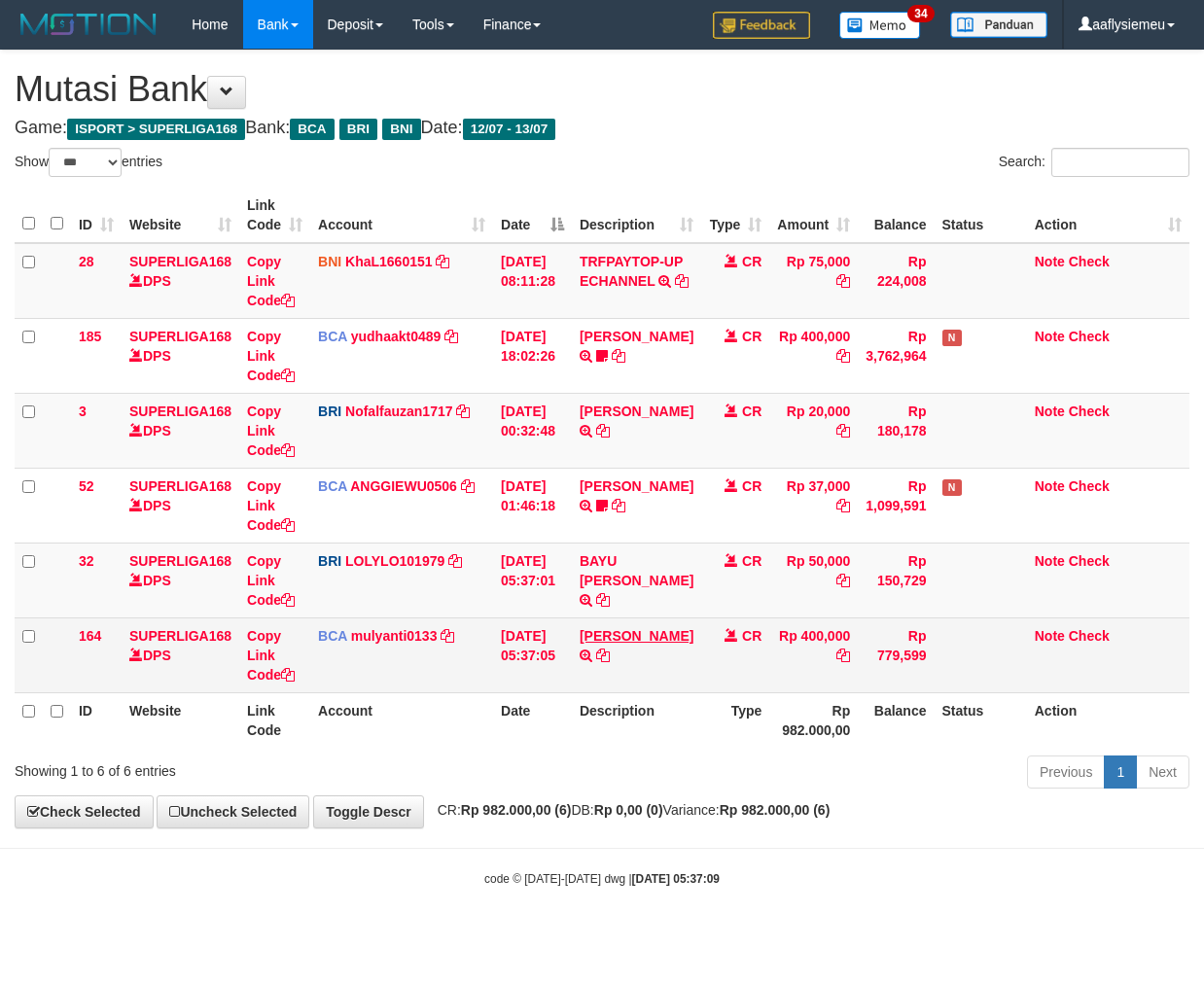 scroll, scrollTop: 0, scrollLeft: 0, axis: both 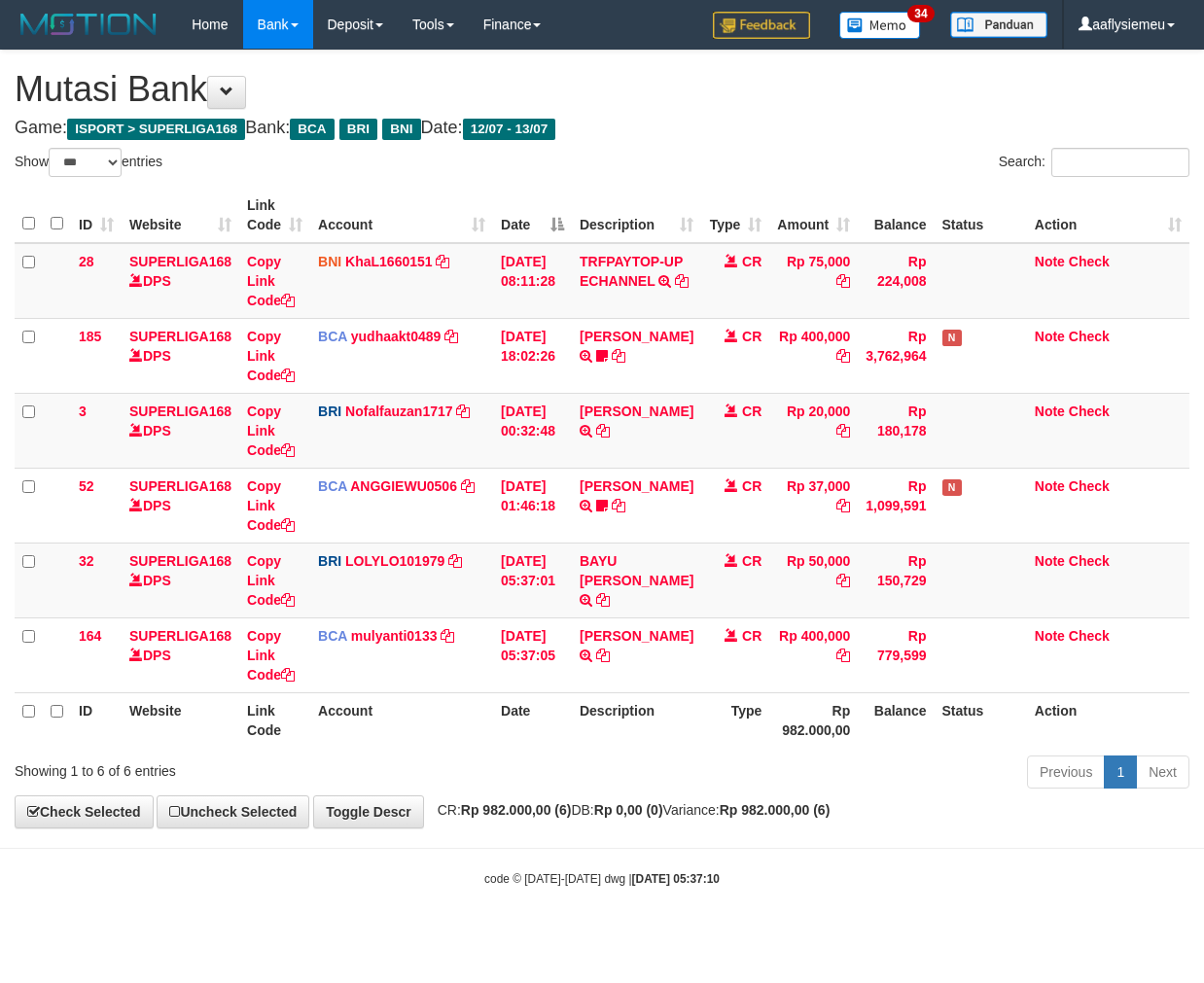 select on "***" 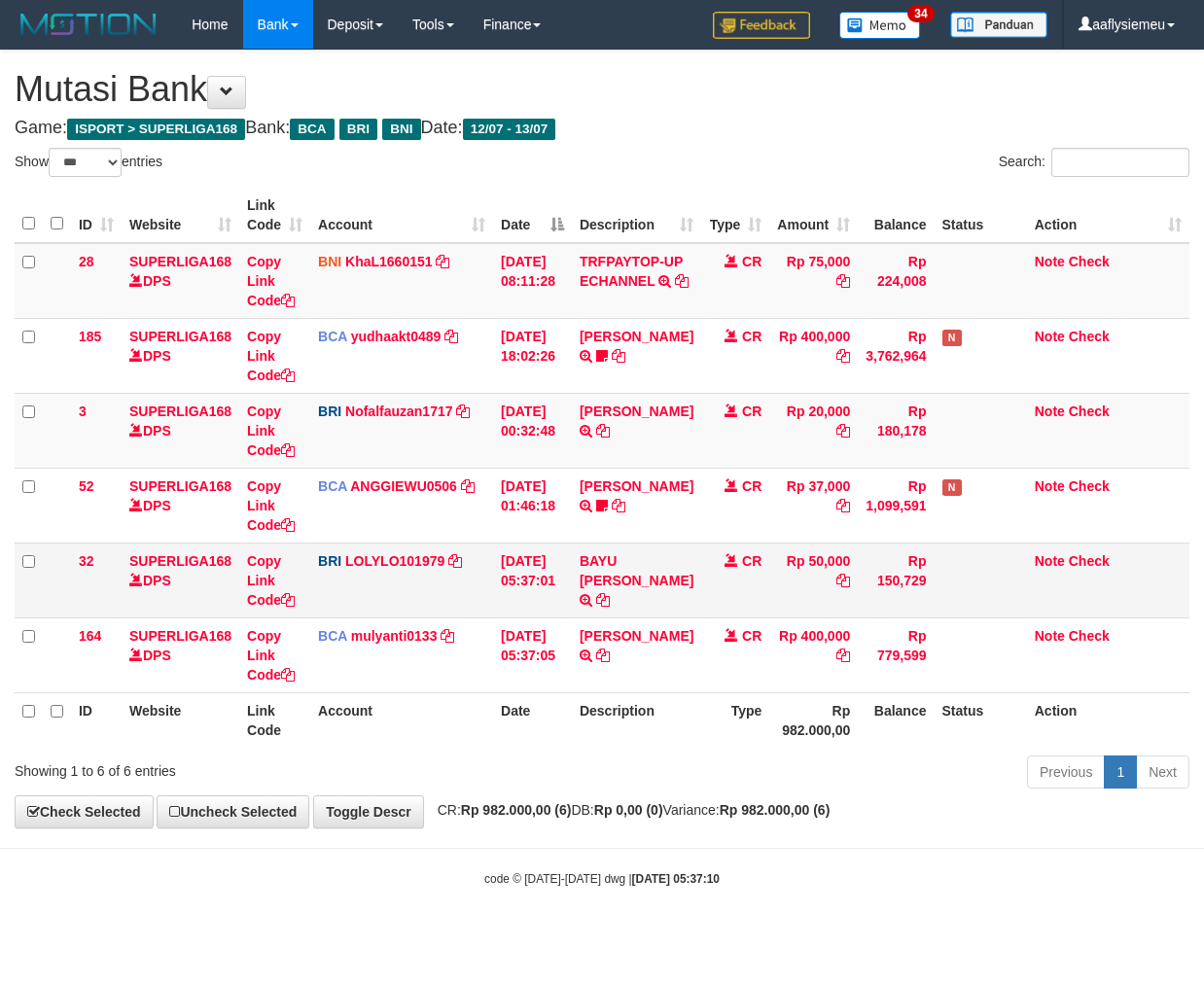 scroll, scrollTop: 0, scrollLeft: 0, axis: both 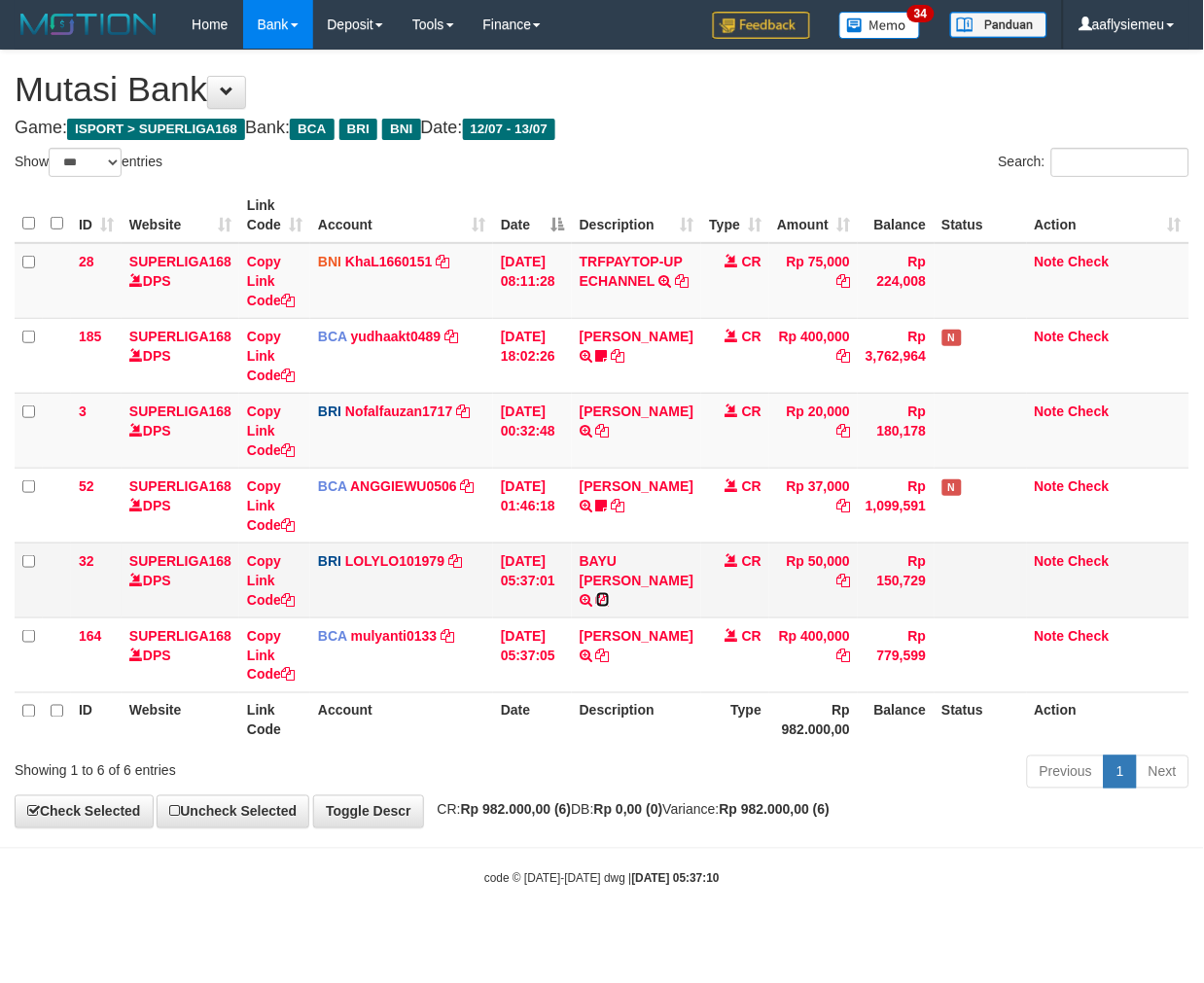 click at bounding box center [603, 600] 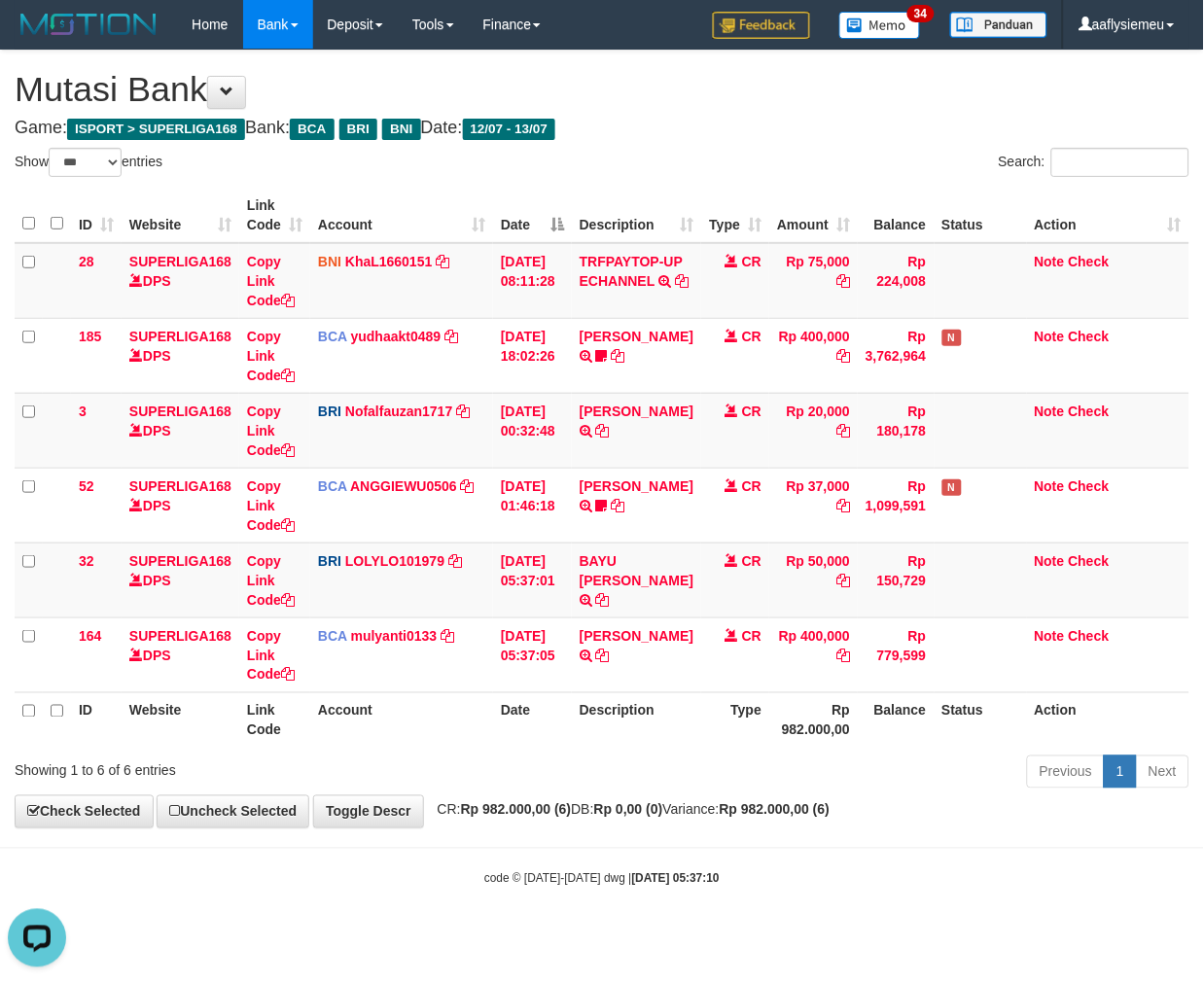 scroll, scrollTop: 0, scrollLeft: 0, axis: both 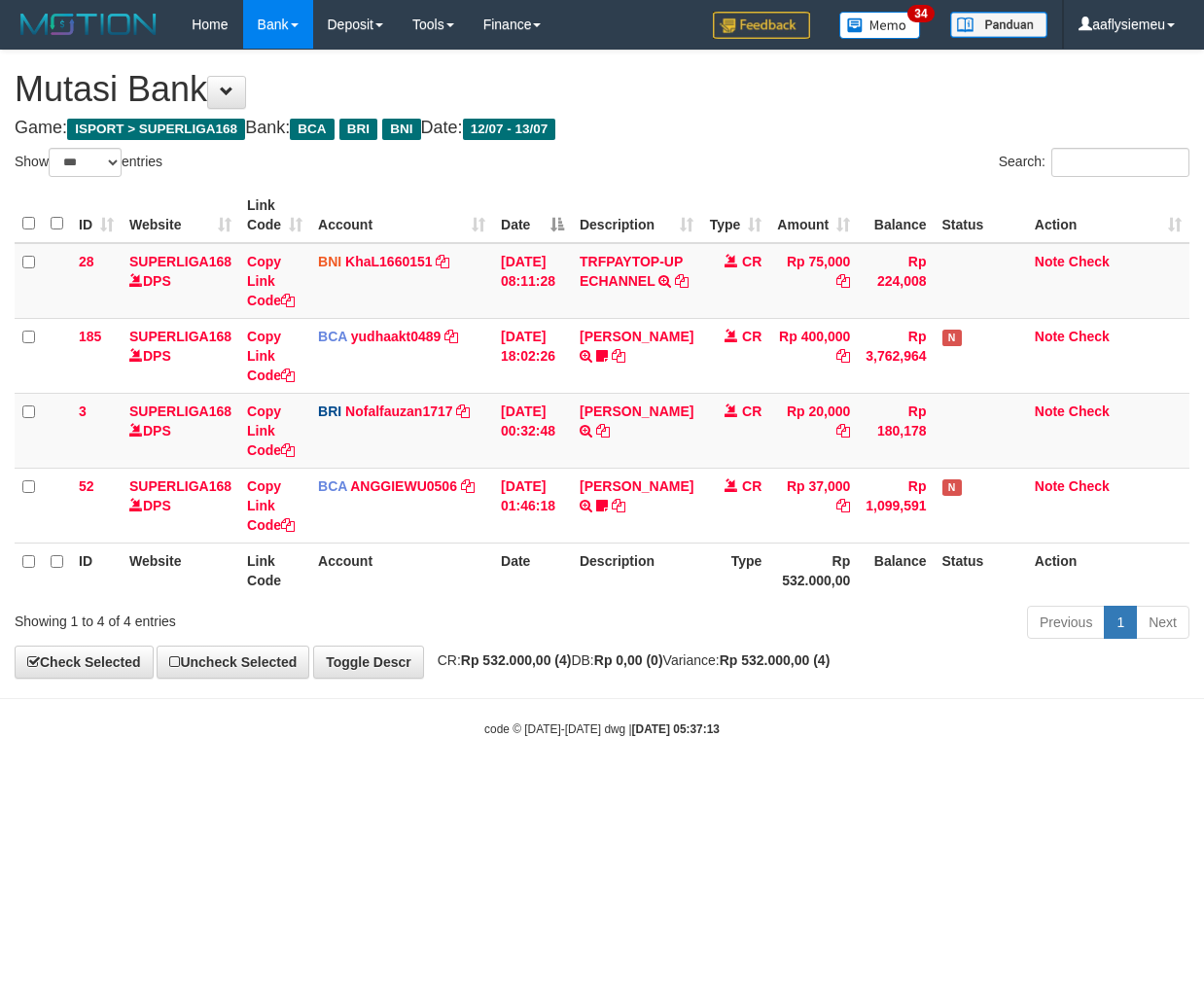 select on "***" 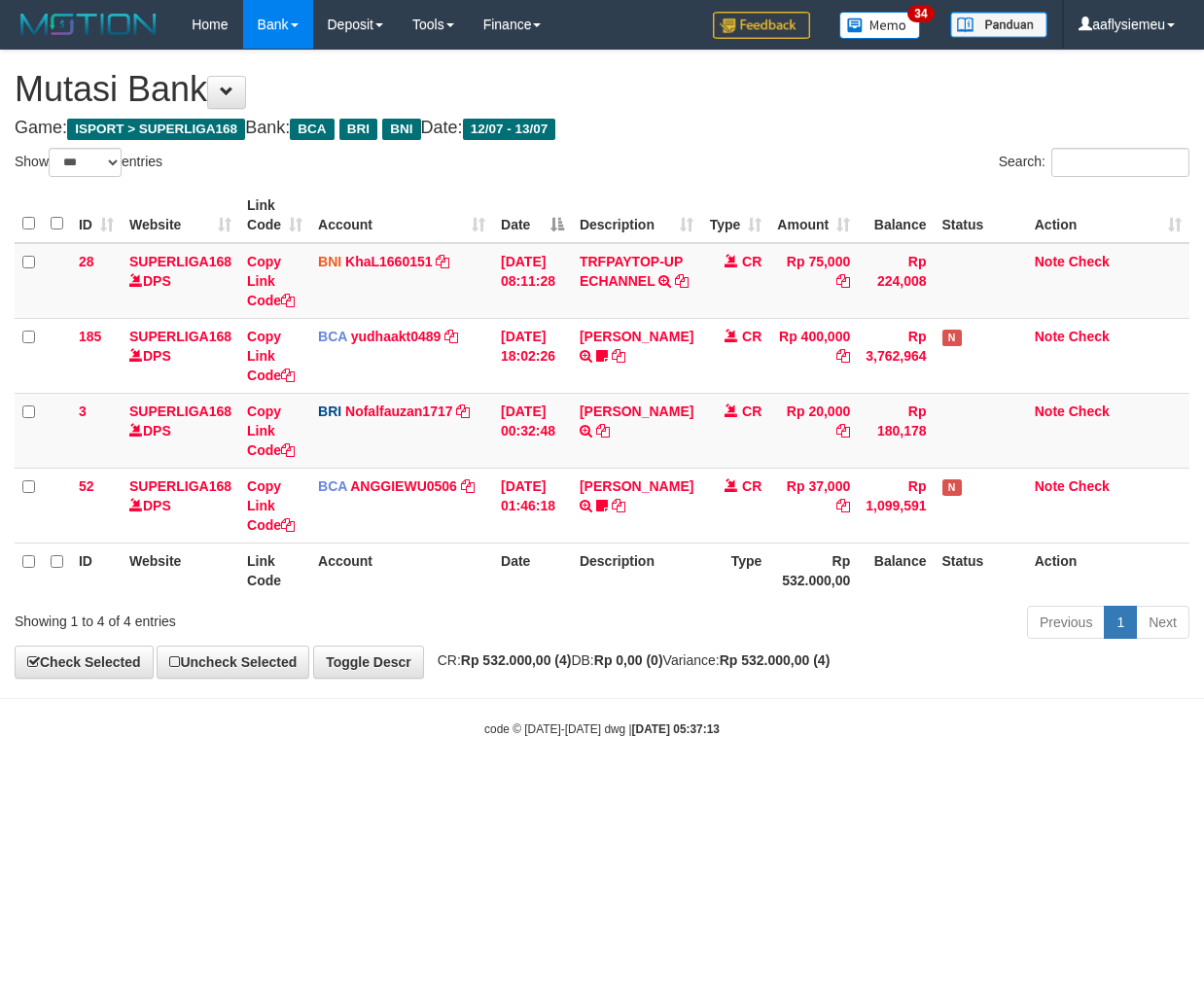 scroll, scrollTop: 0, scrollLeft: 0, axis: both 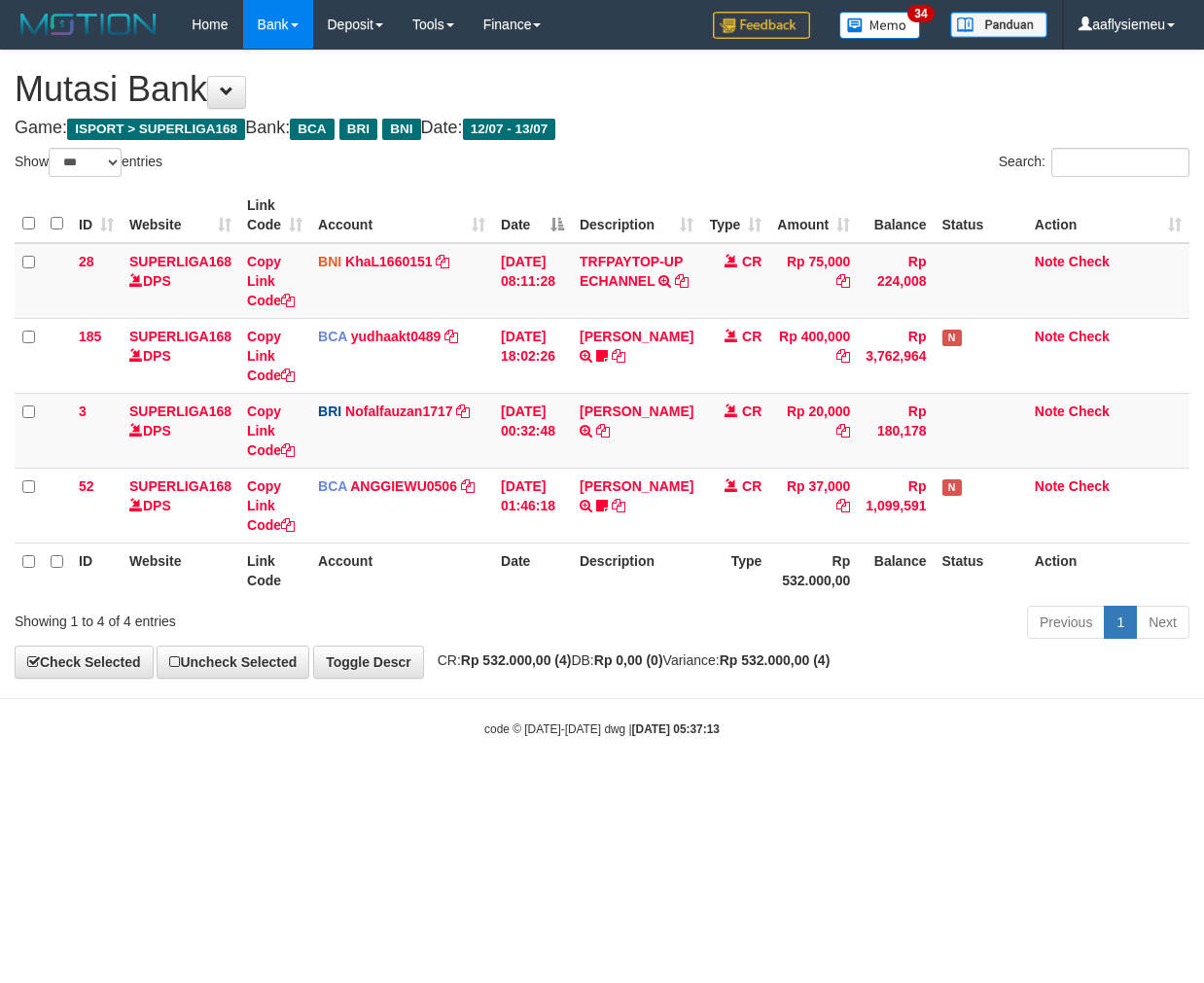 select on "***" 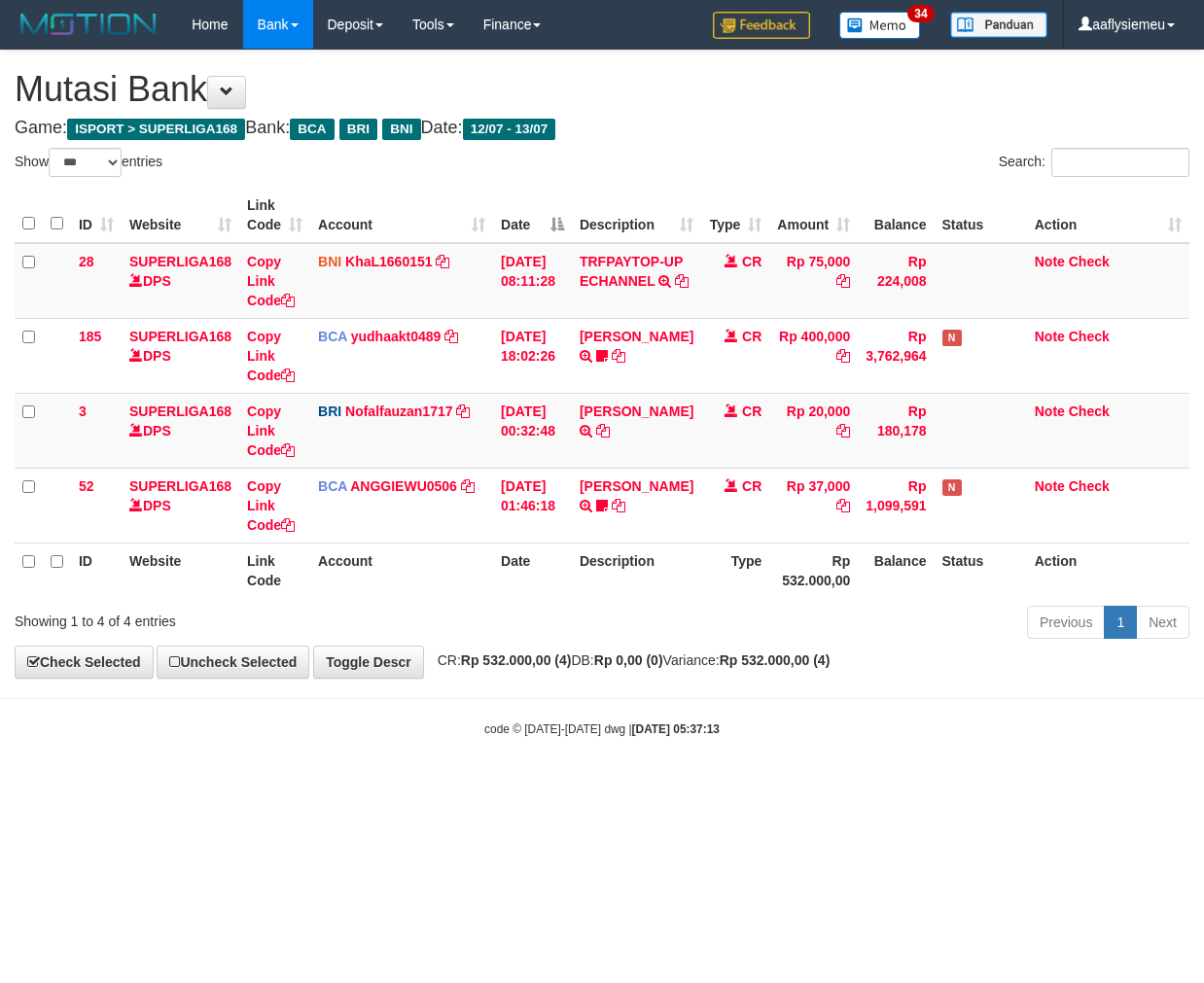 scroll, scrollTop: 0, scrollLeft: 0, axis: both 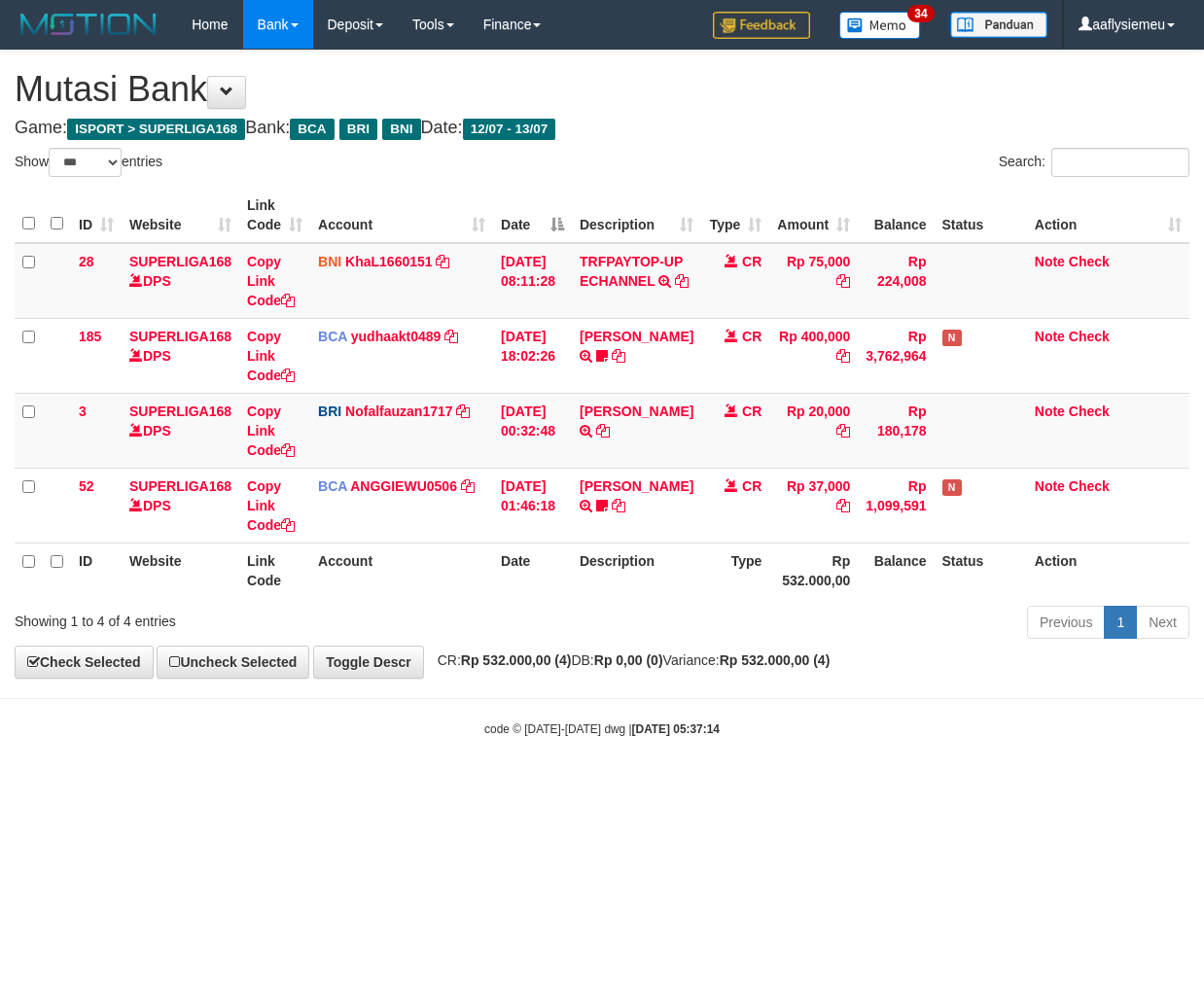 select on "***" 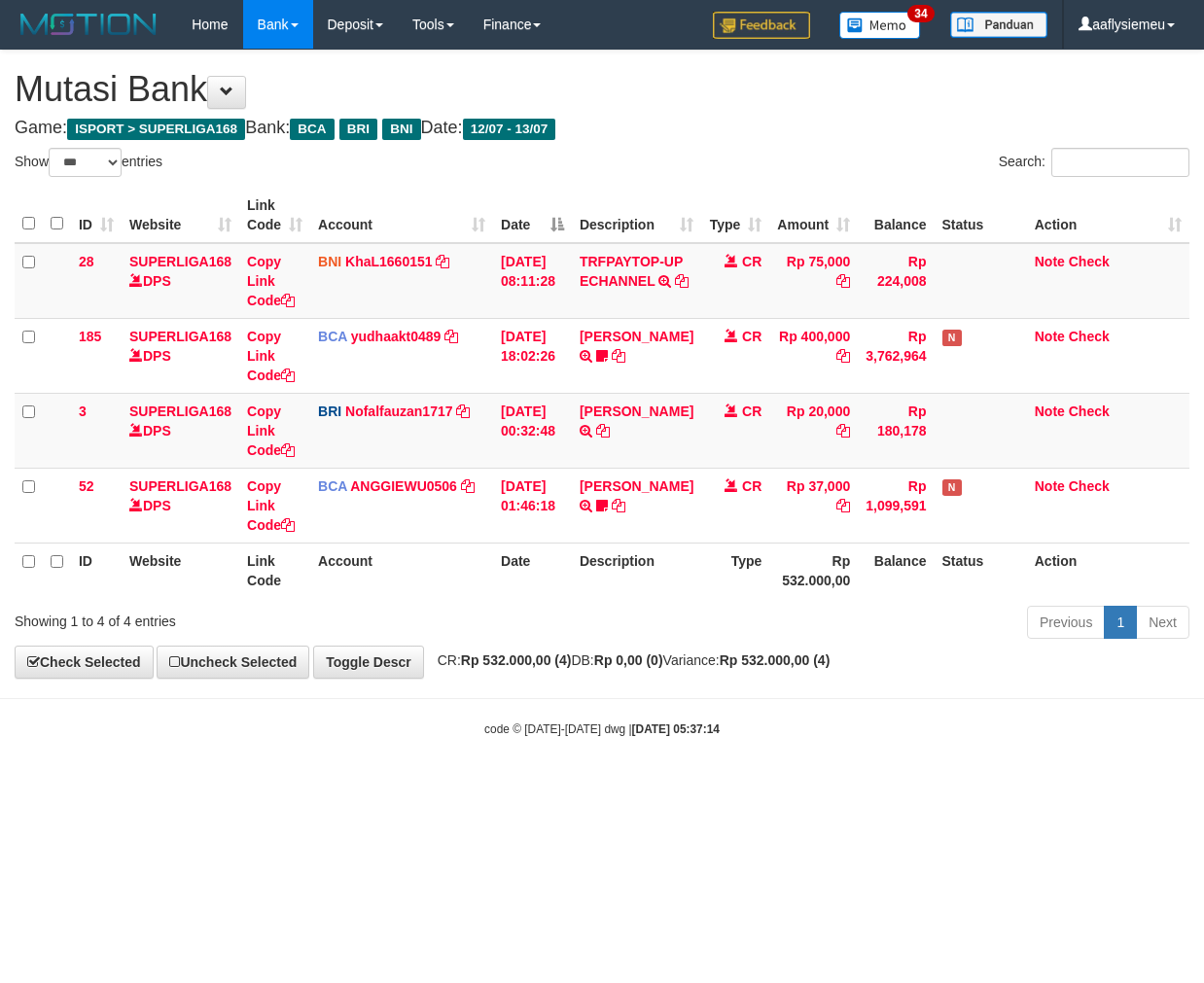 scroll, scrollTop: 0, scrollLeft: 0, axis: both 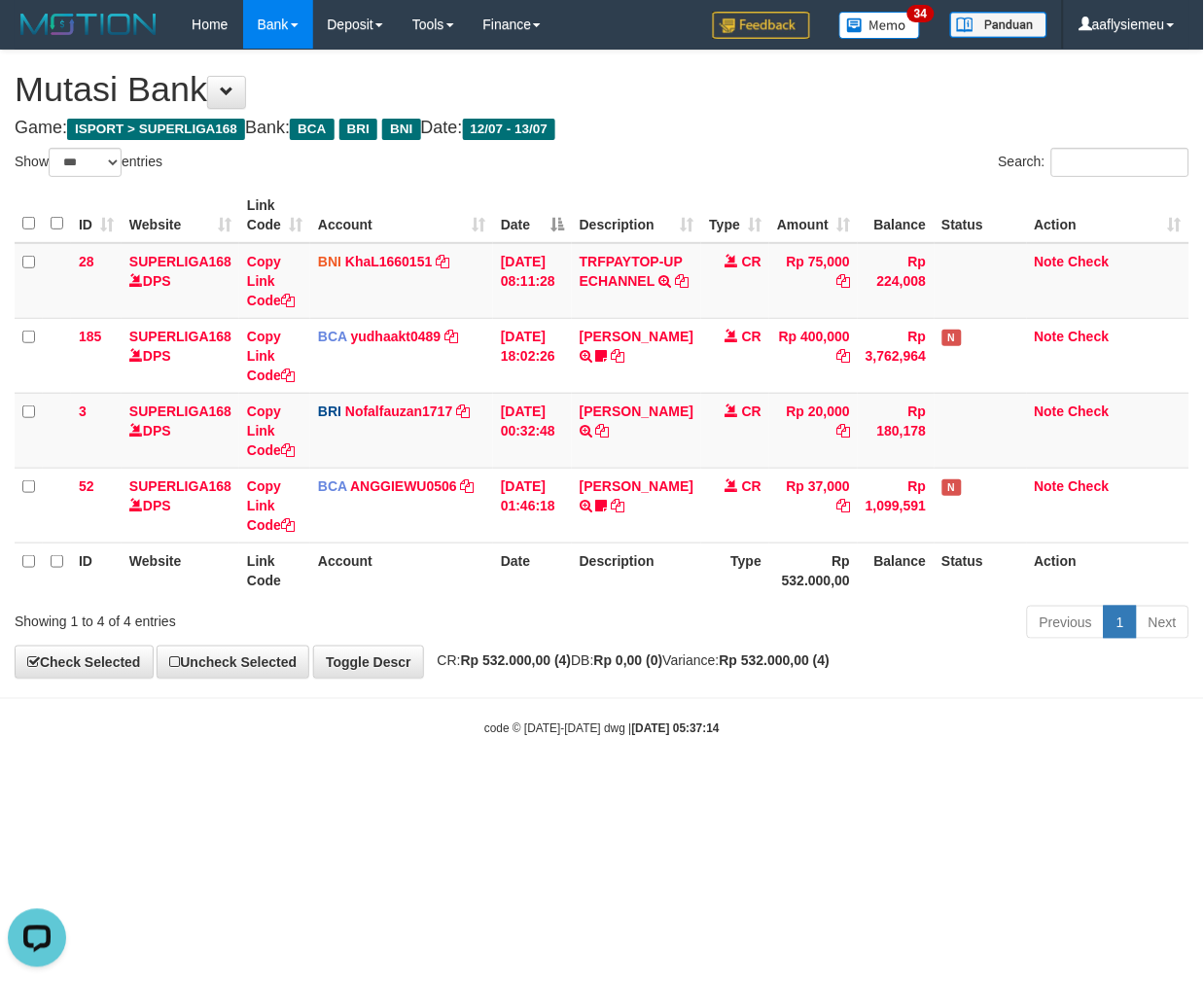 click on "**********" at bounding box center [602, 364] 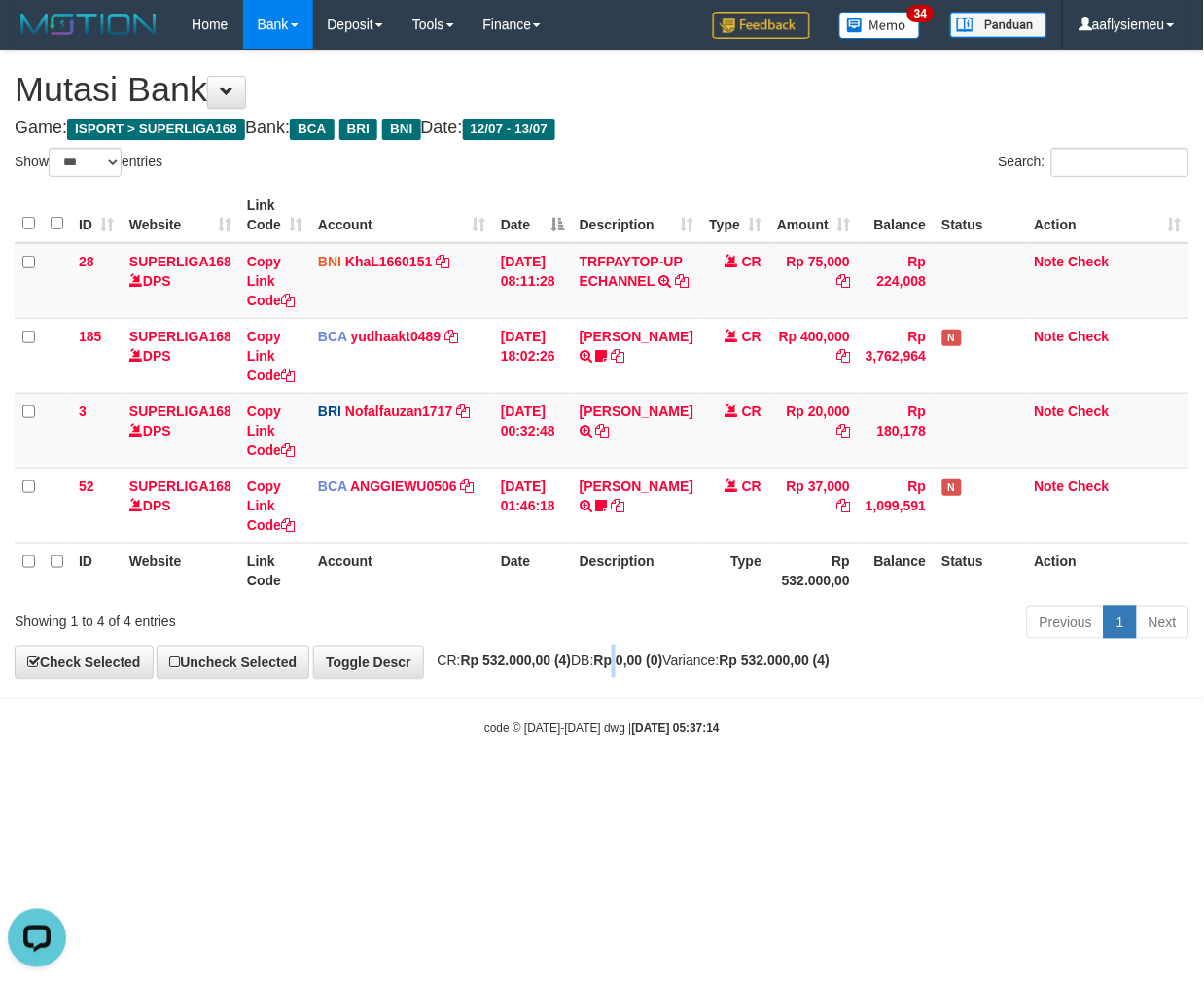 click on "**********" at bounding box center (602, 364) 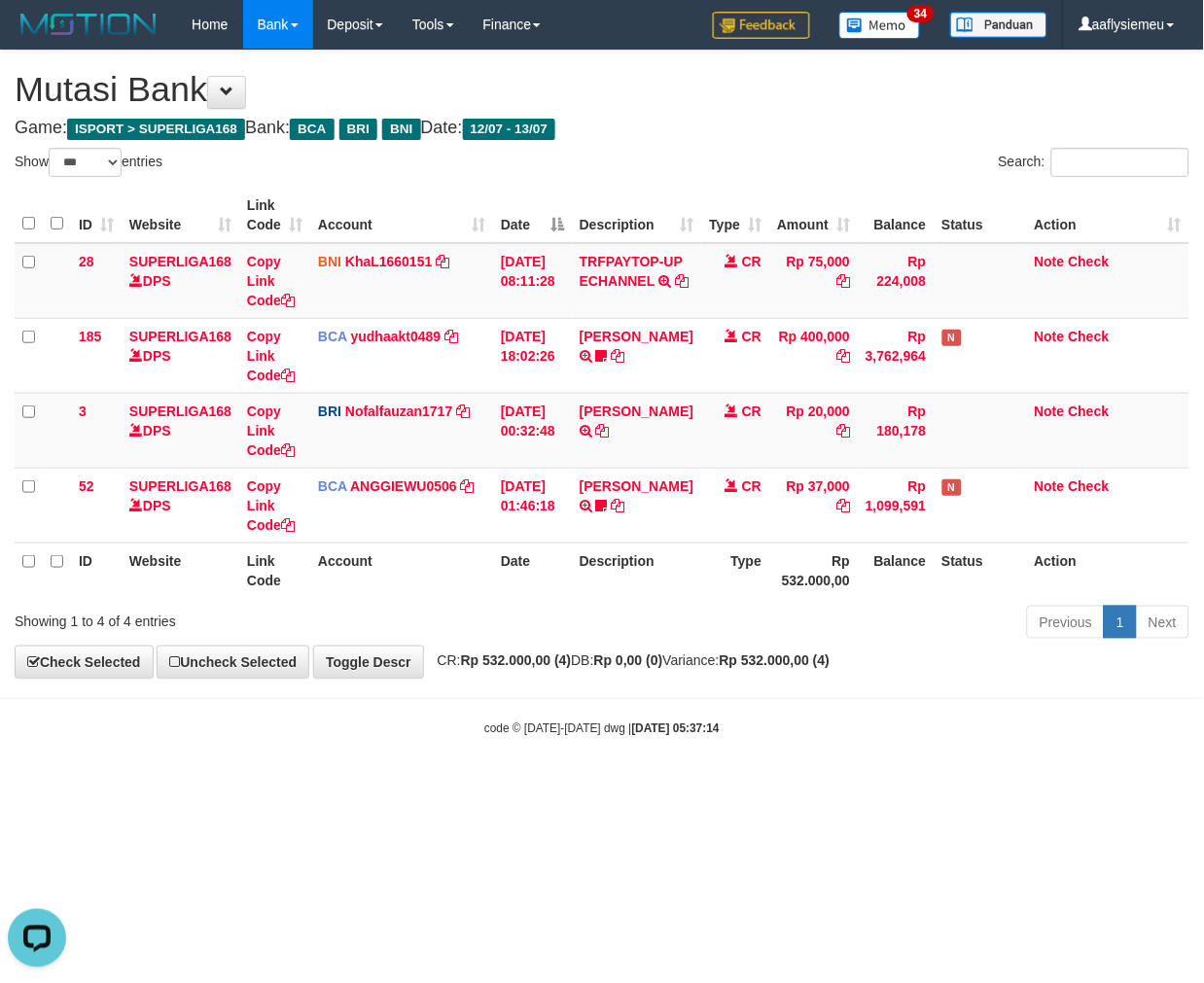 click on "Link Code" at bounding box center (274, 570) 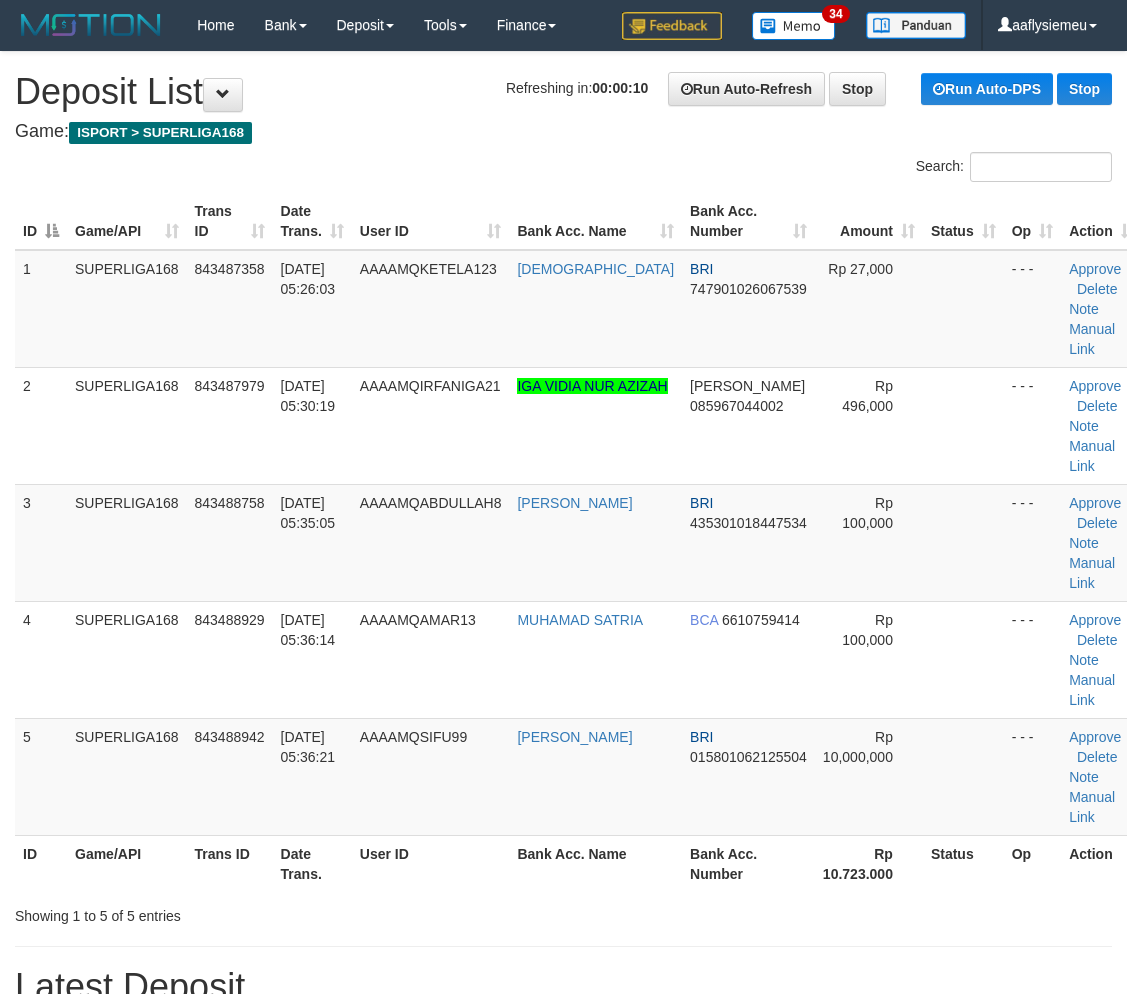 scroll, scrollTop: 0, scrollLeft: 0, axis: both 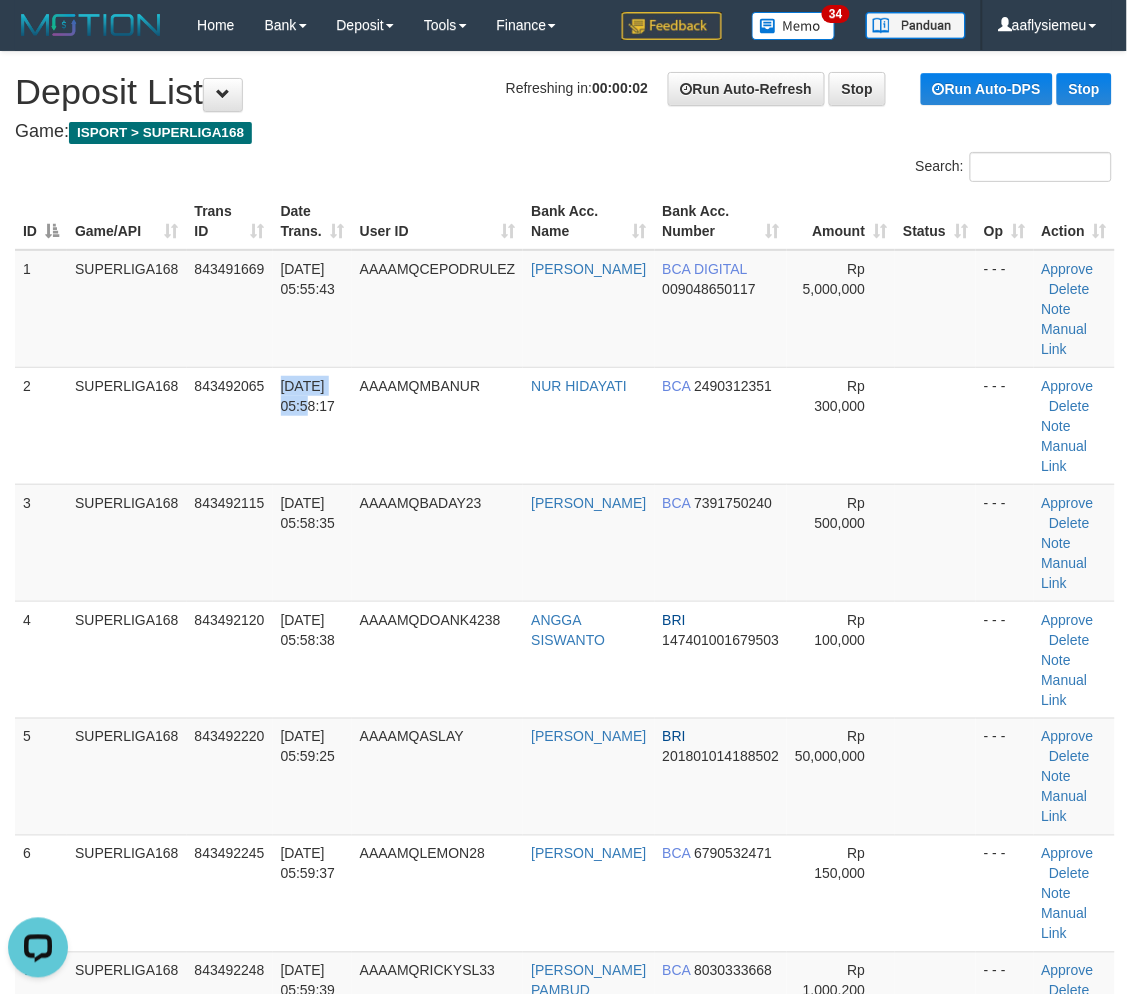 drag, startPoint x: 281, startPoint y: 441, endPoint x: 2, endPoint y: 536, distance: 294.73038 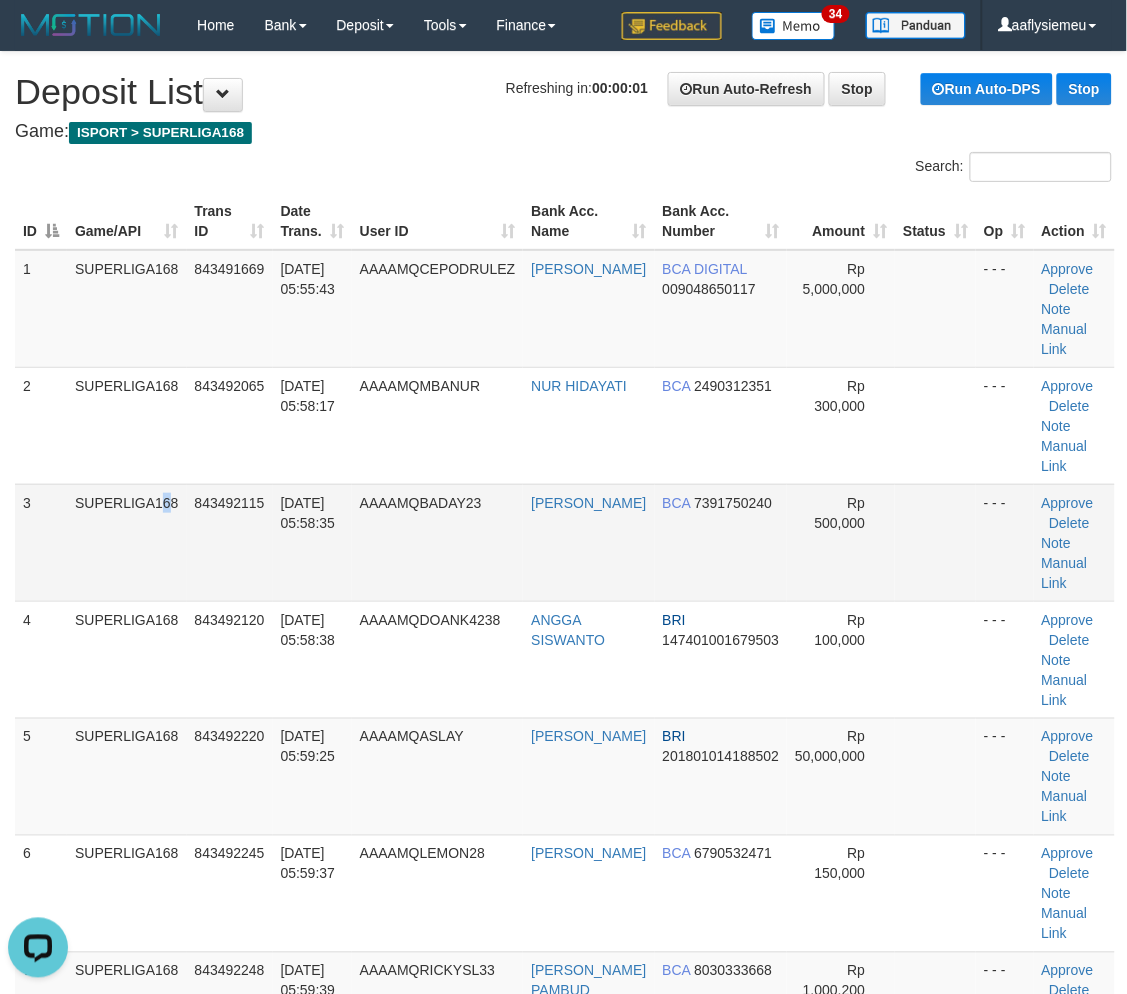 drag, startPoint x: 115, startPoint y: 512, endPoint x: 106, endPoint y: 526, distance: 16.643316 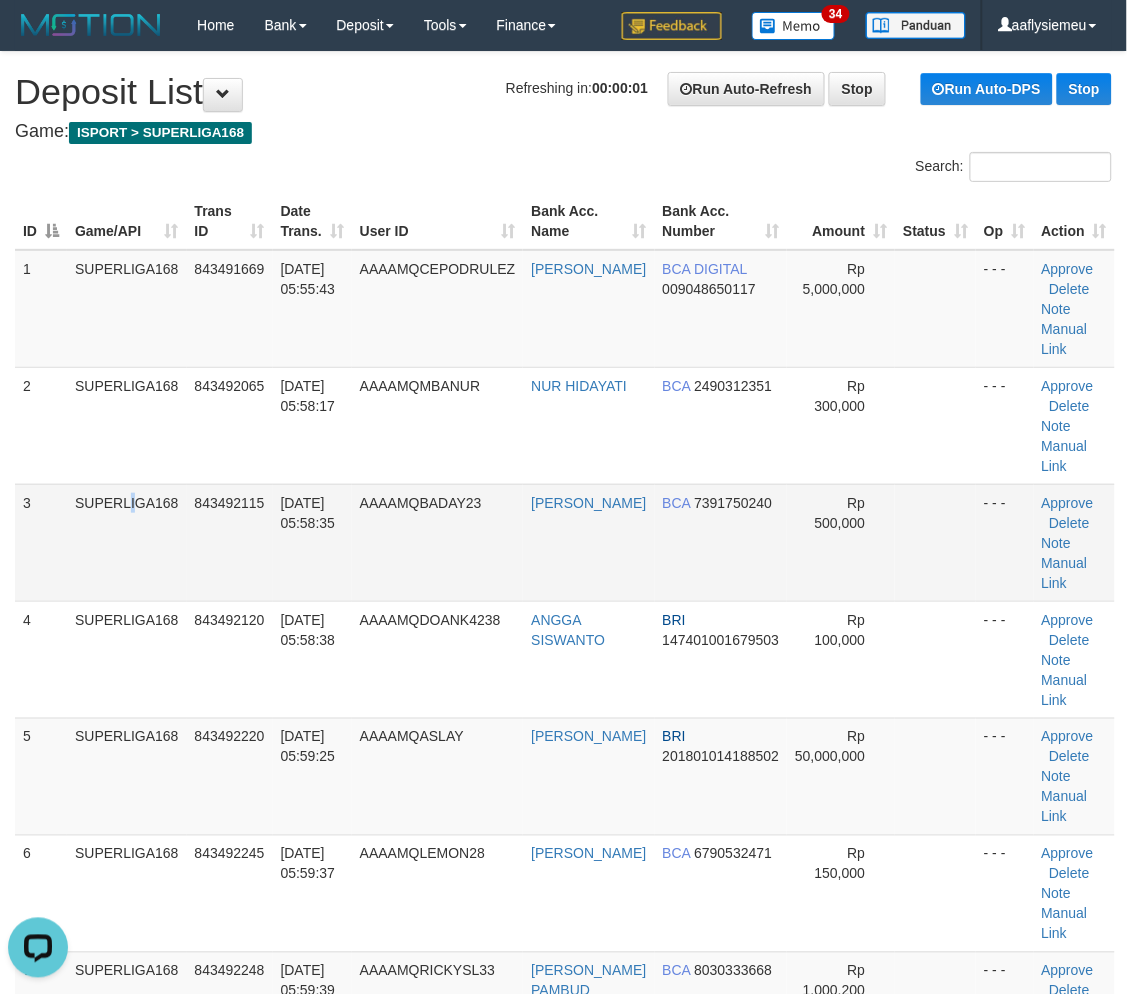 click on "3
SUPERLIGA168
843492115
13/07/2025 05:58:35
AAAAMQBADAY23
SITI FATONAH
BCA
7391750240
Rp 500,000
- - -
Approve
Delete
Note
Manual Link" at bounding box center [565, 542] 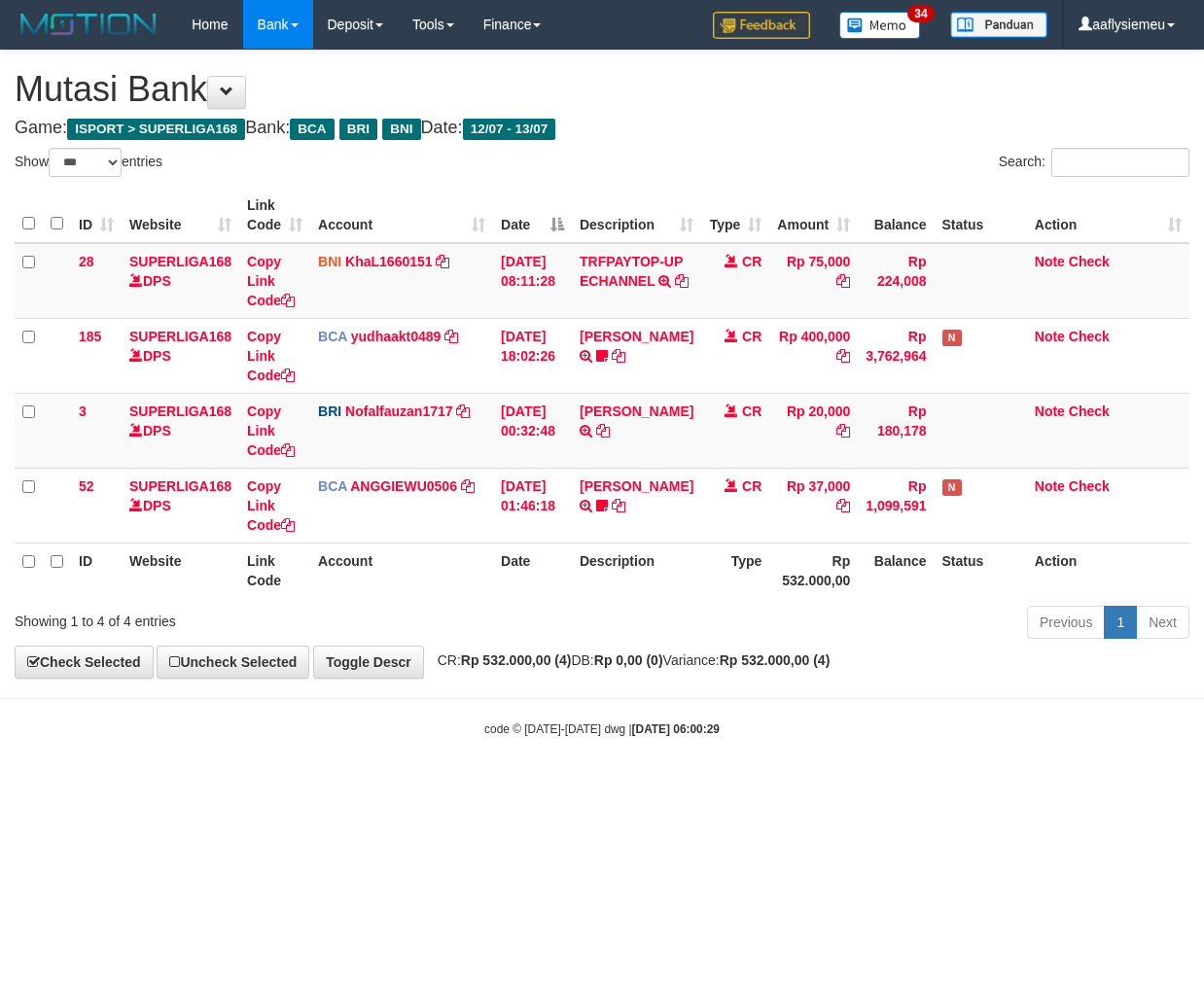 select on "***" 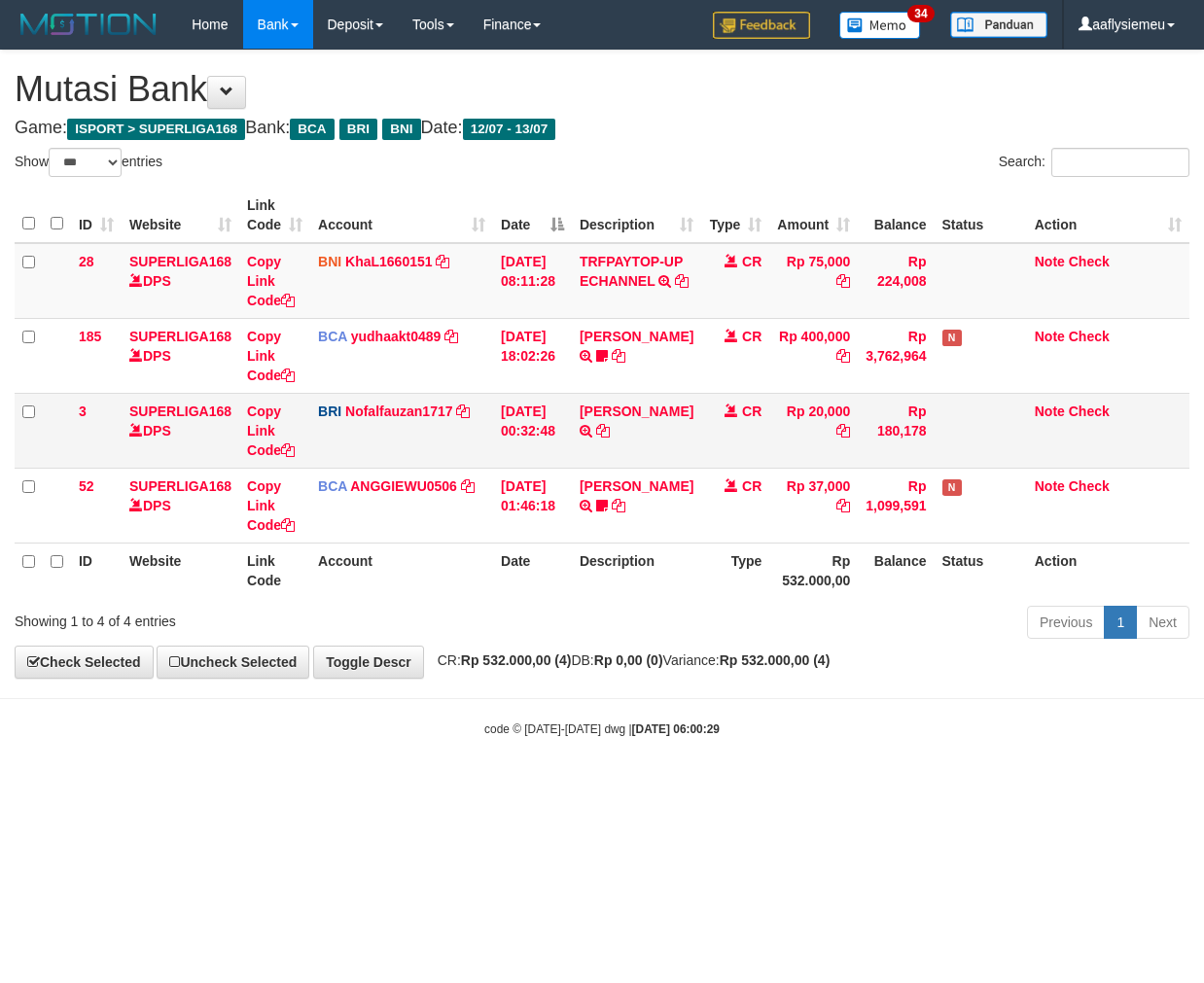 scroll, scrollTop: 0, scrollLeft: 0, axis: both 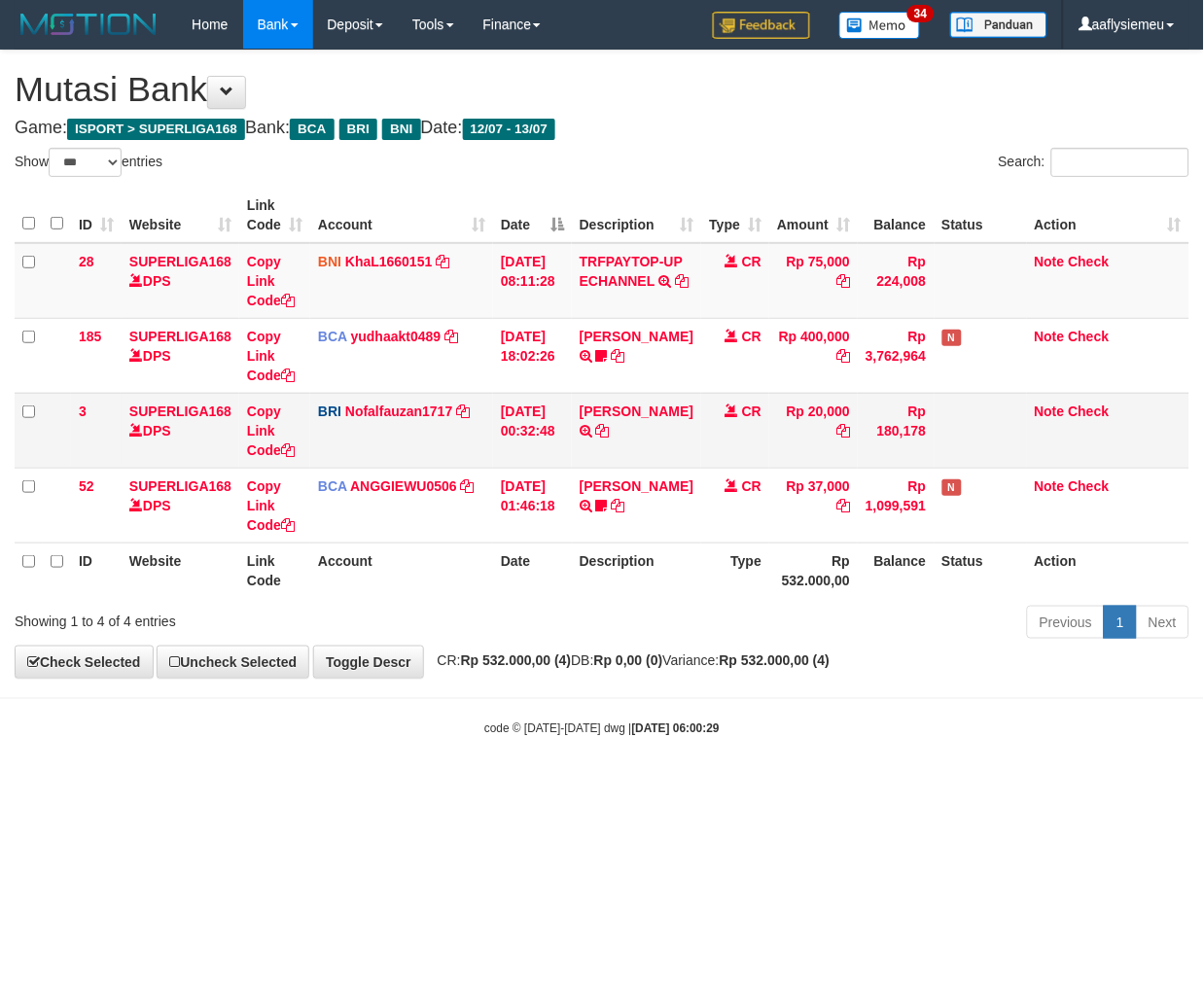 click on "CR" at bounding box center [735, 430] 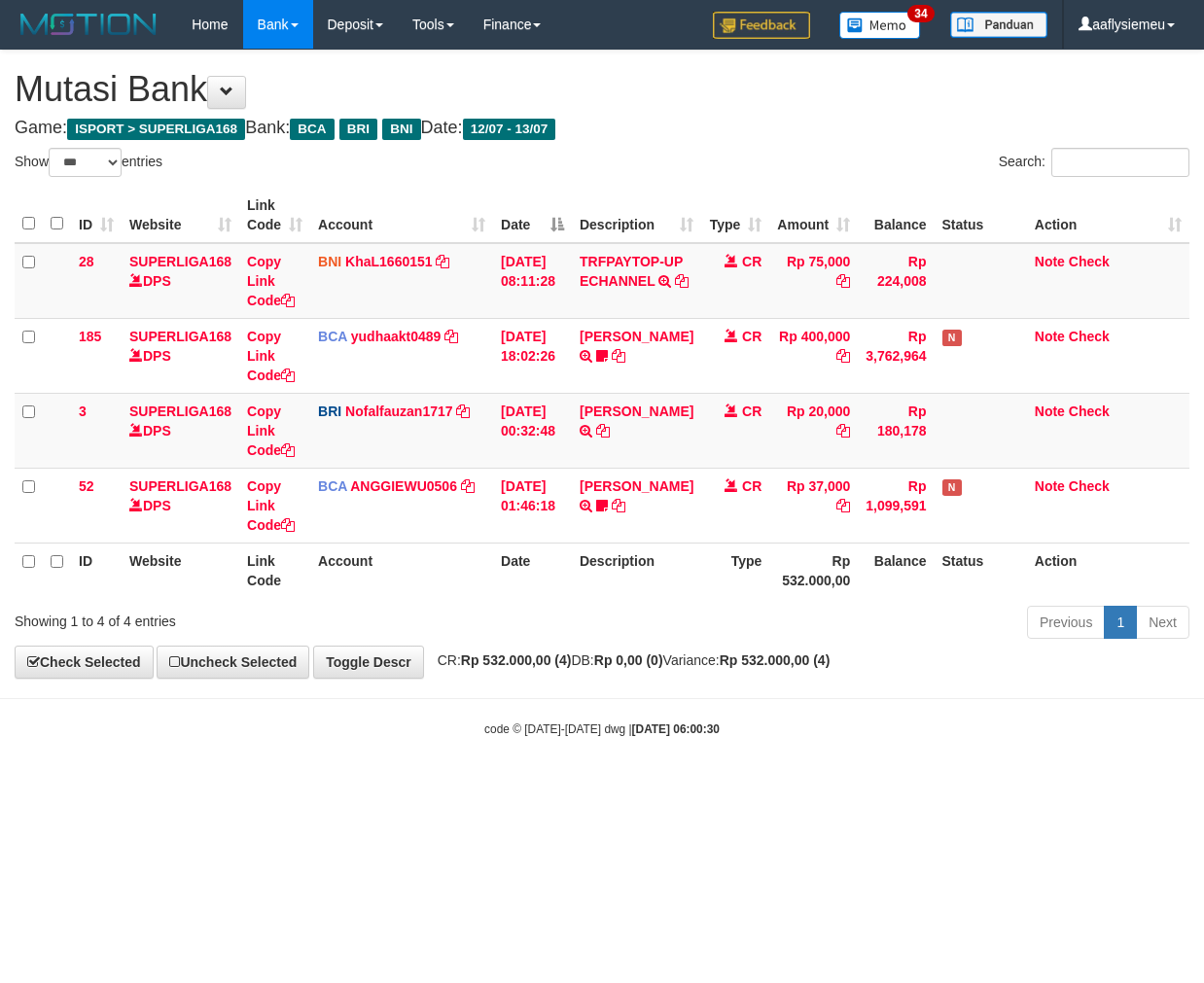 select on "***" 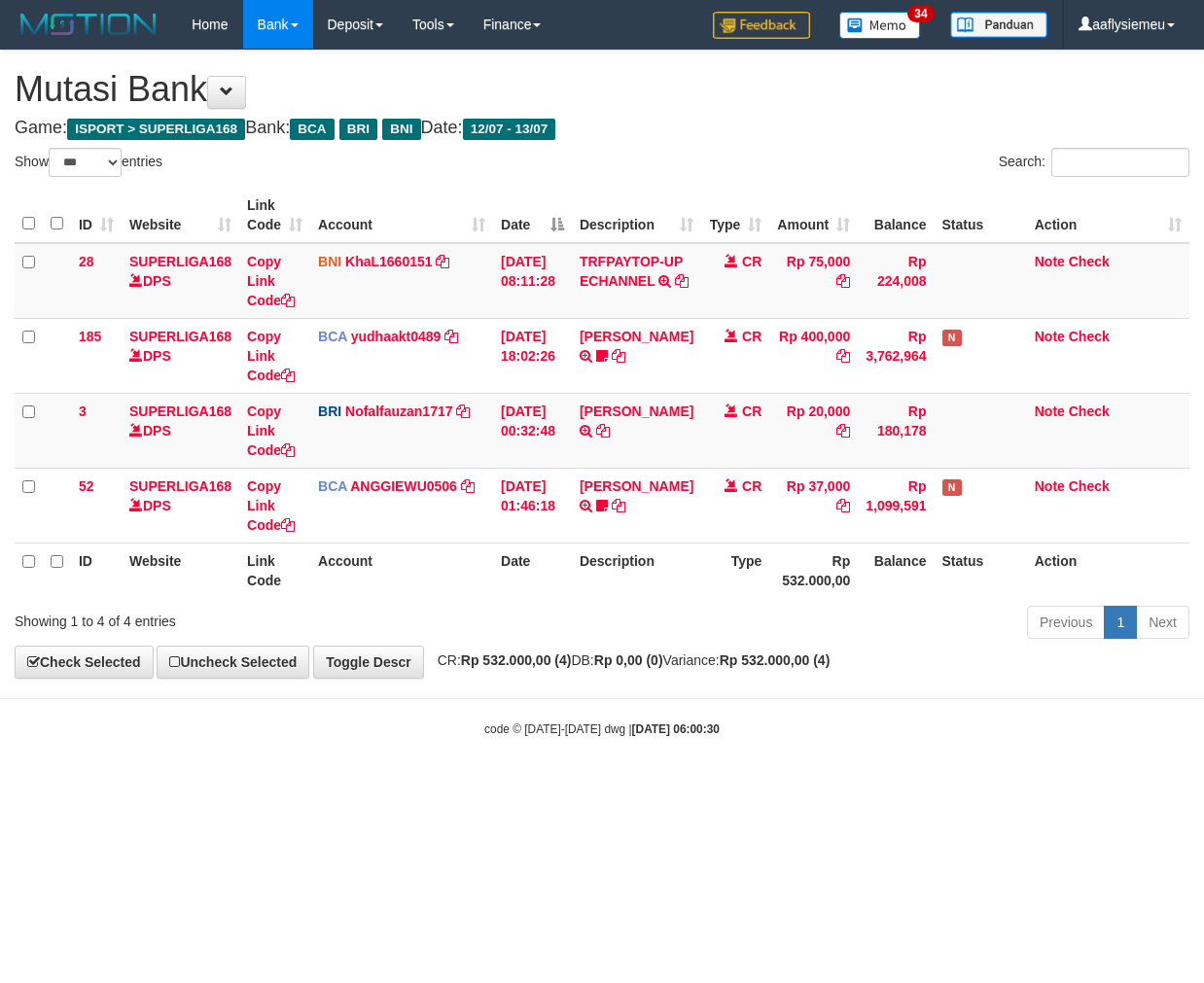 scroll, scrollTop: 0, scrollLeft: 0, axis: both 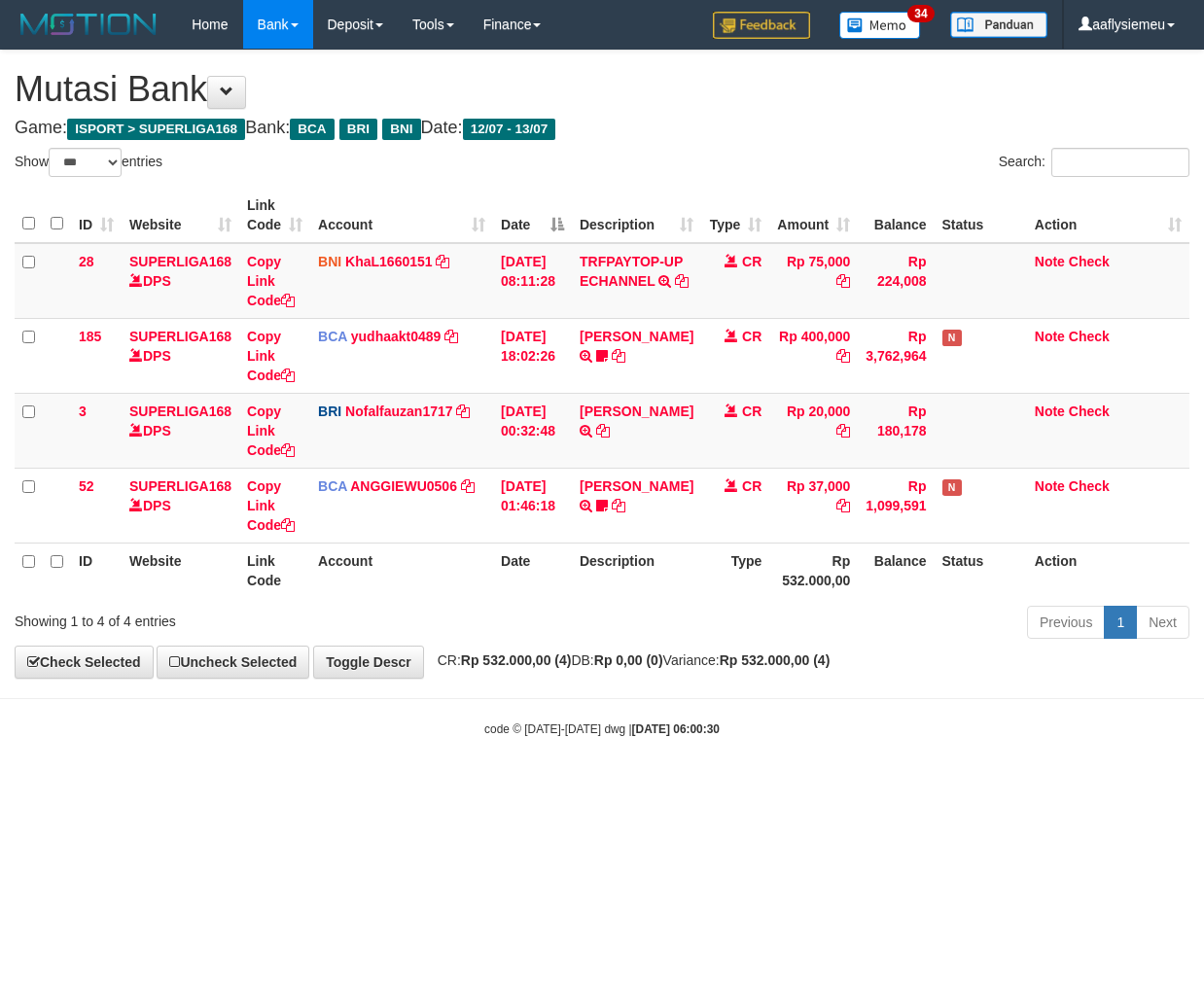 select on "***" 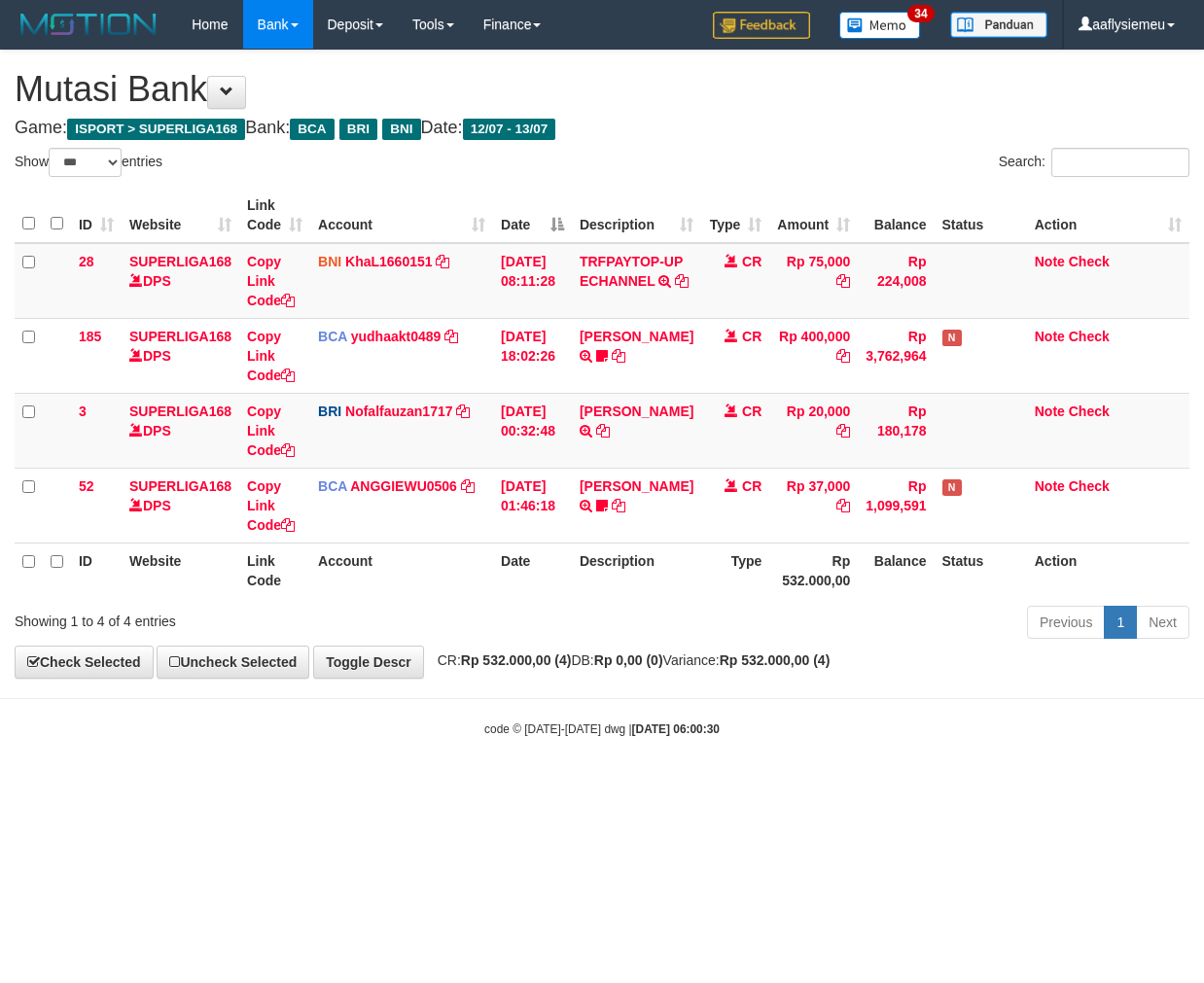 scroll, scrollTop: 0, scrollLeft: 0, axis: both 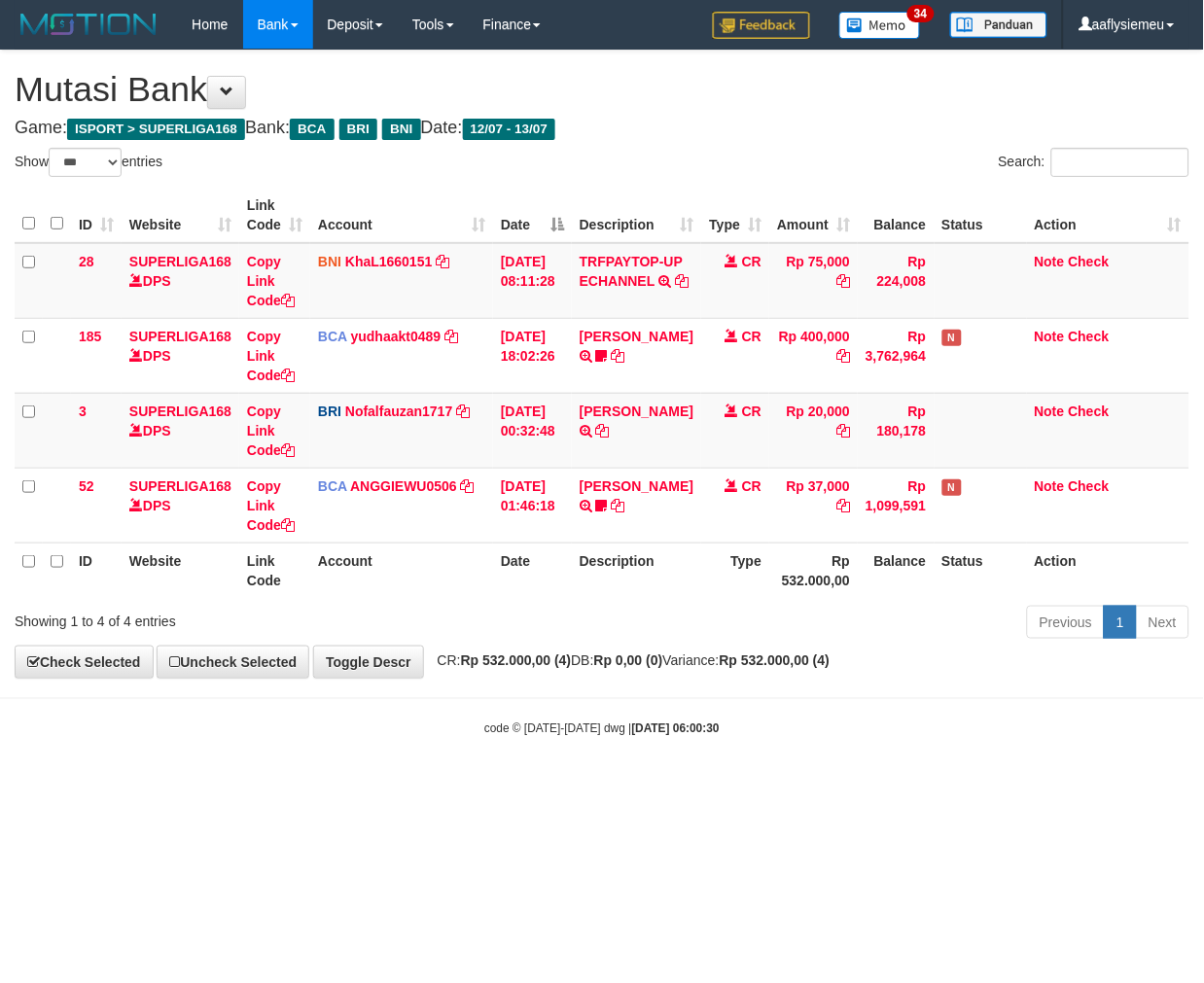 click on "Rp 532.000,00 (4)" at bounding box center (516, 660) 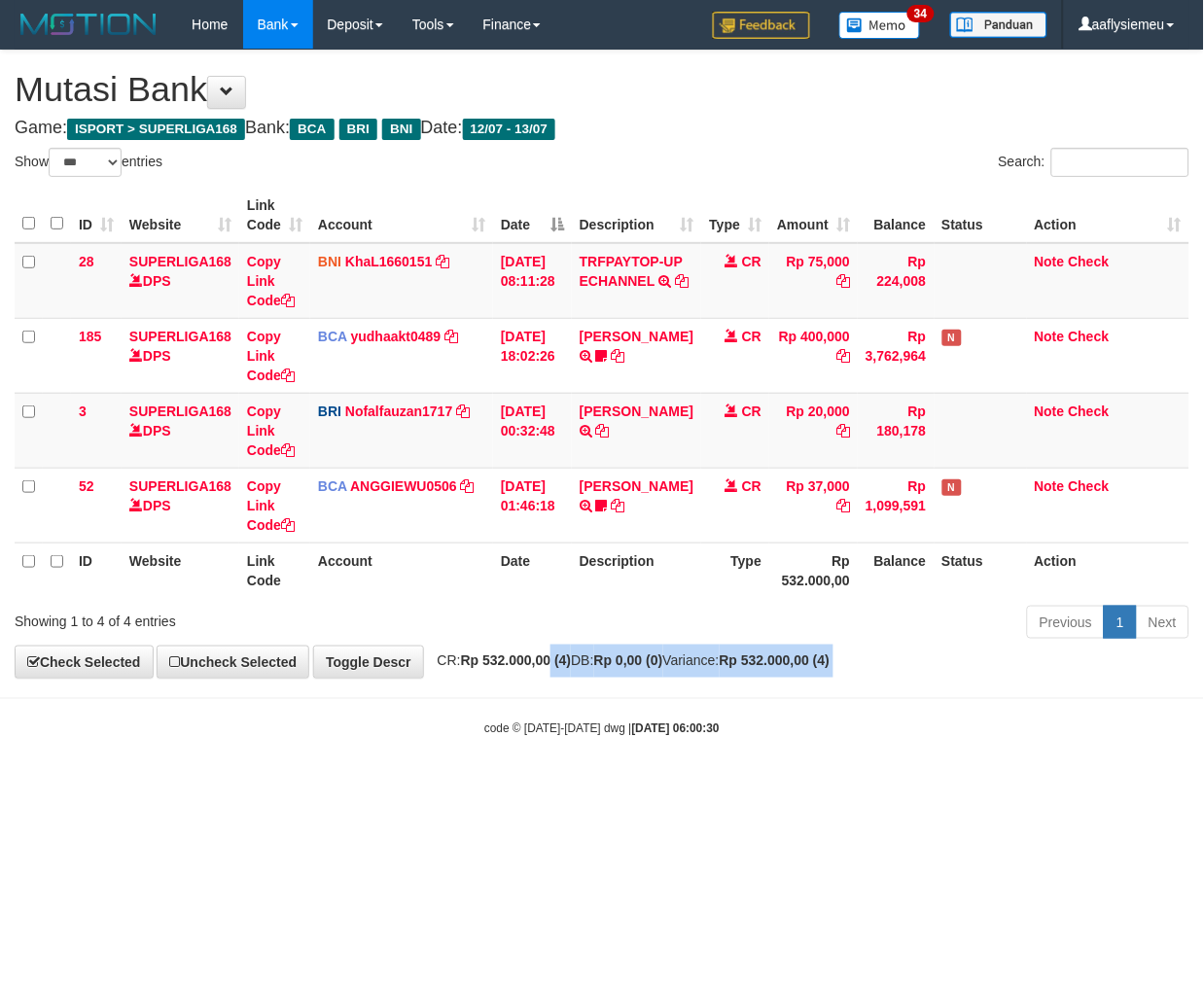 click on "Toggle navigation
Home
Bank
Account List
Load
By Website
Group
[ISPORT]													SUPERLIGA168
By Load Group (DPS)
34" at bounding box center (602, 393) 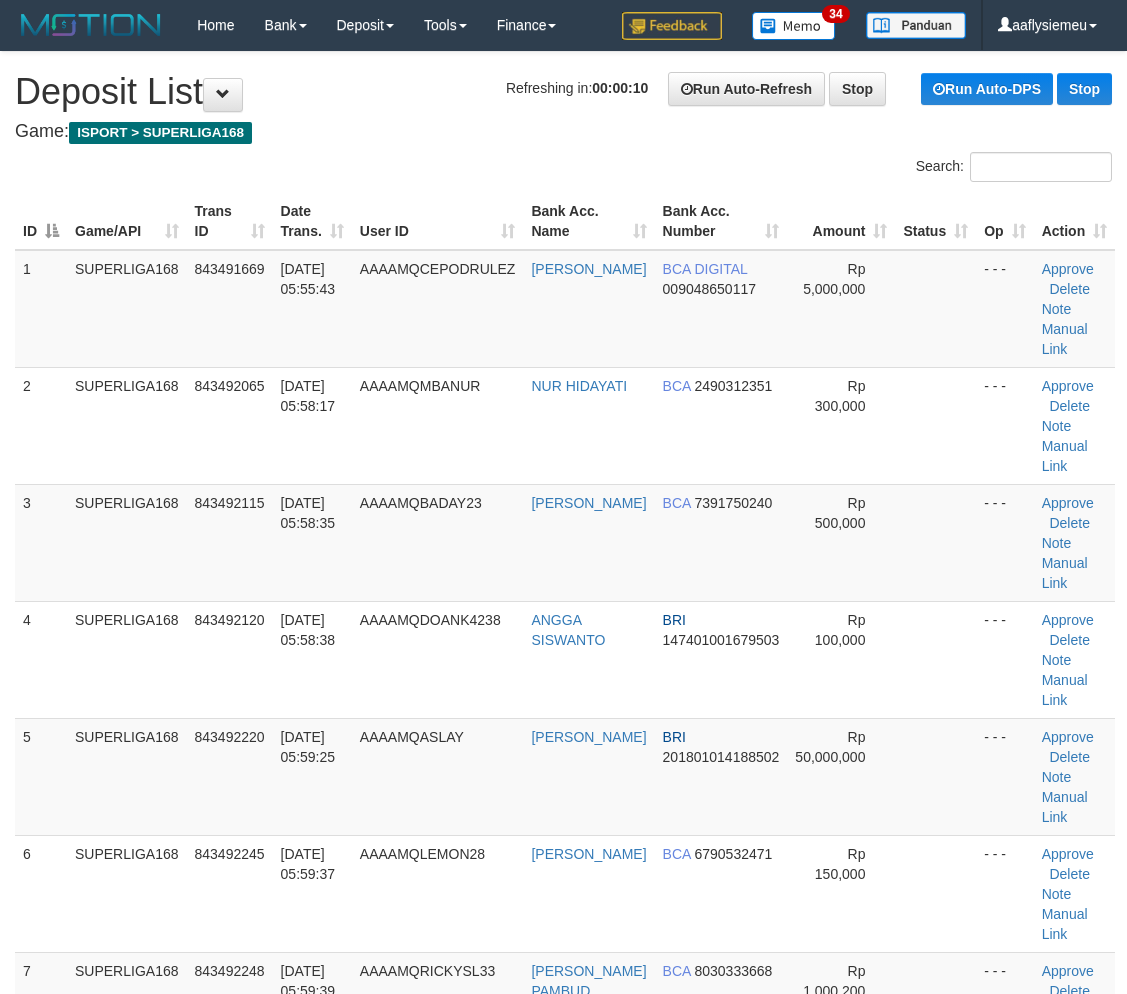 scroll, scrollTop: 0, scrollLeft: 0, axis: both 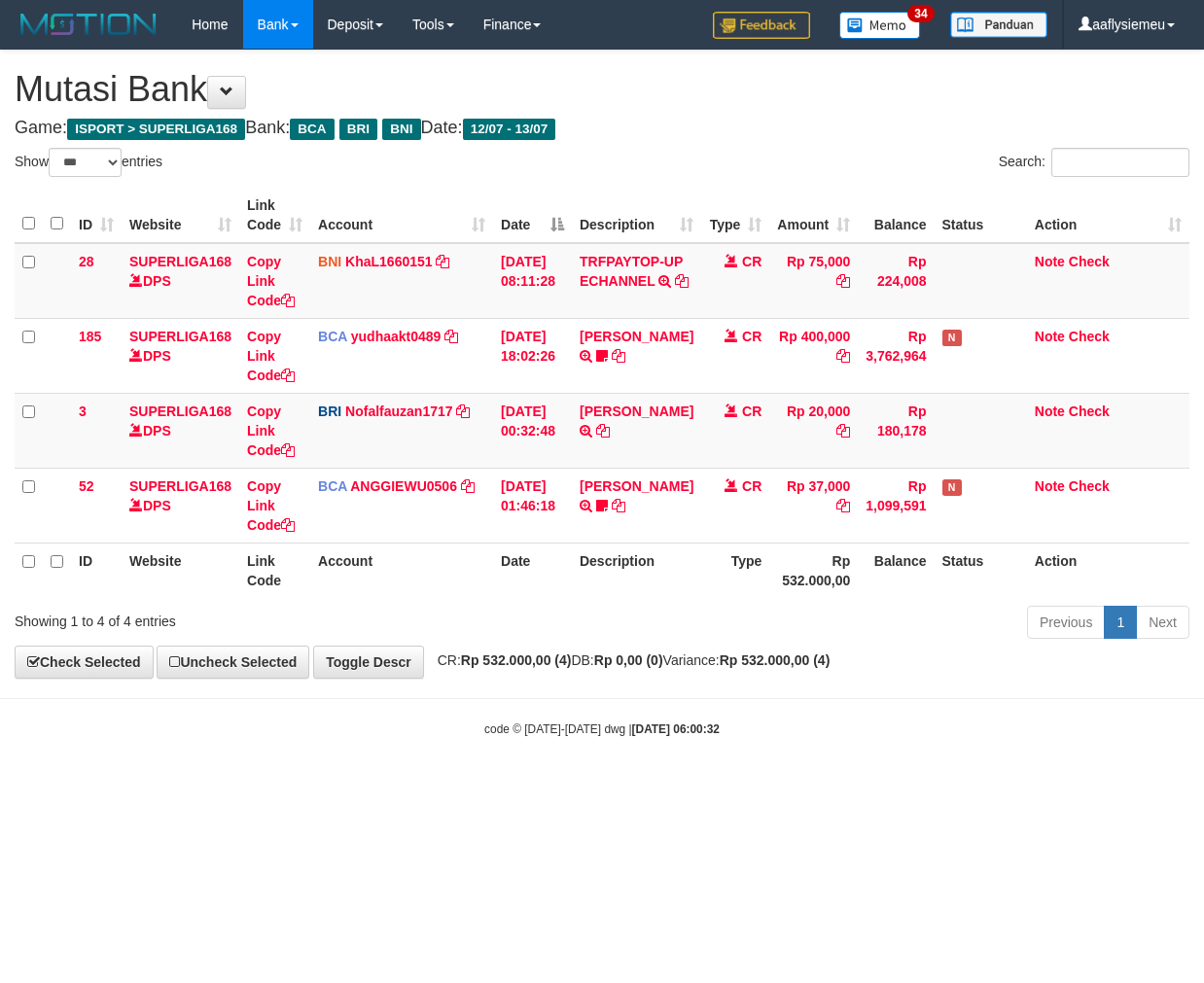 select on "***" 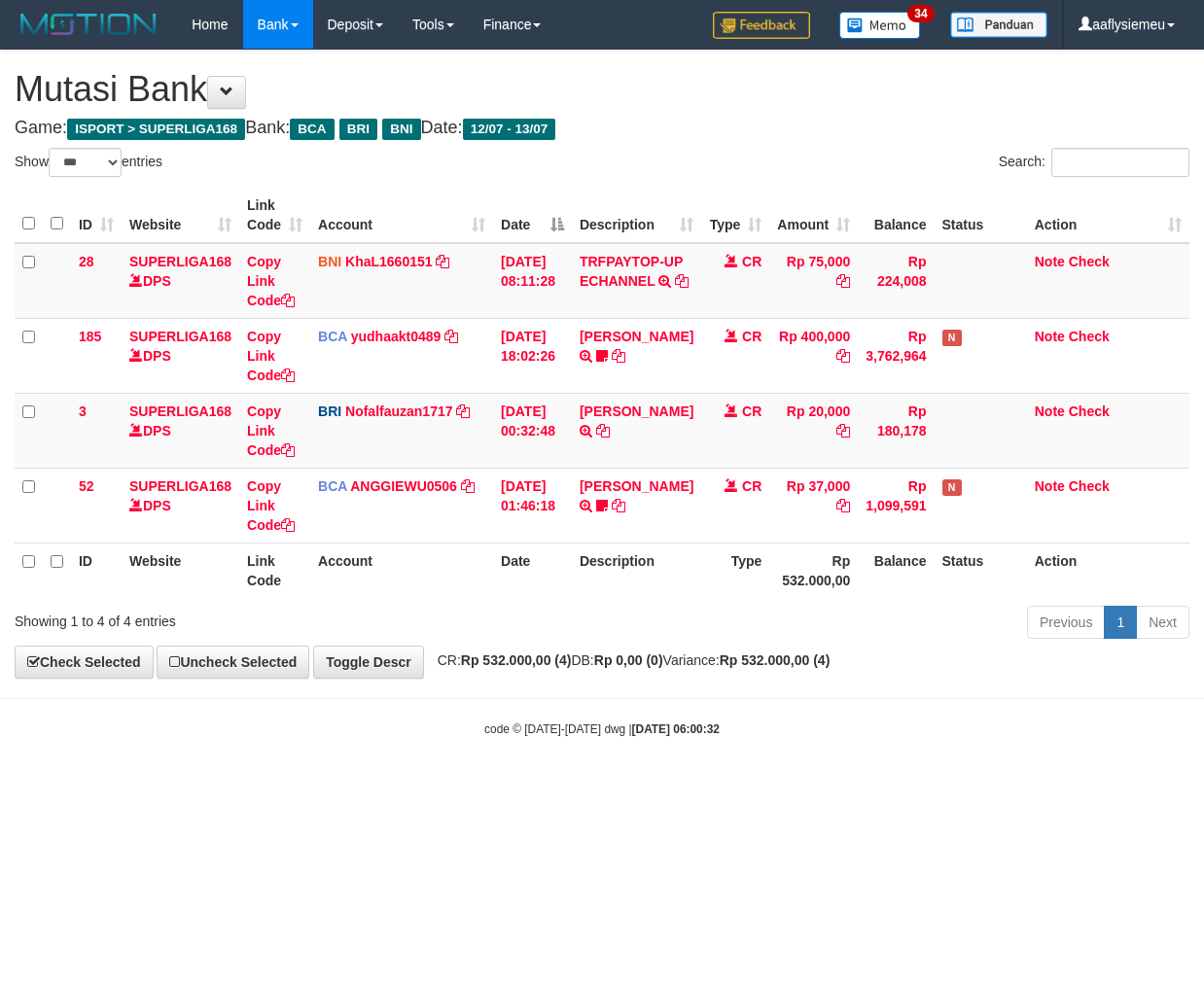 scroll, scrollTop: 0, scrollLeft: 0, axis: both 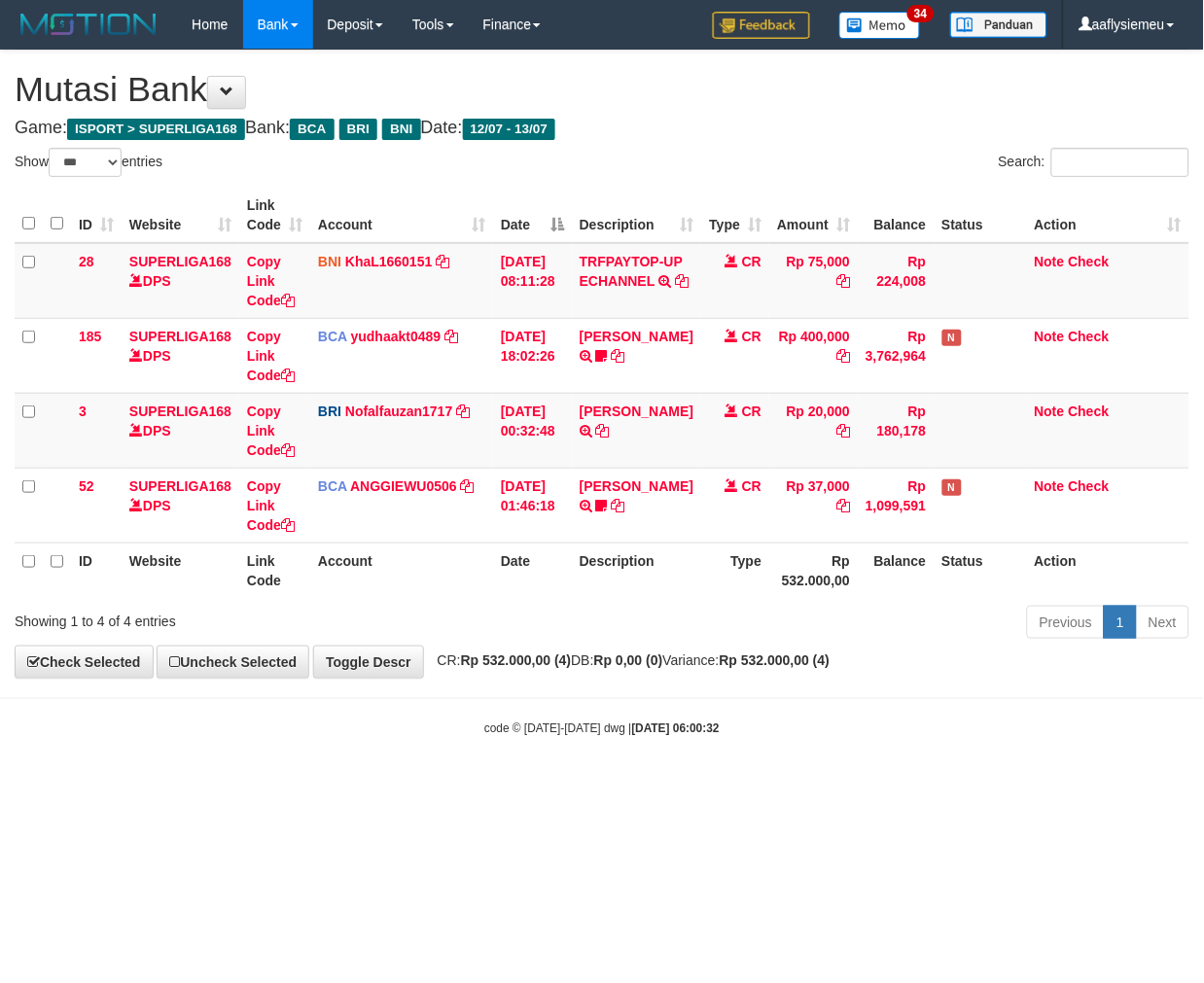 drag, startPoint x: 425, startPoint y: 643, endPoint x: 659, endPoint y: 668, distance: 235.33168 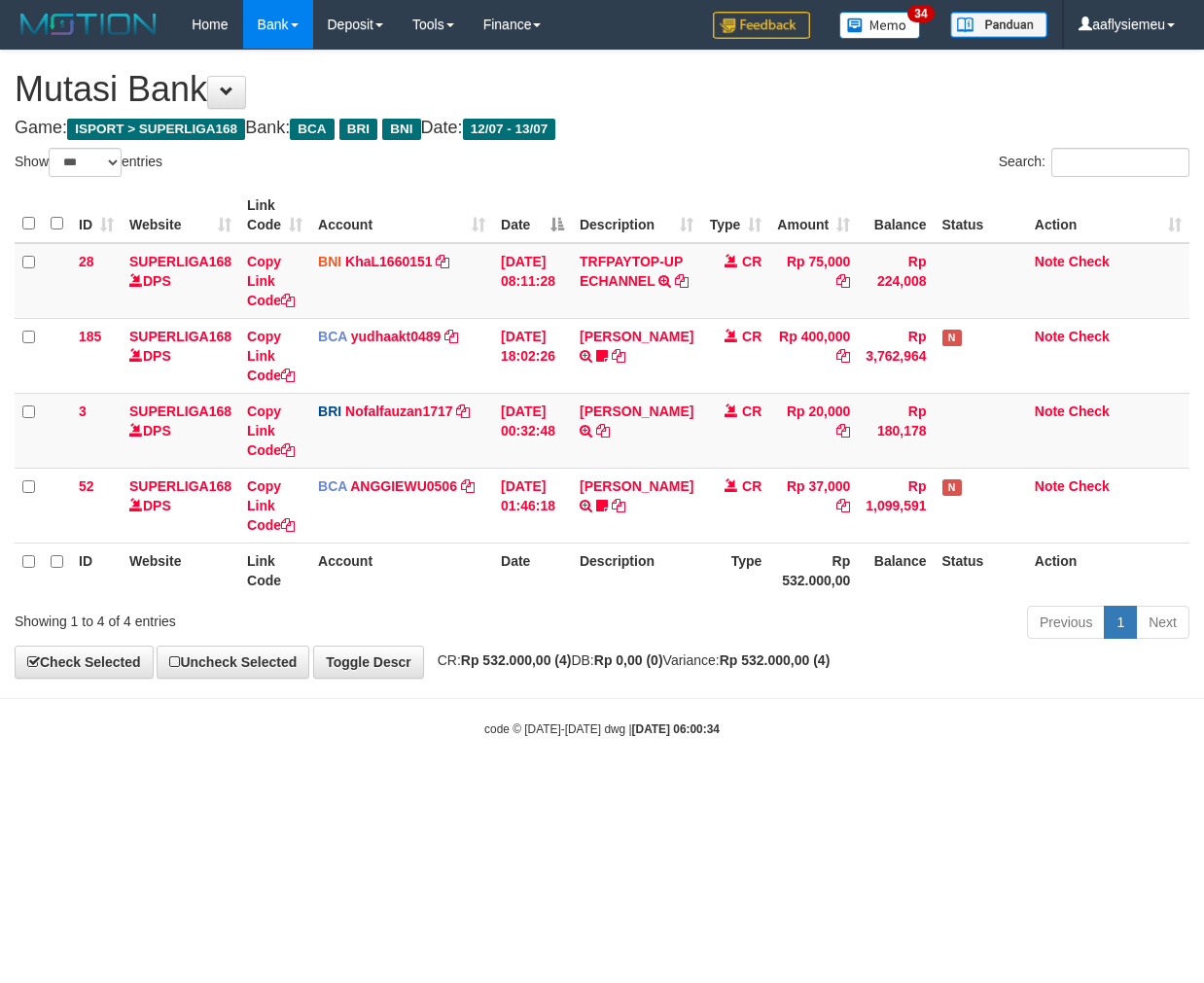 select on "***" 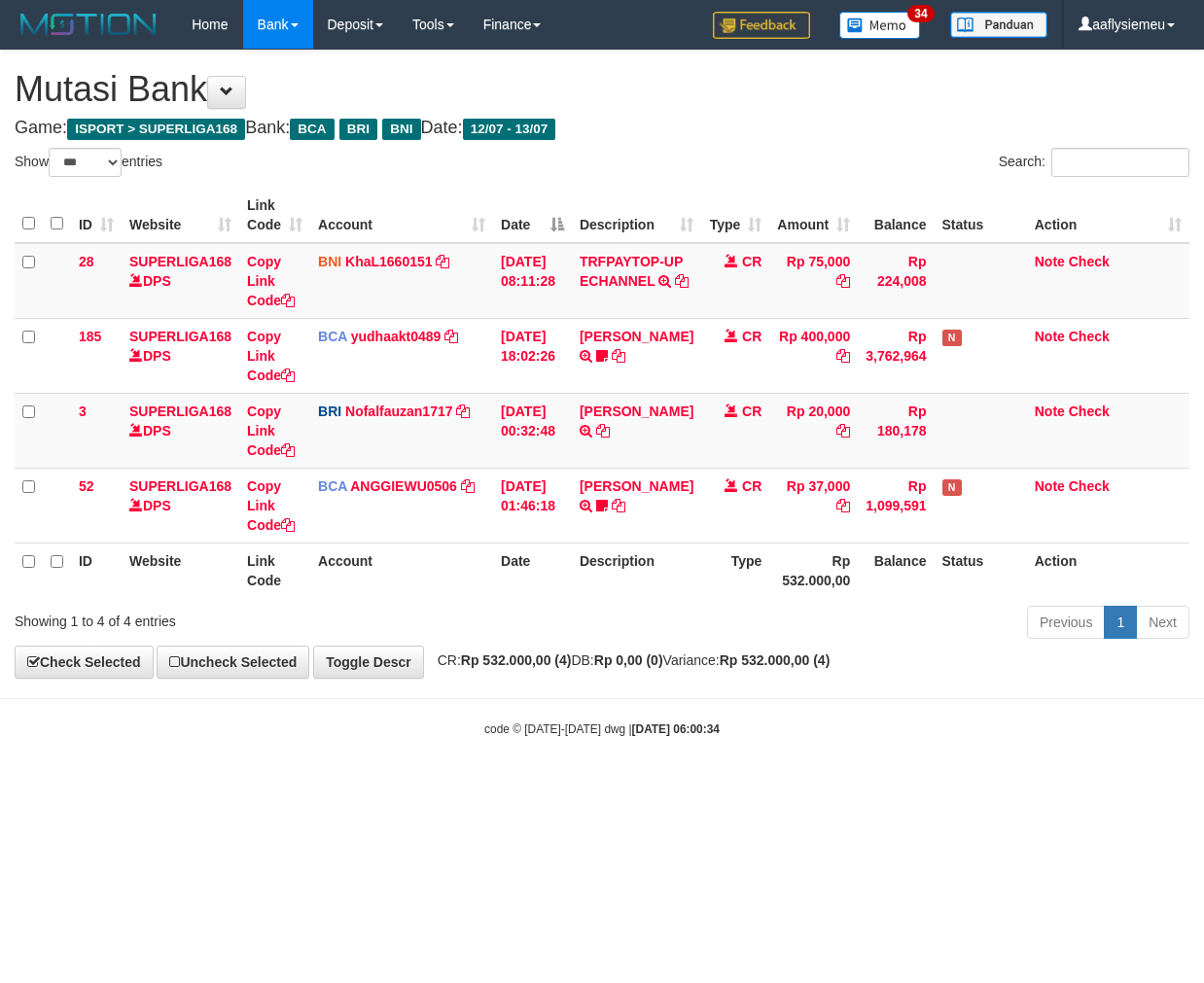 scroll, scrollTop: 0, scrollLeft: 0, axis: both 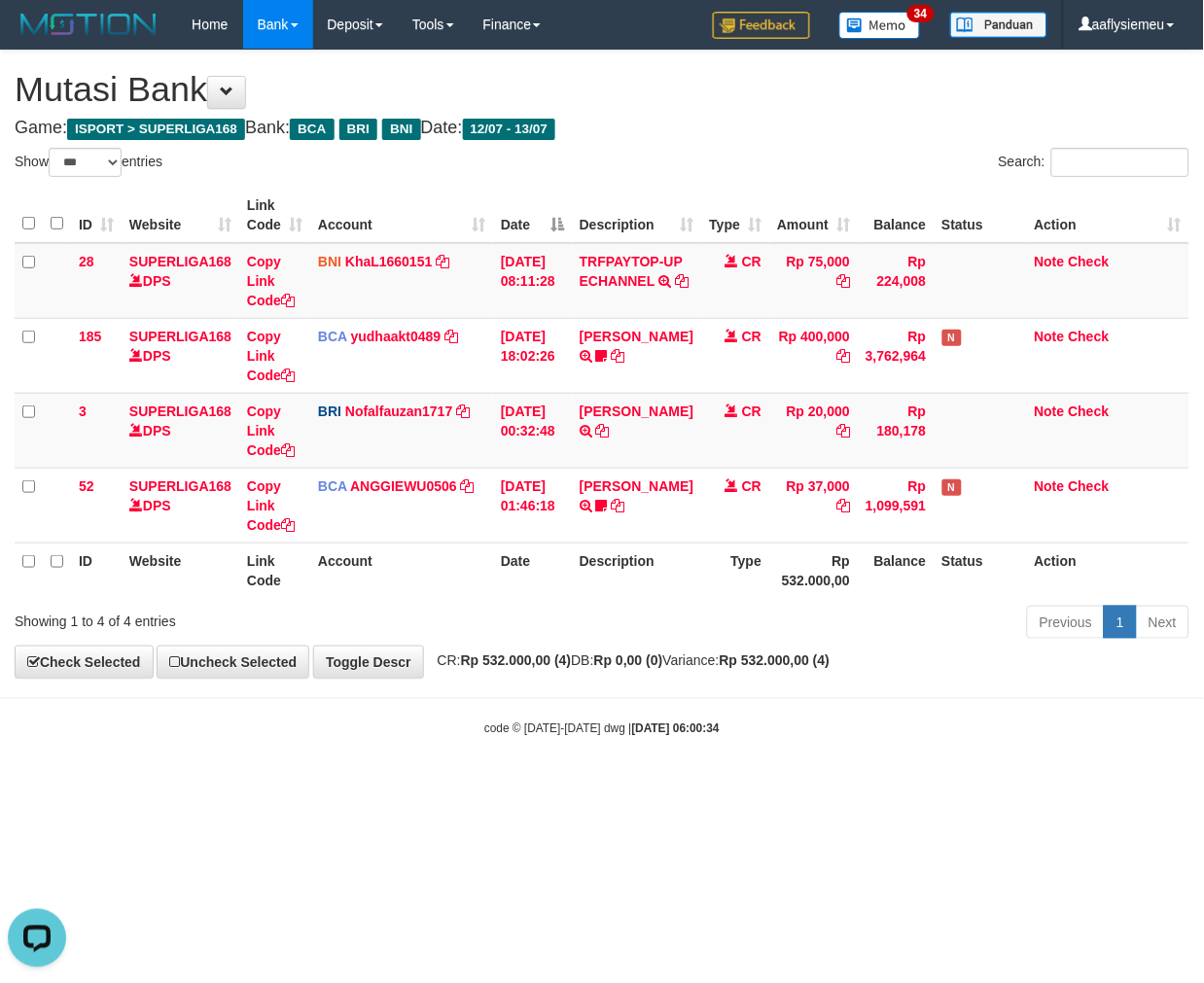 click on "Toggle navigation
Home
Bank
Account List
Load
By Website
Group
[ISPORT]													SUPERLIGA168
By Load Group (DPS)" at bounding box center (602, 393) 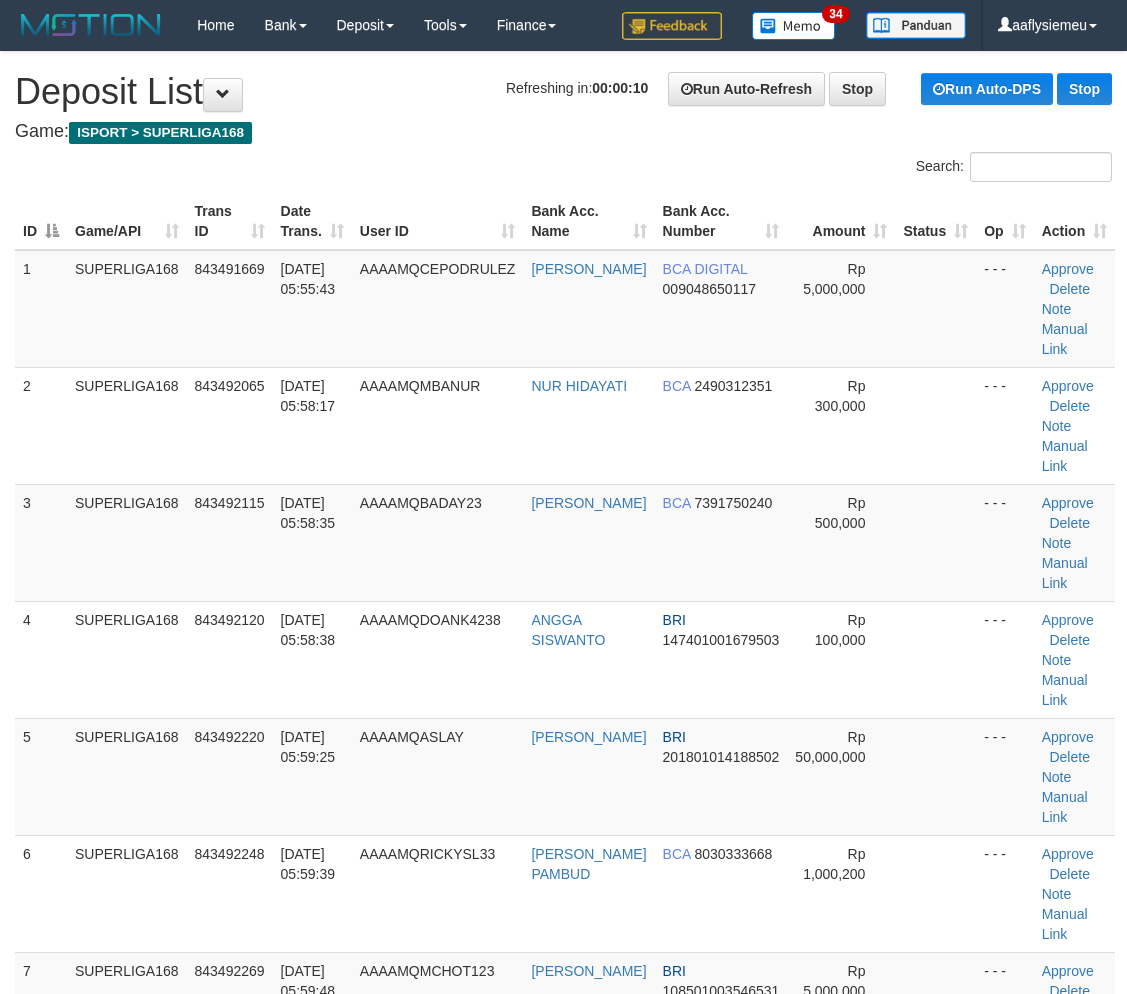 scroll, scrollTop: 0, scrollLeft: 0, axis: both 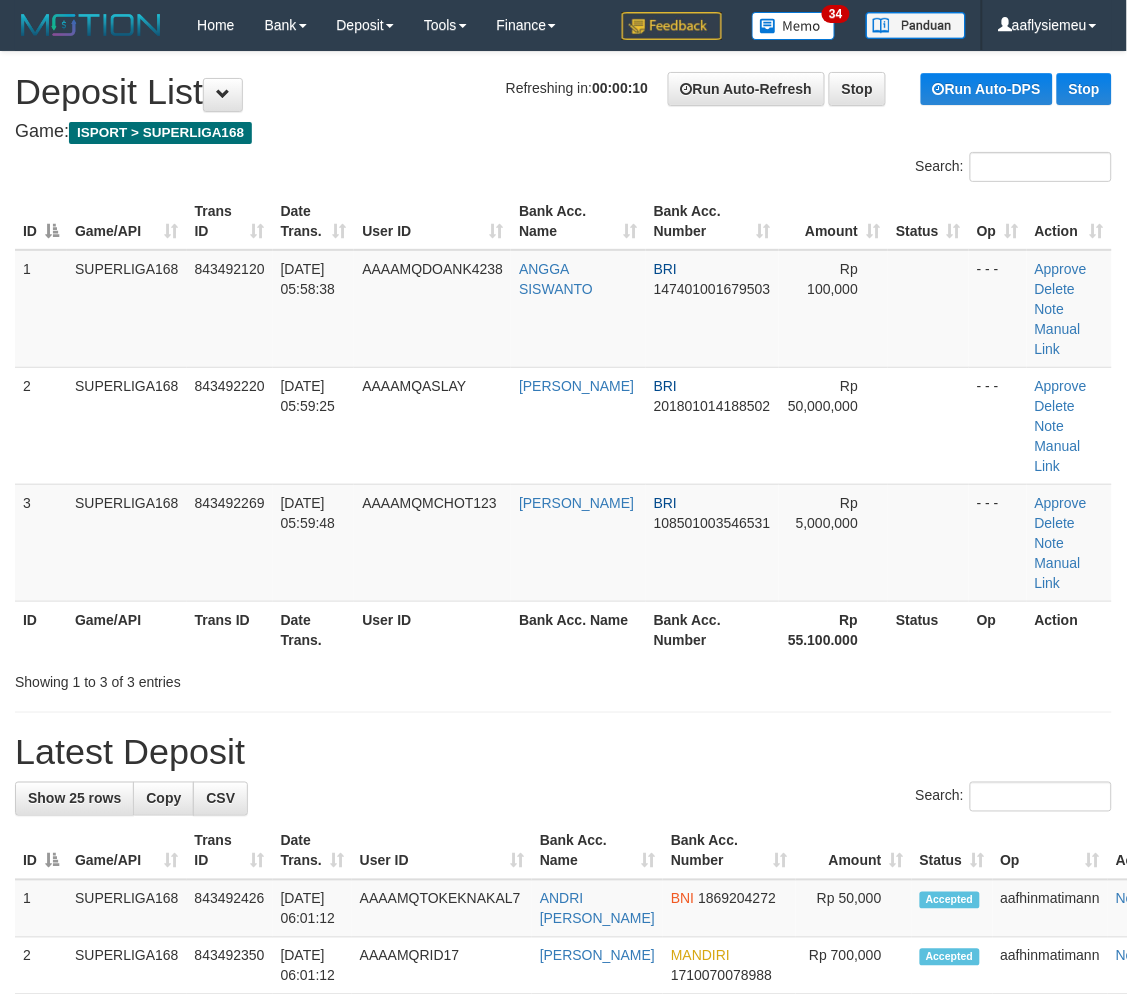 click on "Toggle navigation
Home
Bank
Account List
Load
By Website
Group
[ISPORT]													SUPERLIGA168
By Load Group (DPS)" at bounding box center (563, 1275) 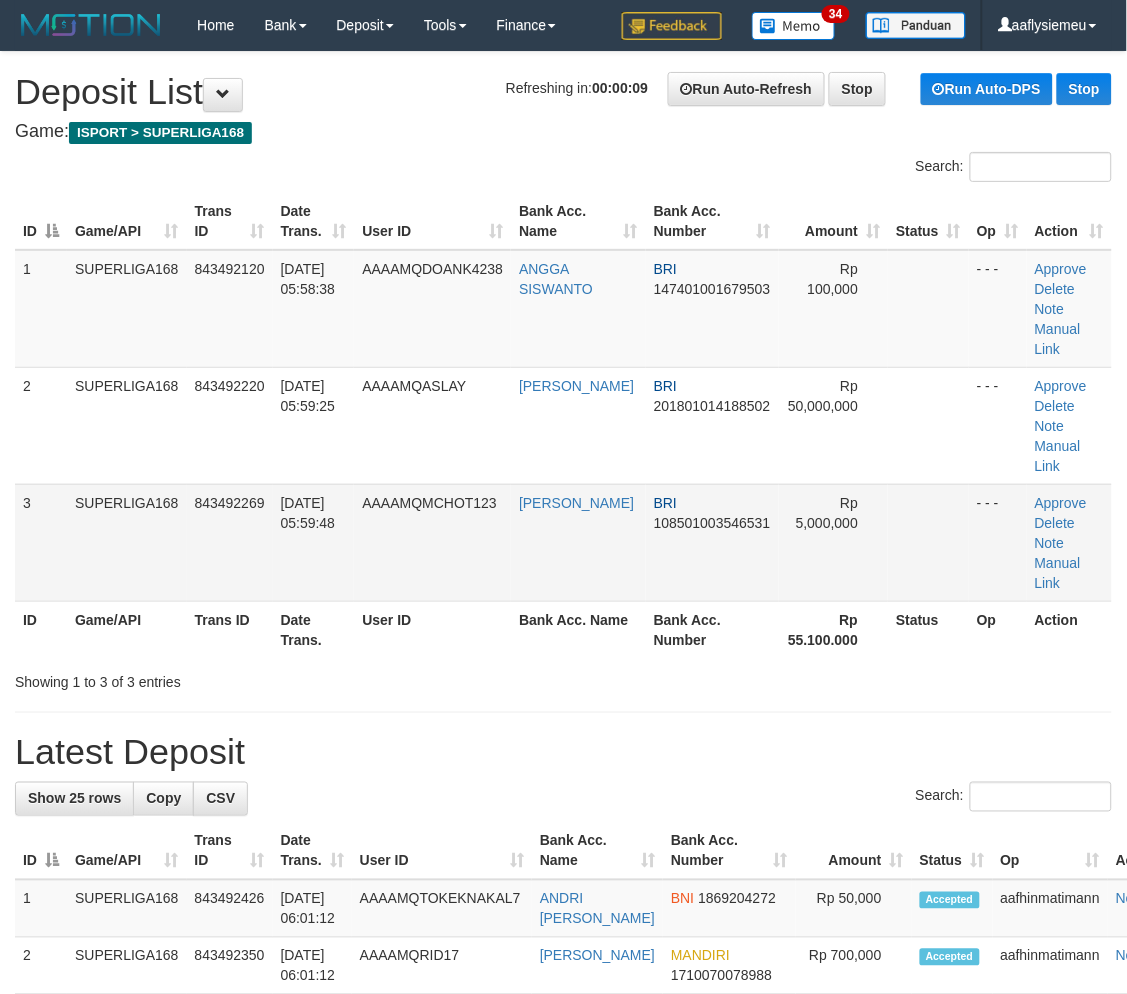 click on "SUPERLIGA168" at bounding box center [127, 542] 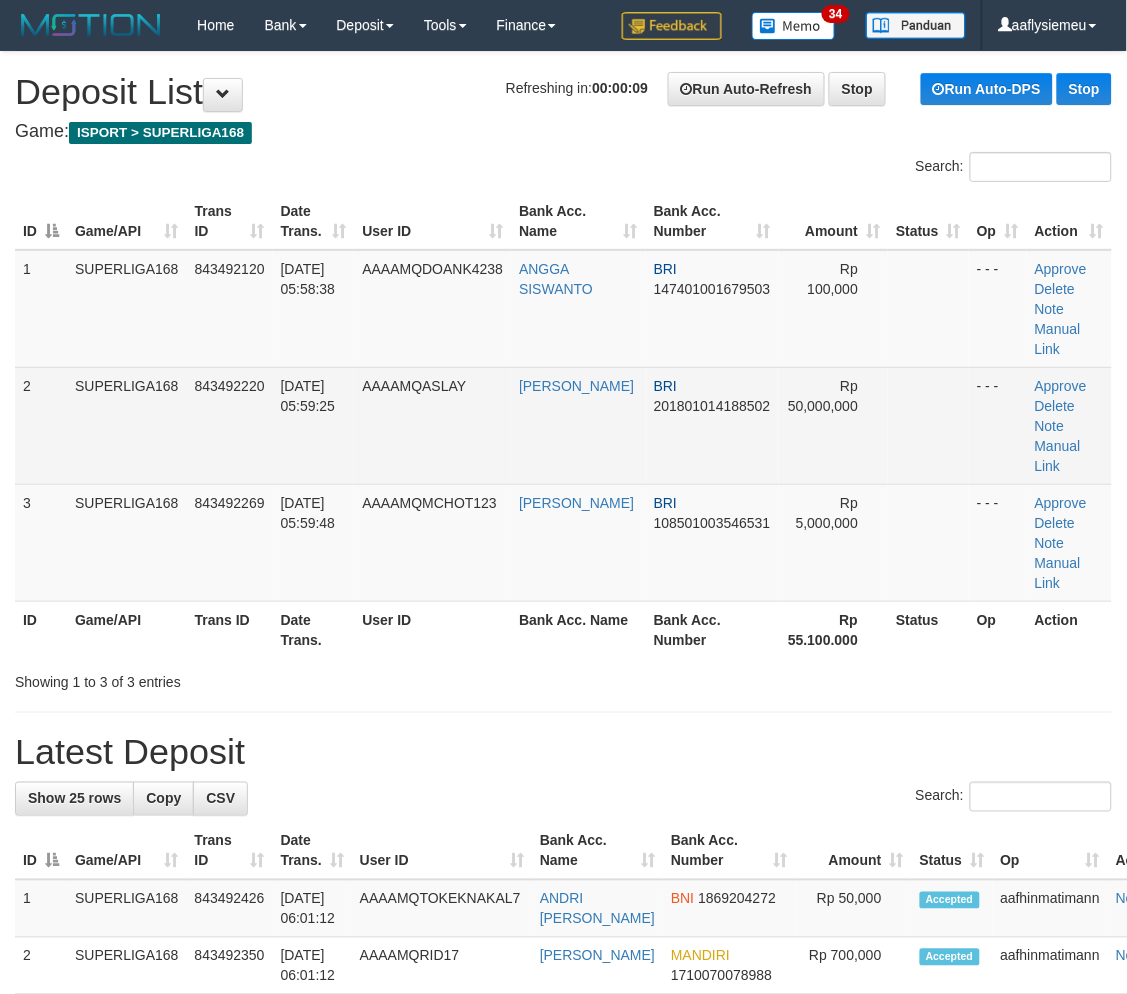 drag, startPoint x: 377, startPoint y: 407, endPoint x: 372, endPoint y: 418, distance: 12.083046 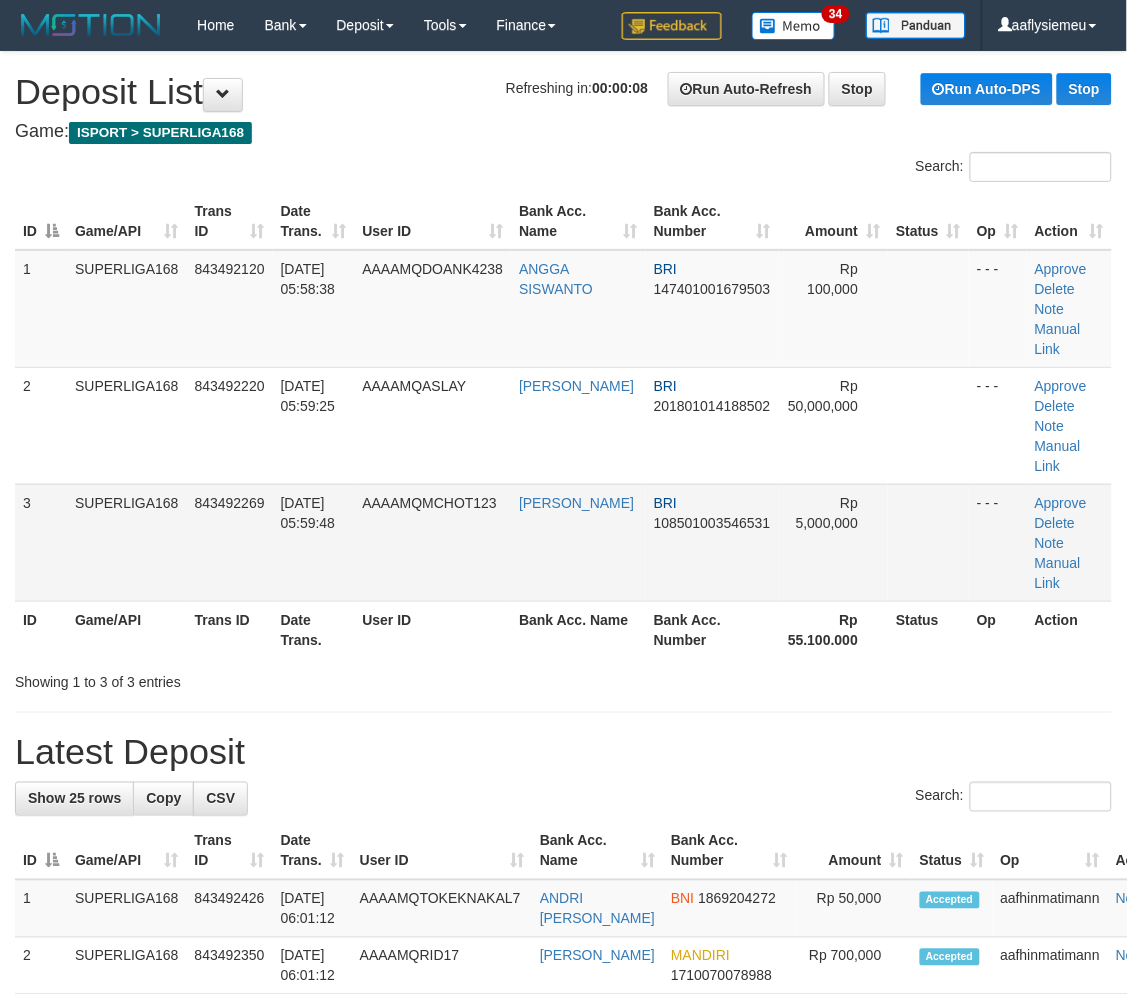 click on "3" at bounding box center (41, 542) 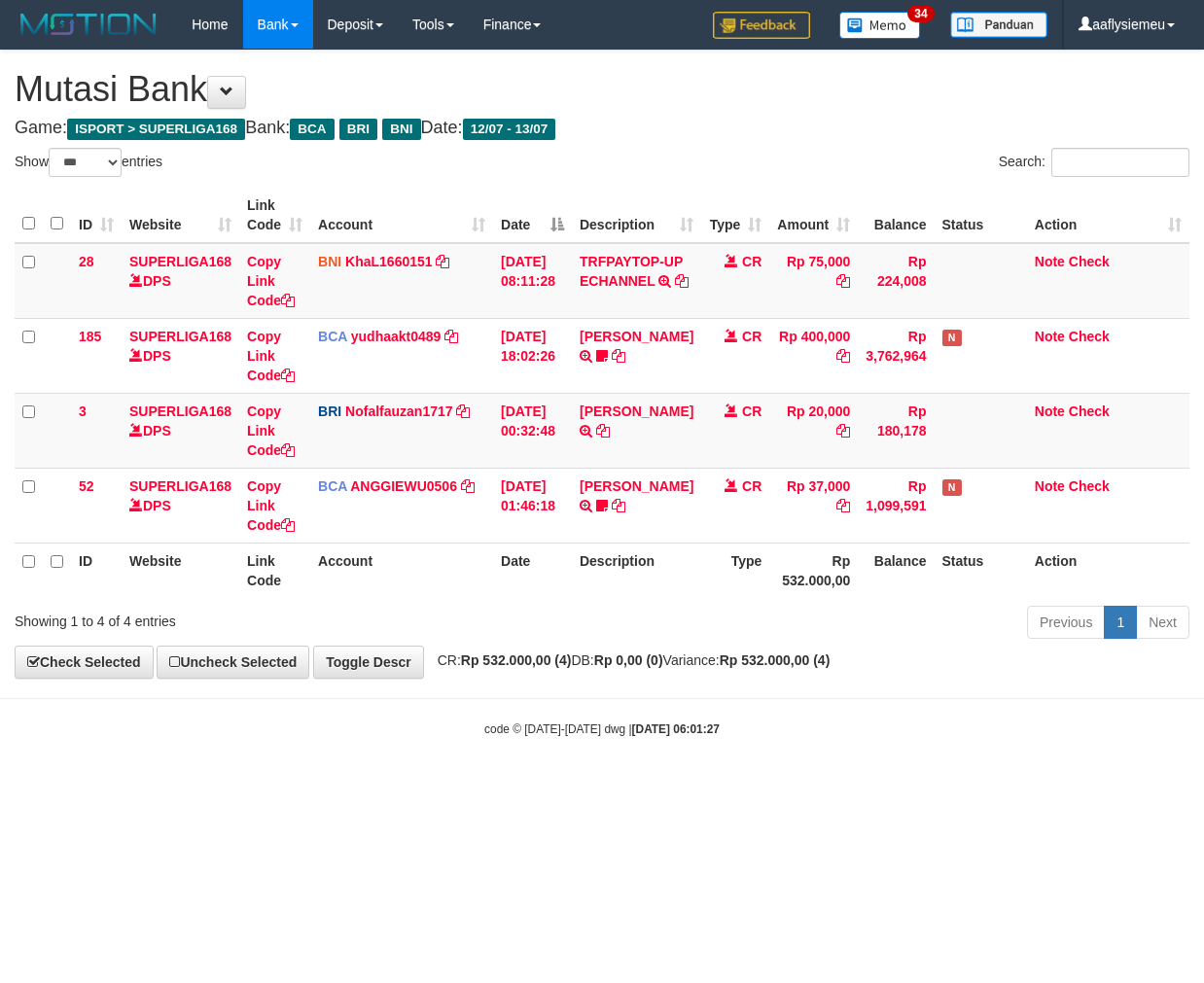 select on "***" 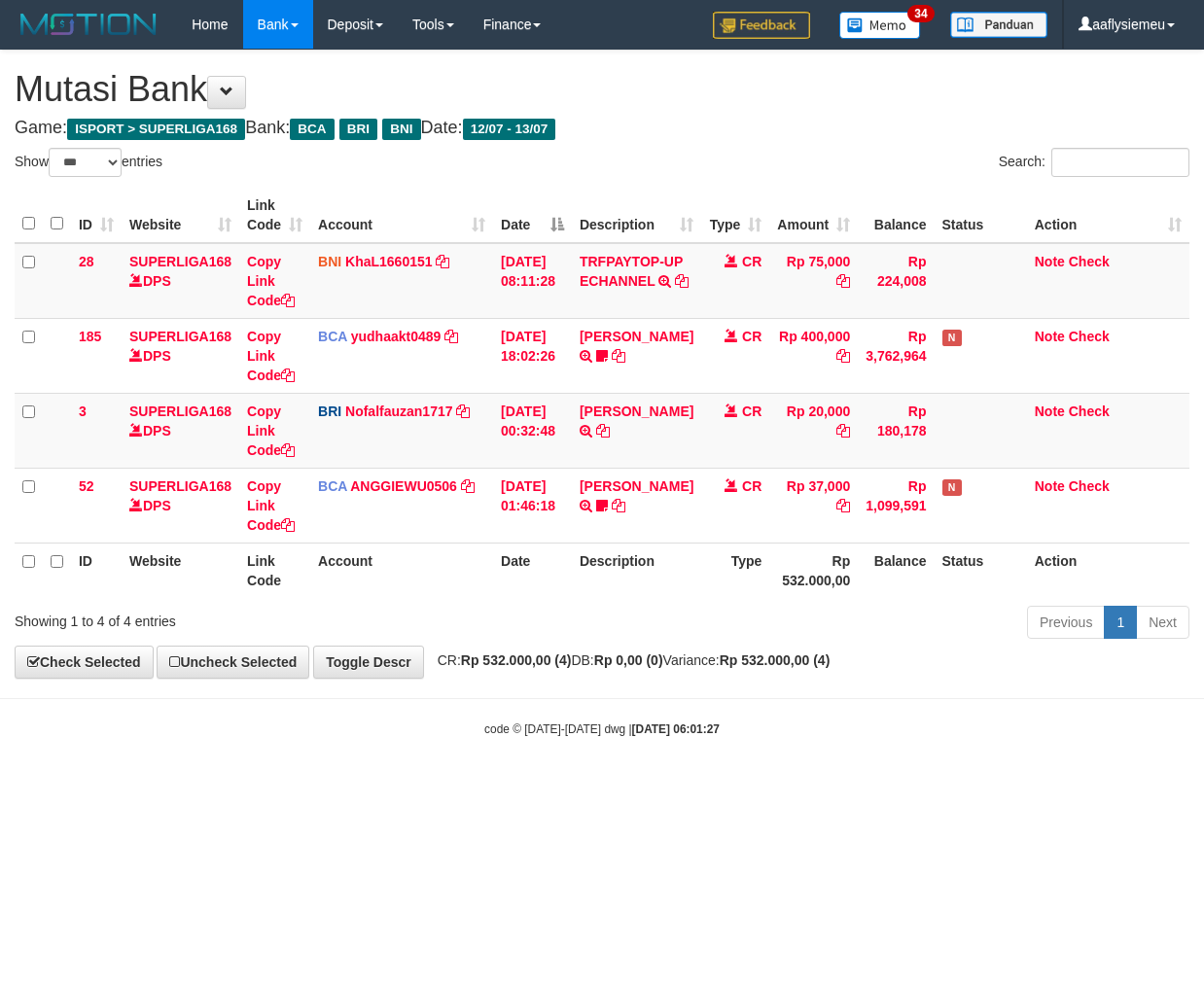 scroll, scrollTop: 0, scrollLeft: 0, axis: both 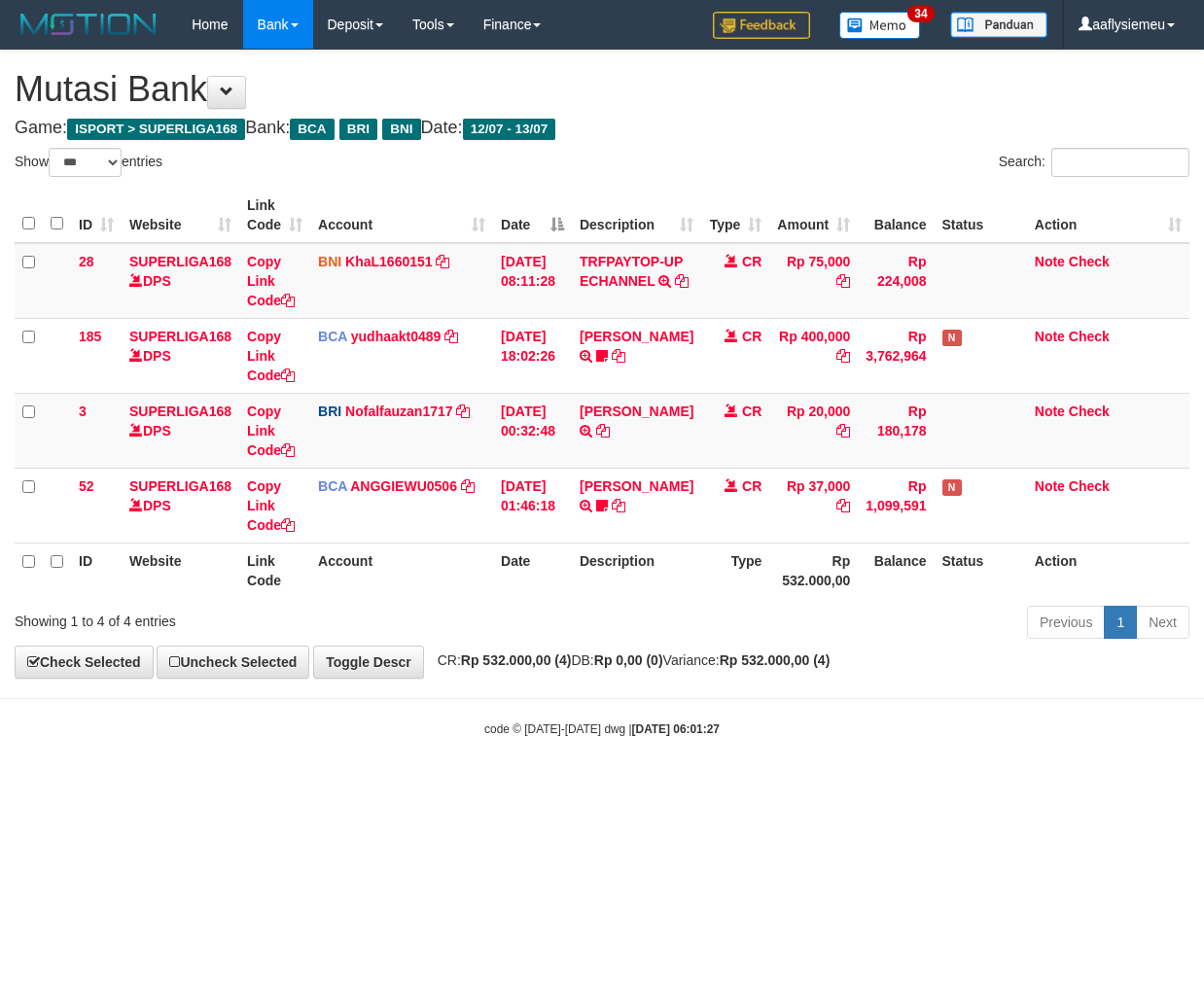 select on "***" 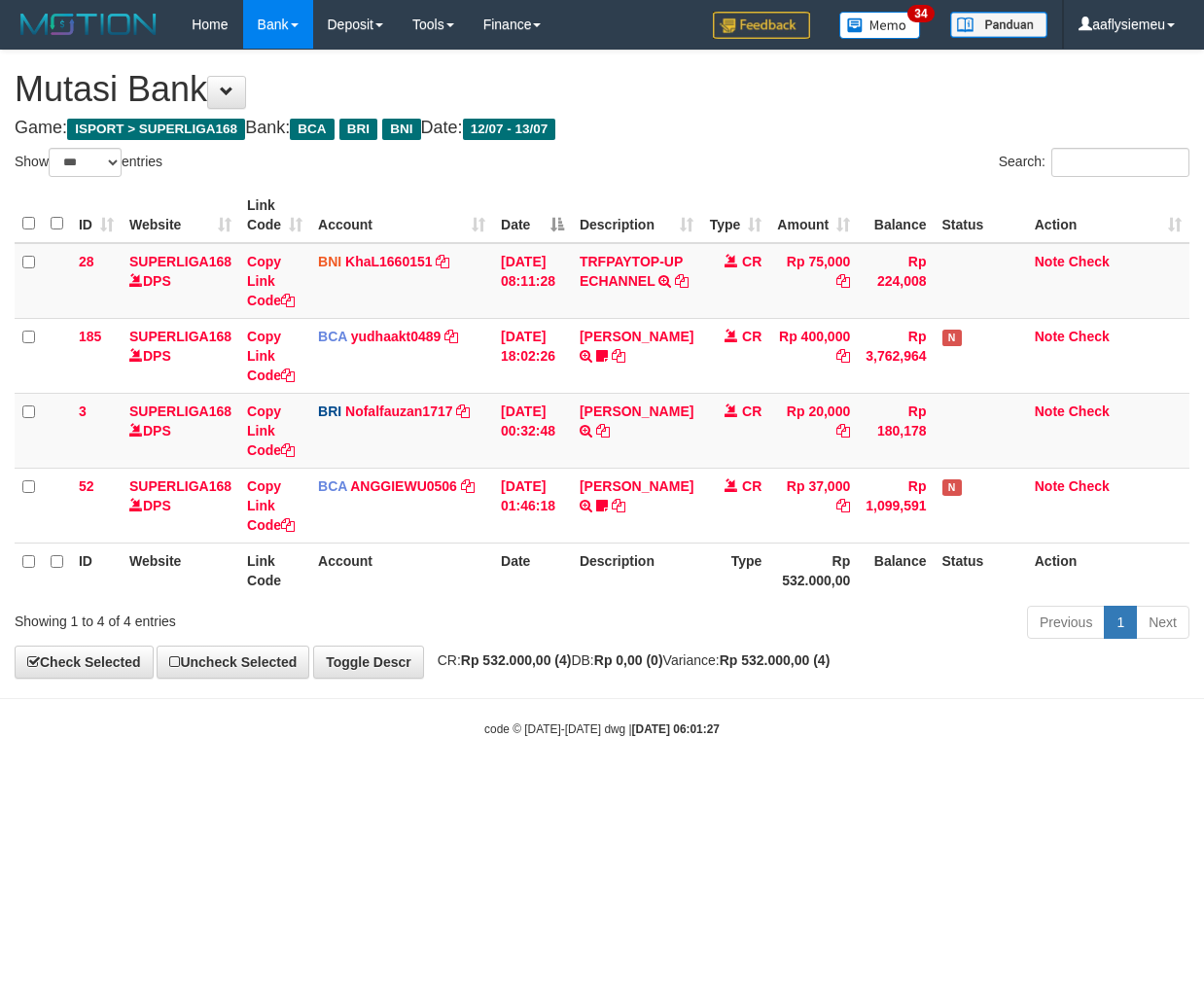 scroll, scrollTop: 0, scrollLeft: 0, axis: both 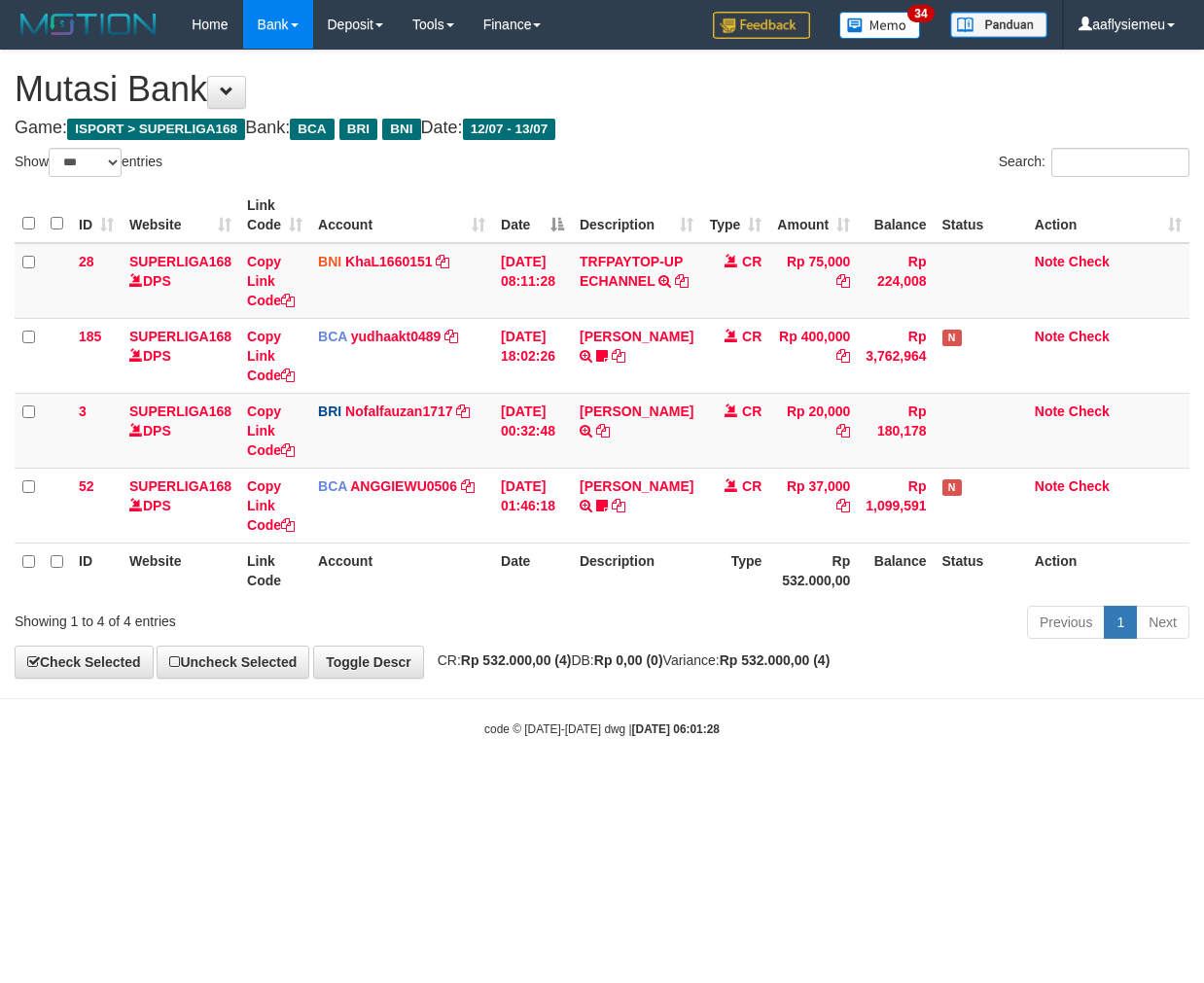 select on "***" 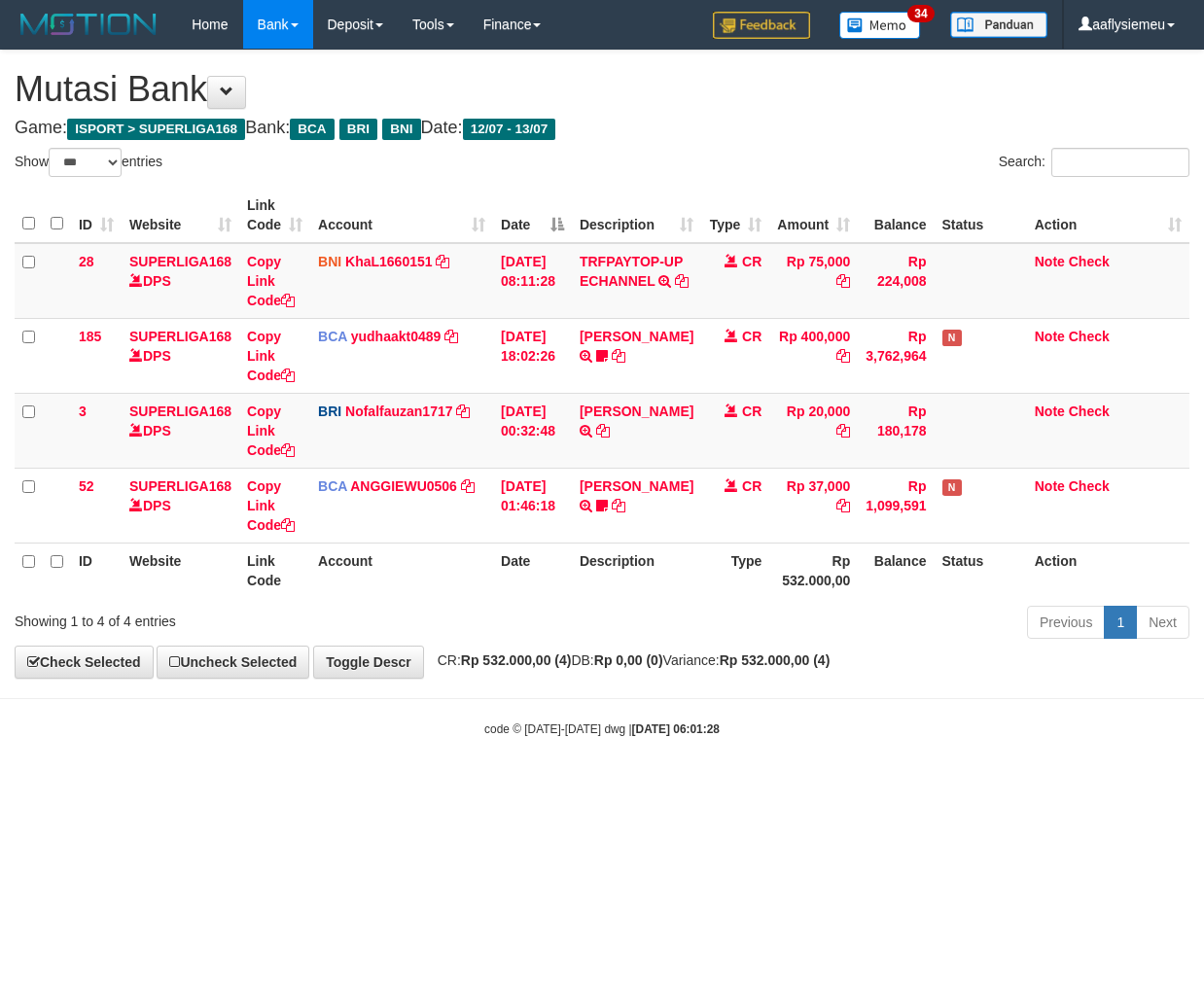 scroll, scrollTop: 0, scrollLeft: 0, axis: both 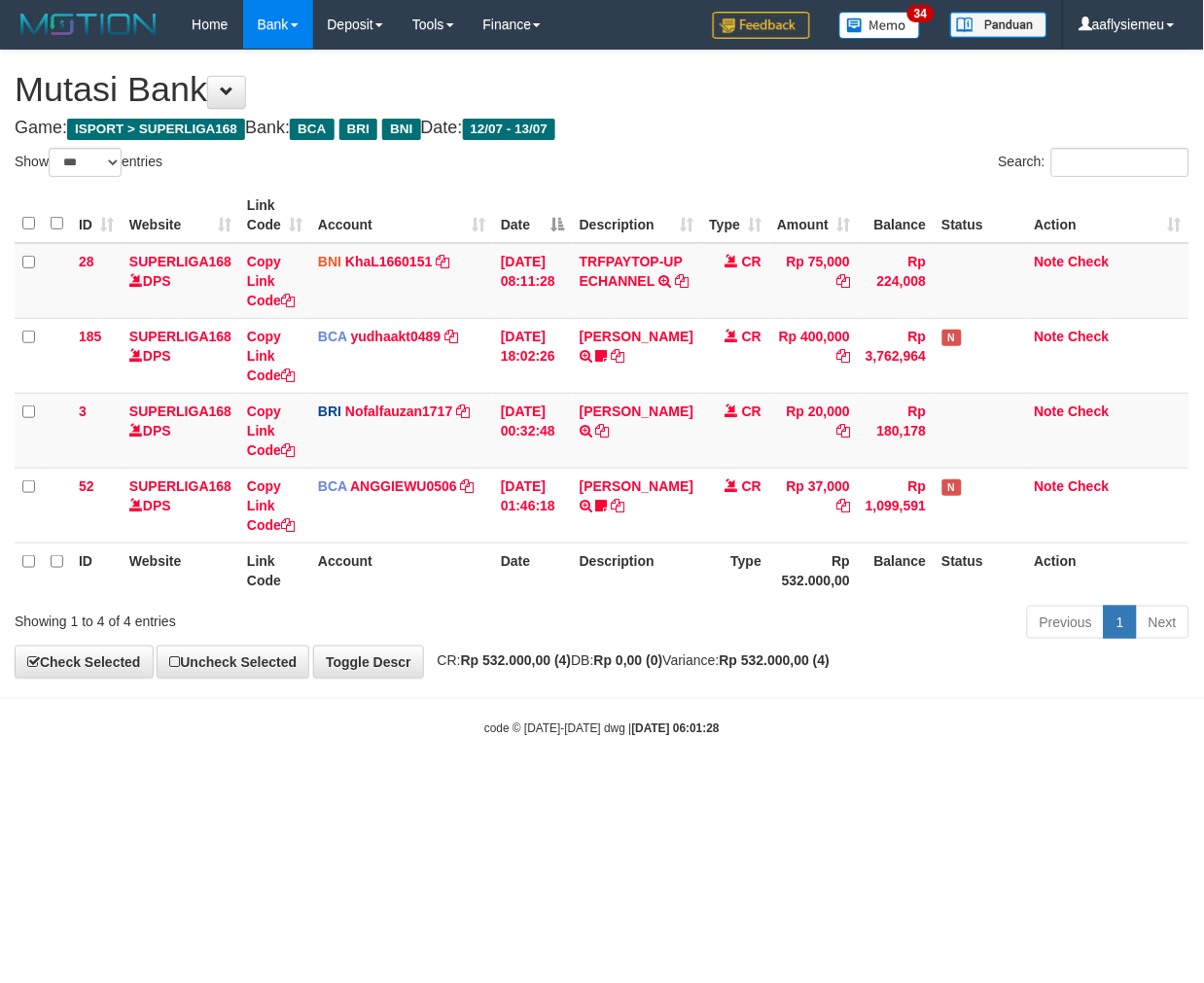 click on "Toggle navigation
Home
Bank
Account List
Load
By Website
Group
[ISPORT]													SUPERLIGA168
By Load Group (DPS)
34" at bounding box center (602, 393) 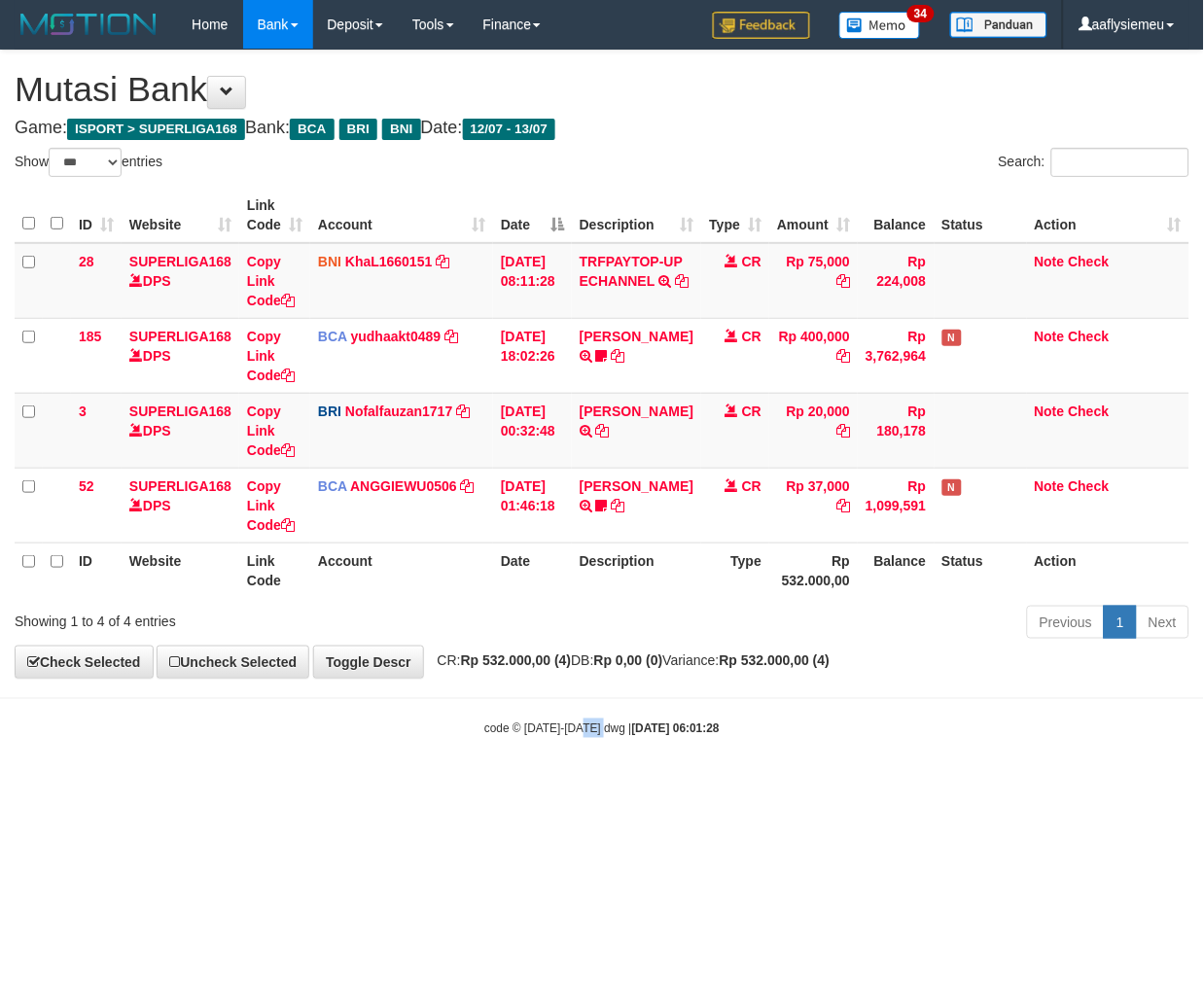 click on "Toggle navigation
Home
Bank
Account List
Load
By Website
Group
[ISPORT]													SUPERLIGA168
By Load Group (DPS)
34" at bounding box center (602, 393) 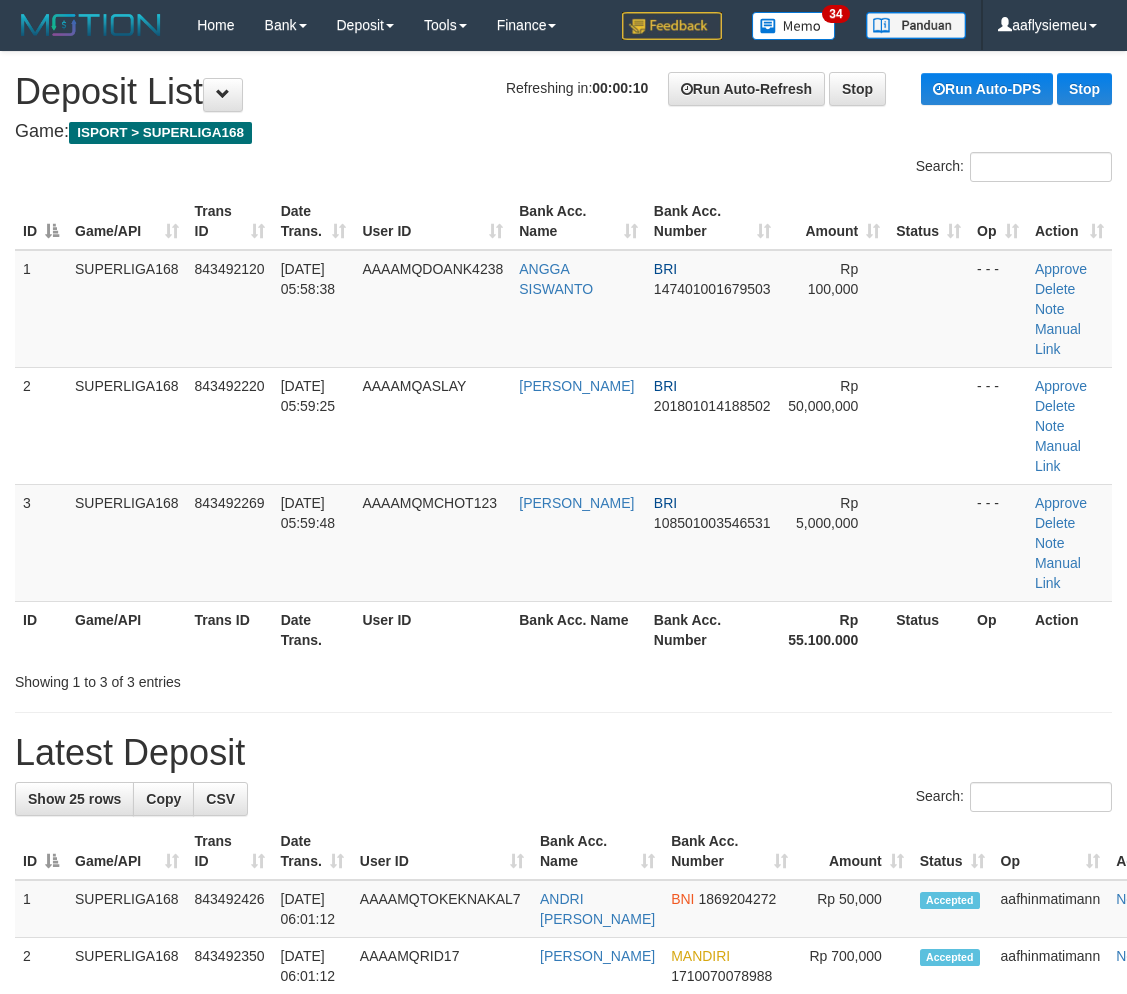 scroll, scrollTop: 0, scrollLeft: 0, axis: both 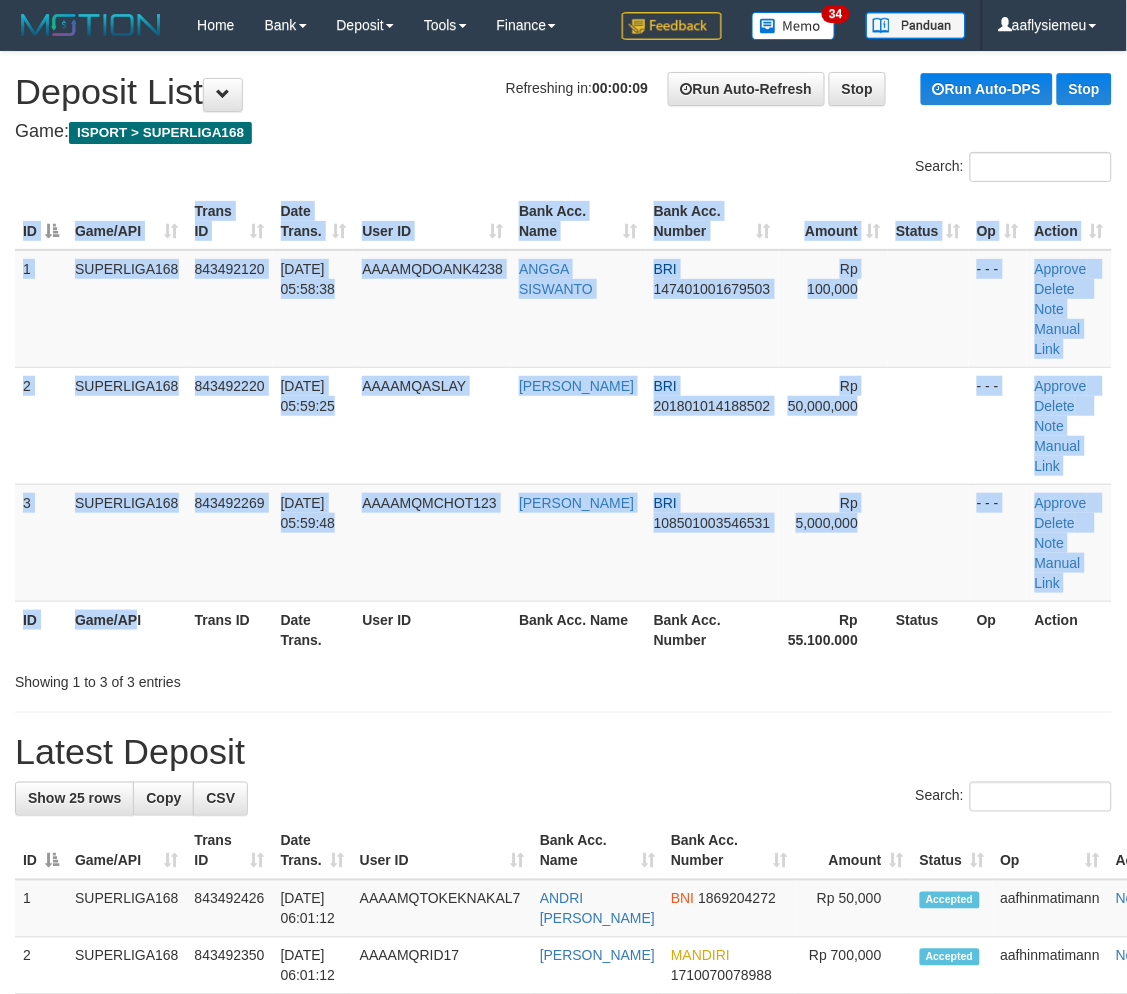 drag, startPoint x: 143, startPoint y: 601, endPoint x: 0, endPoint y: 620, distance: 144.25671 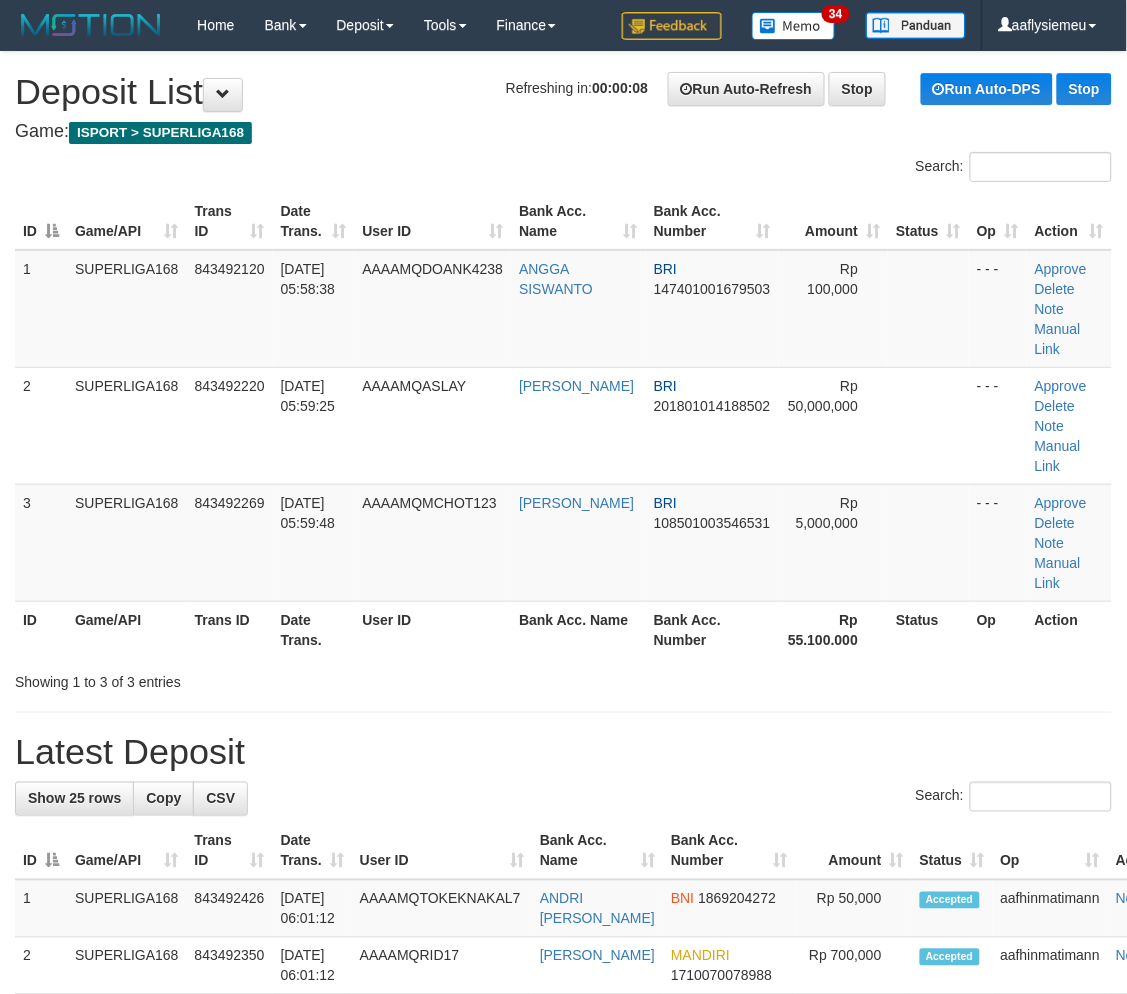 drag, startPoint x: 290, startPoint y: 454, endPoint x: 6, endPoint y: 558, distance: 302.4434 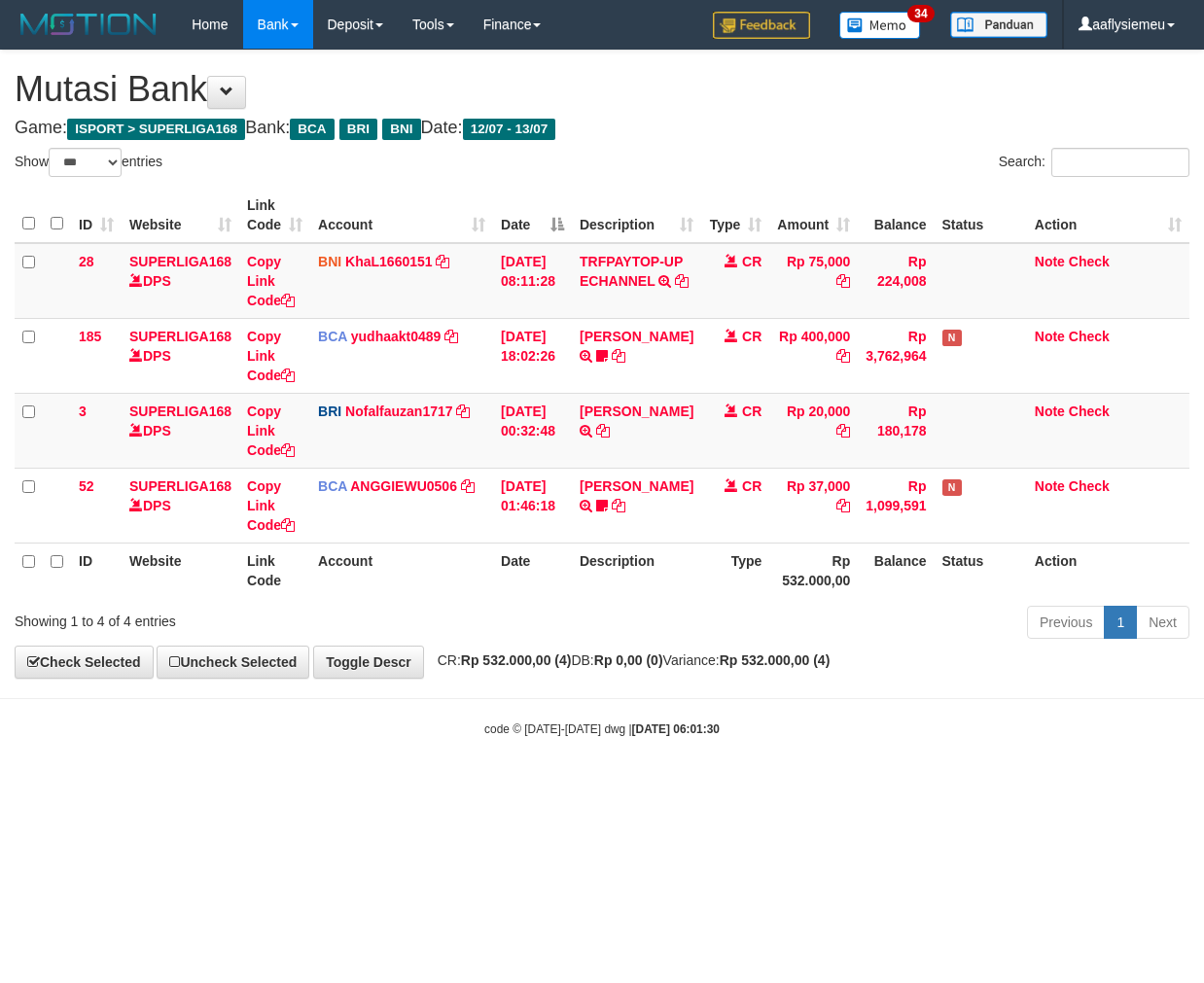 select on "***" 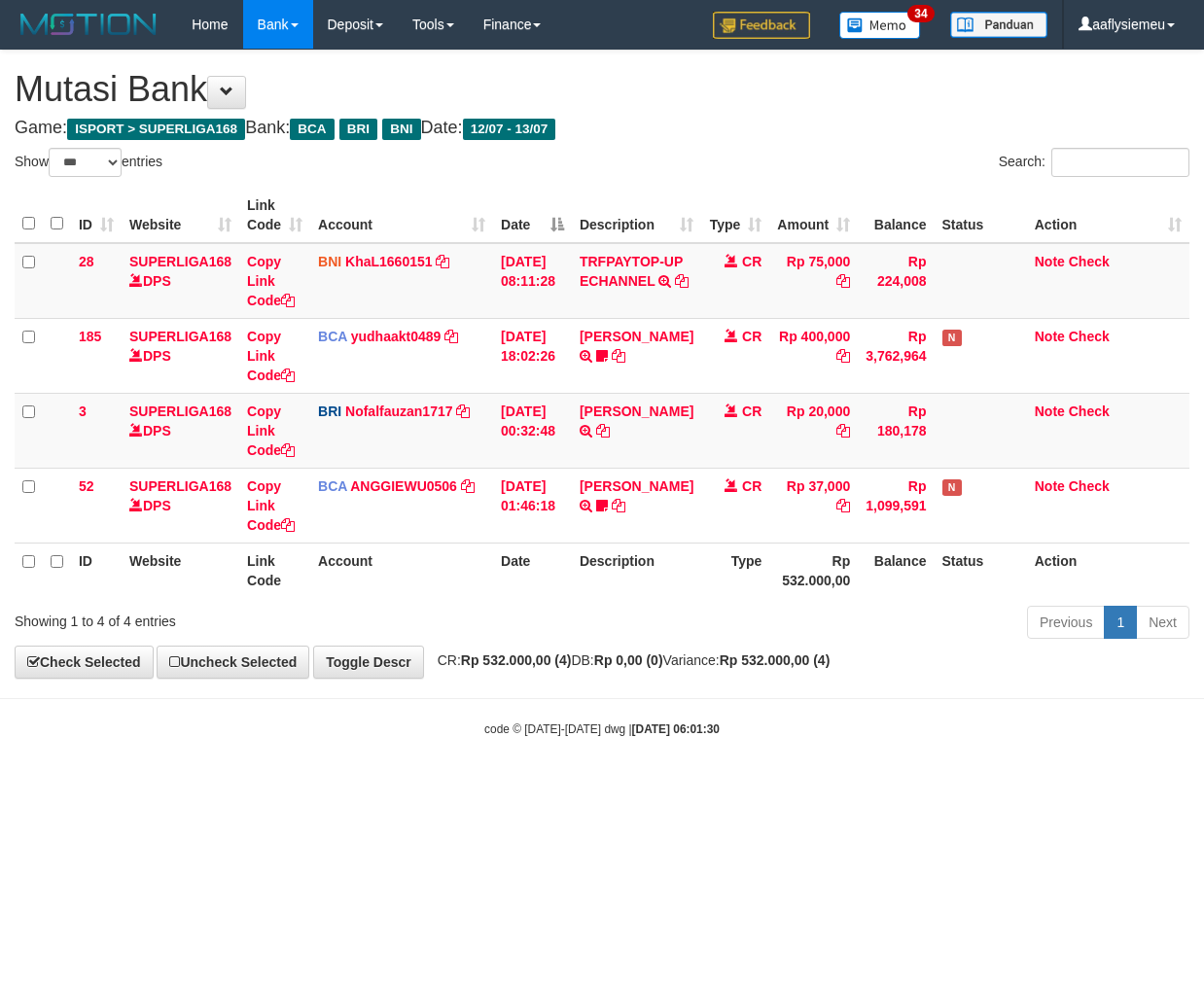 scroll, scrollTop: 0, scrollLeft: 0, axis: both 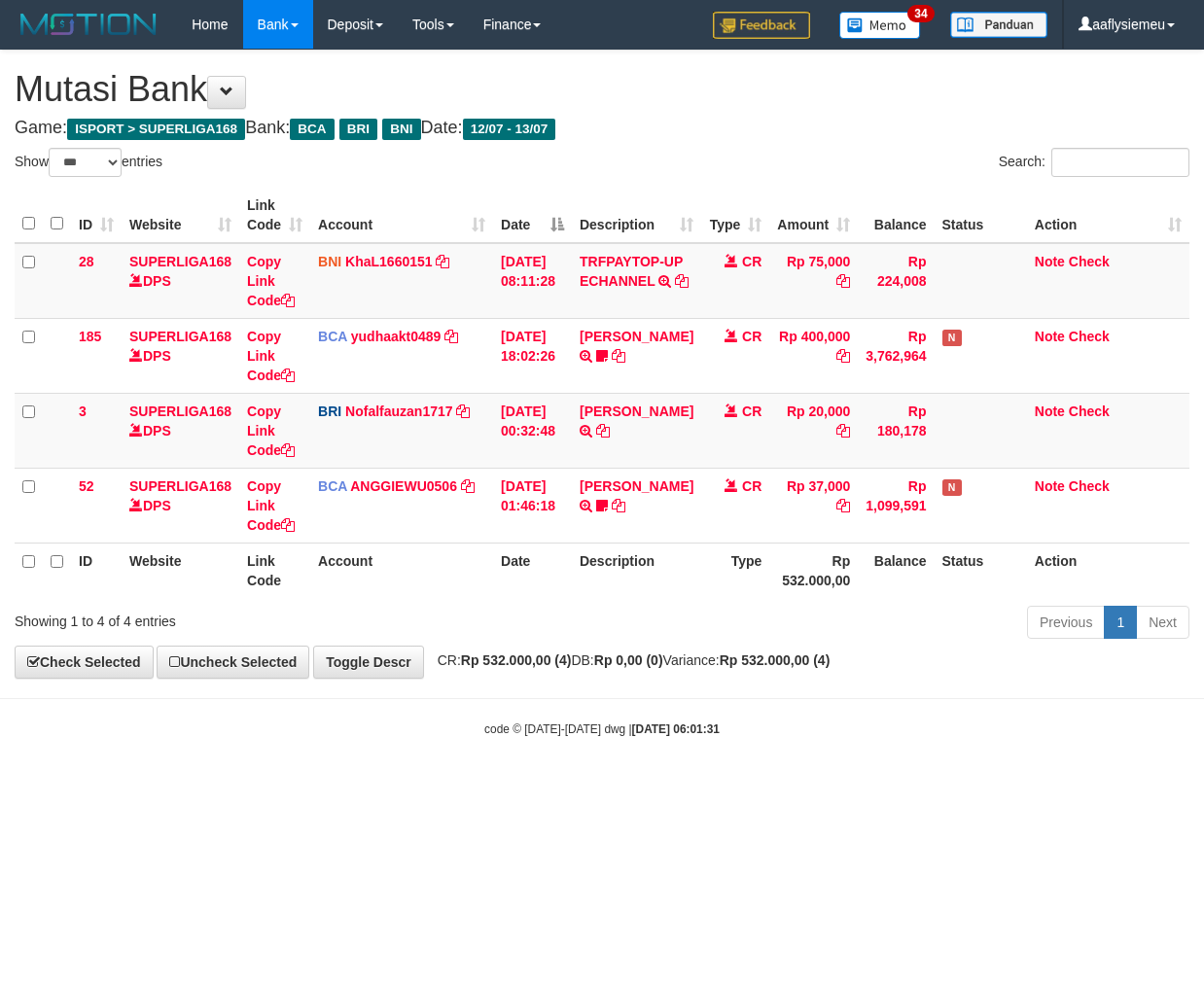 select on "***" 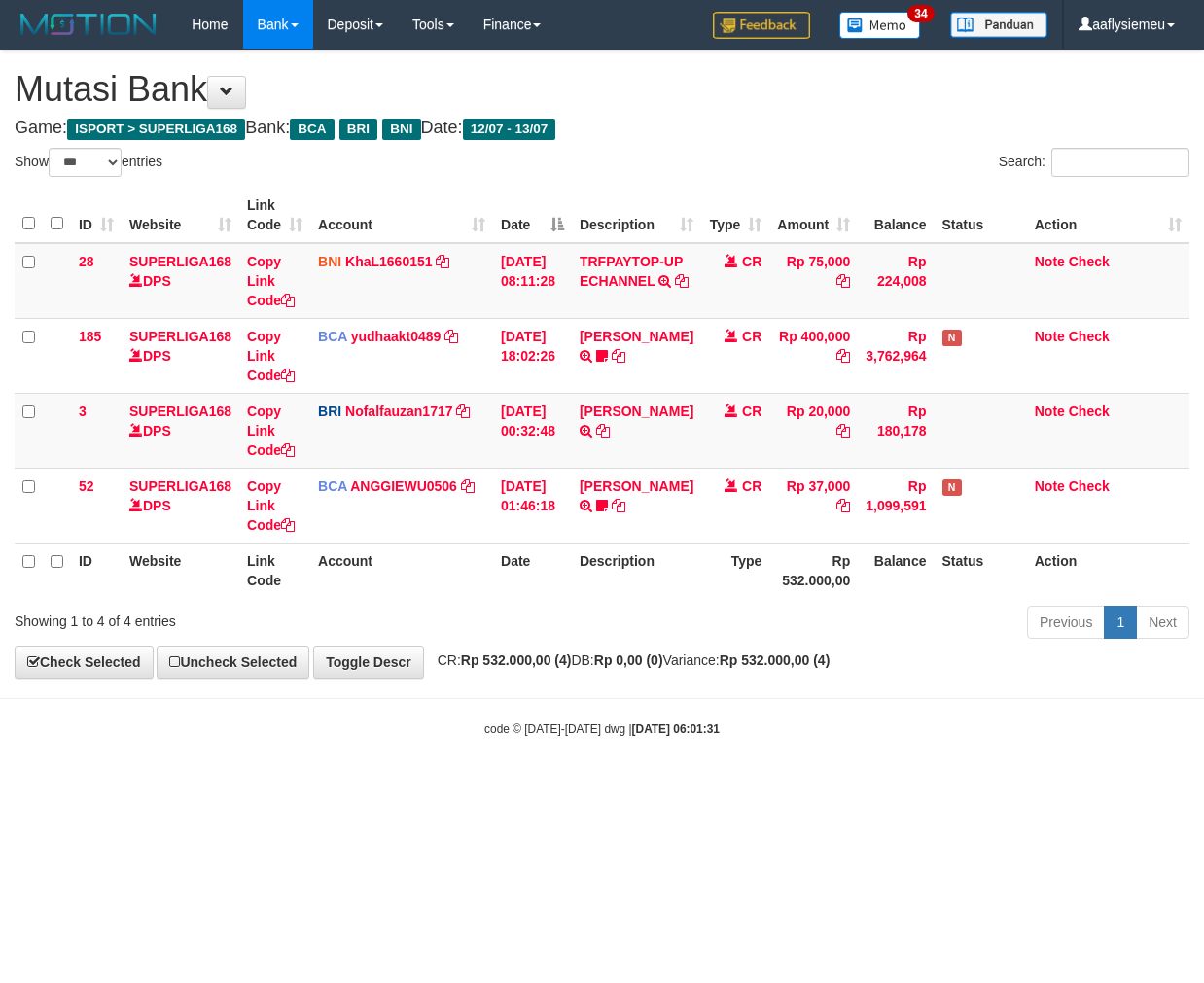 scroll, scrollTop: 0, scrollLeft: 0, axis: both 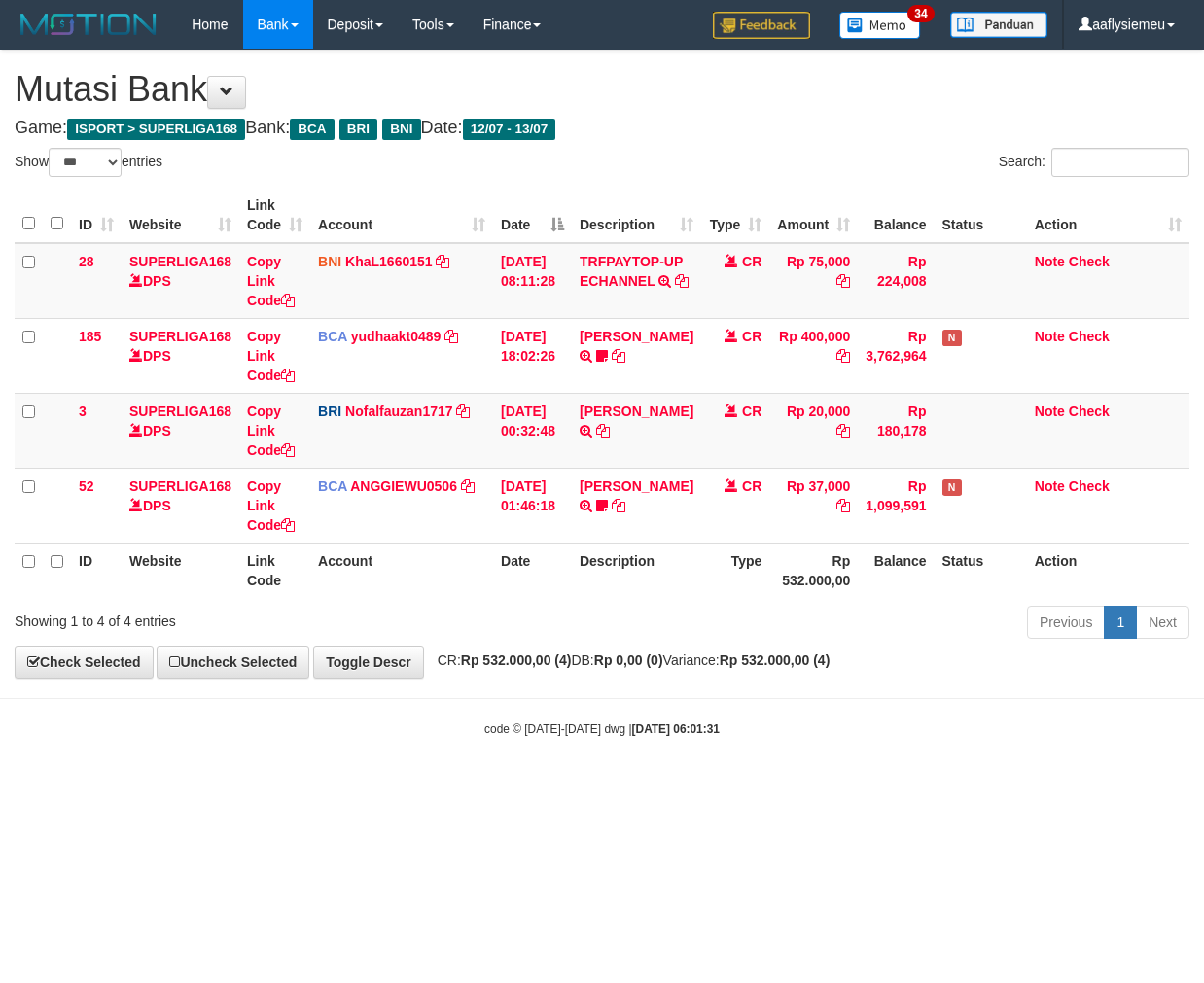 select on "***" 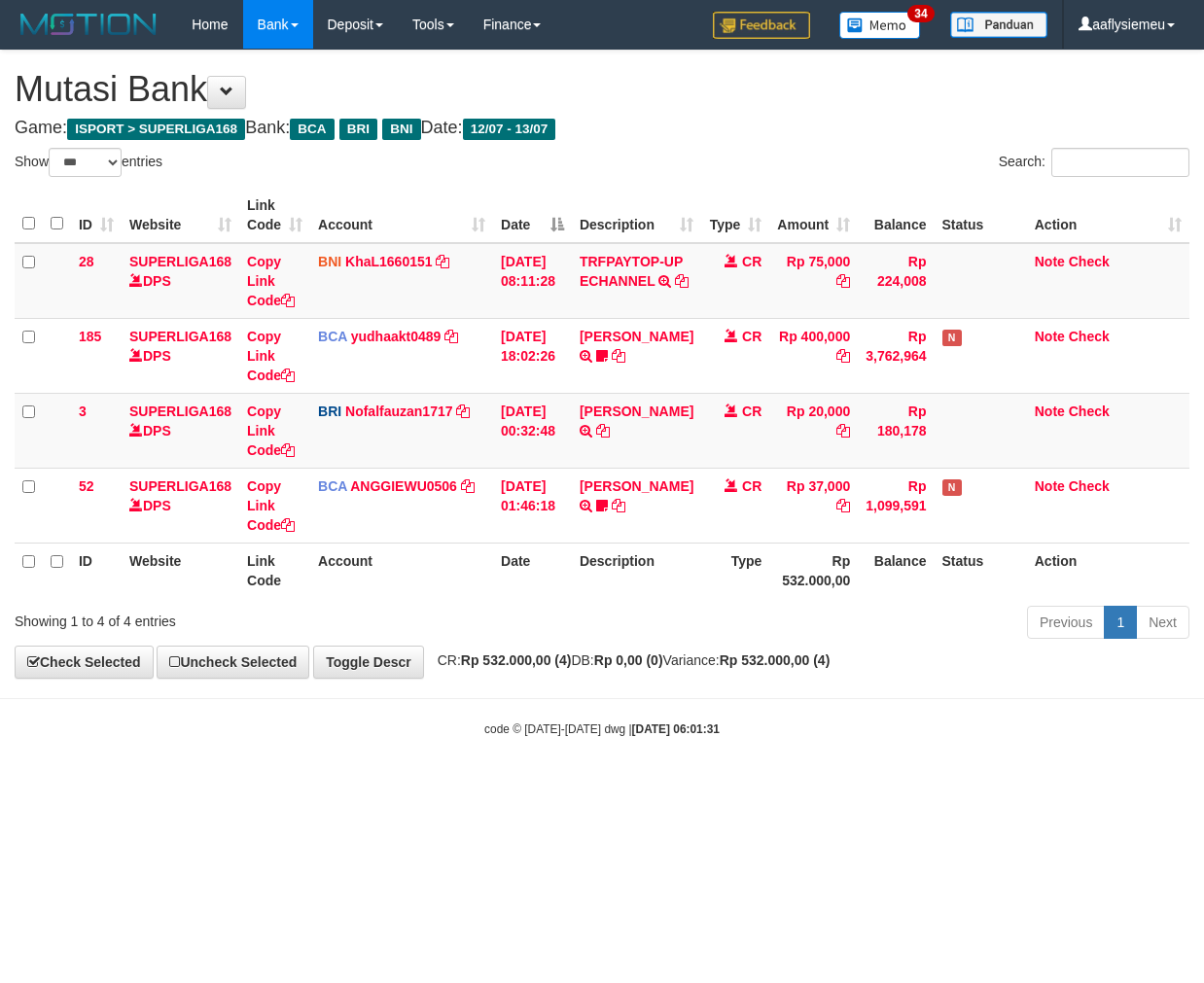 scroll, scrollTop: 0, scrollLeft: 0, axis: both 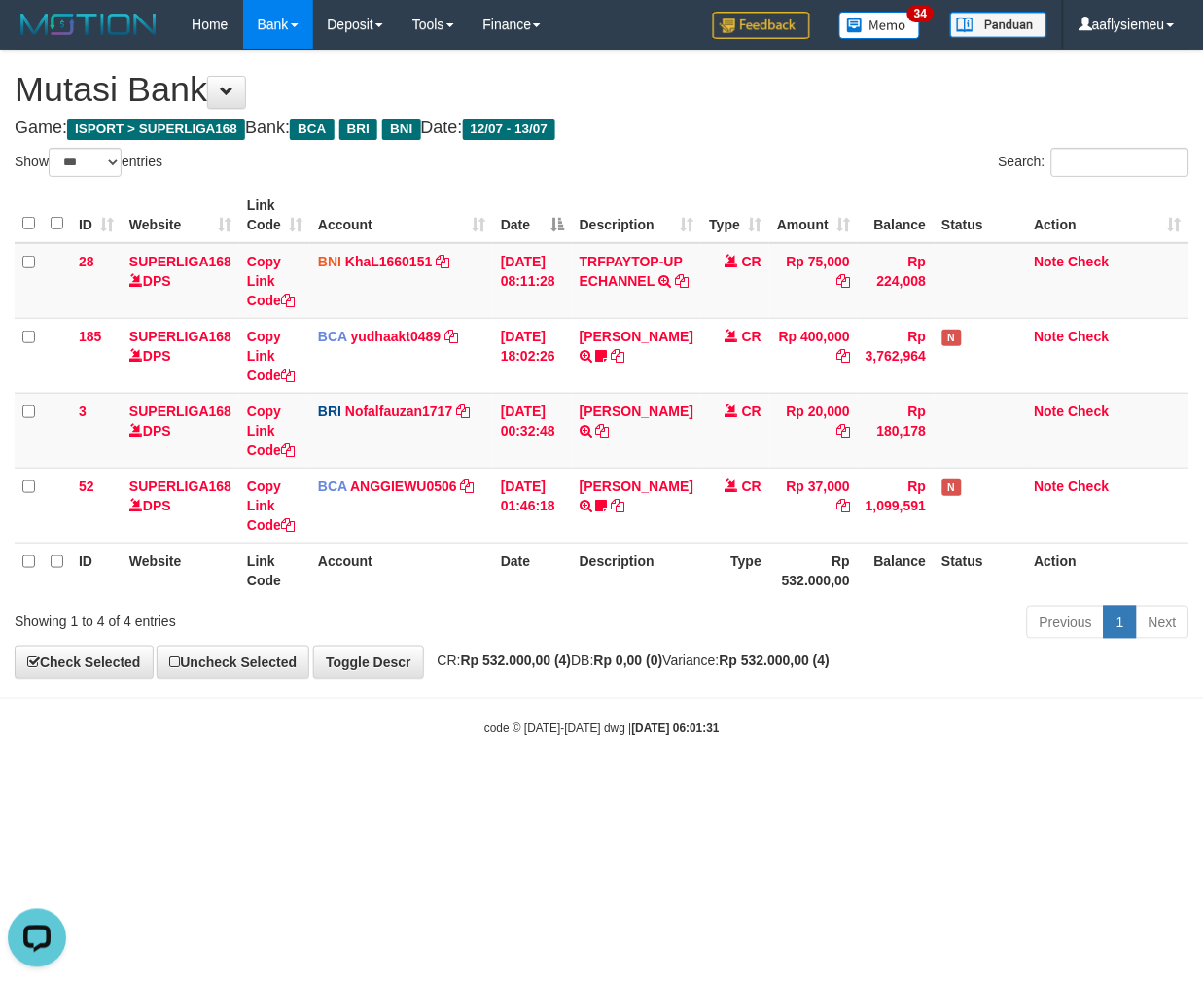 click on "**********" at bounding box center [602, 364] 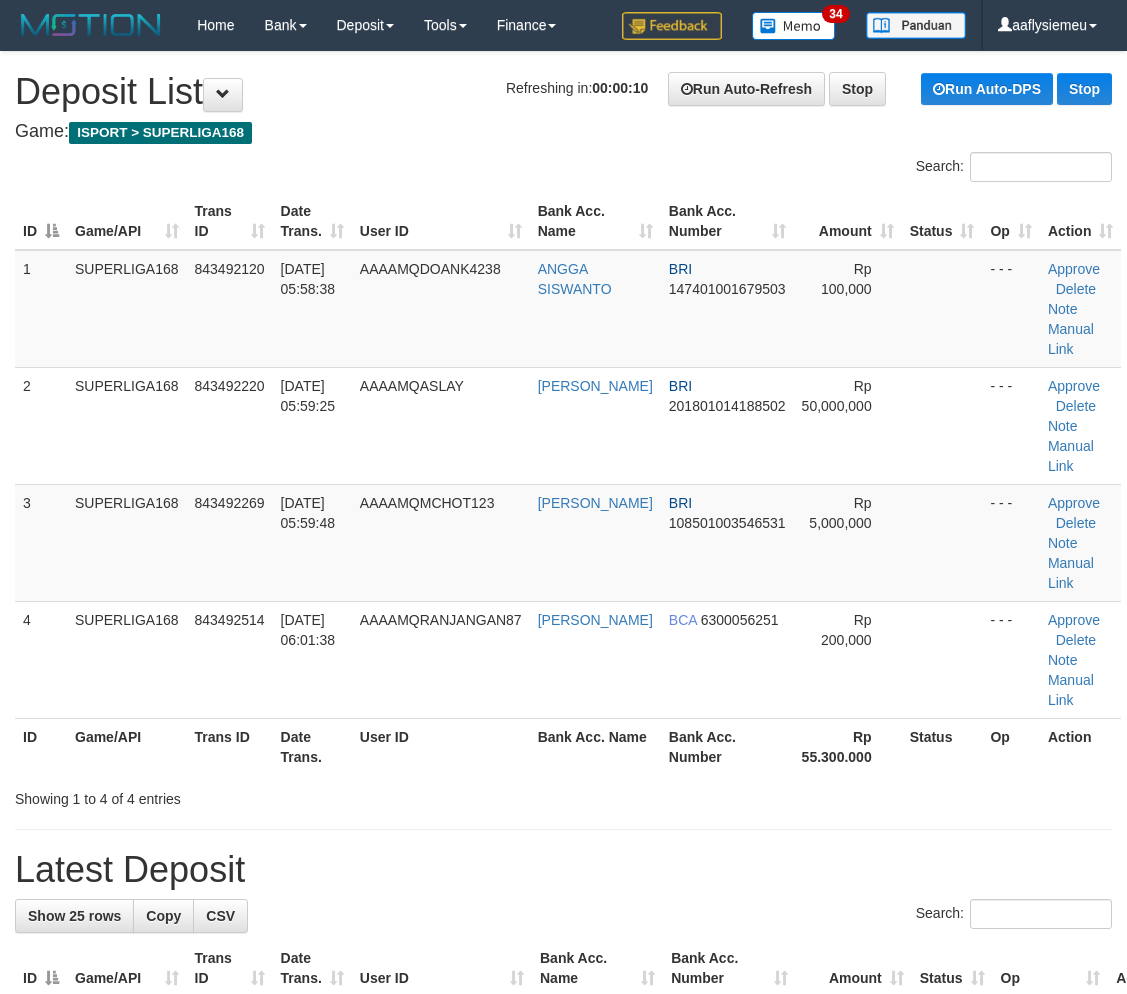 scroll, scrollTop: 0, scrollLeft: 0, axis: both 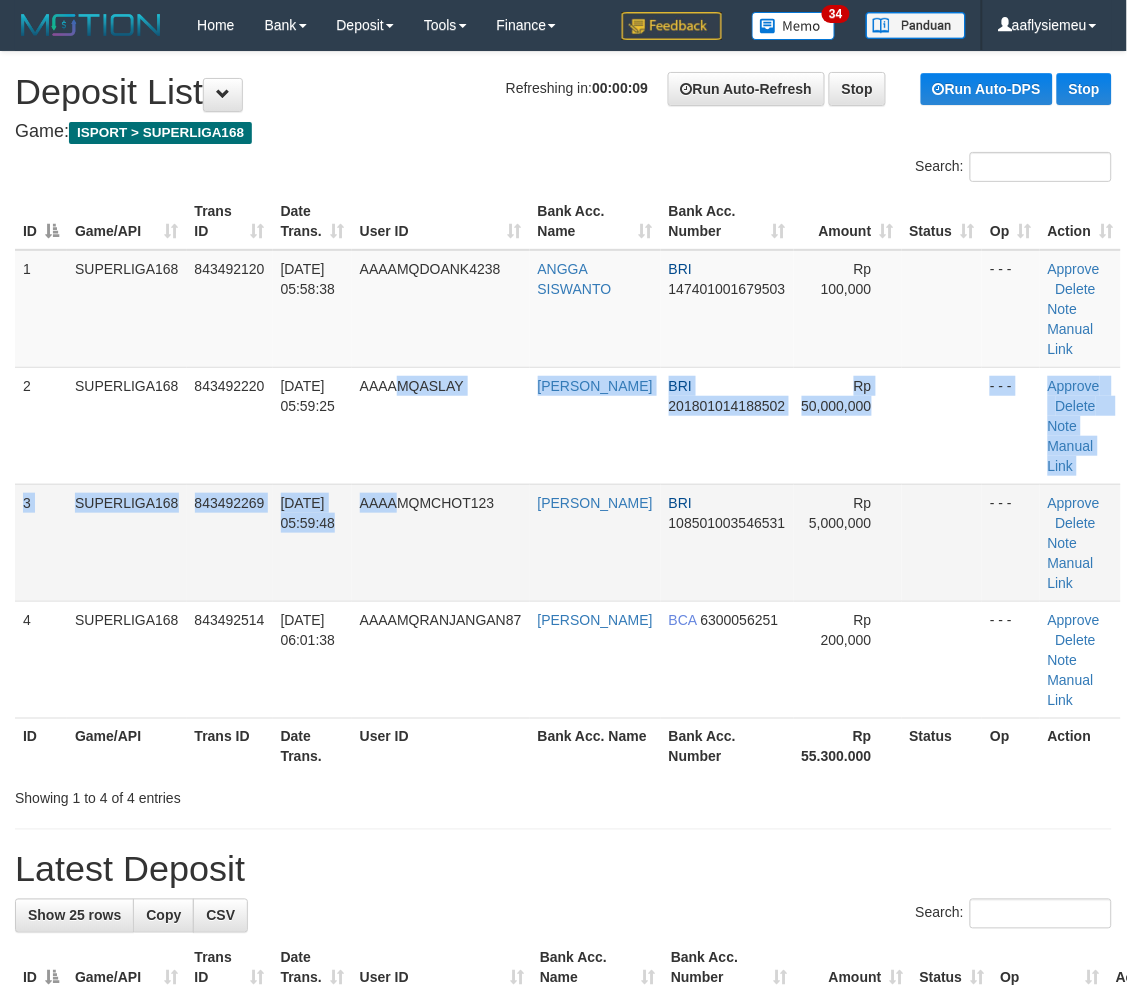 drag, startPoint x: 404, startPoint y: 484, endPoint x: 333, endPoint y: 530, distance: 84.59905 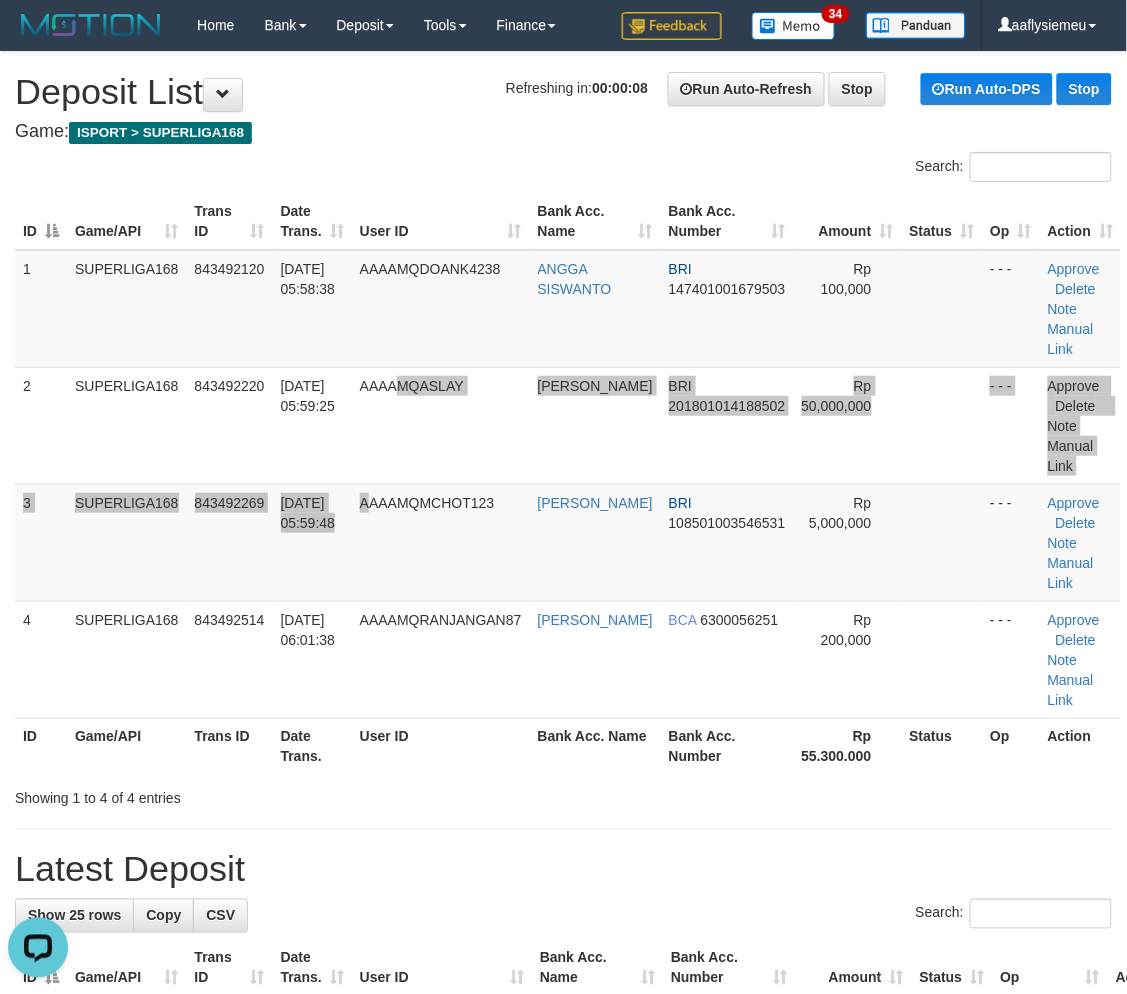 scroll, scrollTop: 0, scrollLeft: 0, axis: both 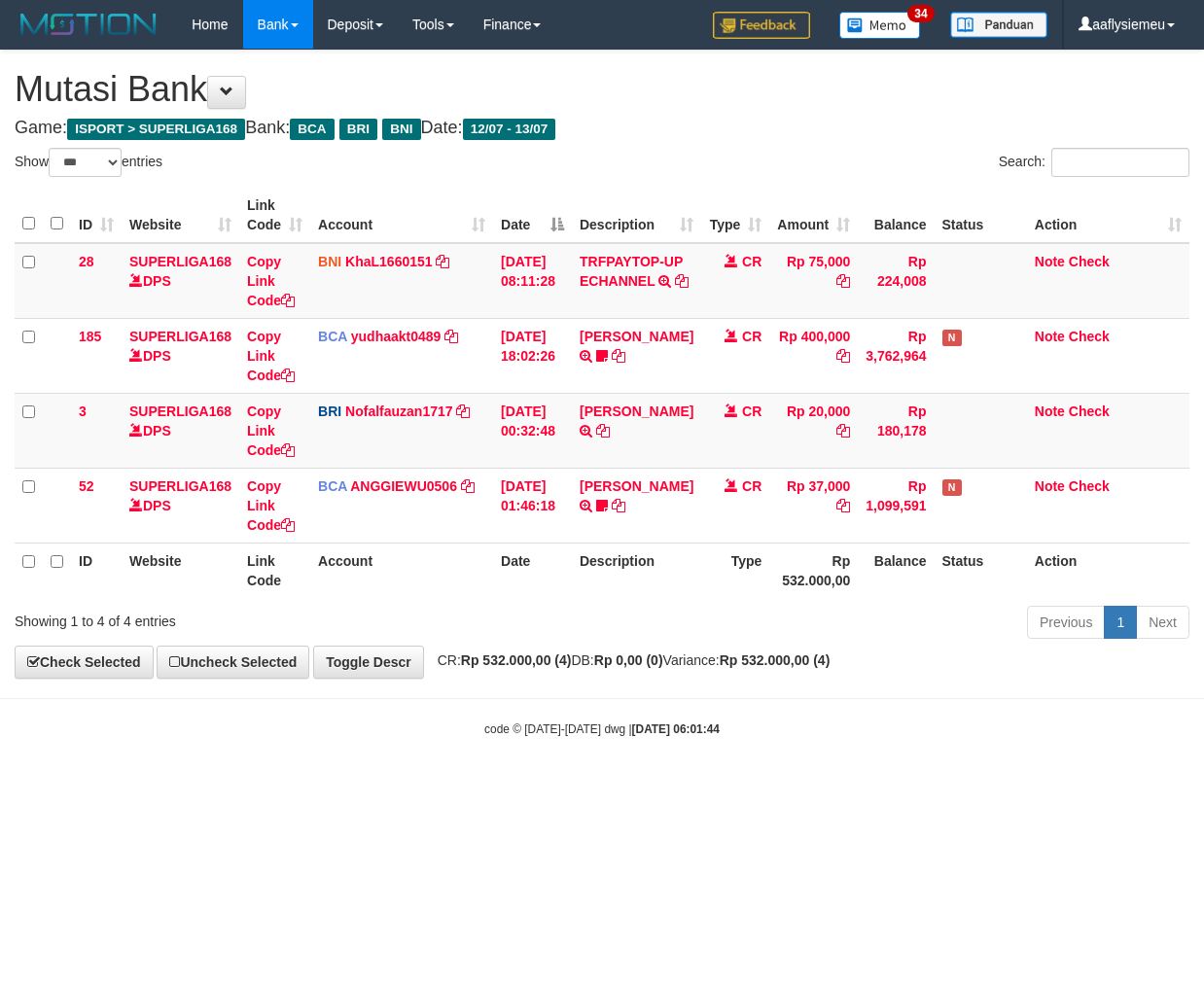 select on "***" 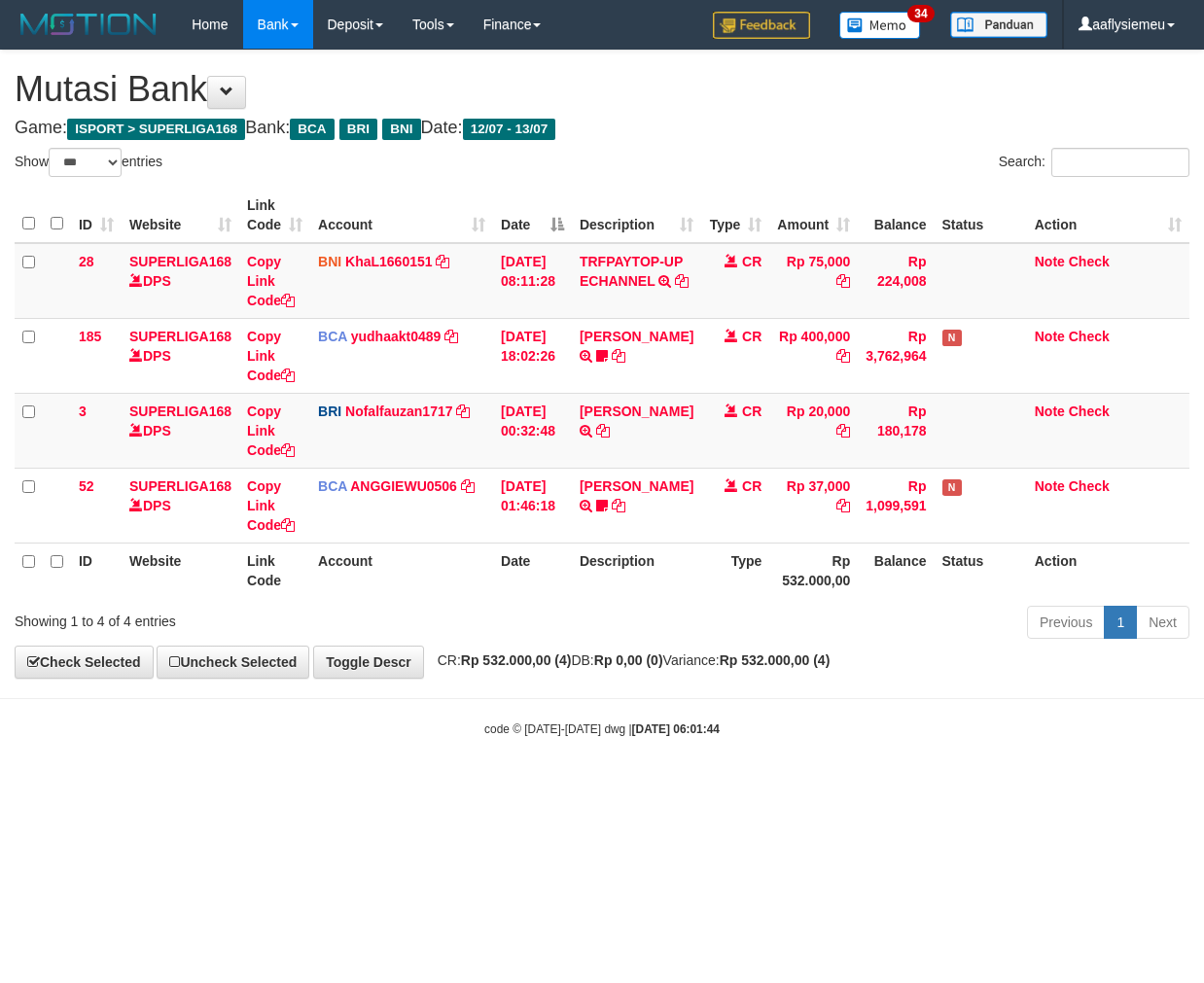 scroll, scrollTop: 0, scrollLeft: 0, axis: both 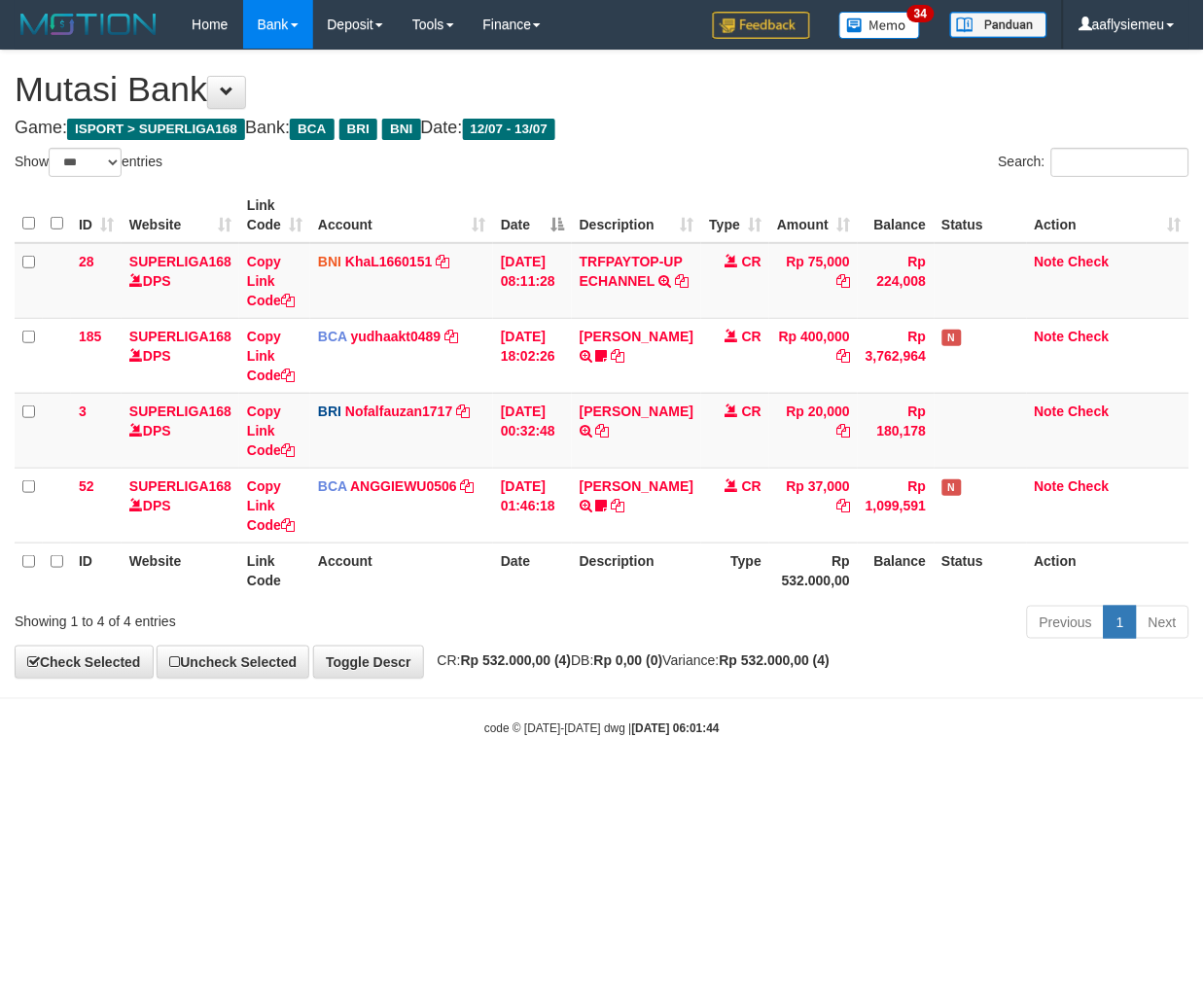 click on "Previous 1 Next" at bounding box center [853, 624] 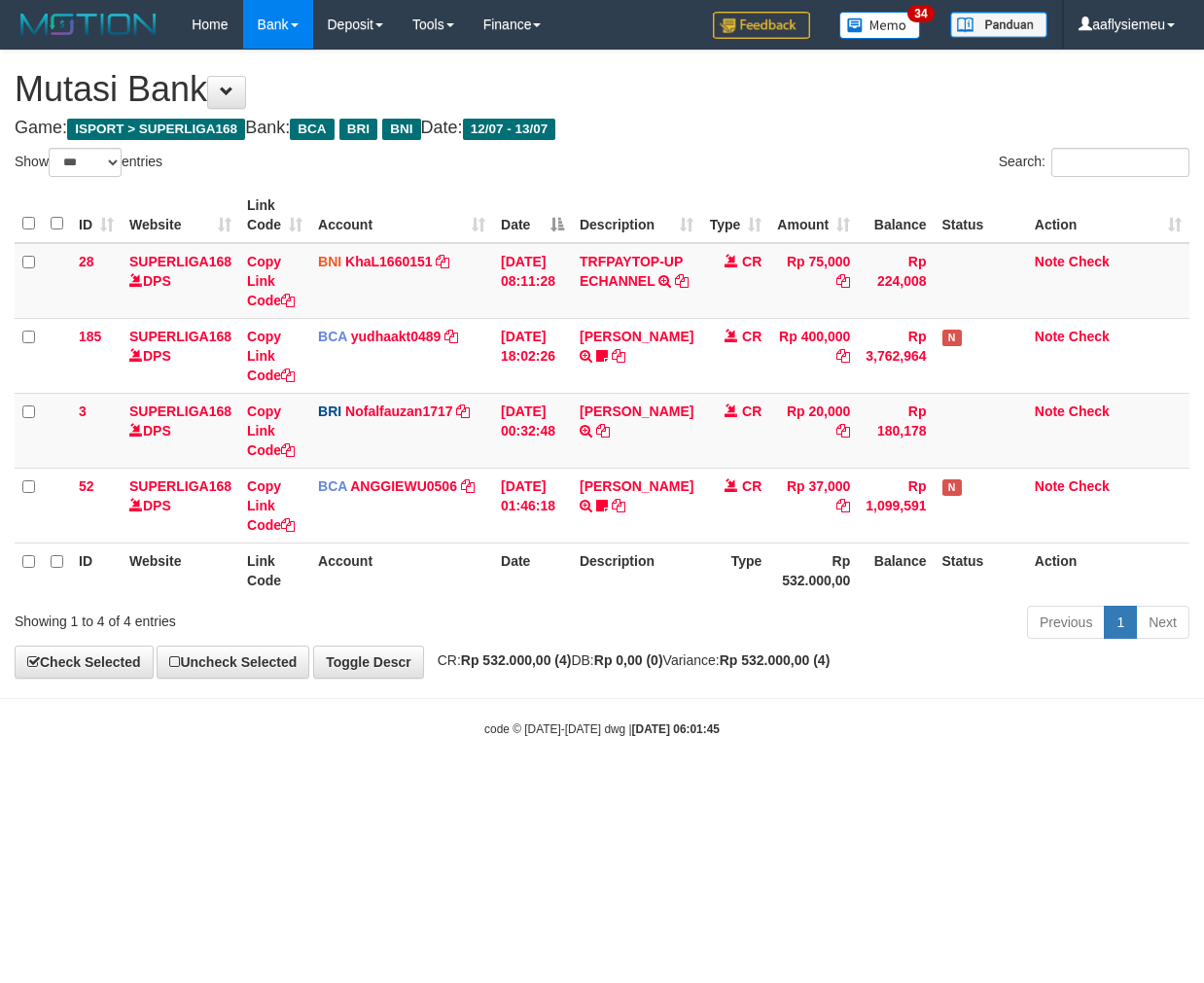 select on "***" 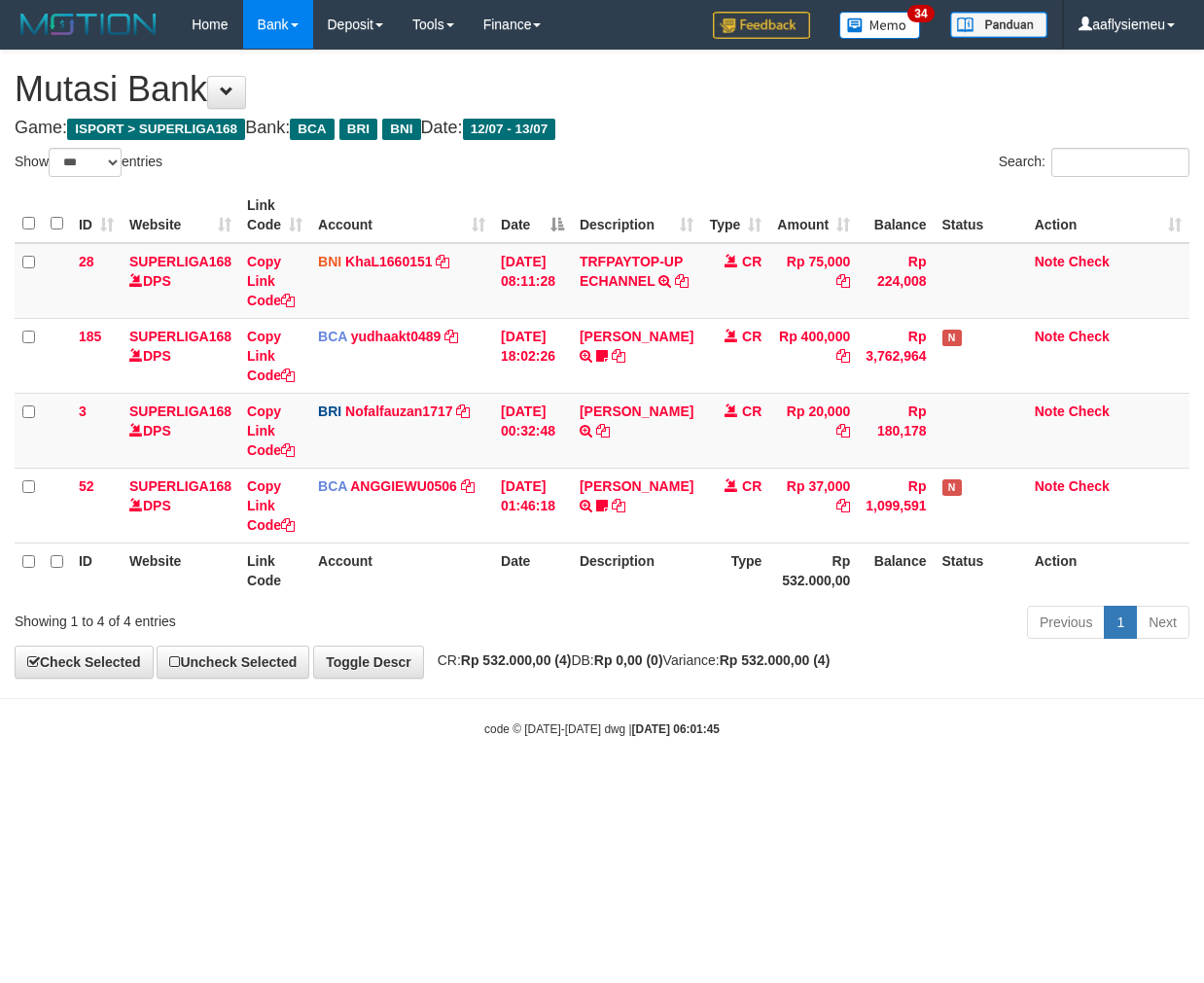 scroll, scrollTop: 0, scrollLeft: 0, axis: both 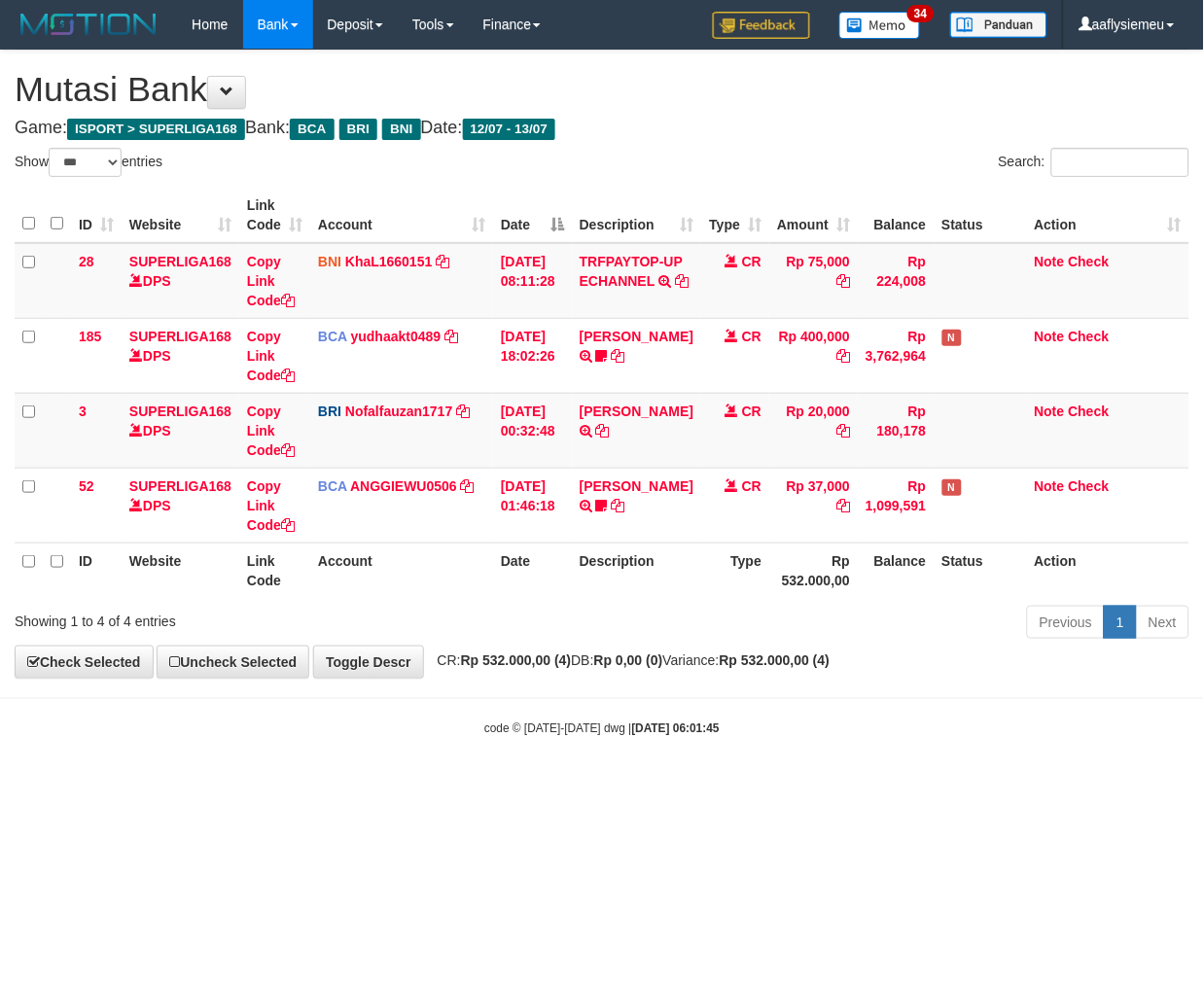 drag, startPoint x: 910, startPoint y: 695, endPoint x: 888, endPoint y: 715, distance: 29.732137 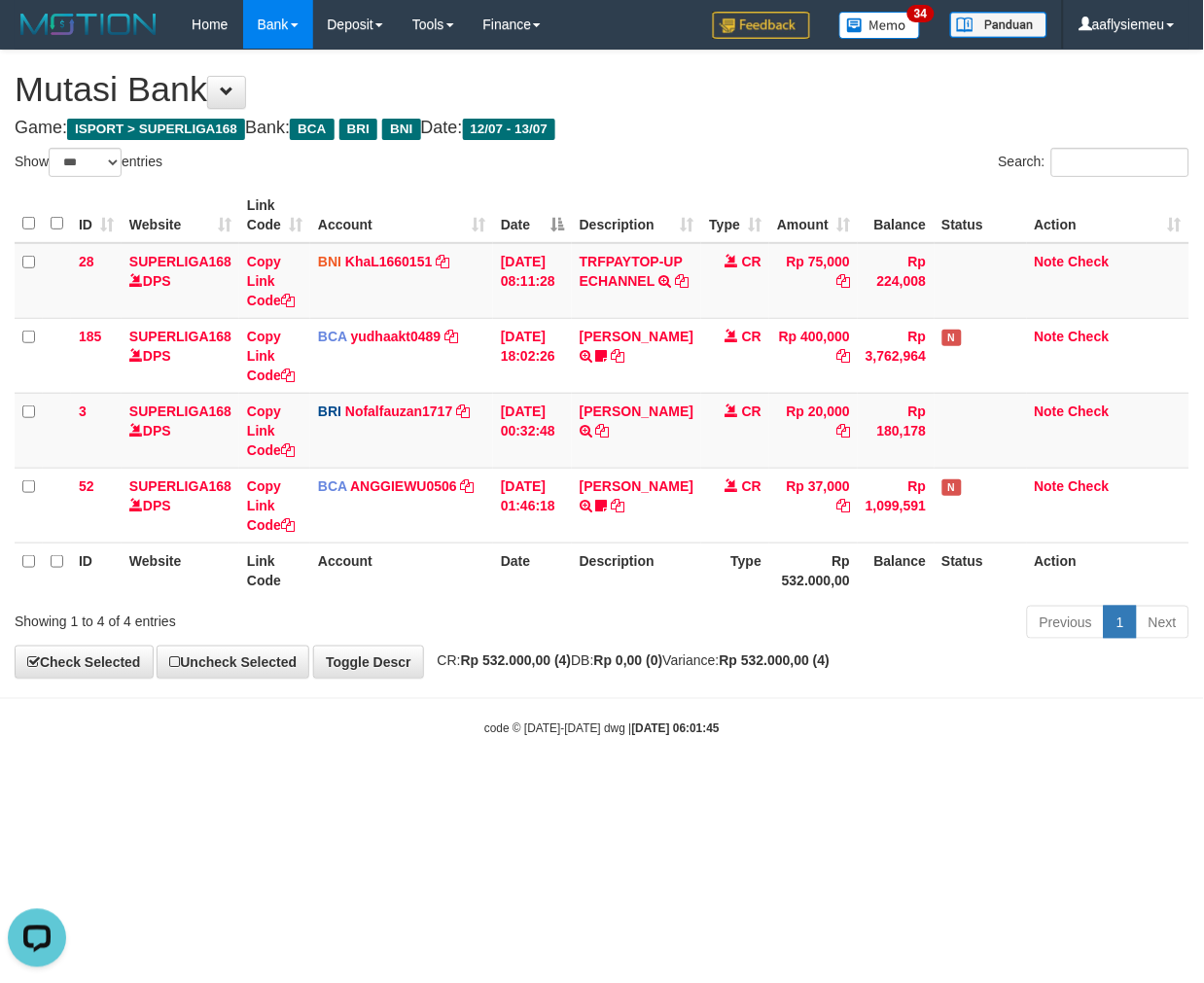 scroll, scrollTop: 0, scrollLeft: 0, axis: both 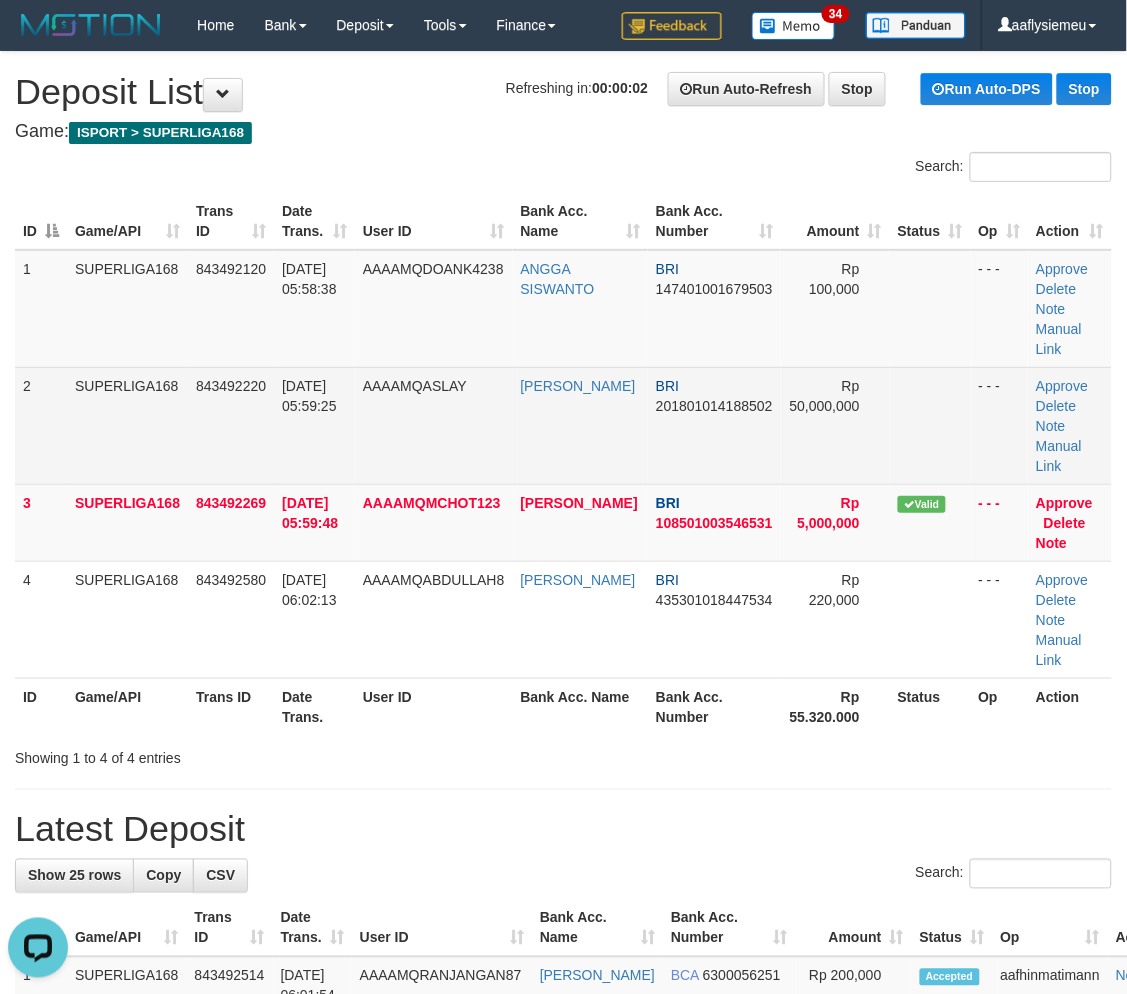 drag, startPoint x: 366, startPoint y: 371, endPoint x: 354, endPoint y: 378, distance: 13.892444 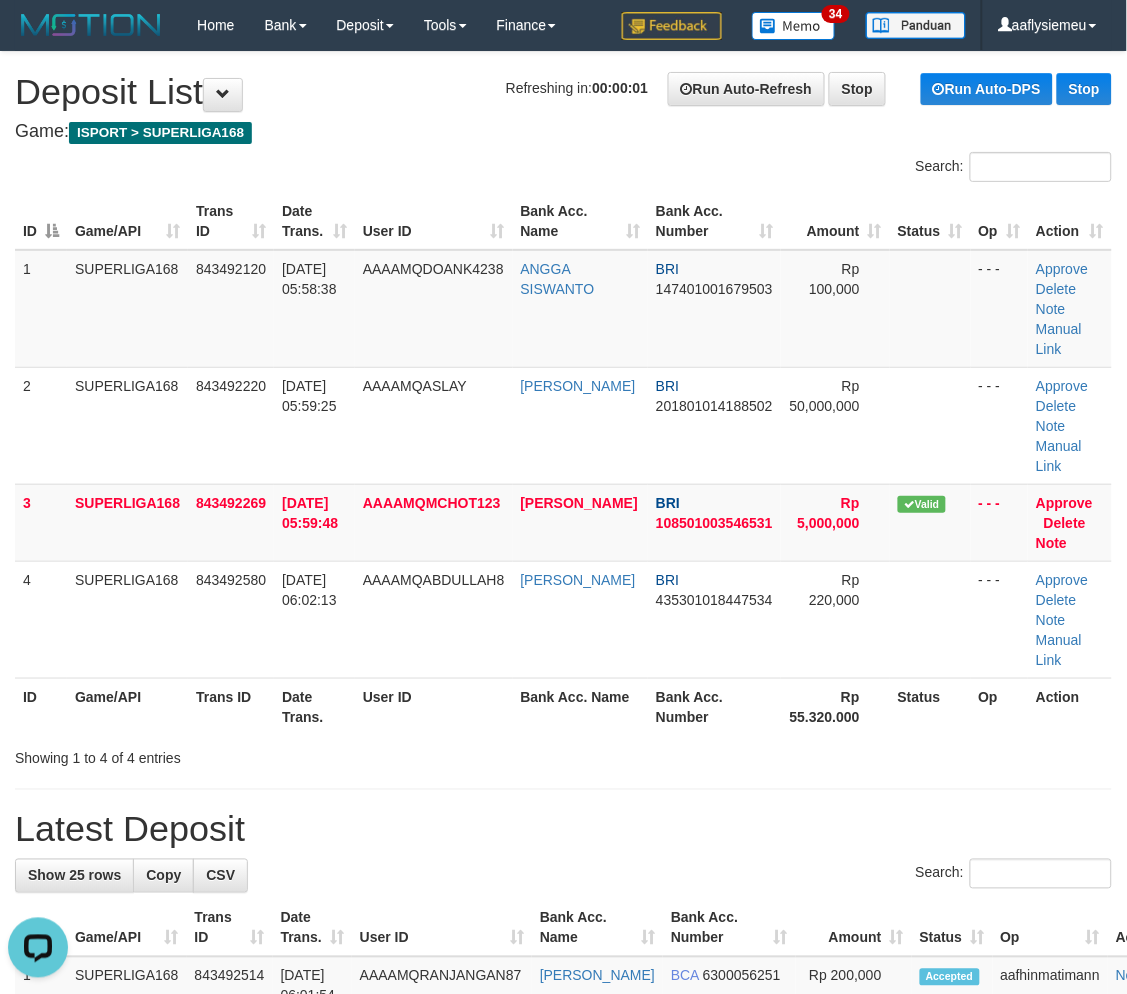 drag, startPoint x: 210, startPoint y: 477, endPoint x: 7, endPoint y: 512, distance: 205.99515 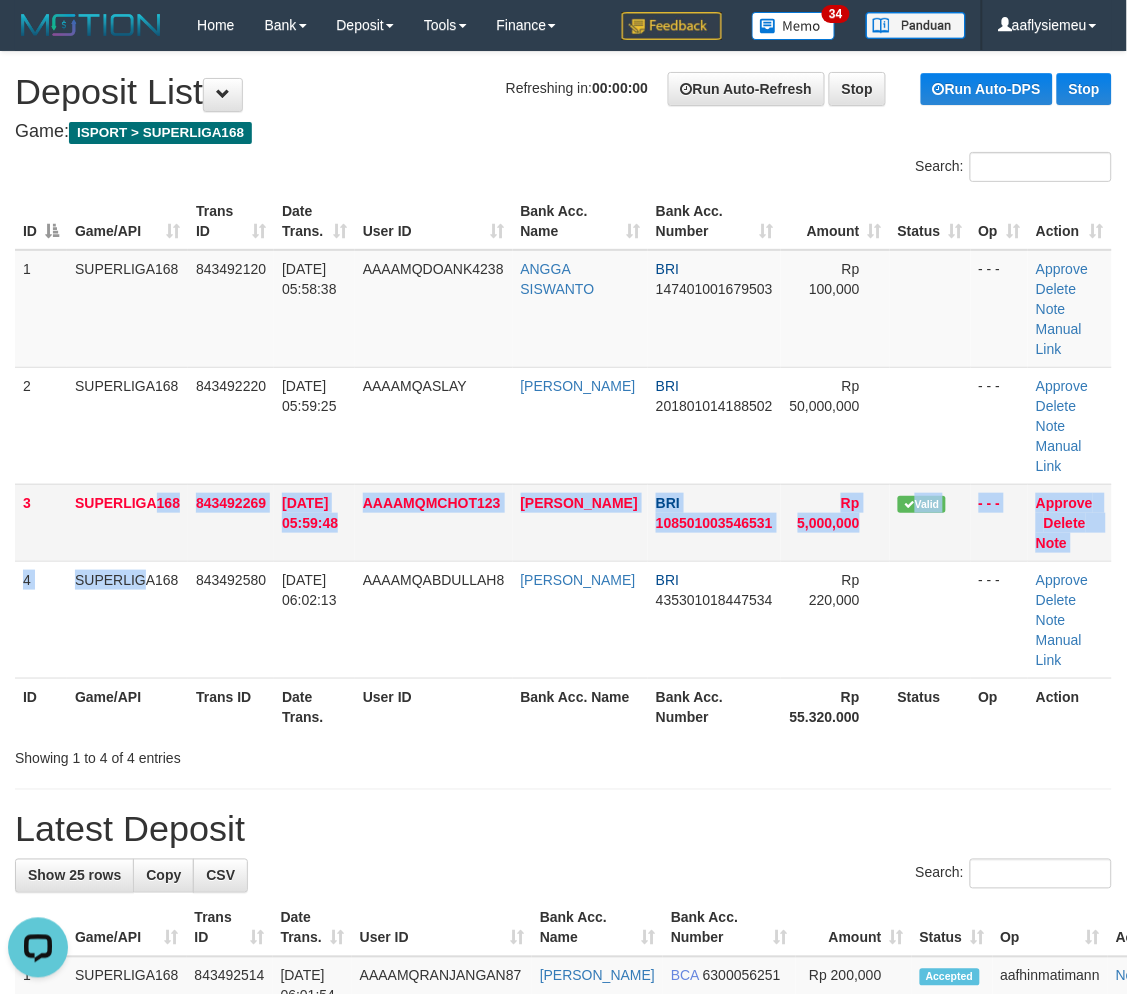 click on "1
SUPERLIGA168
843492120
13/07/2025 05:58:38
AAAAMQDOANK4238
ANGGA SISWANTO
BRI
147401001679503
Rp 100,000
- - -
Approve
Delete
Note
Manual Link
2
SUPERLIGA168
843492220
13/07/2025 05:59:25
AAAAMQASLAY
STEVEN LEONARD
BRI
201801014188502
Rp 50,000,000
- - -
Approve" at bounding box center [563, 464] 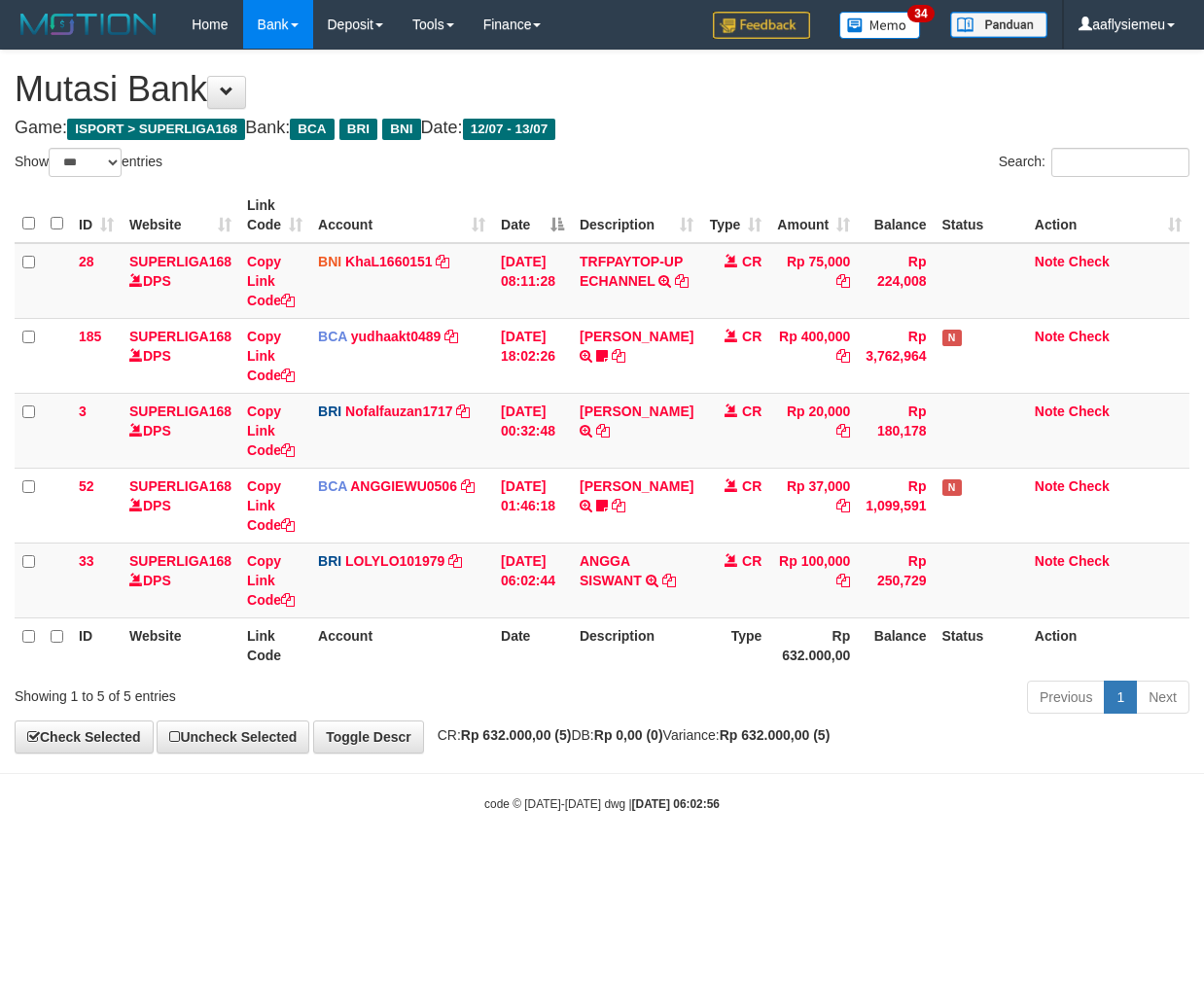 select on "***" 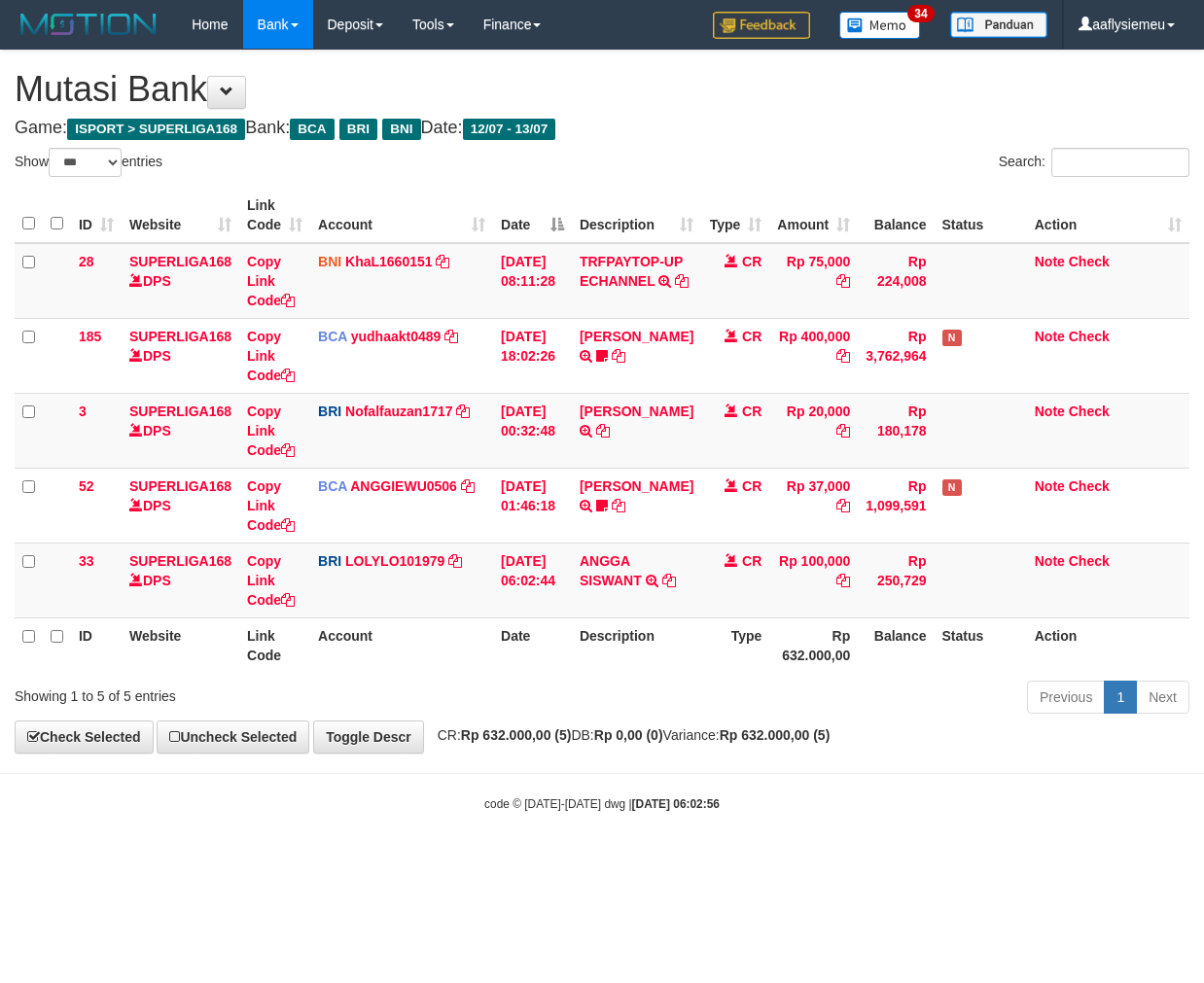 scroll, scrollTop: 0, scrollLeft: 0, axis: both 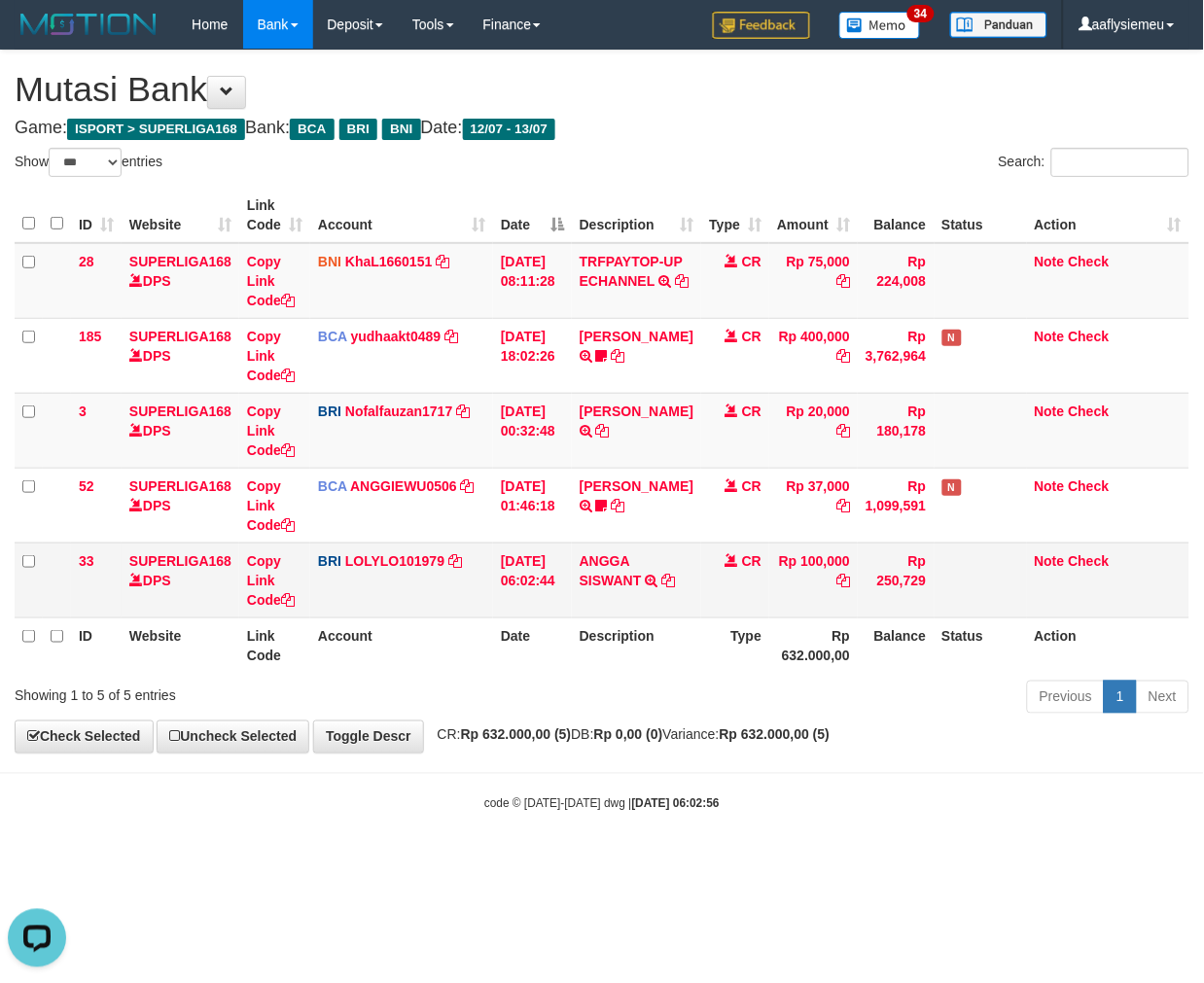 click on "ANGGA SISWANT         TRANSFER NBMB ANGGA SISWANT TO LOLY" at bounding box center (636, 579) 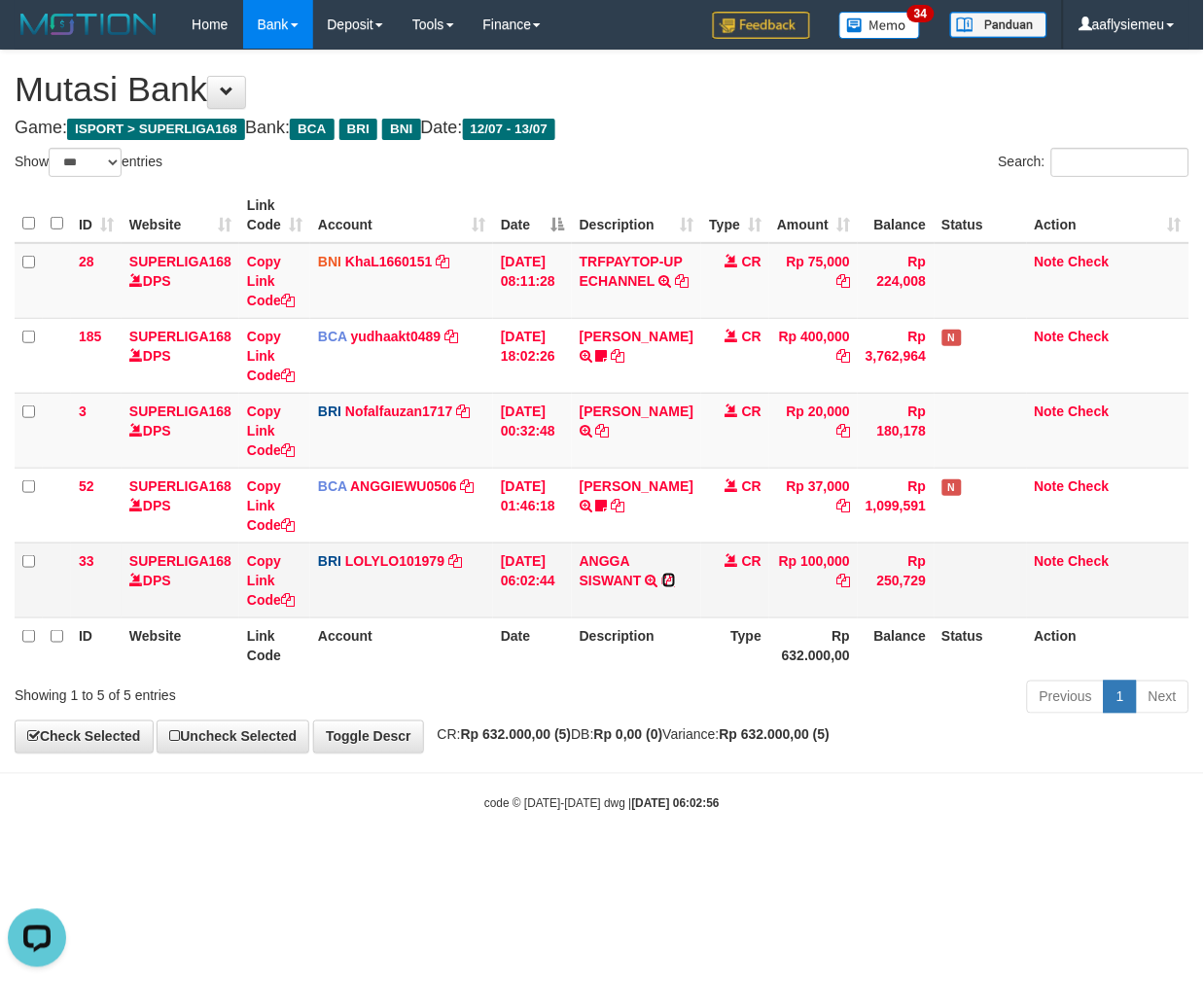 click at bounding box center [669, 580] 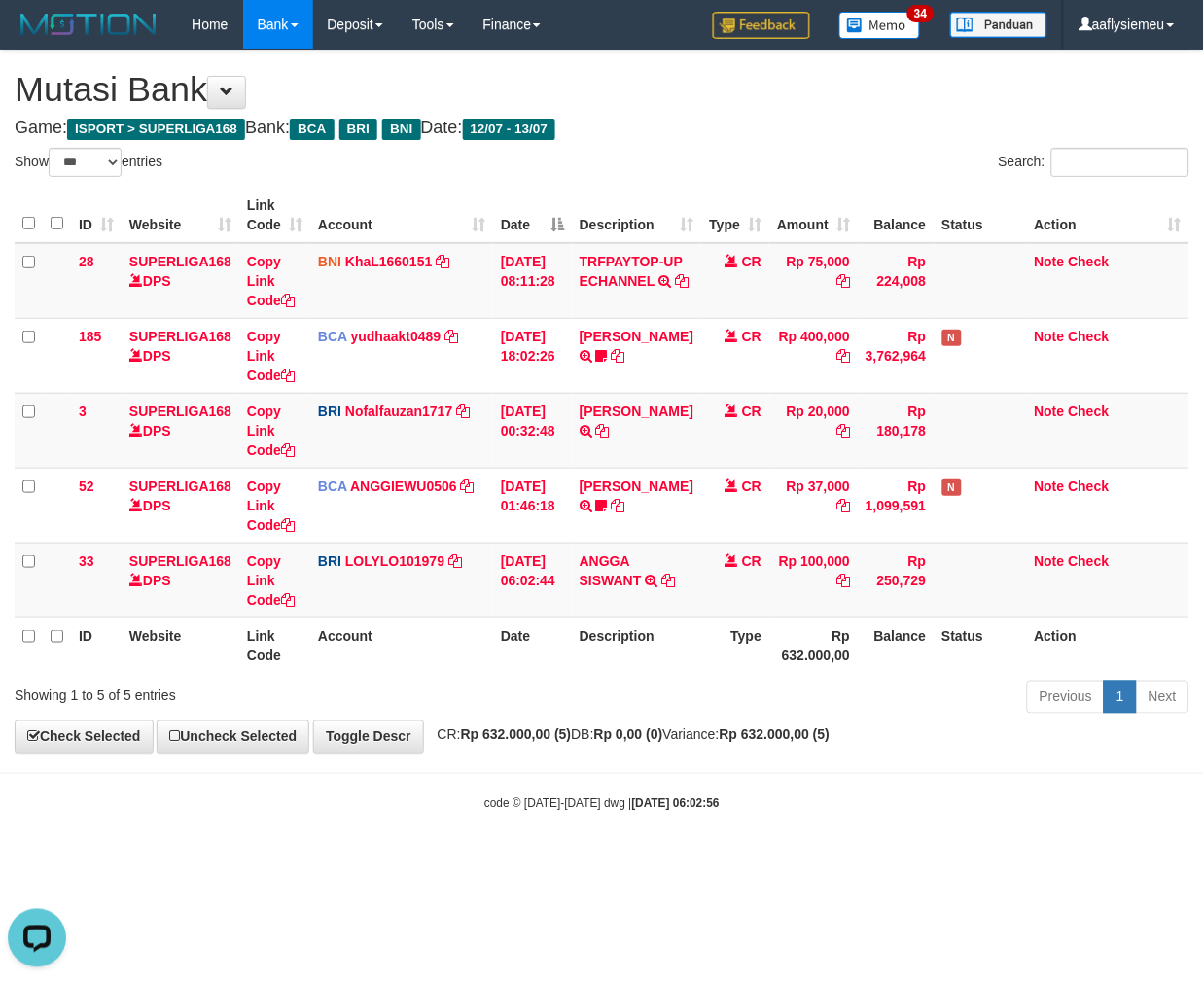 click on "Balance" at bounding box center (896, 645) 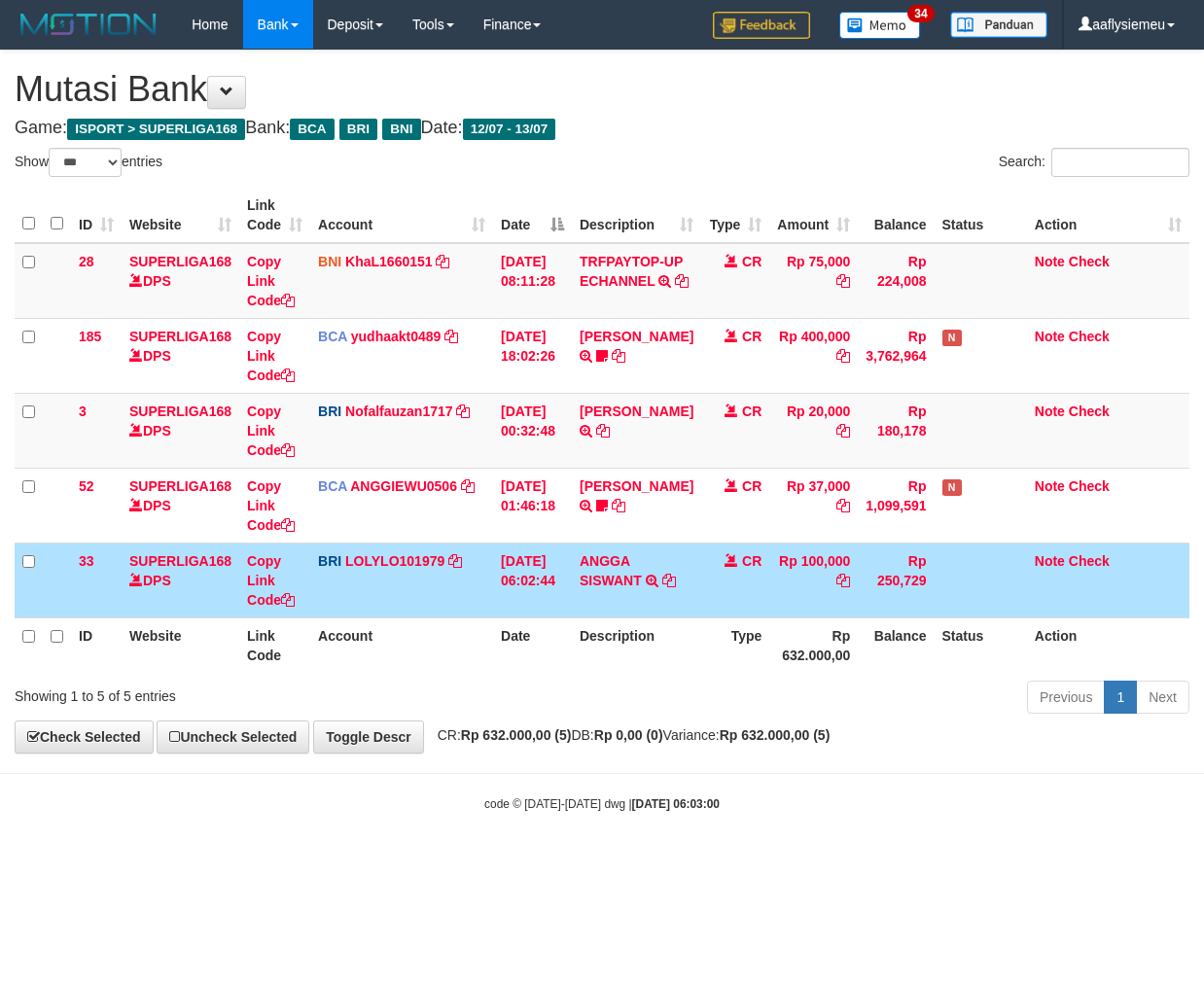select on "***" 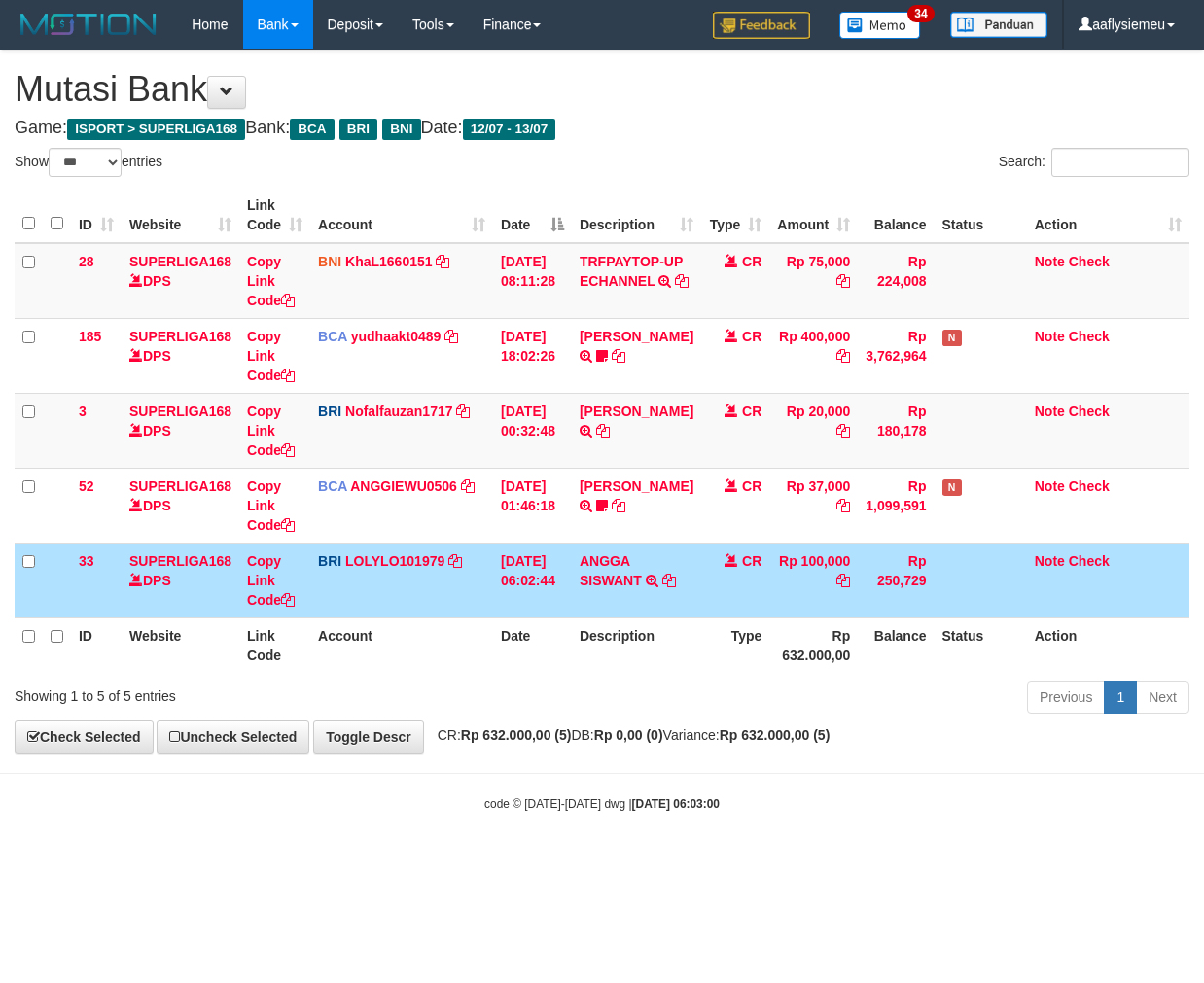scroll, scrollTop: 0, scrollLeft: 0, axis: both 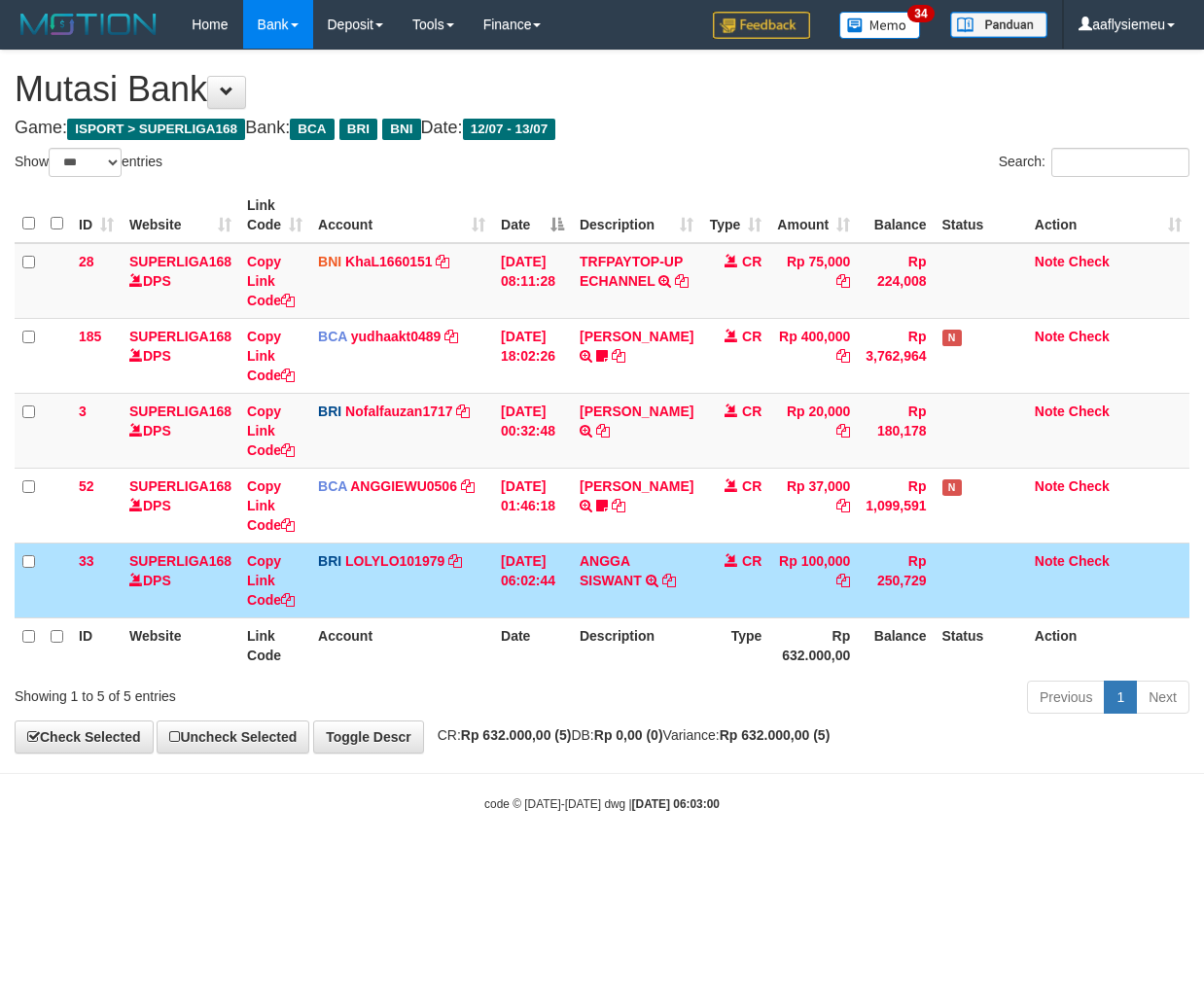 select on "***" 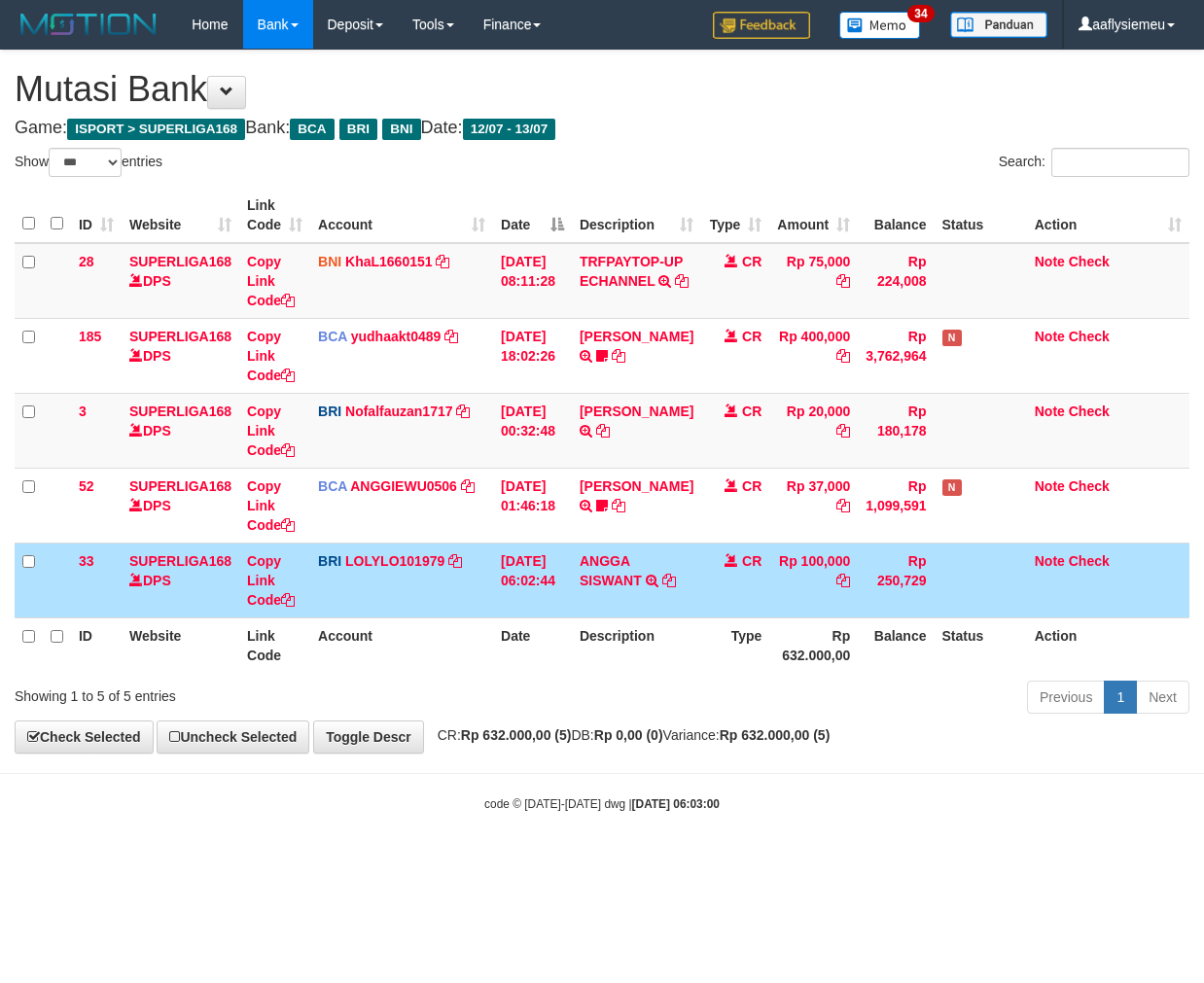 scroll, scrollTop: 0, scrollLeft: 0, axis: both 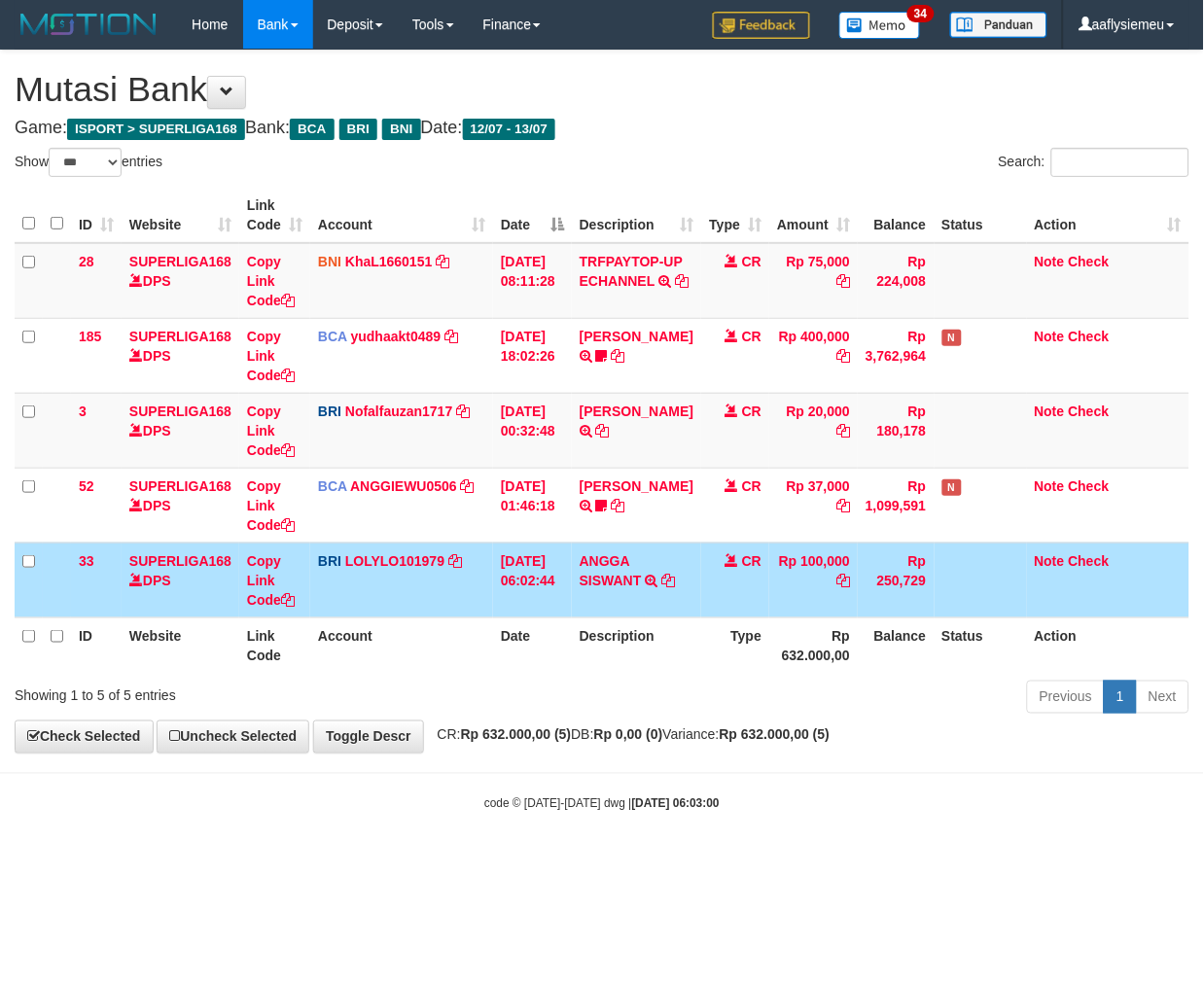 drag, startPoint x: 0, startPoint y: 0, endPoint x: 911, endPoint y: 613, distance: 1098.039 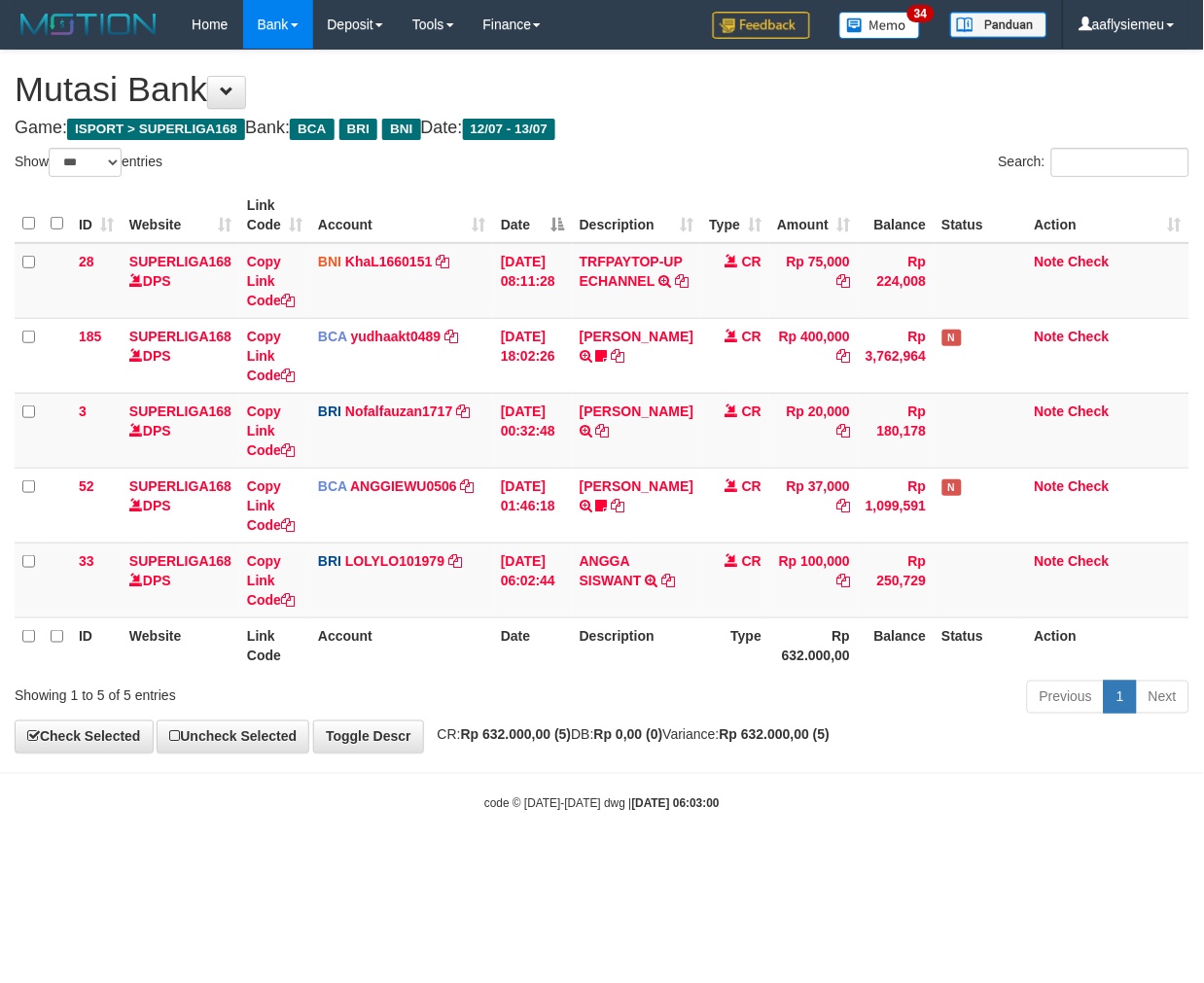 click on "Rp 632.000,00" at bounding box center [813, 645] 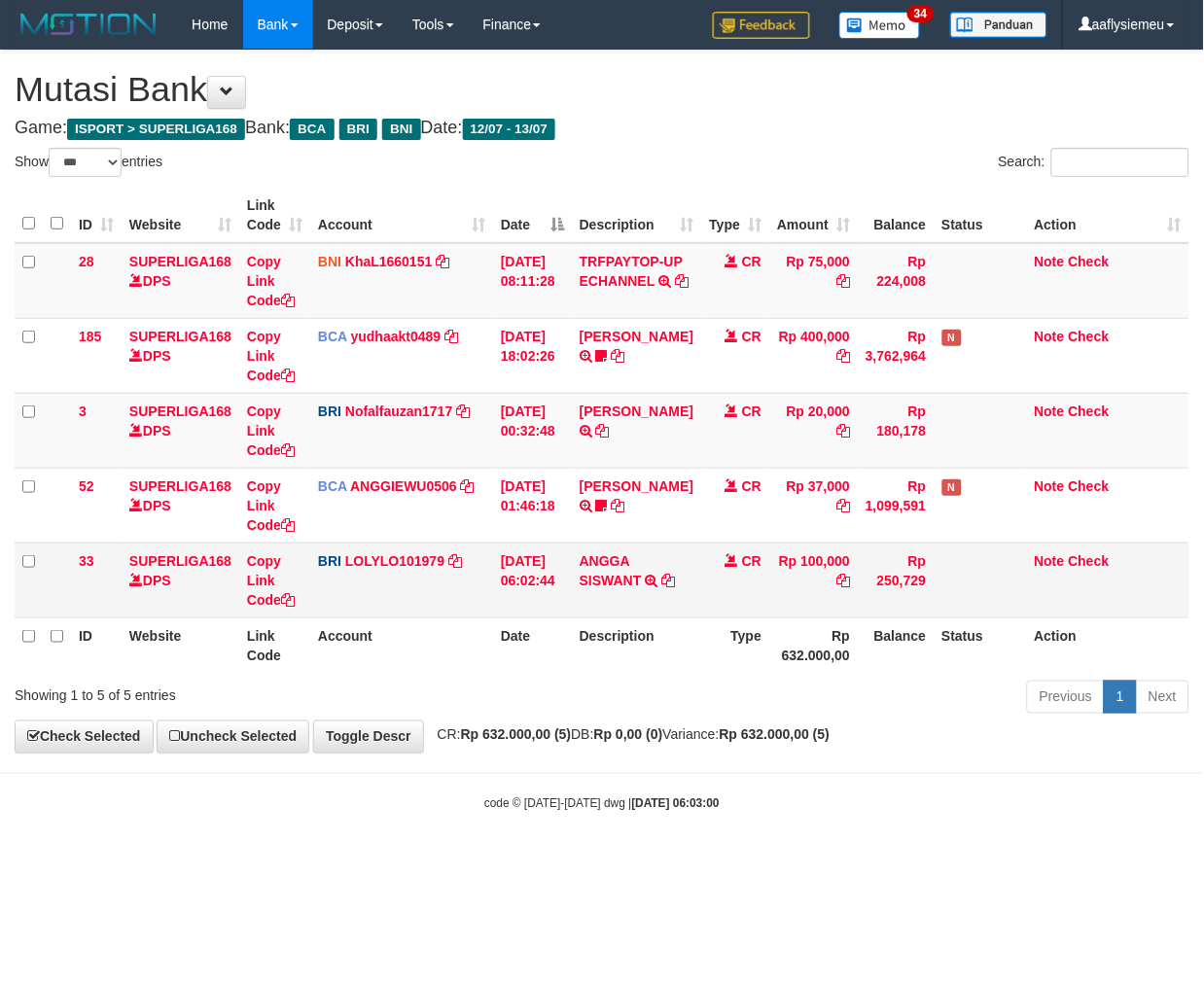 click on "Rp 100,000" at bounding box center [813, 579] 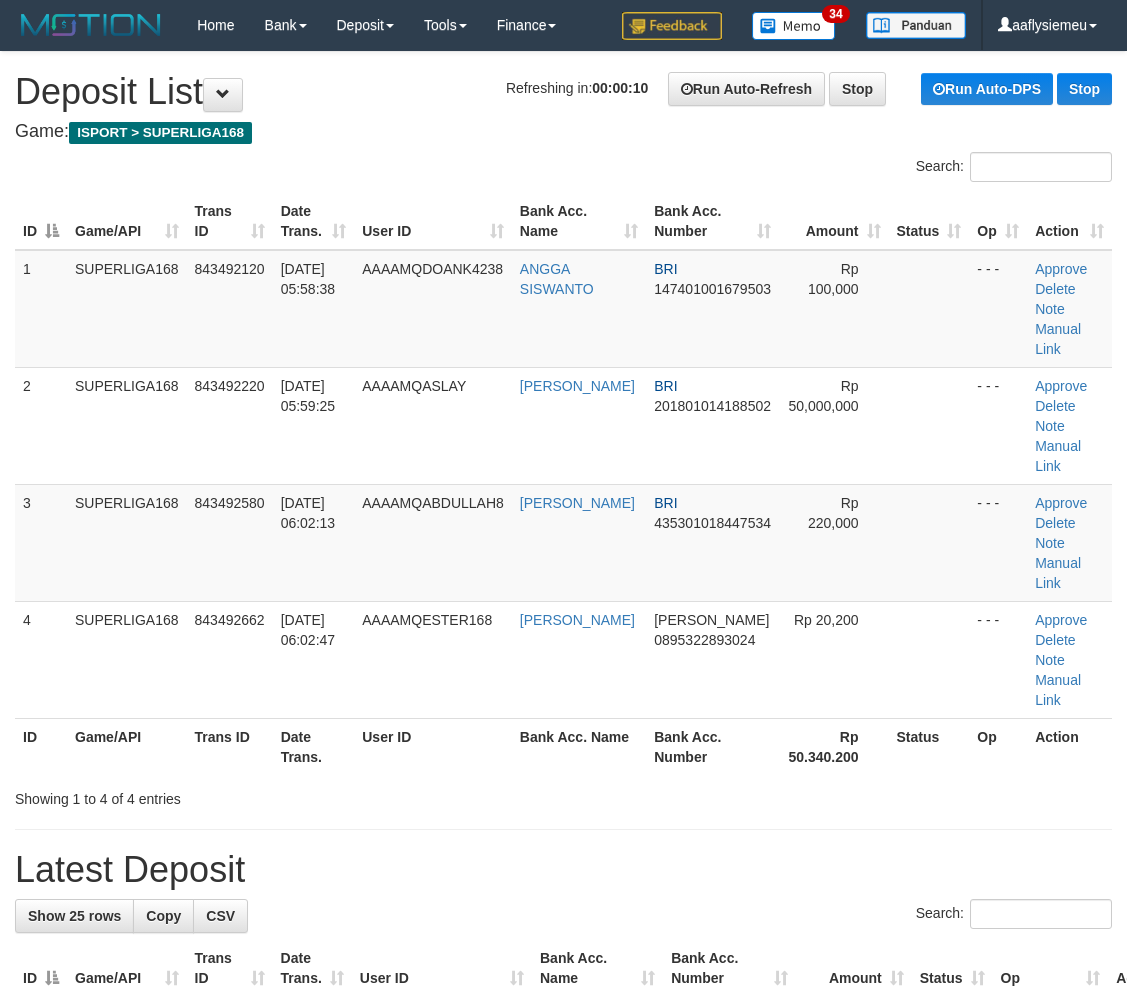 scroll, scrollTop: 0, scrollLeft: 0, axis: both 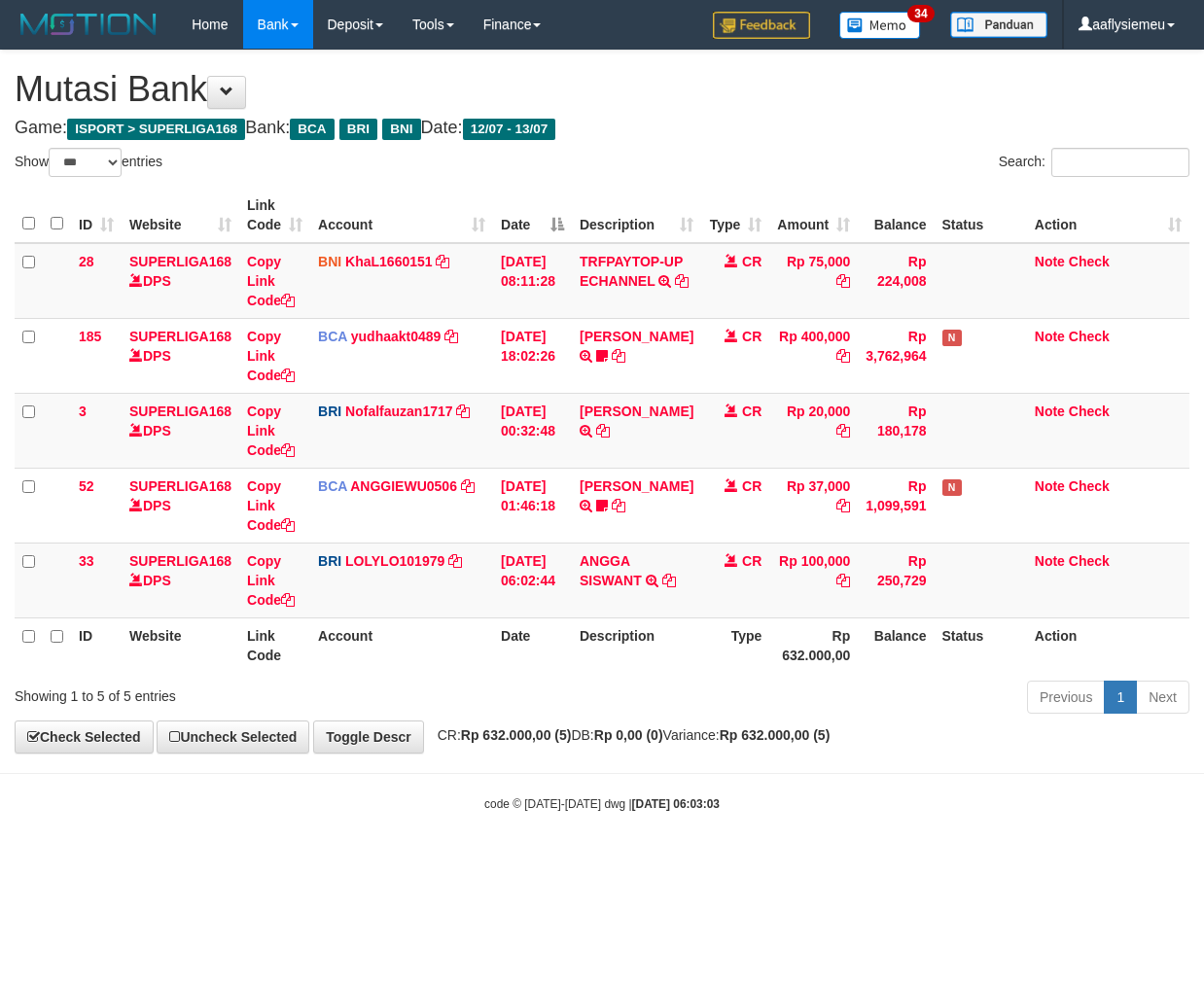 select on "***" 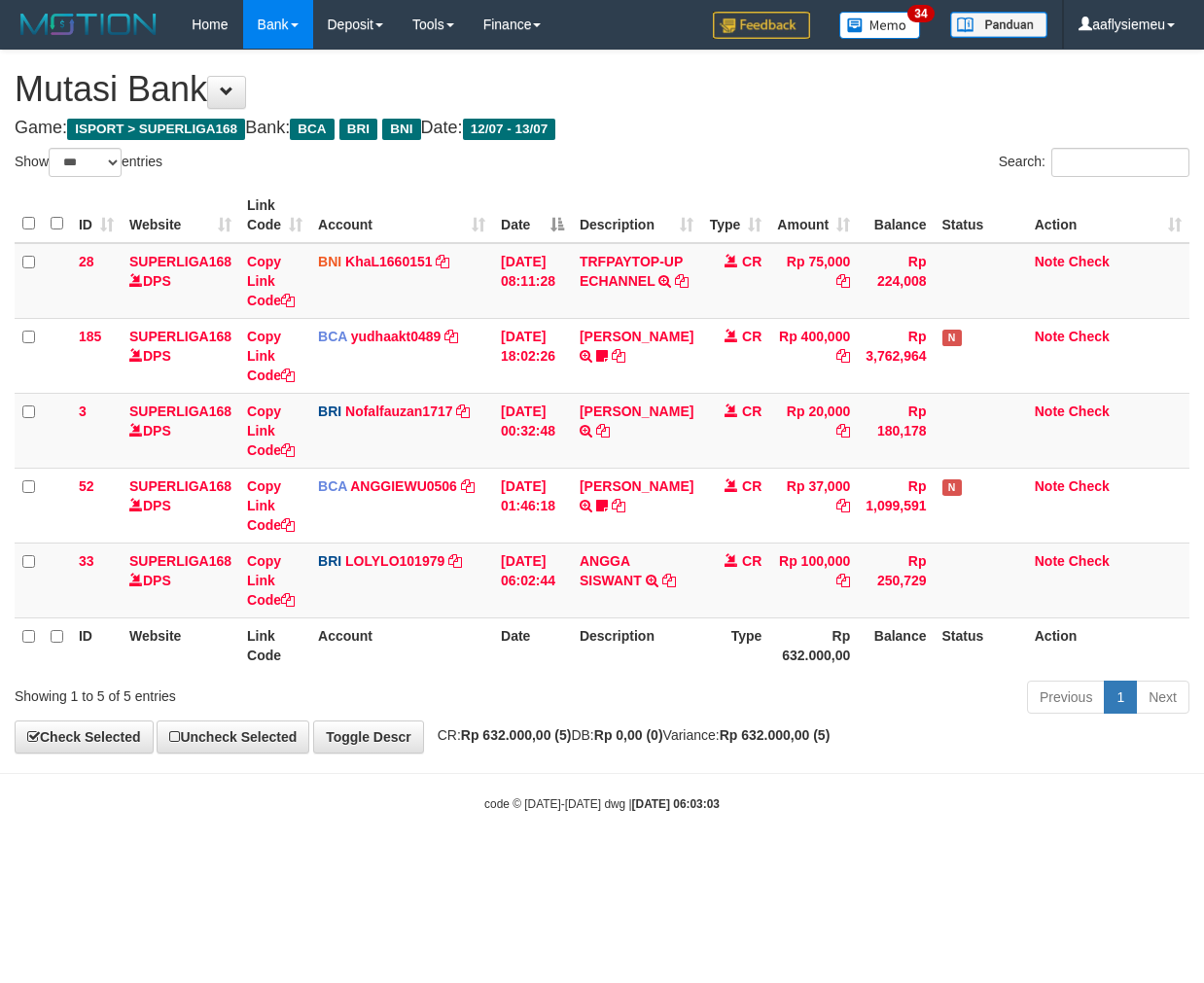 scroll, scrollTop: 0, scrollLeft: 0, axis: both 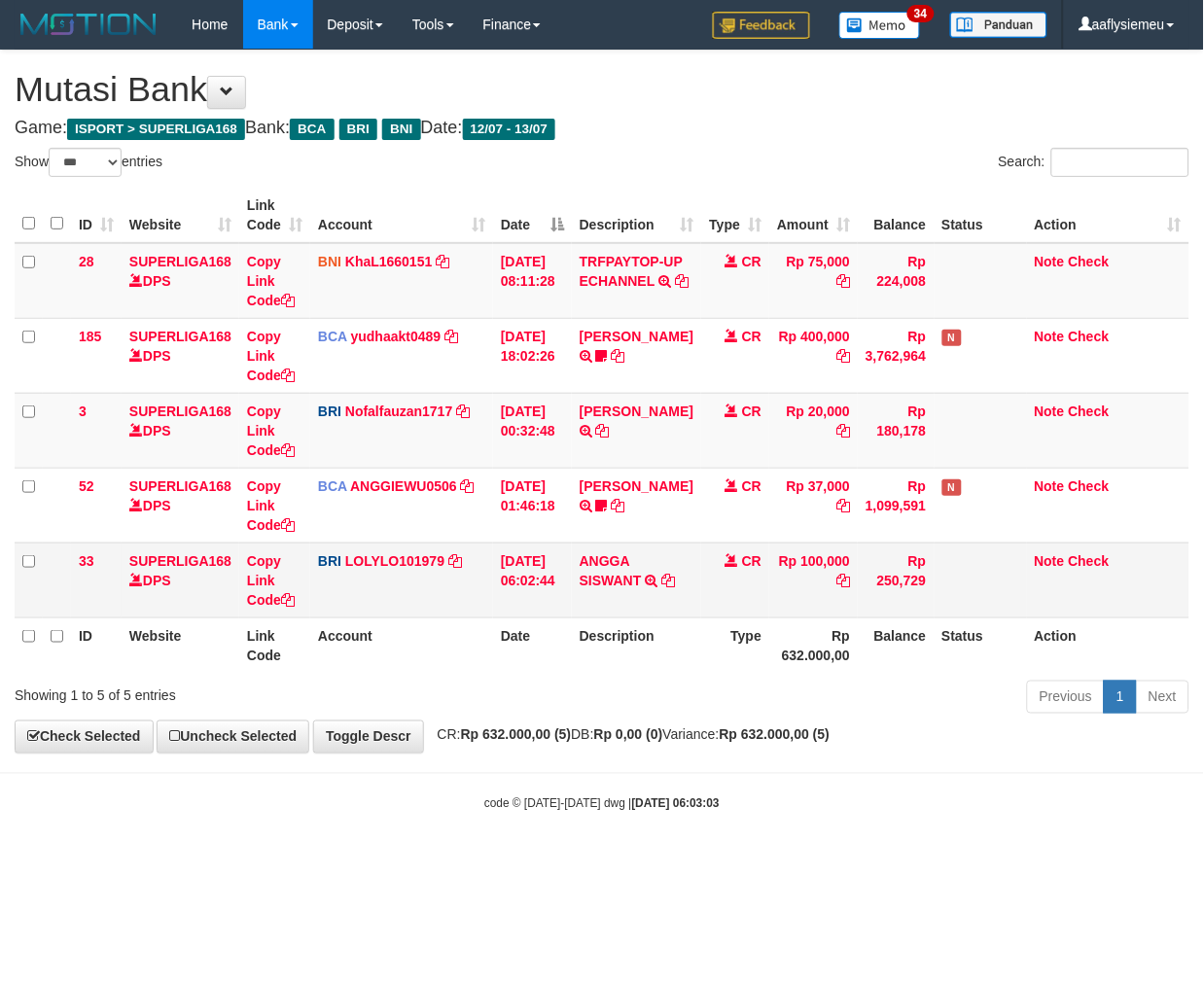 click on "Rp 632.000,00" at bounding box center [813, 645] 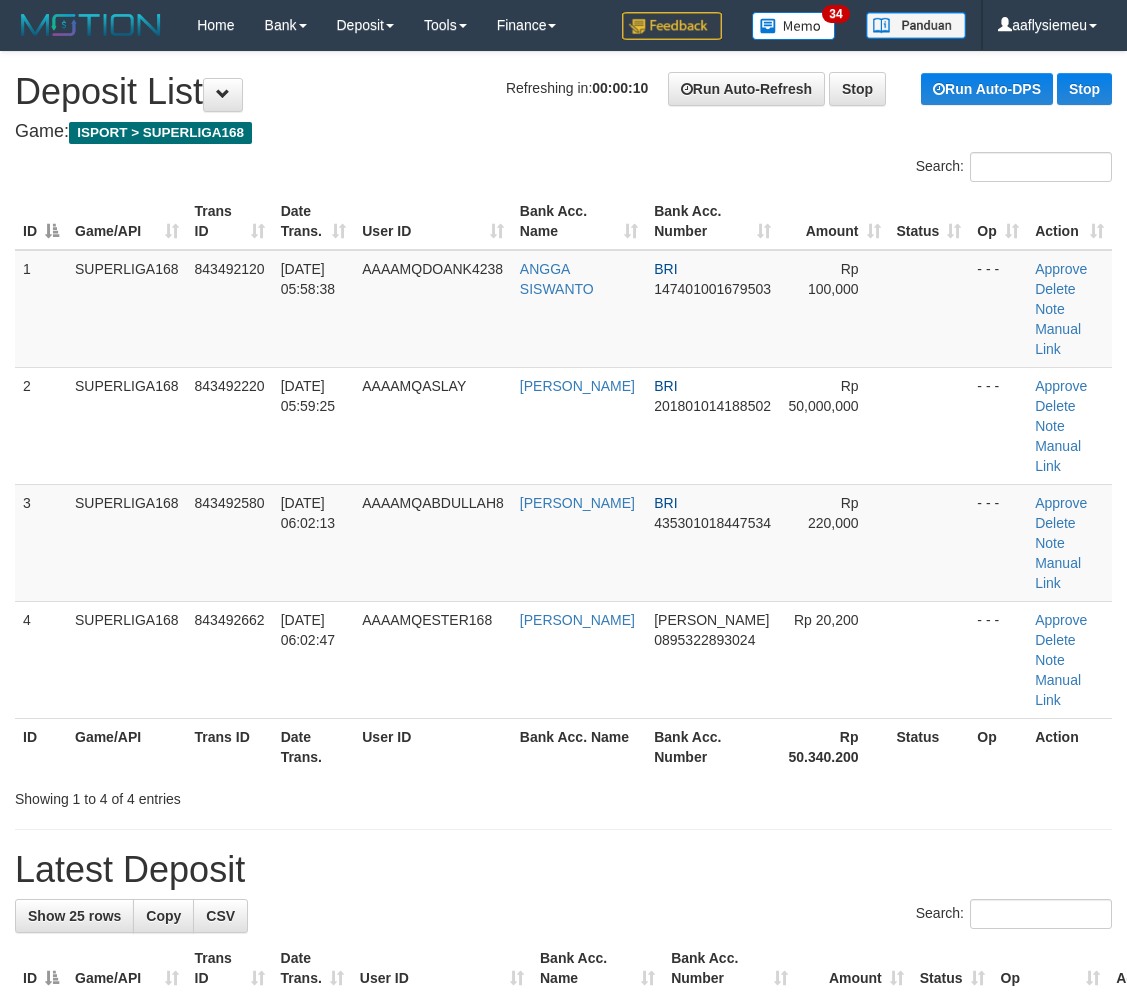 scroll, scrollTop: 0, scrollLeft: 0, axis: both 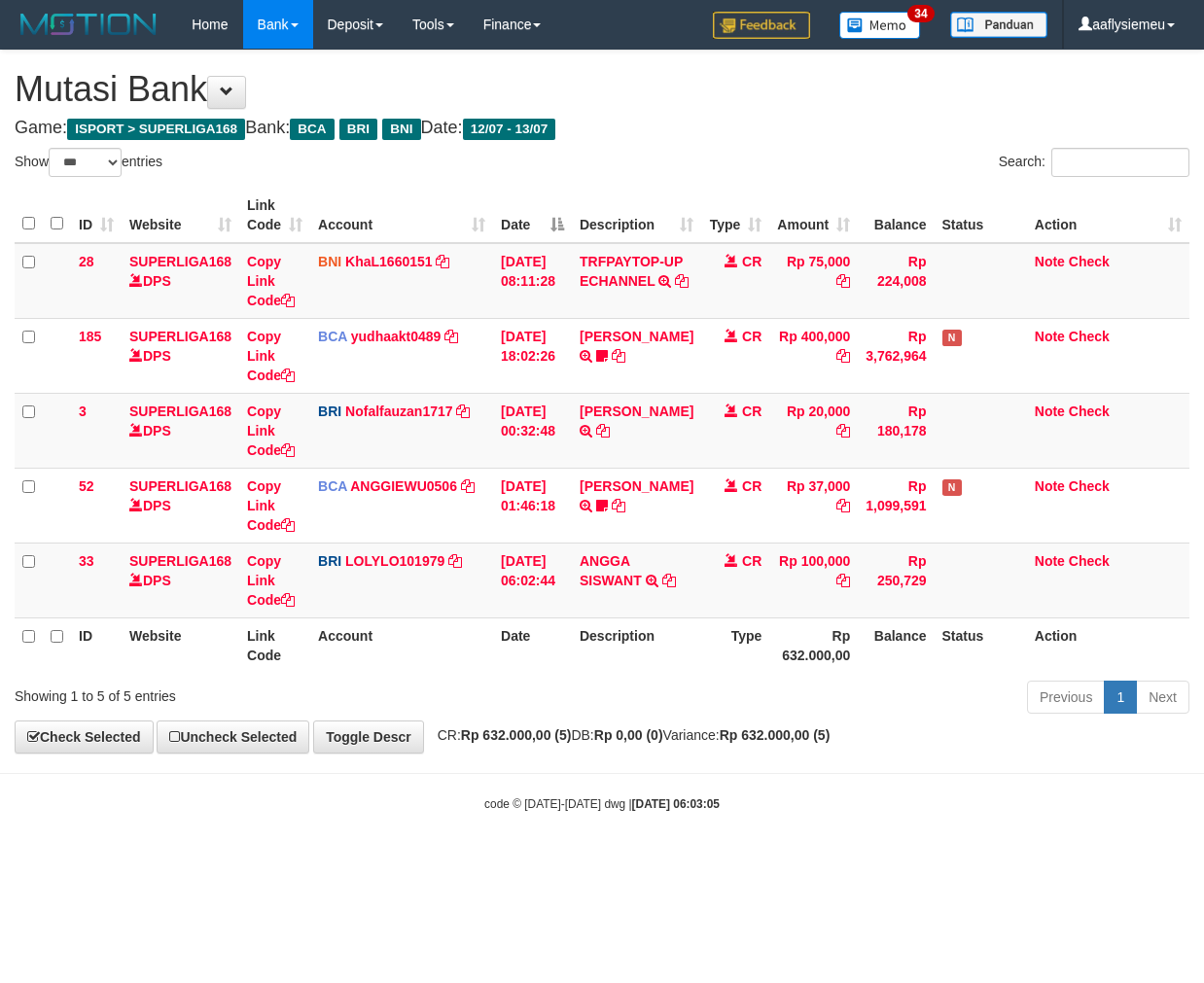 select on "***" 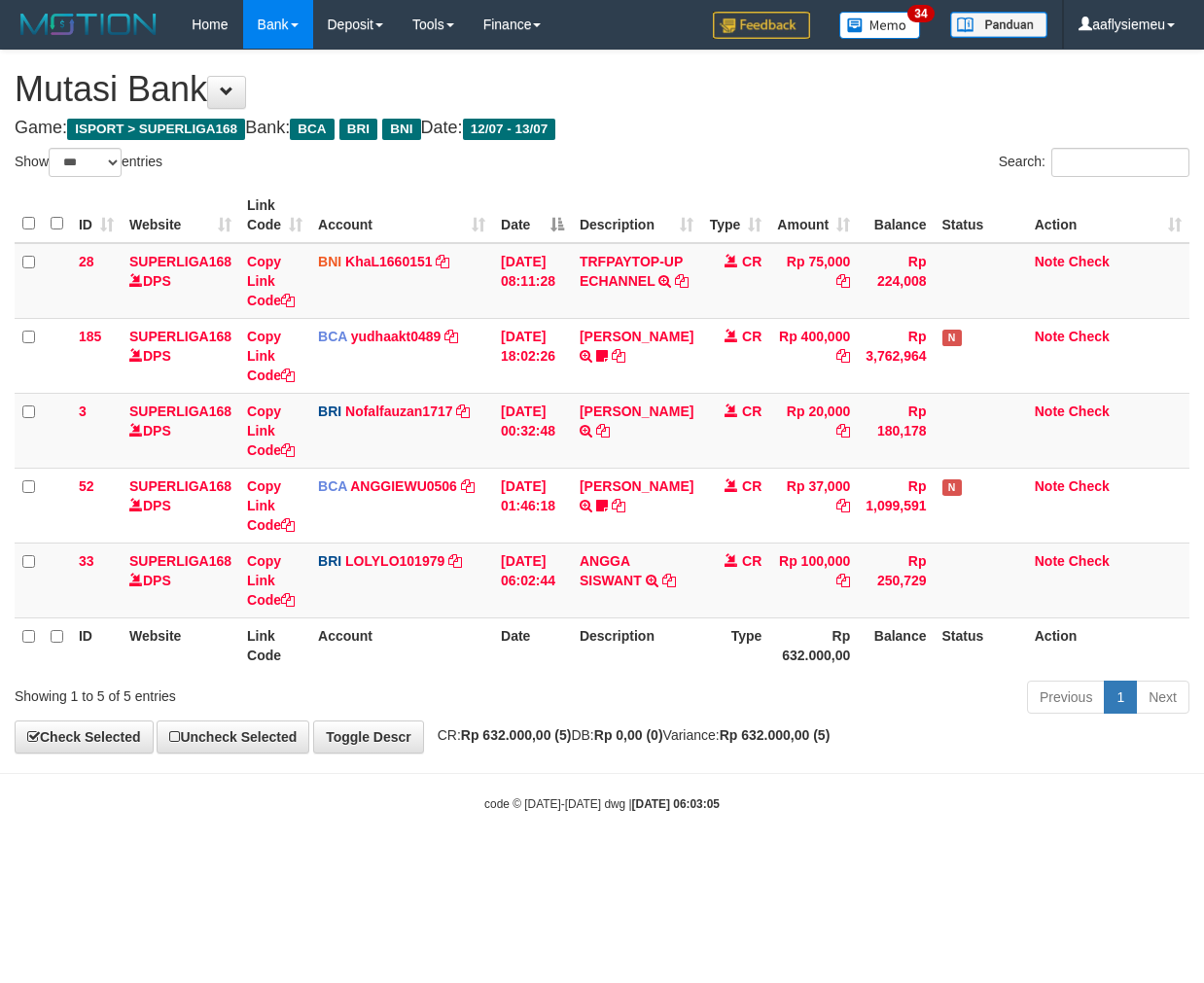 scroll, scrollTop: 0, scrollLeft: 0, axis: both 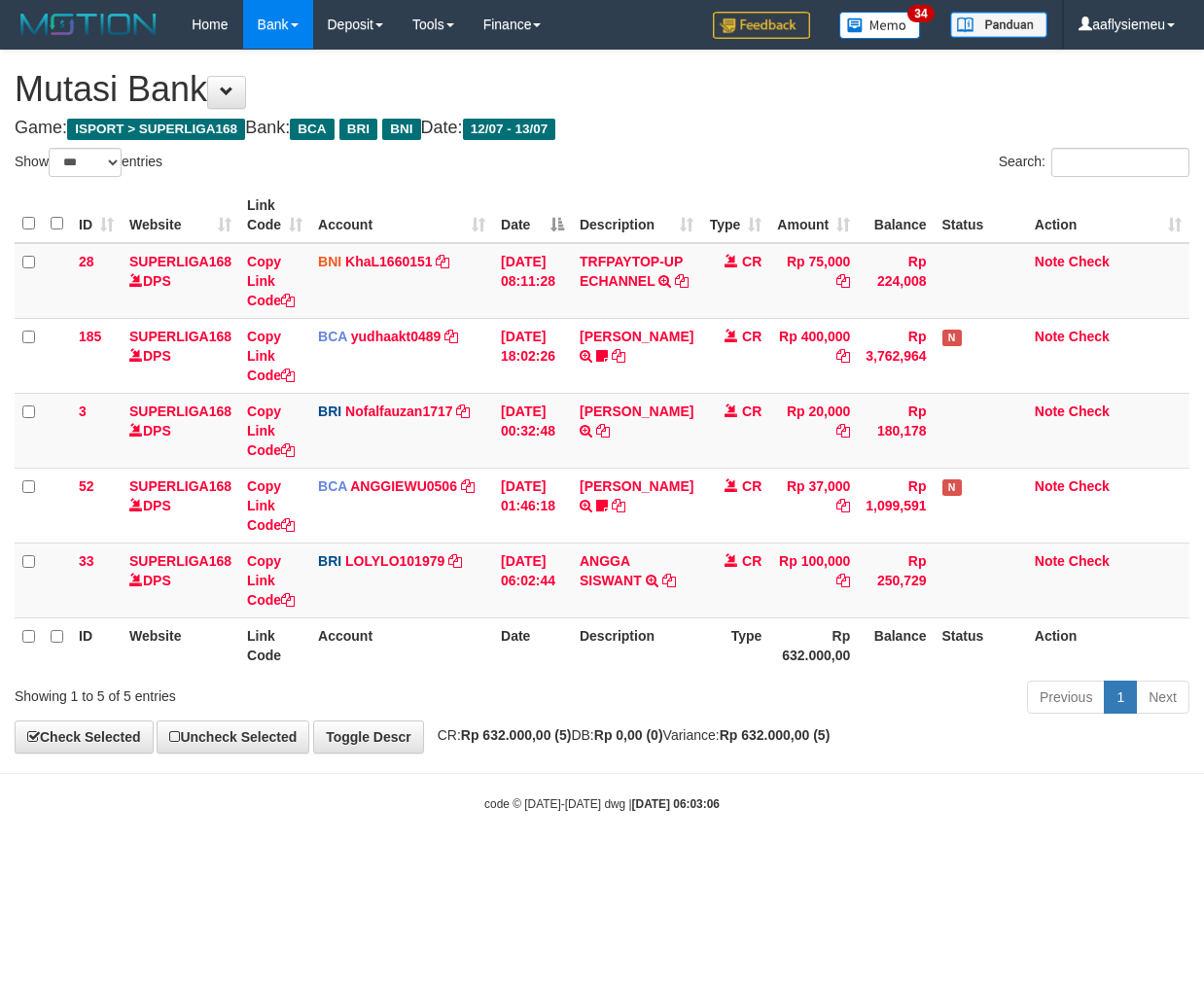 select on "***" 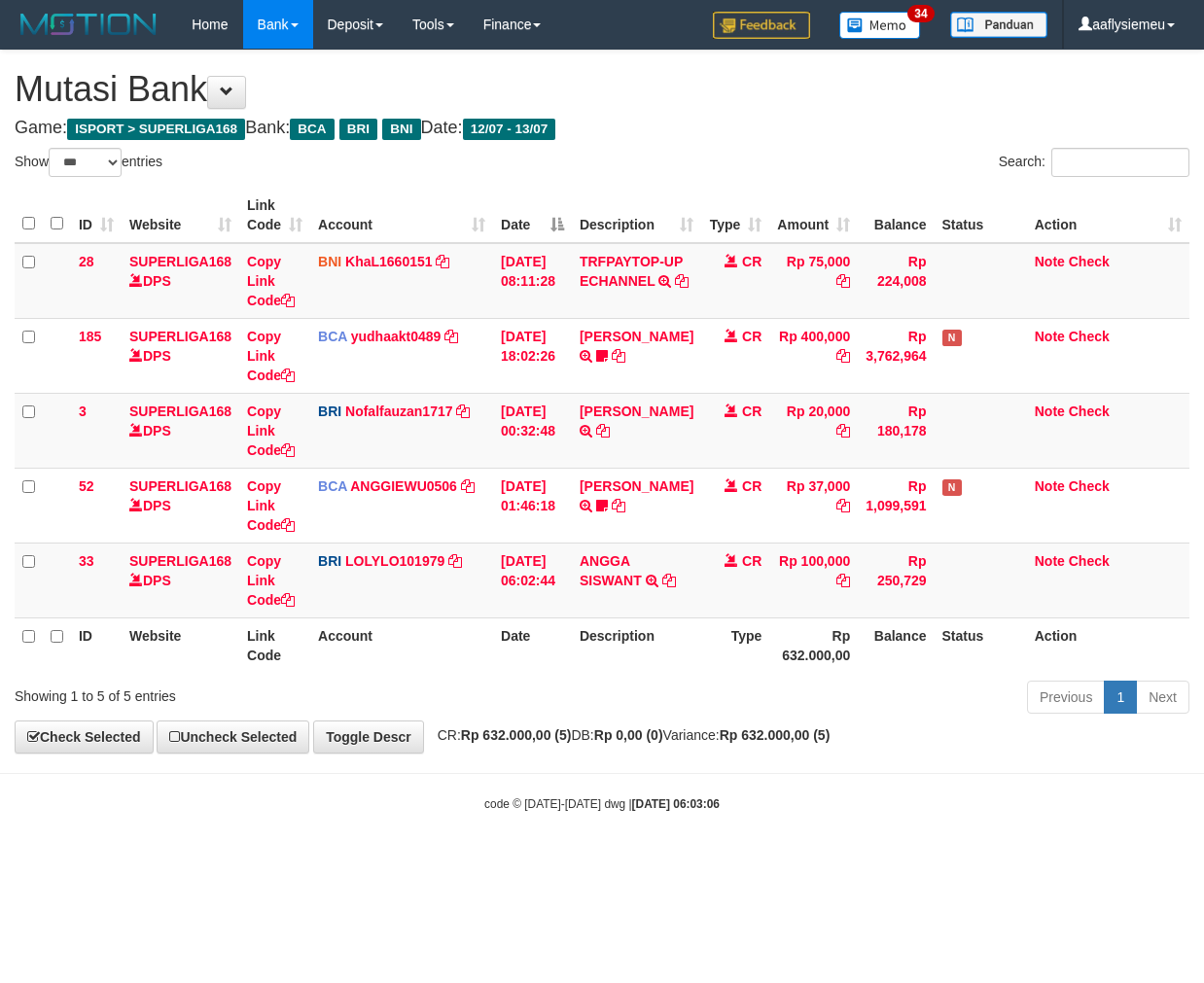 scroll, scrollTop: 0, scrollLeft: 0, axis: both 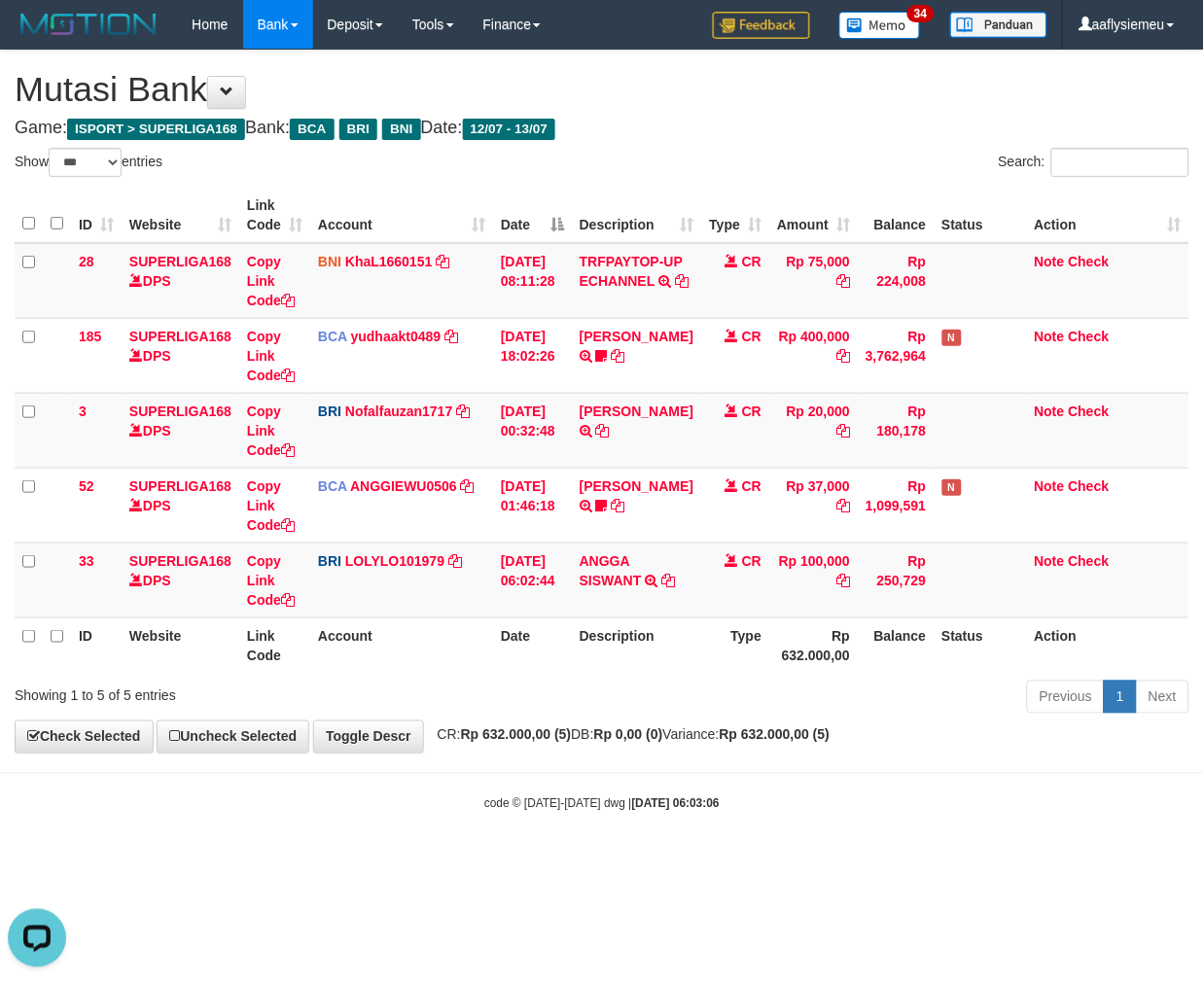 click on "Previous 1 Next" at bounding box center [853, 699] 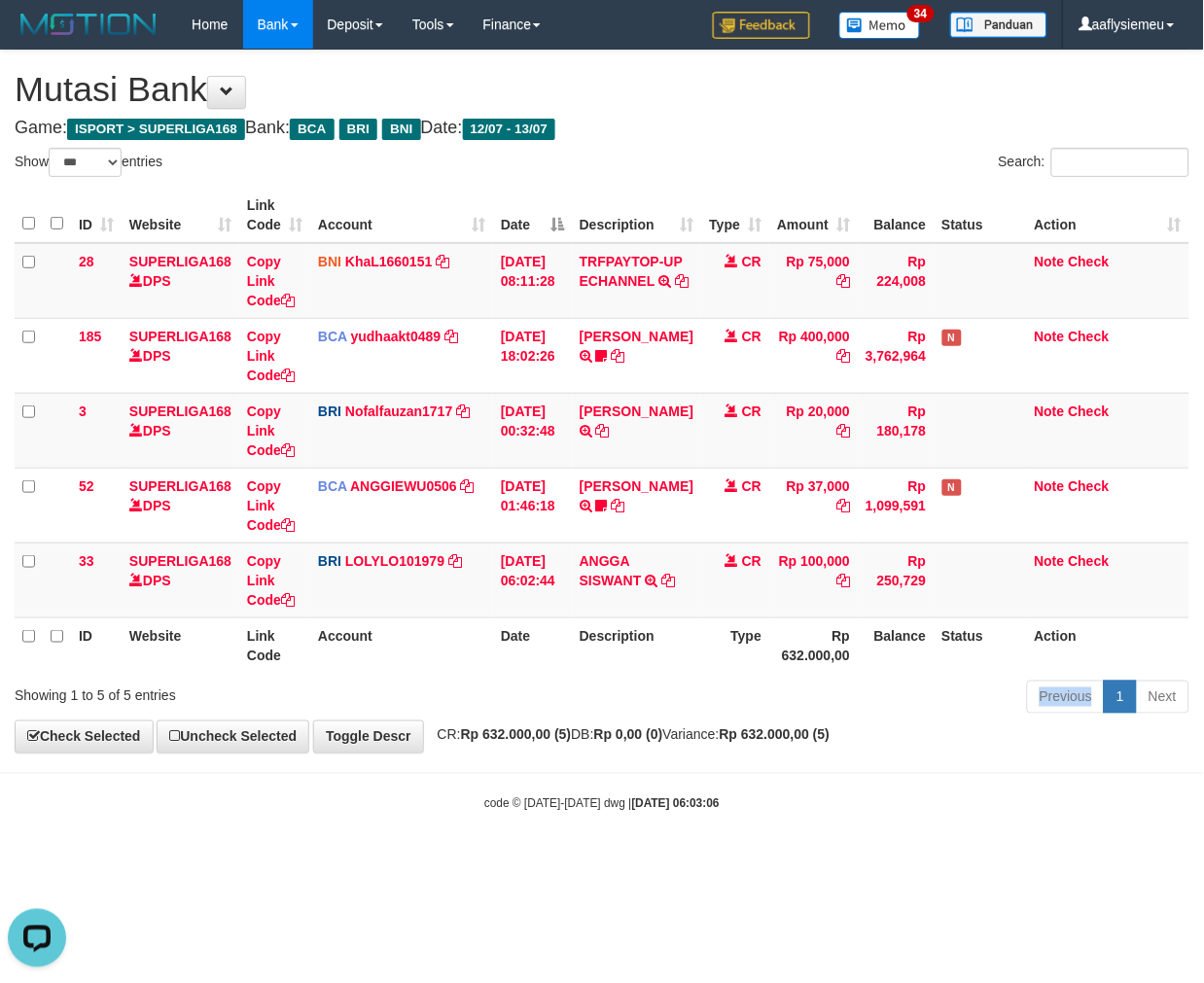 click on "Previous 1 Next" at bounding box center [853, 699] 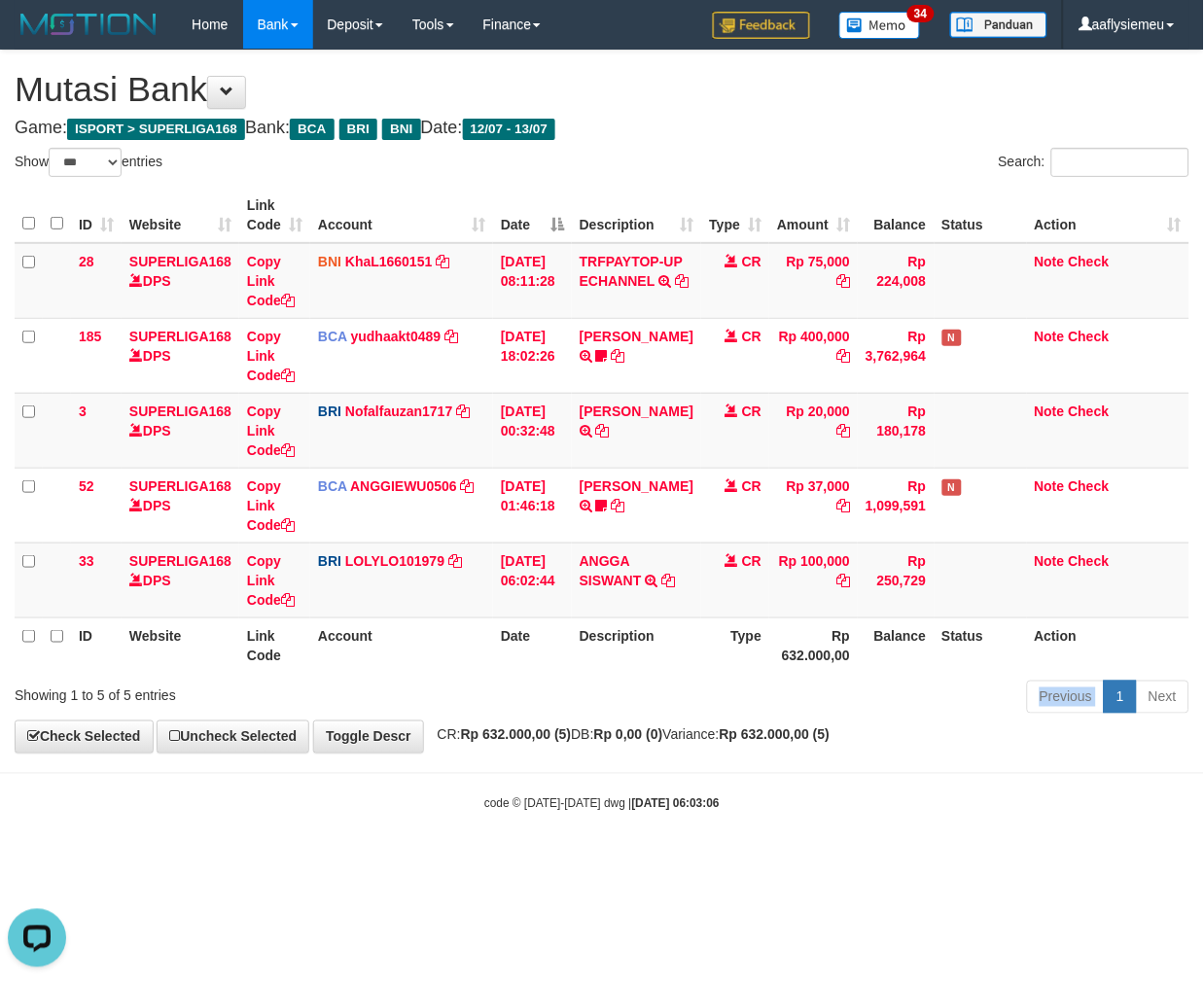 click on "Previous 1 Next" at bounding box center (853, 699) 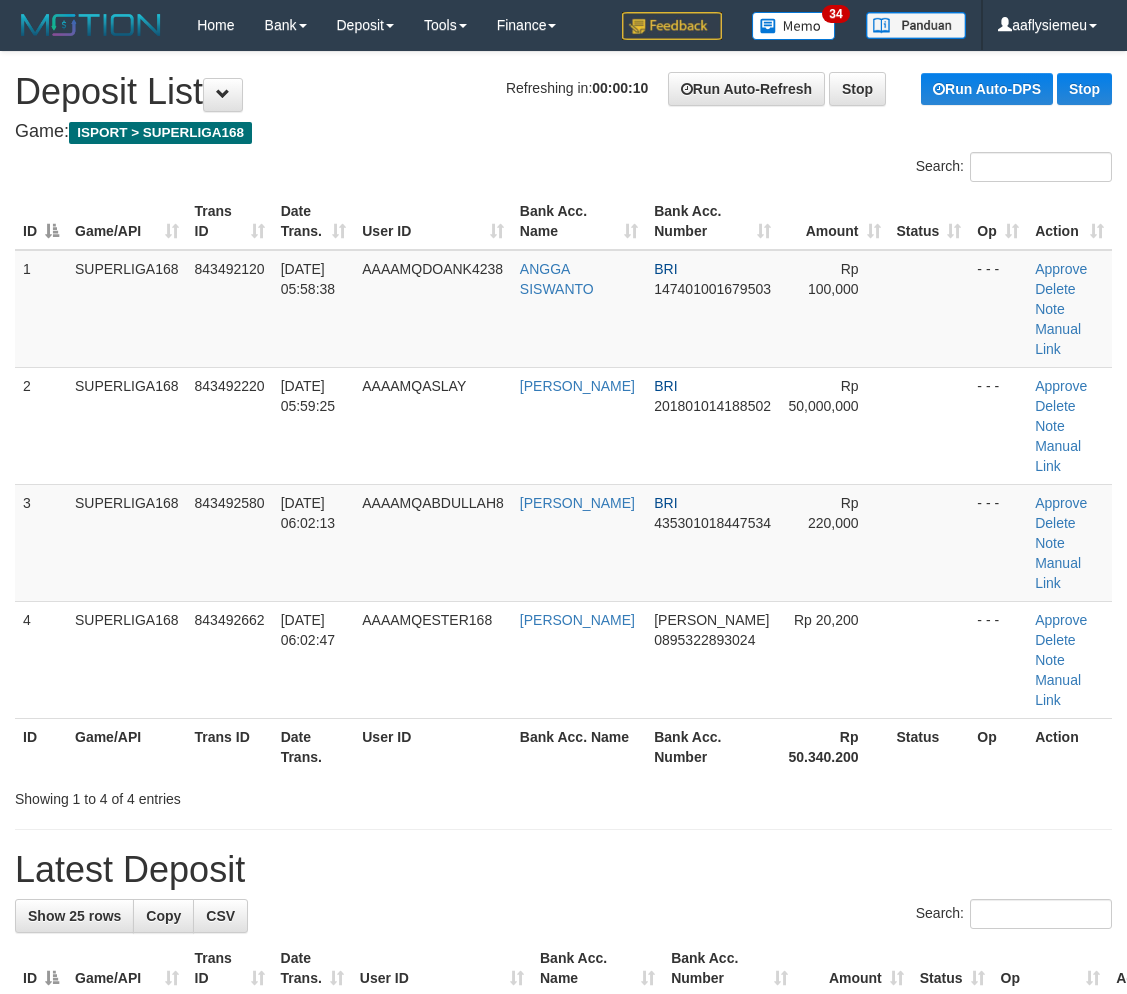 scroll, scrollTop: 0, scrollLeft: 0, axis: both 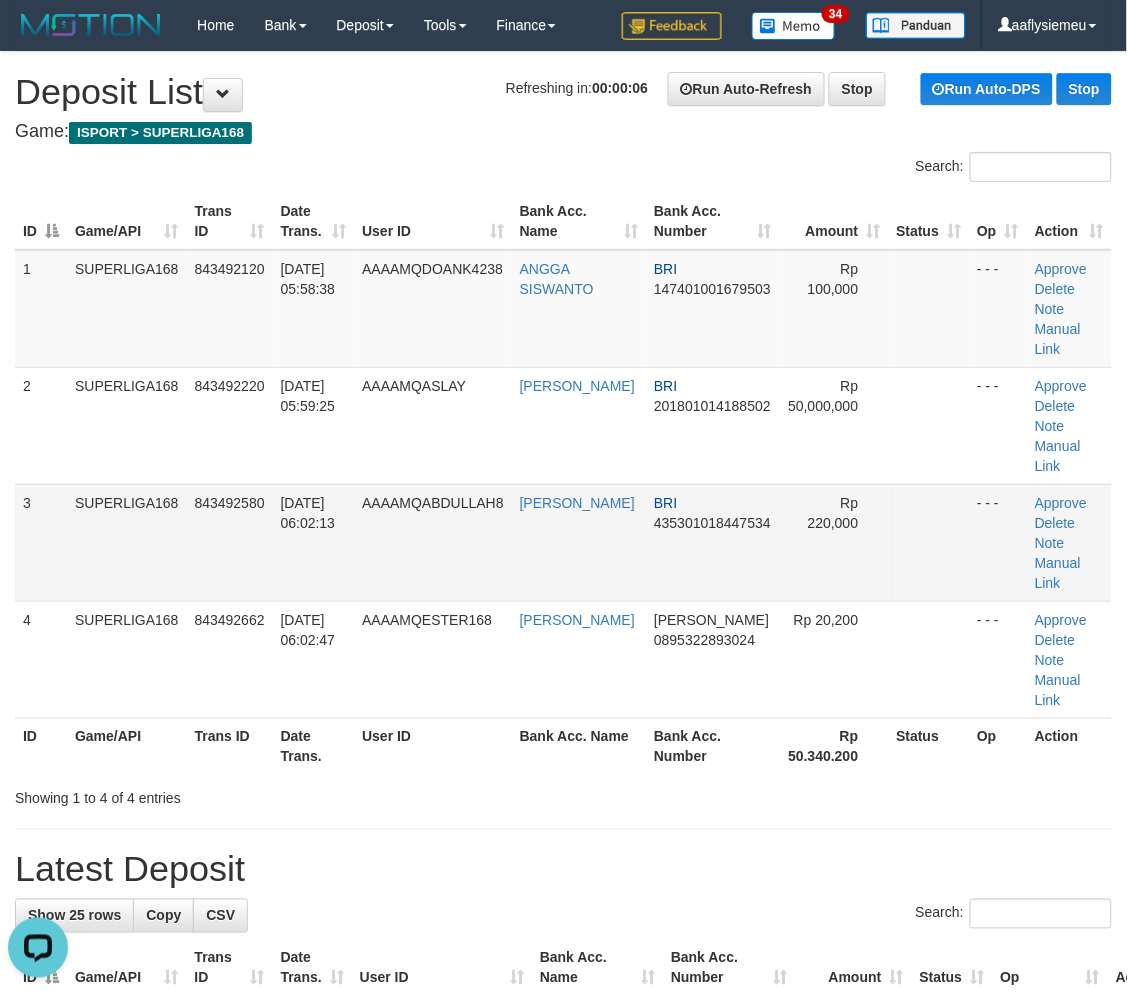 click on "[DATE] 06:02:13" at bounding box center [314, 542] 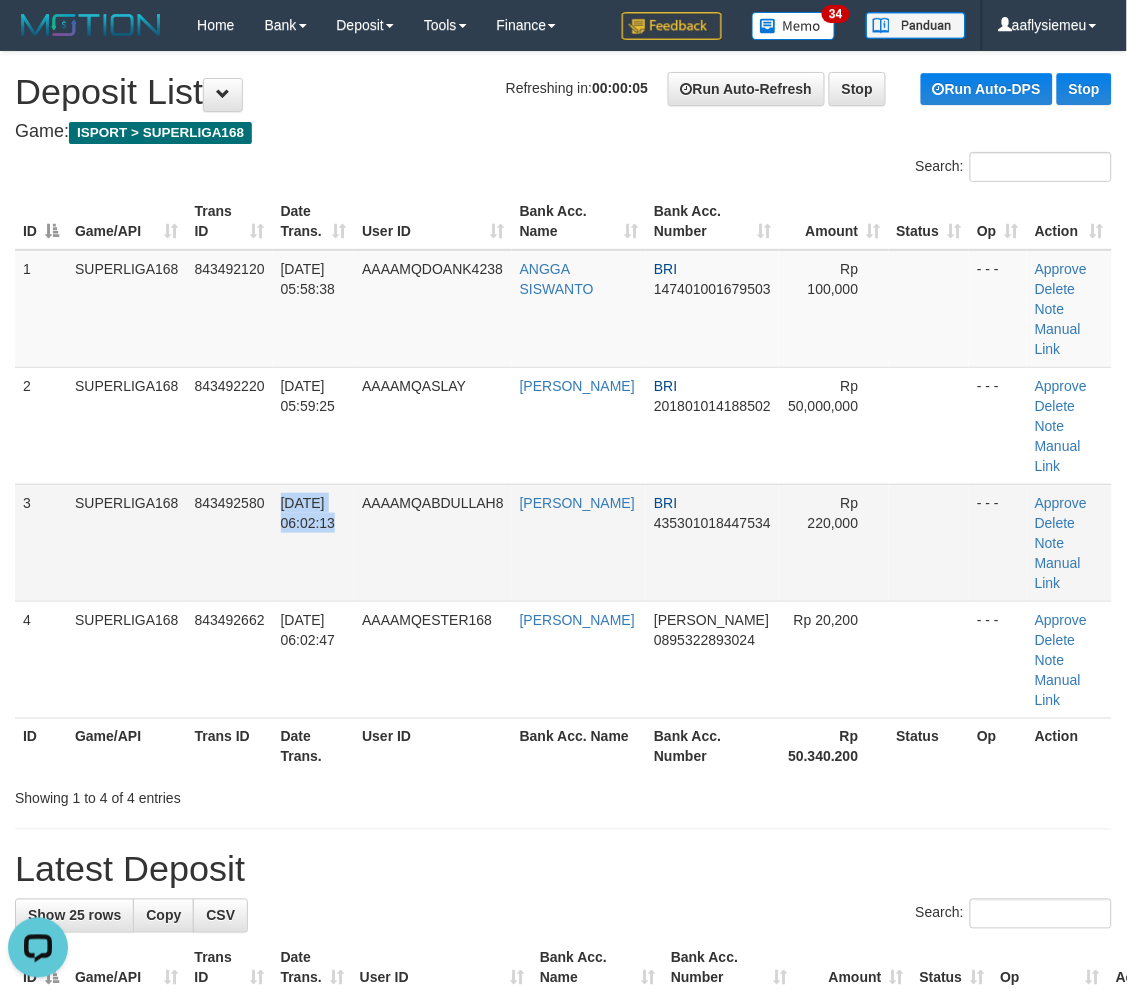 click on "13/07/2025 06:02:13" at bounding box center (314, 542) 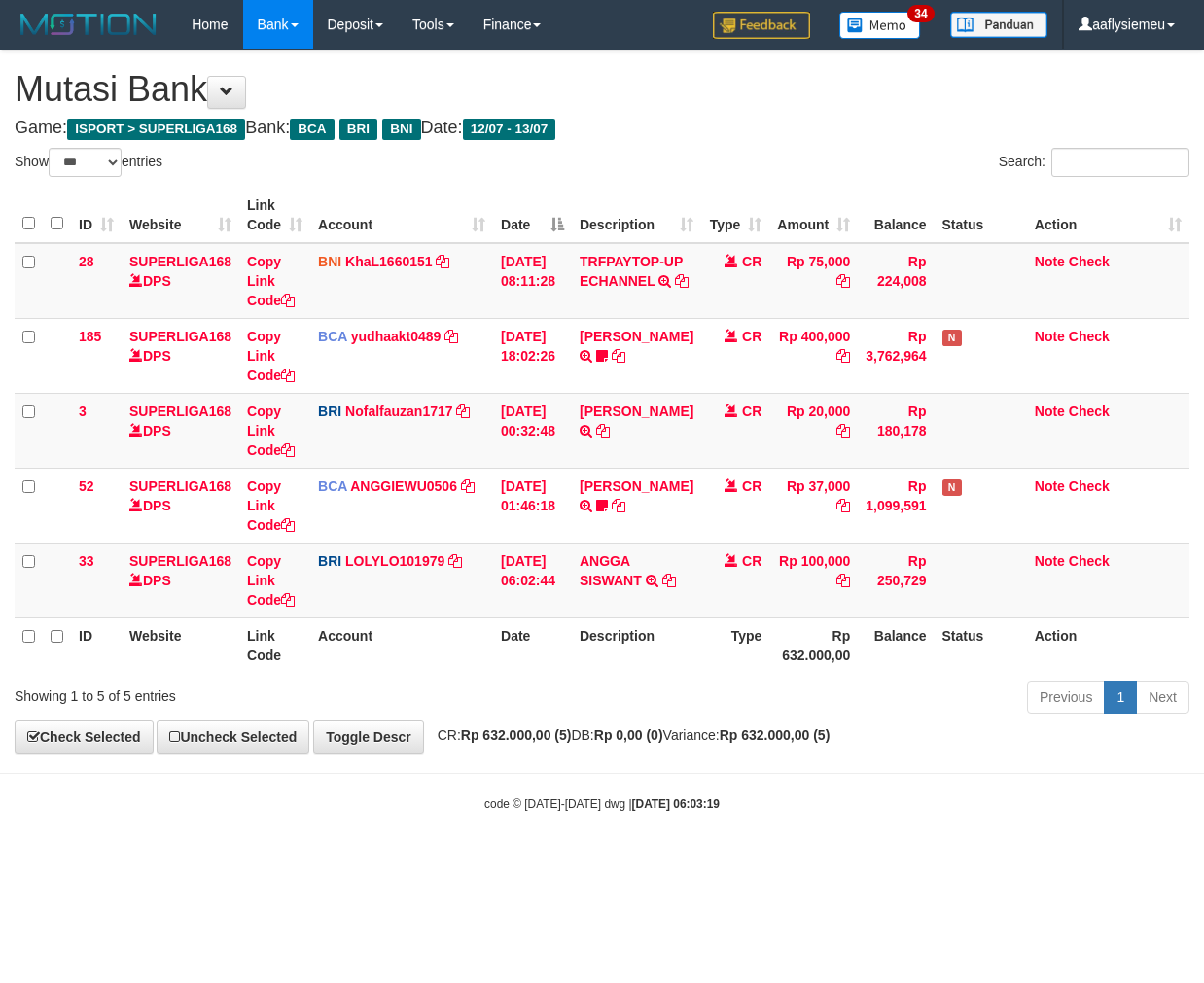 select on "***" 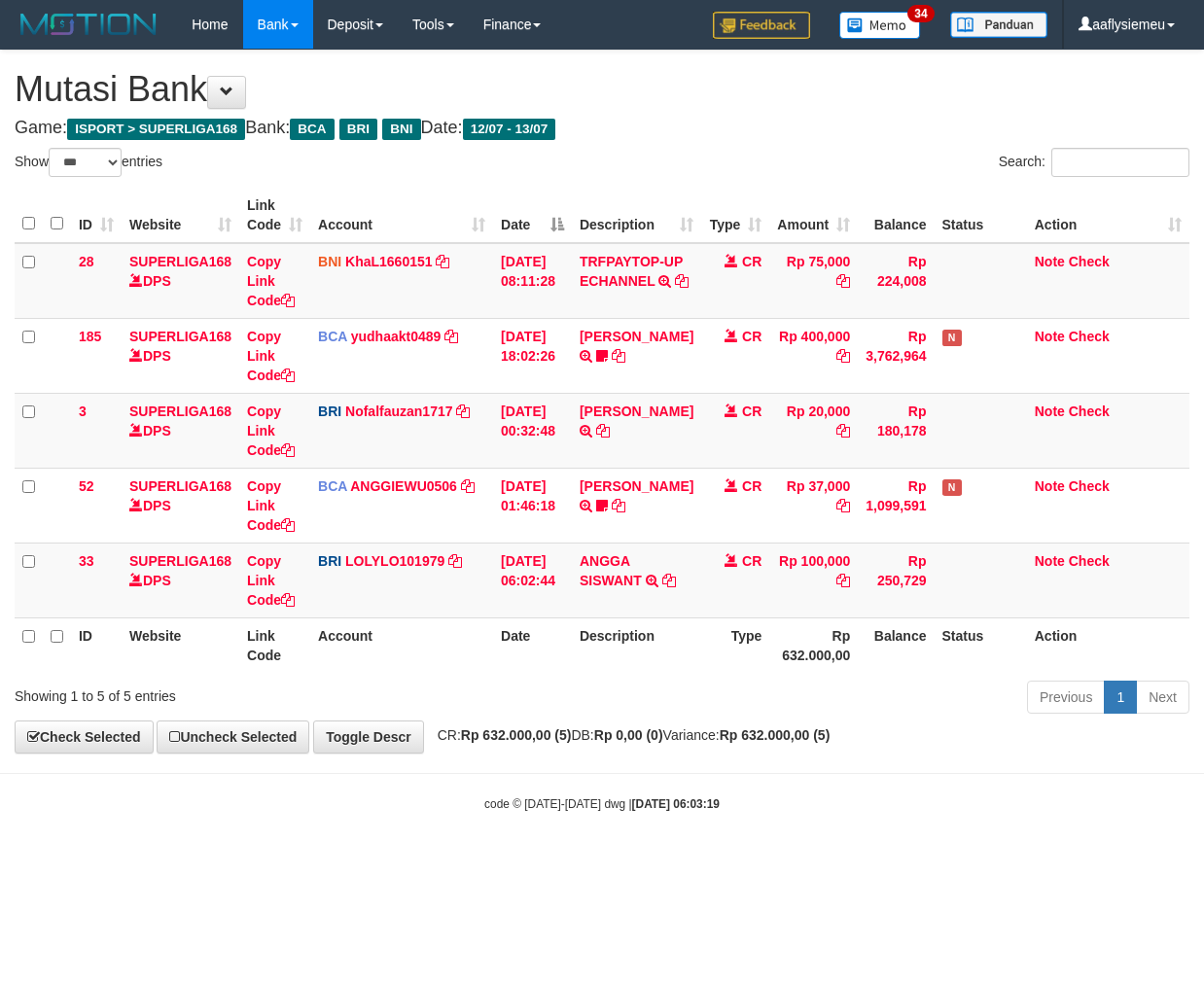 scroll, scrollTop: 0, scrollLeft: 0, axis: both 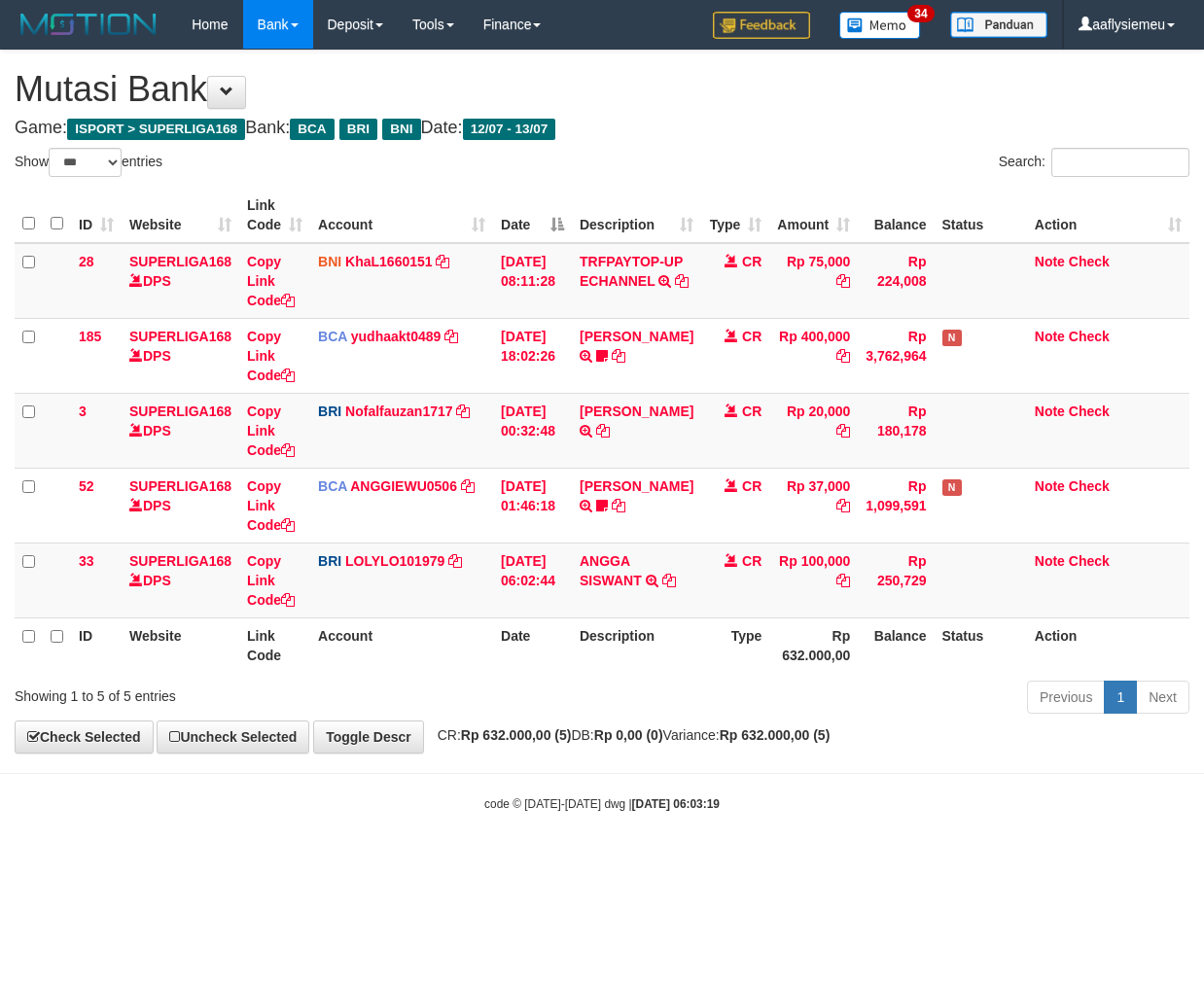 select on "***" 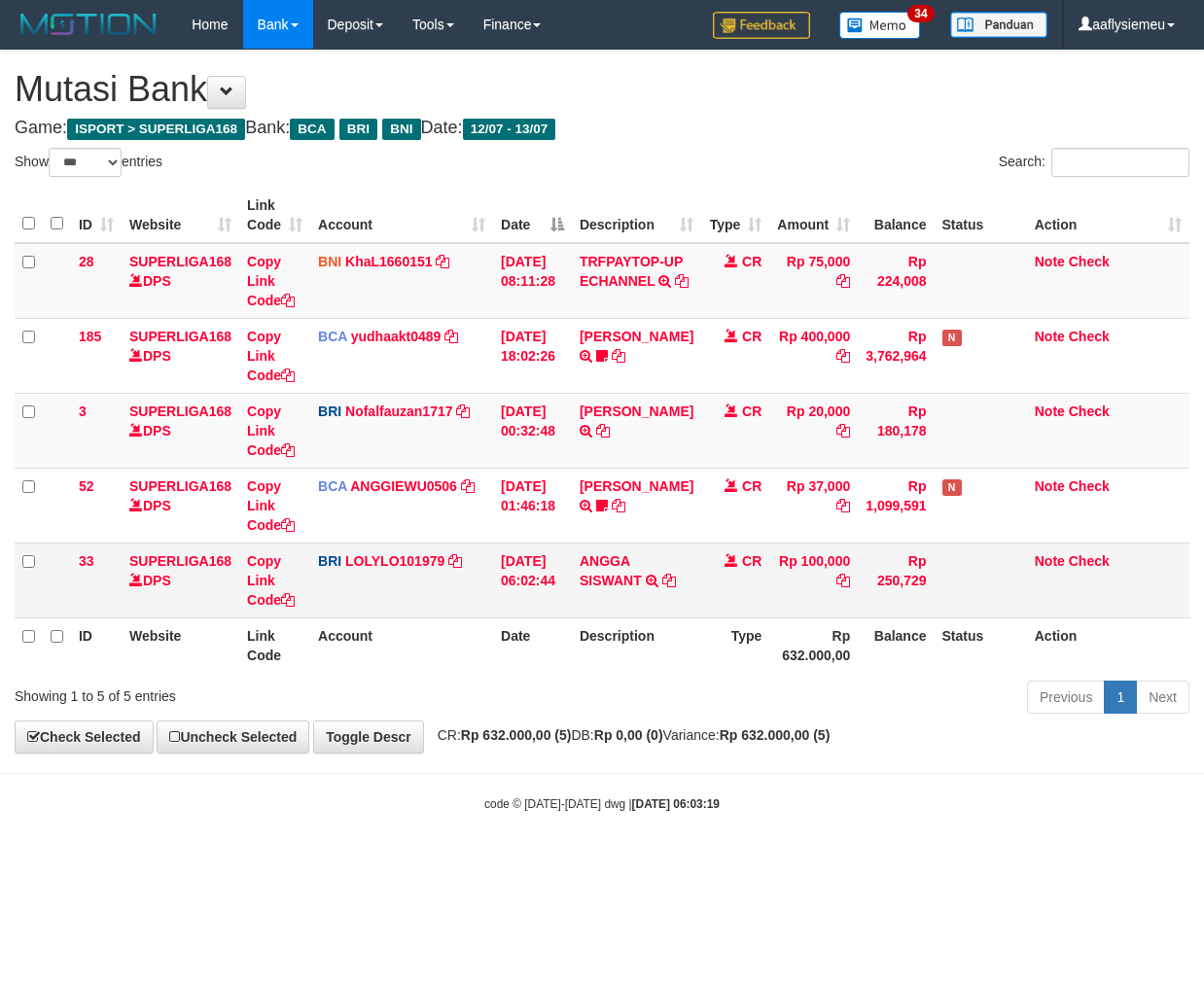 scroll, scrollTop: 0, scrollLeft: 0, axis: both 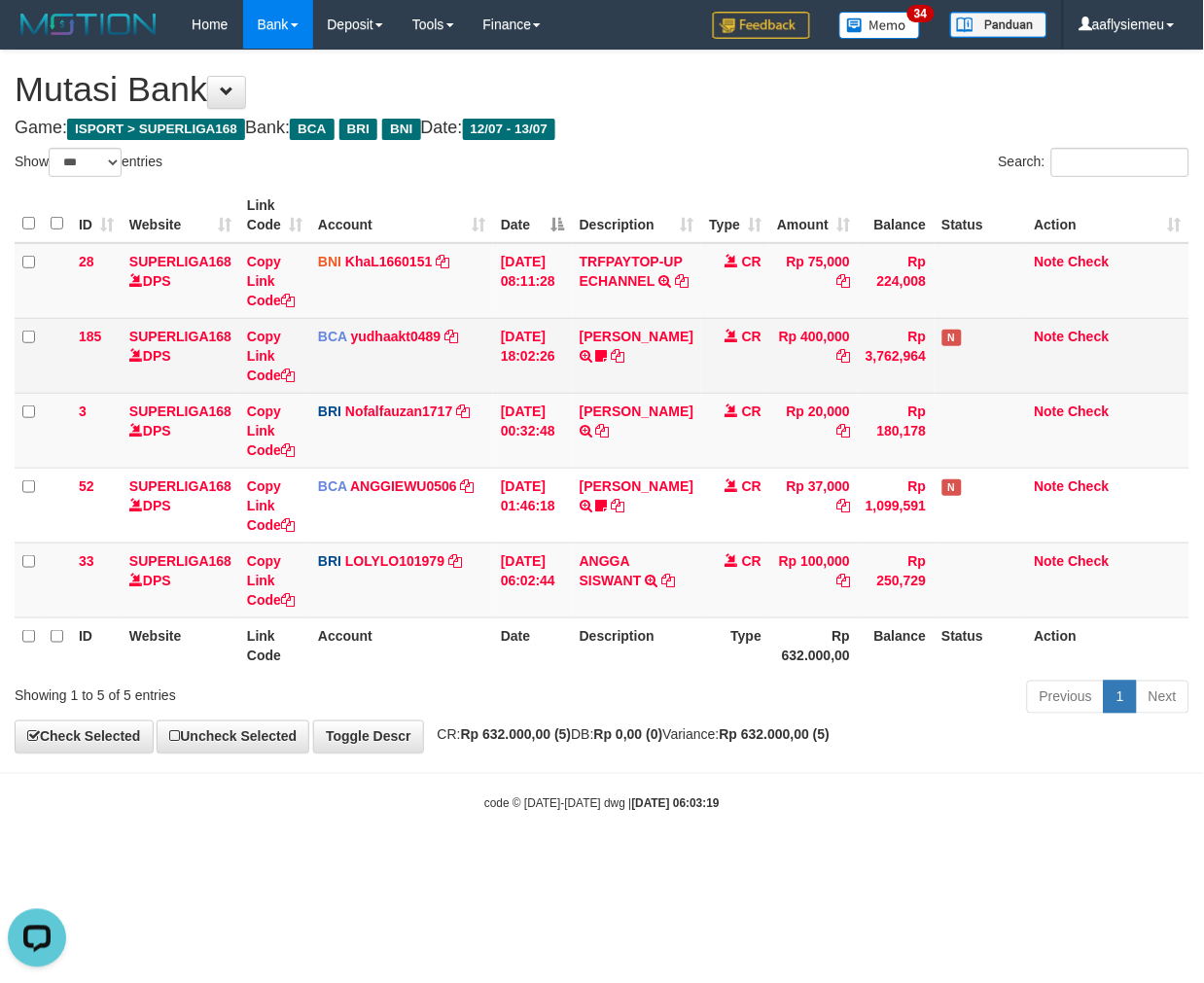 drag, startPoint x: 785, startPoint y: 142, endPoint x: 750, endPoint y: 338, distance: 199.10048 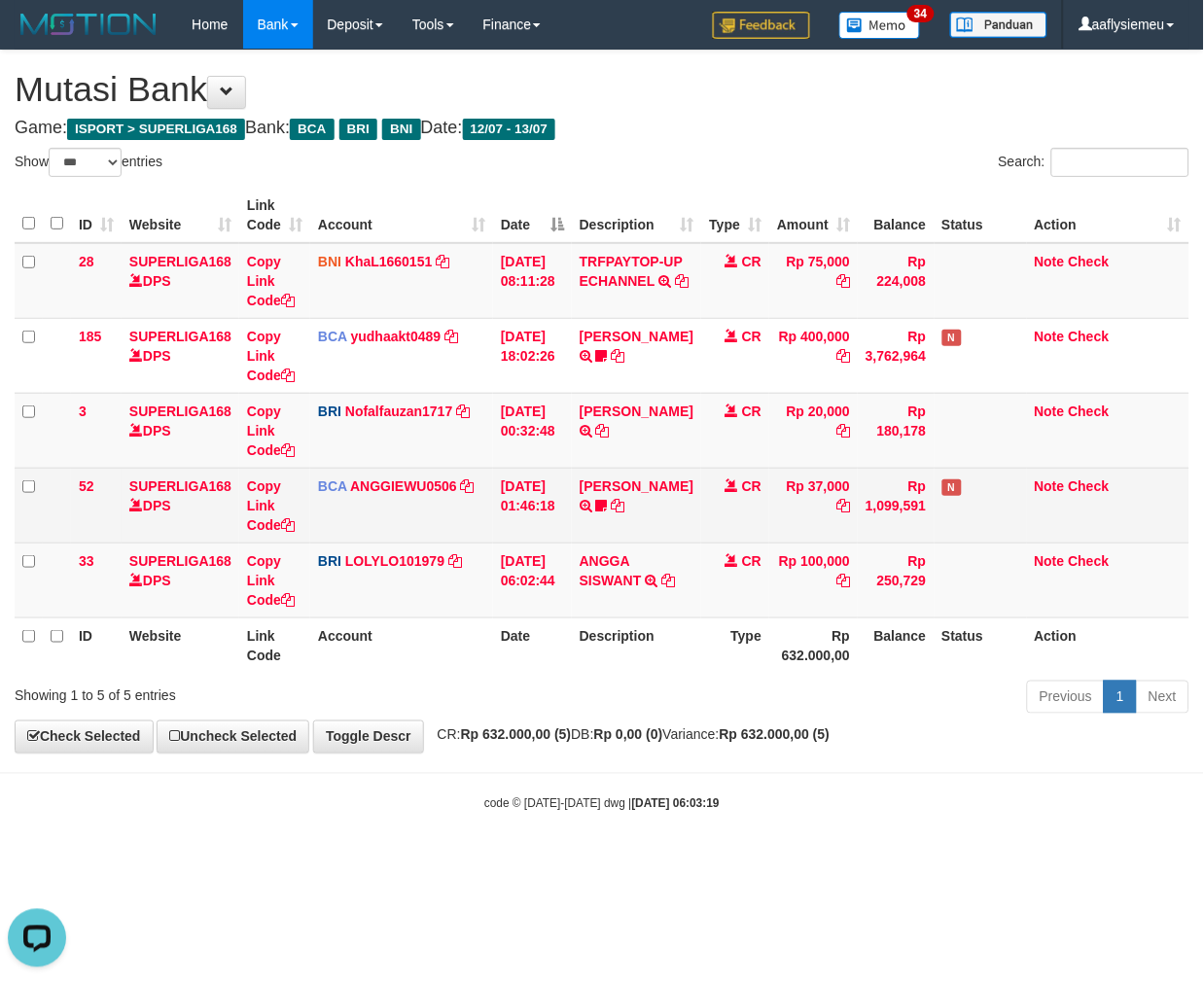 drag, startPoint x: 705, startPoint y: 619, endPoint x: 1076, endPoint y: 551, distance: 377.18033 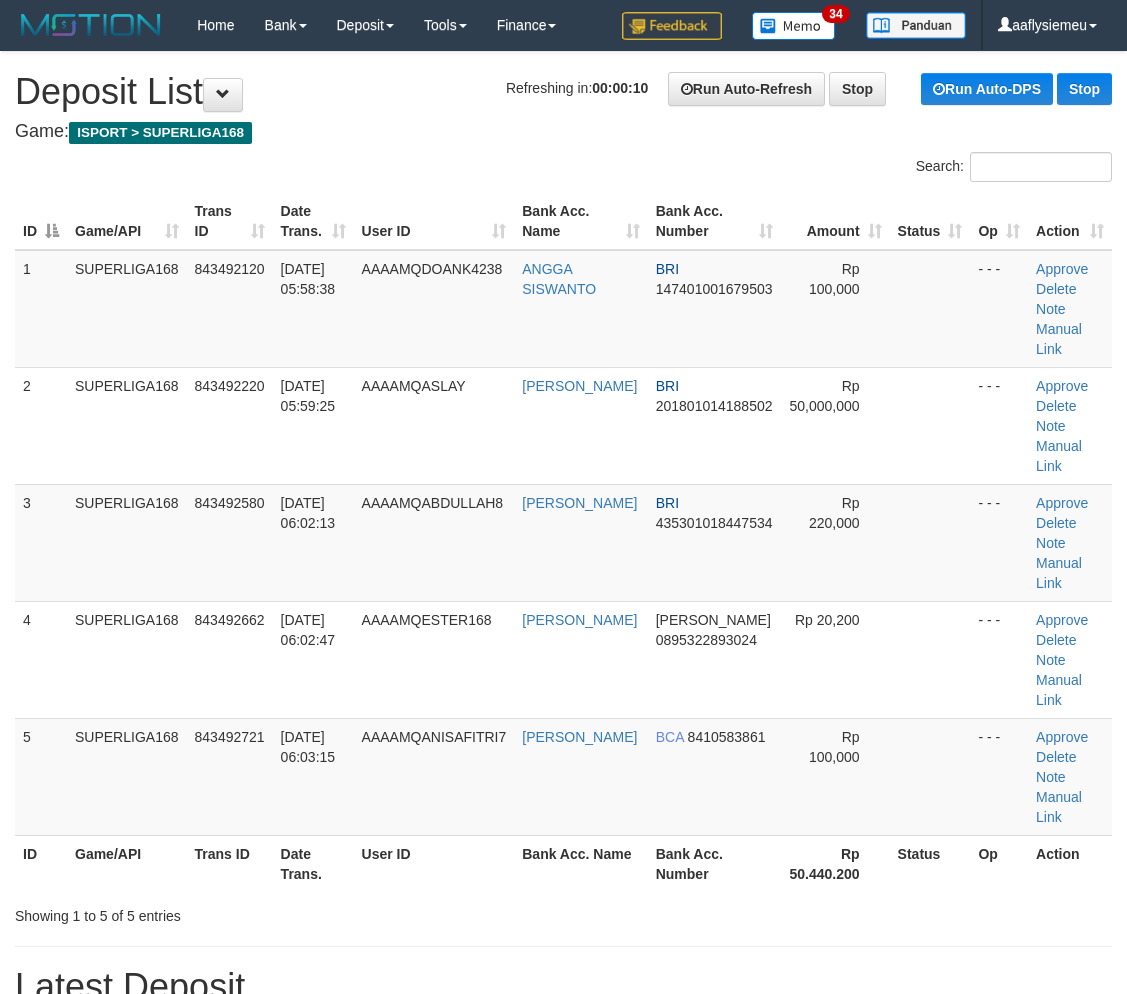 scroll, scrollTop: 0, scrollLeft: 0, axis: both 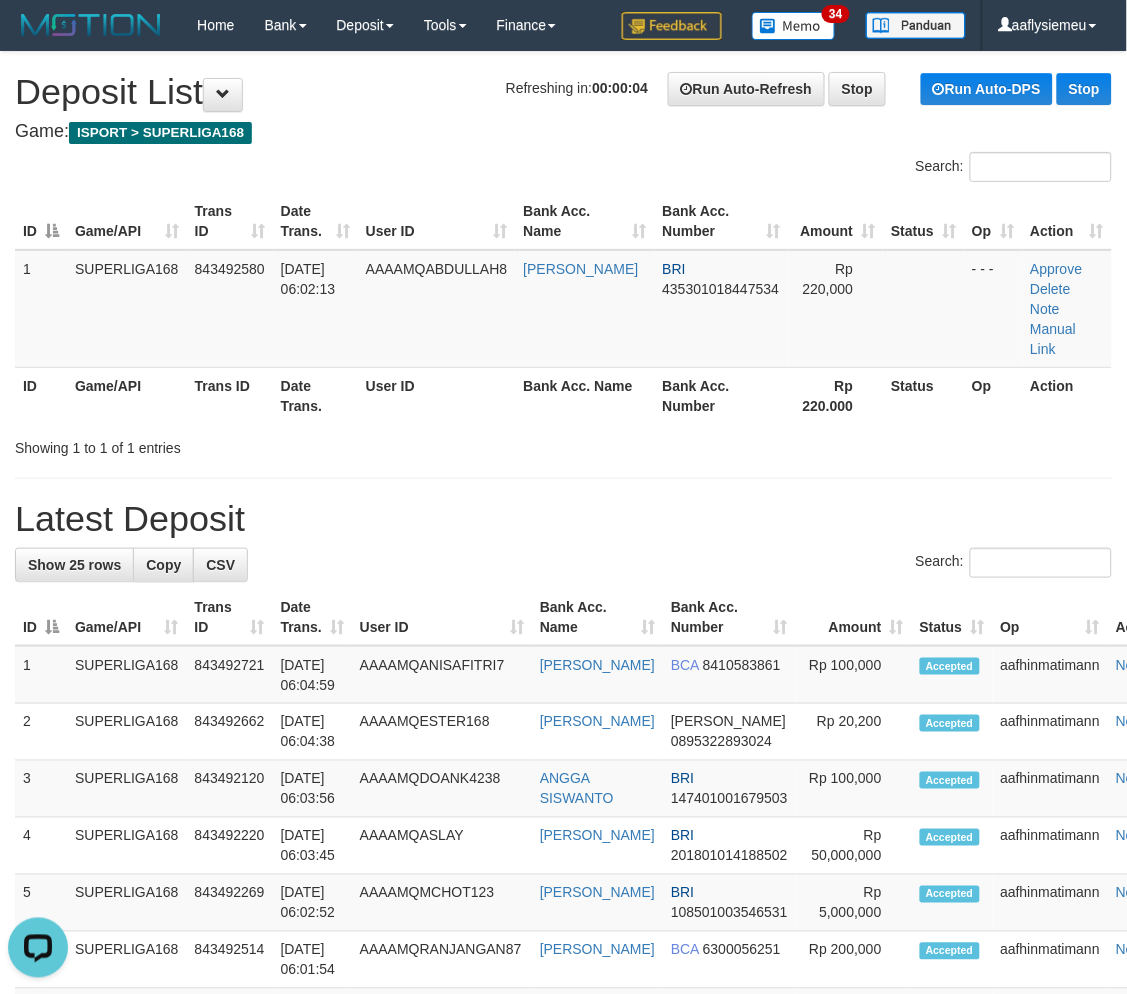 drag, startPoint x: 281, startPoint y: 390, endPoint x: 10, endPoint y: 504, distance: 294.0017 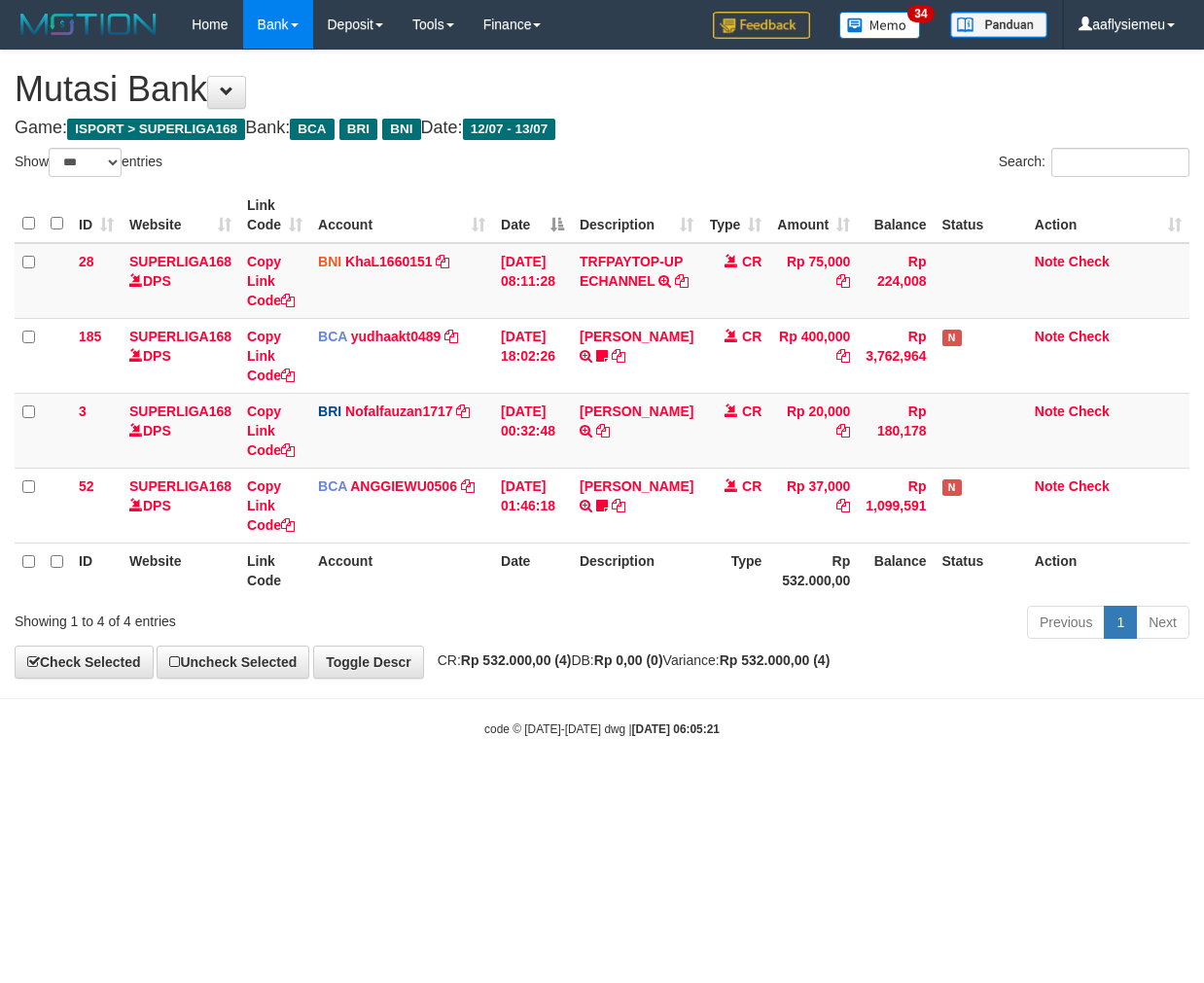 select on "***" 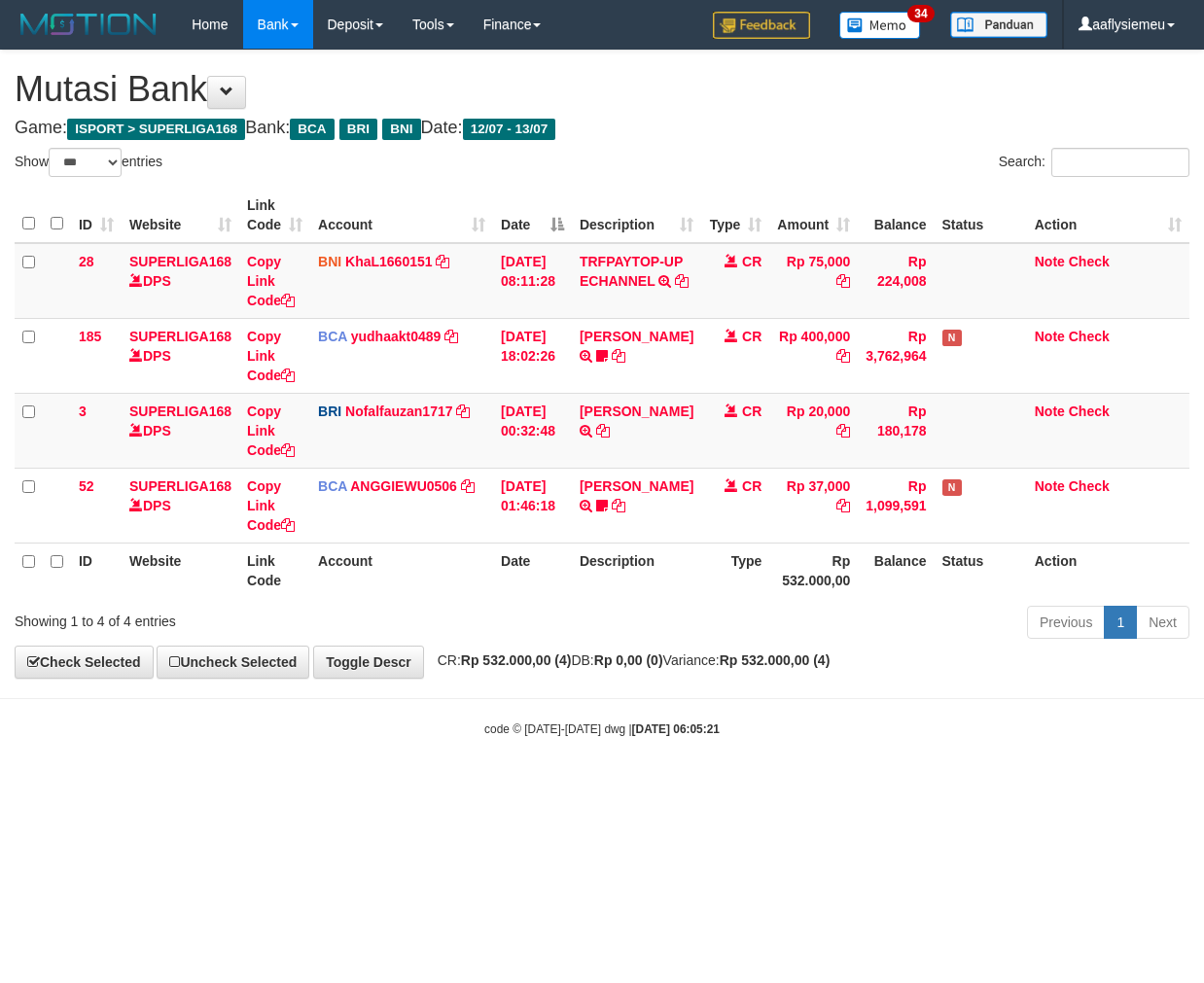 scroll, scrollTop: 0, scrollLeft: 0, axis: both 